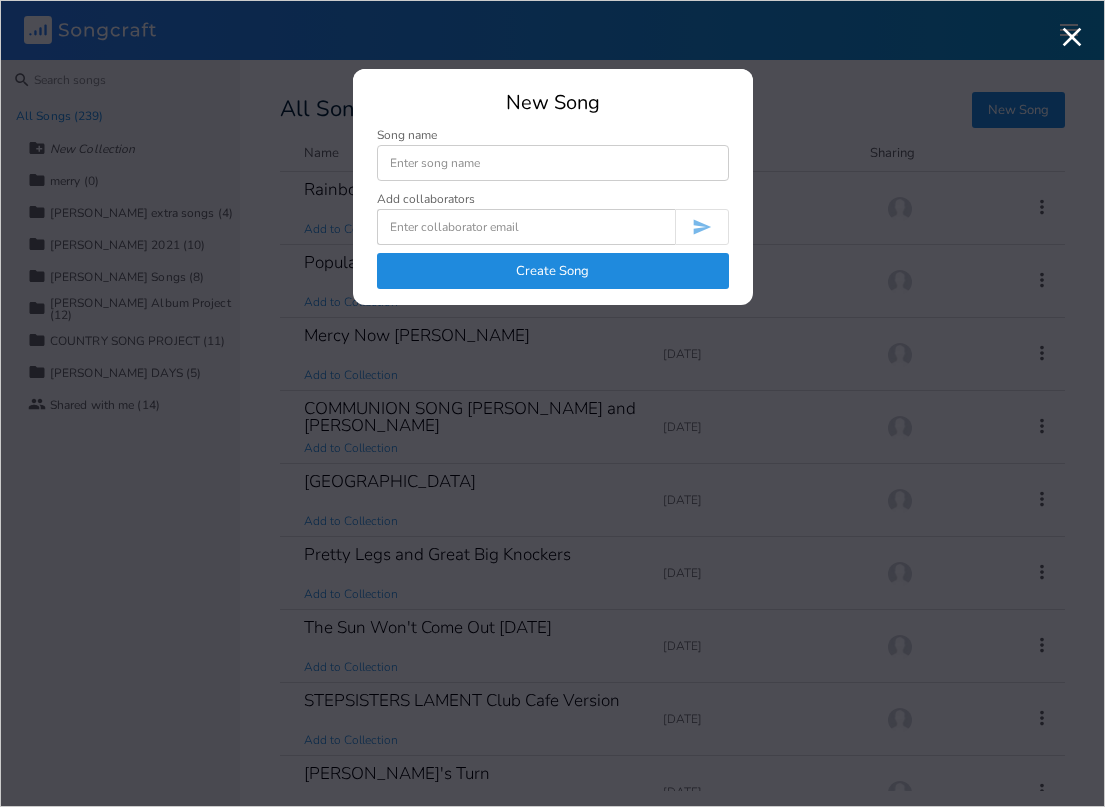 scroll, scrollTop: 0, scrollLeft: 0, axis: both 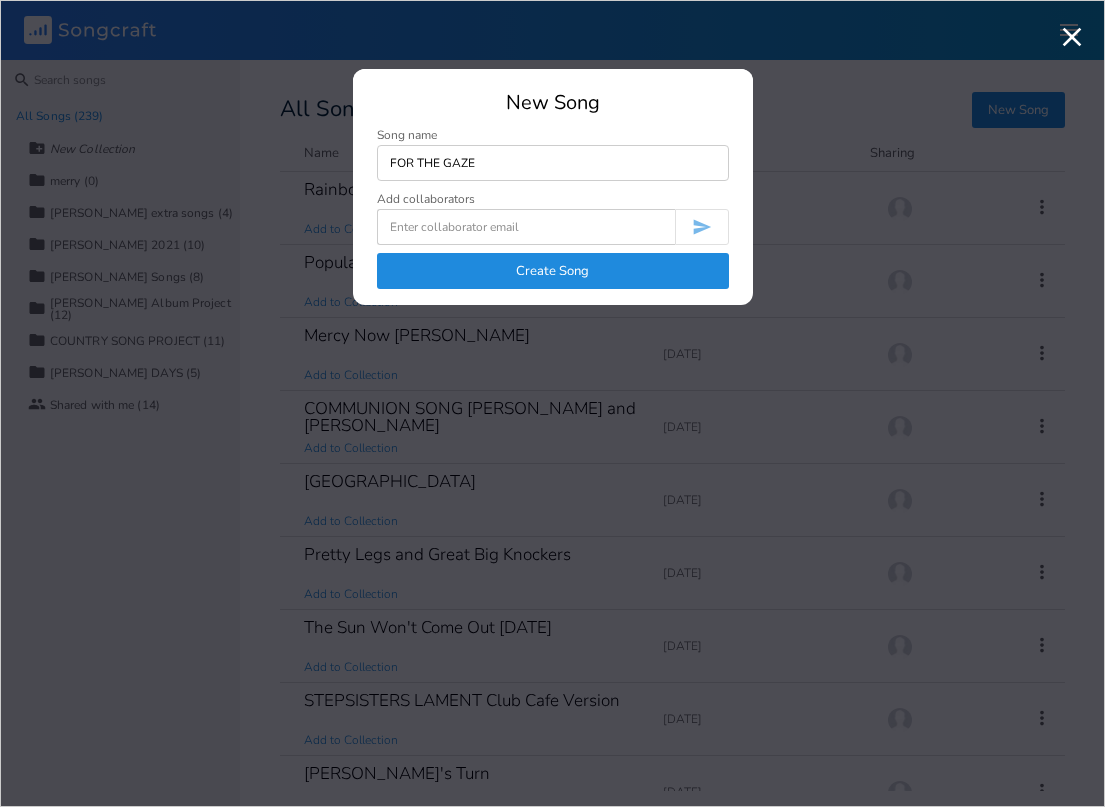 type on "FOR THE GAZE" 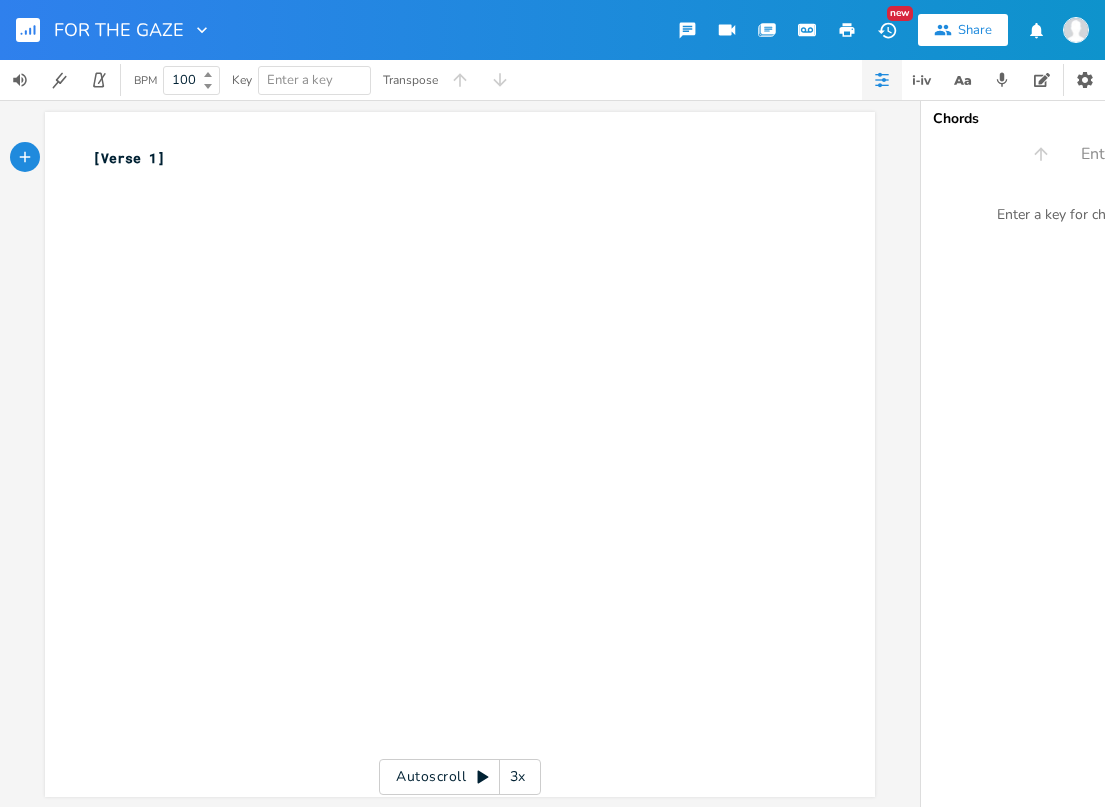 type on "[Verse 1]" 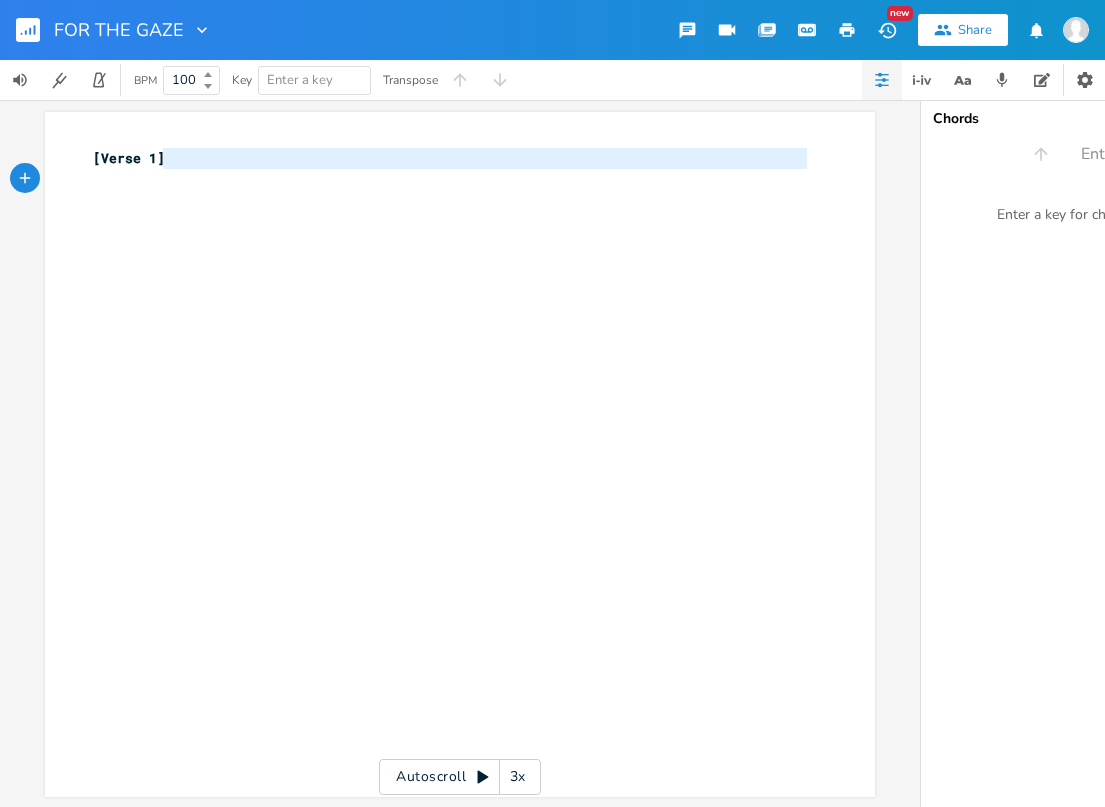 type on "[Verse 1]" 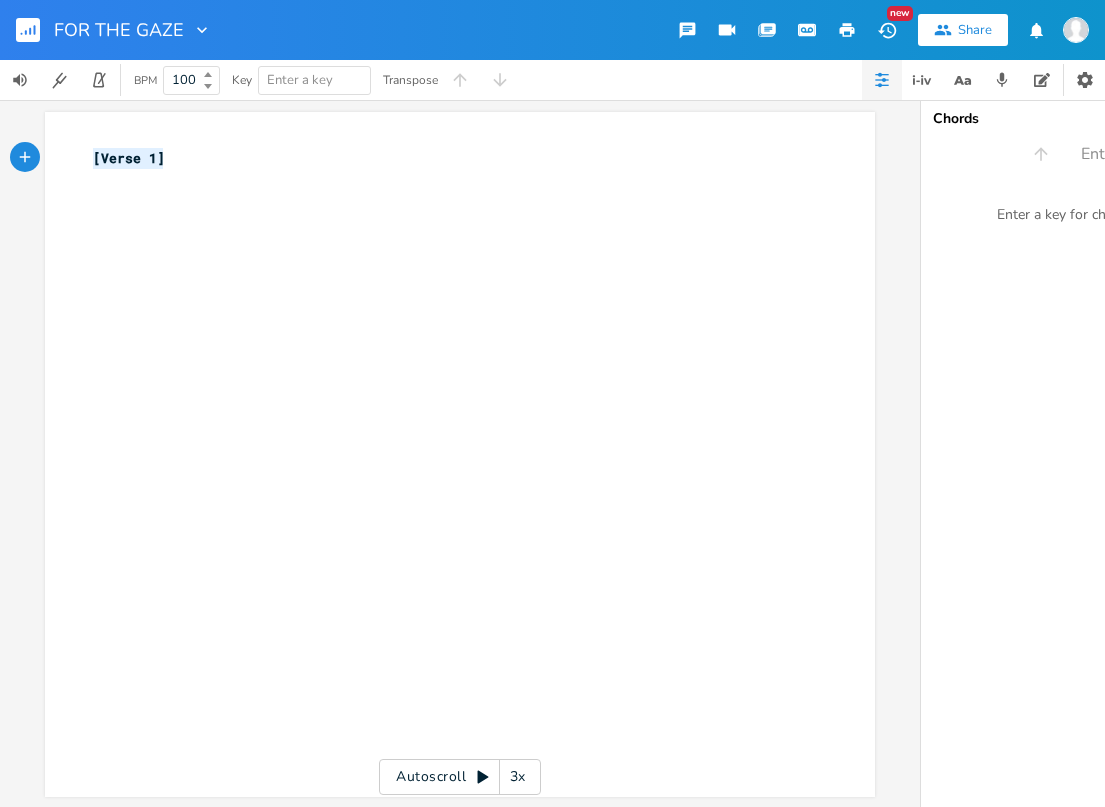type on "[Verse 1]" 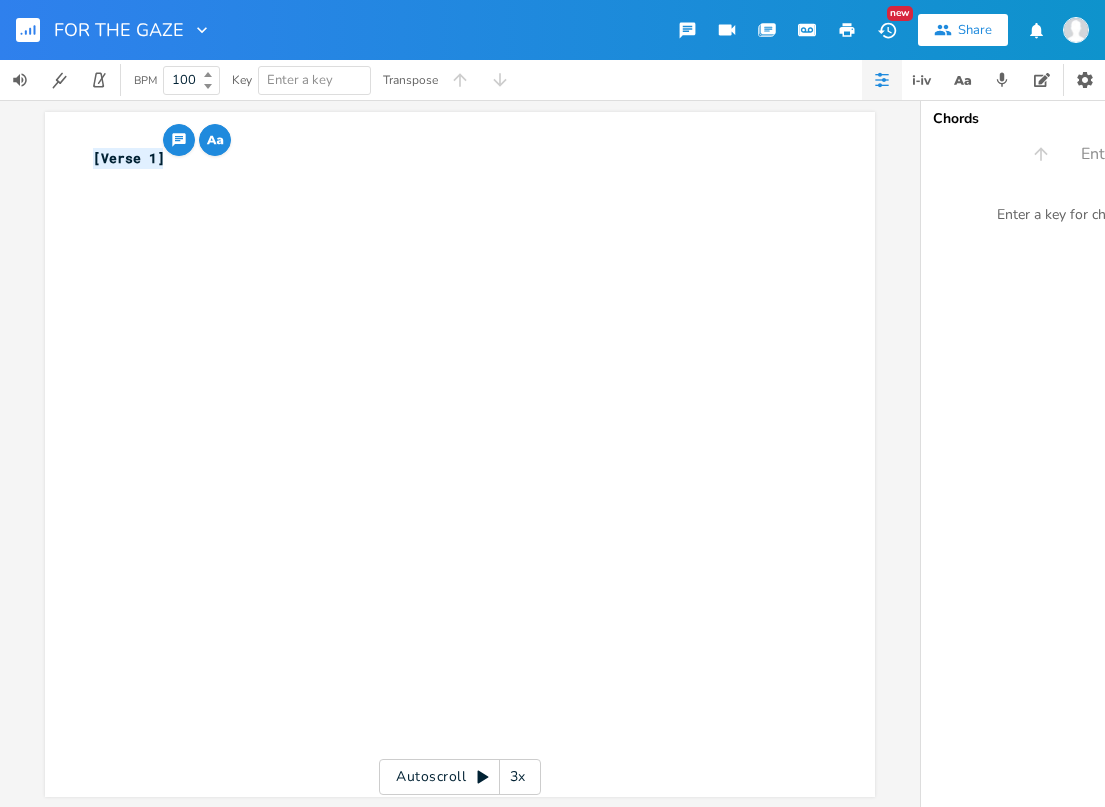paste 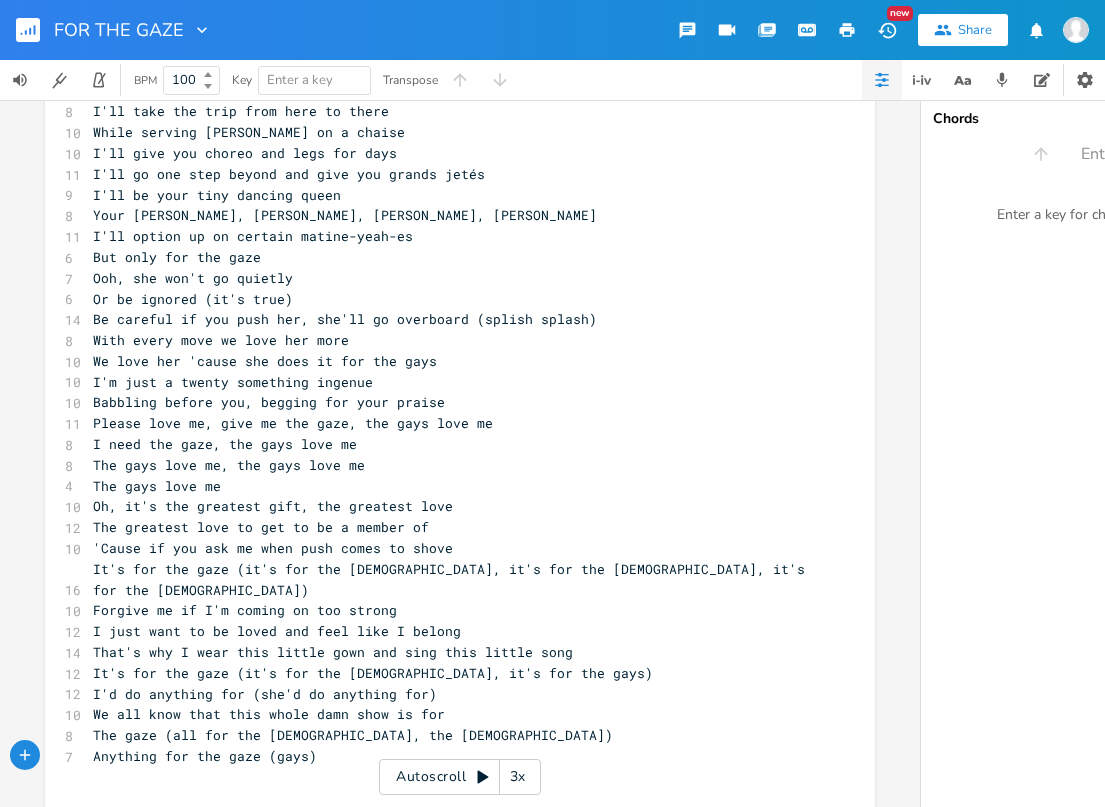 scroll, scrollTop: 0, scrollLeft: 0, axis: both 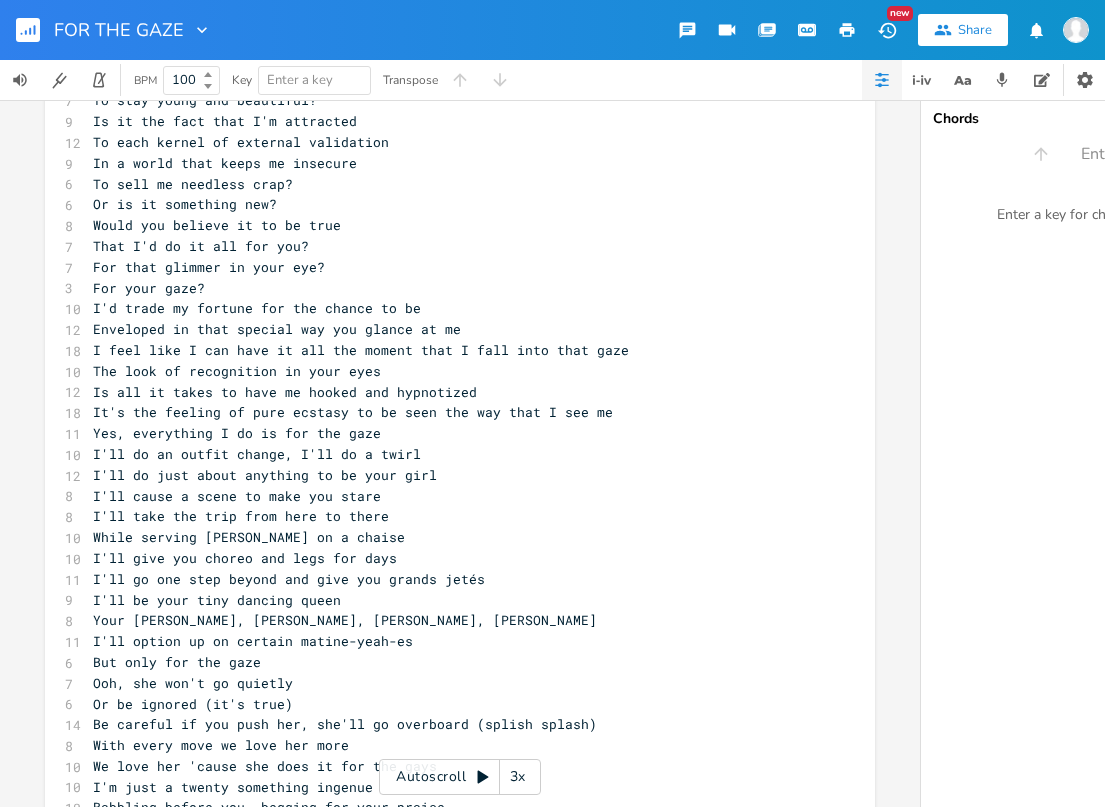 click on "For your gaze?" at bounding box center [450, 288] 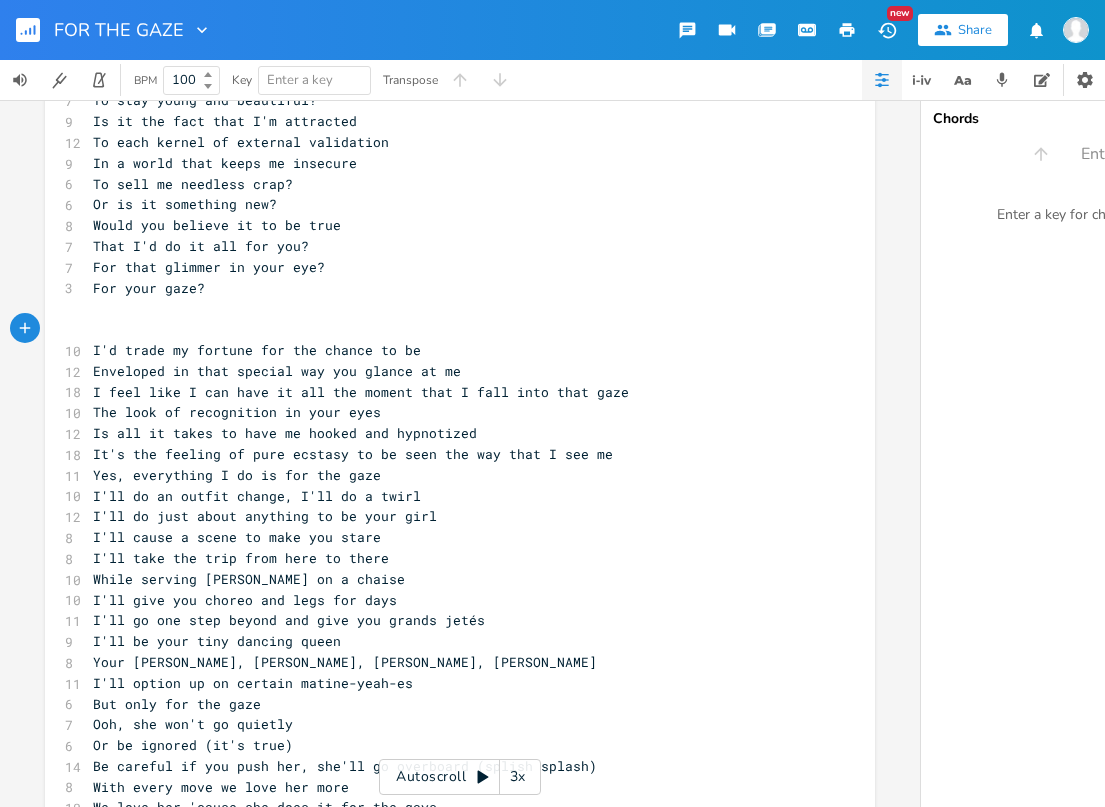type on "E" 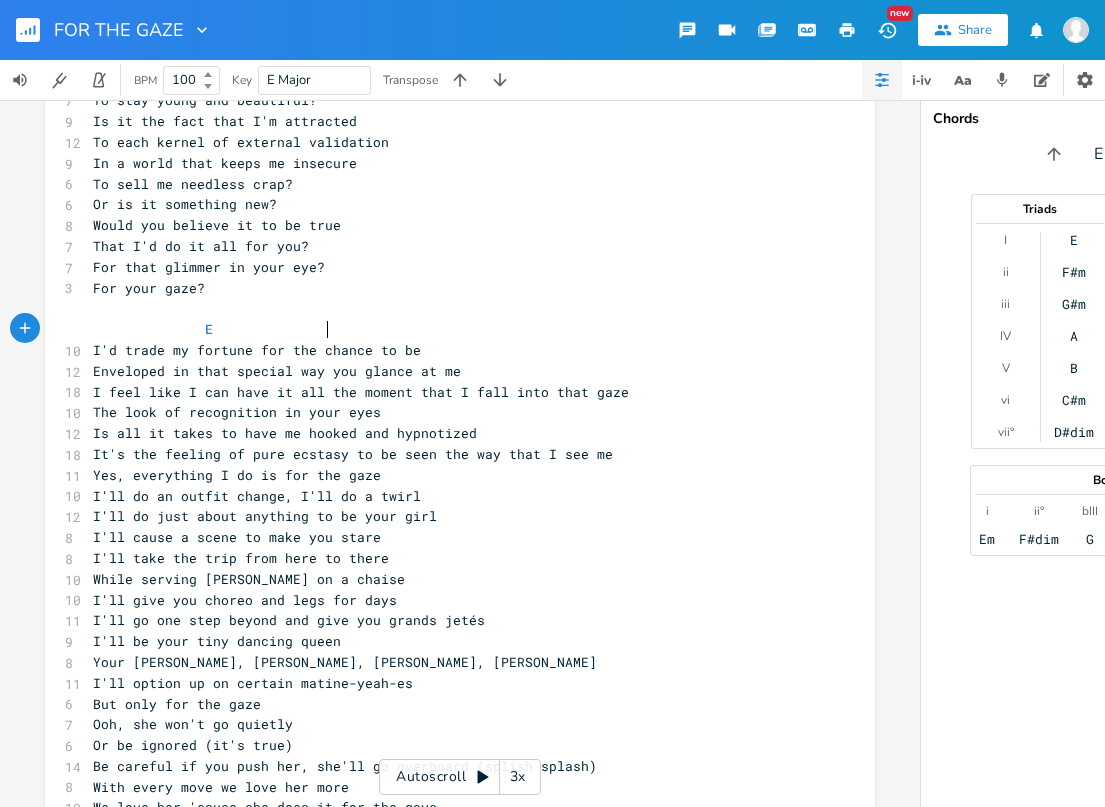 type on "E               E" 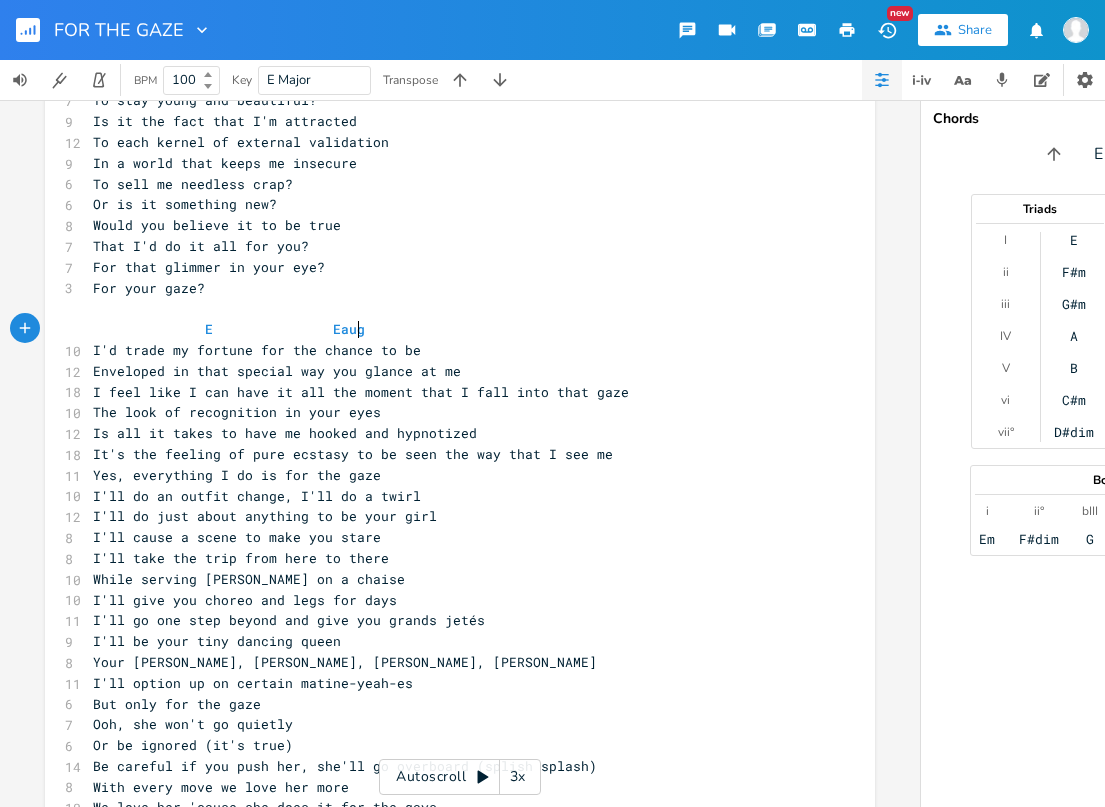 type on "aug" 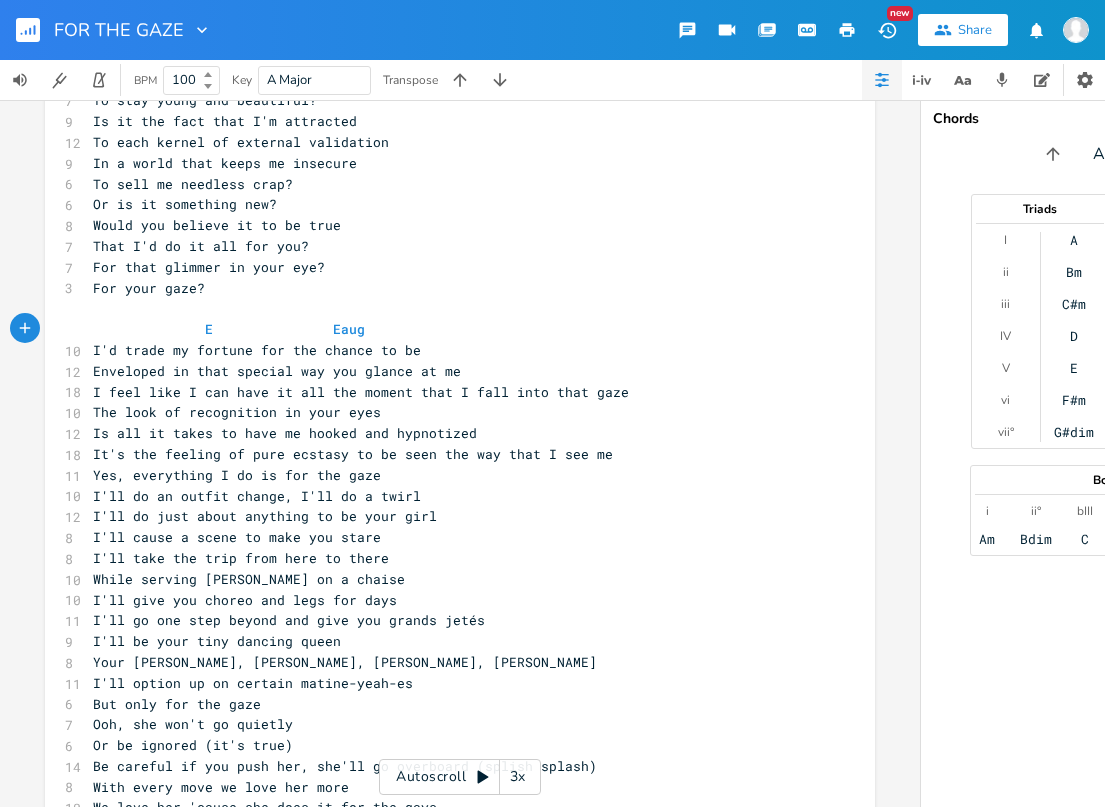 click on "I'd trade my fortune for the chance to be" at bounding box center (450, 350) 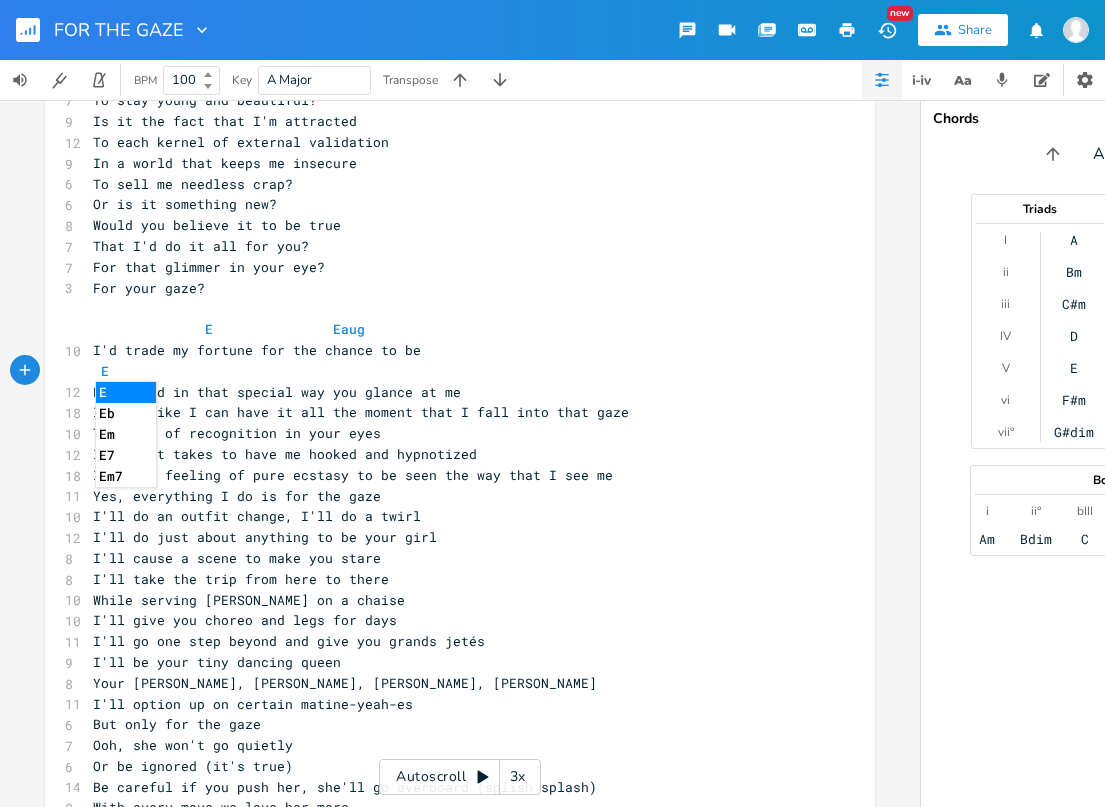 type on "E" 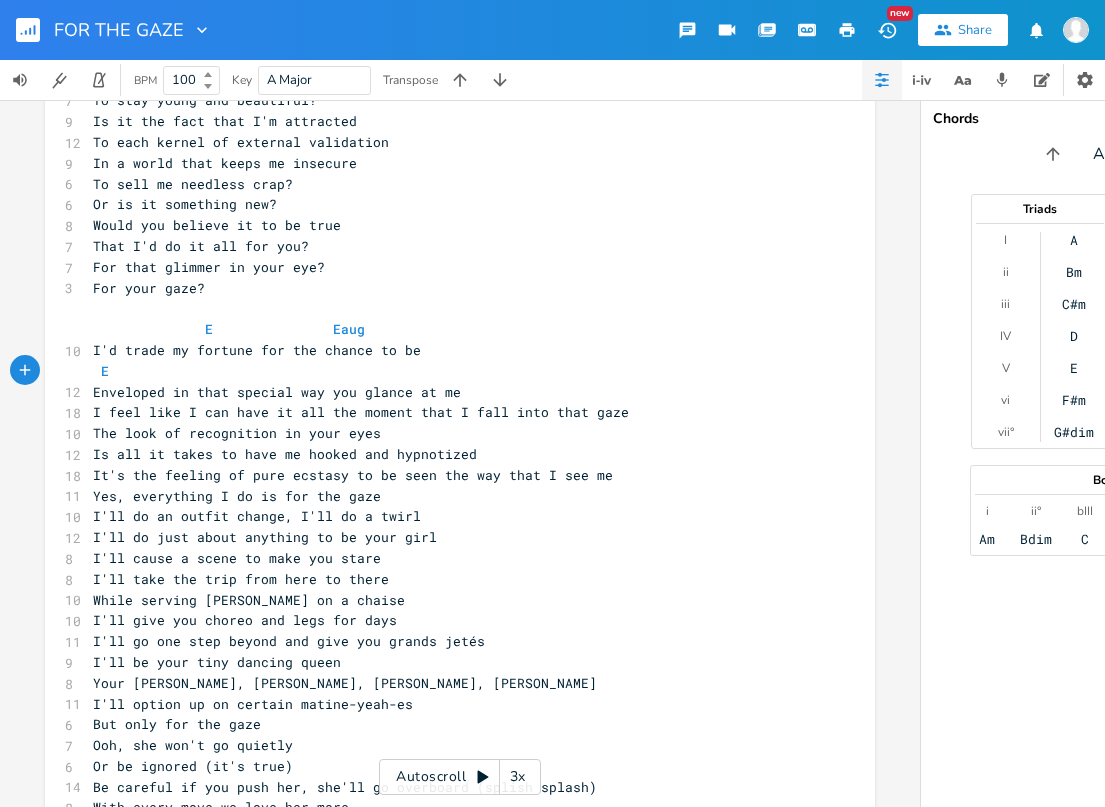 type on "7" 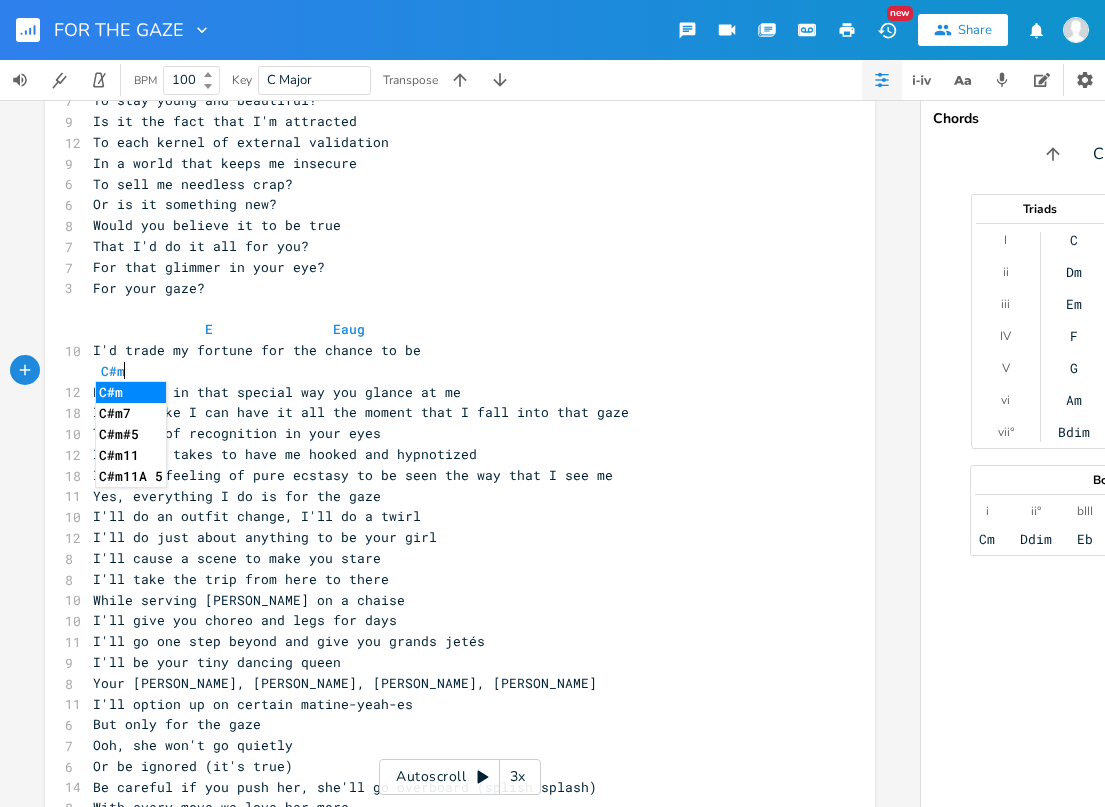type on "C#m?" 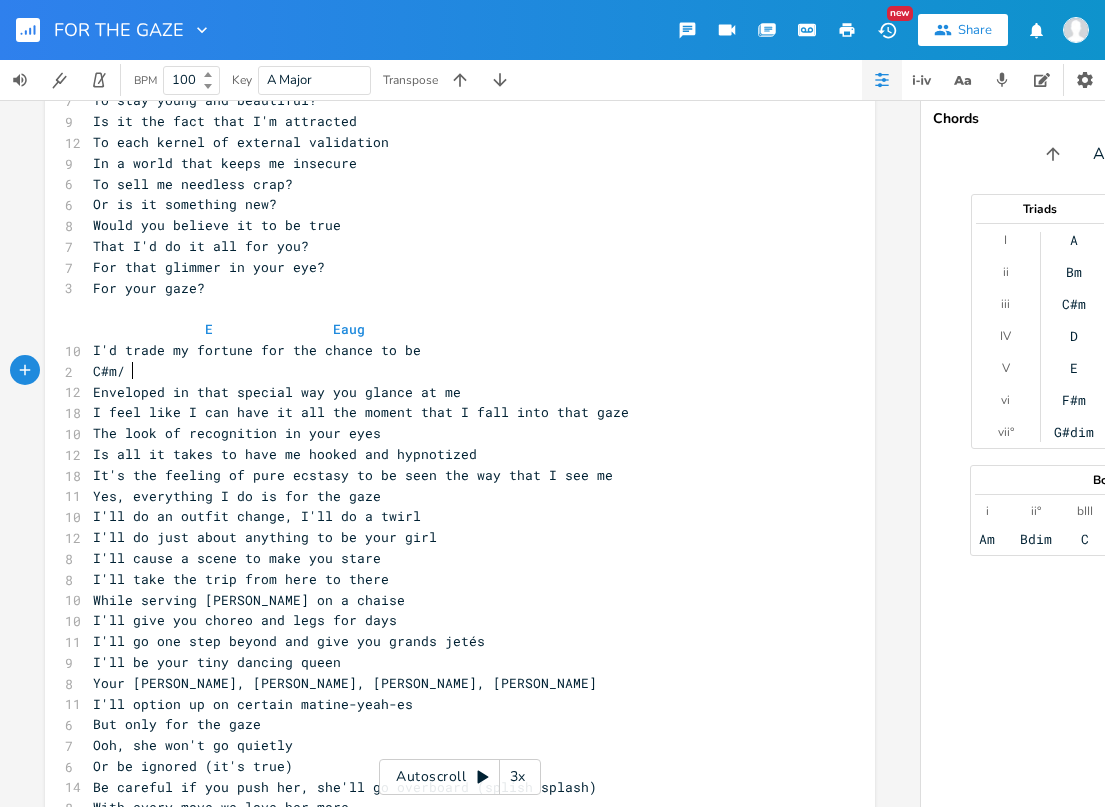 type on "/C" 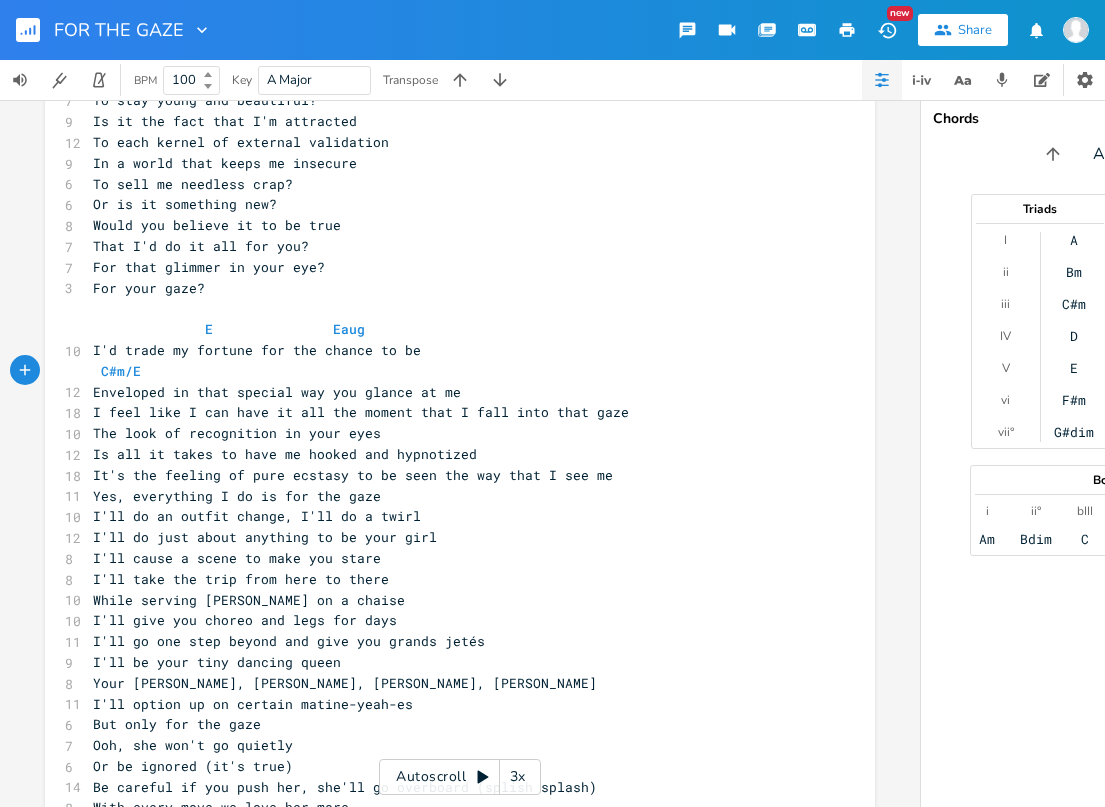 scroll, scrollTop: 0, scrollLeft: 115, axis: horizontal 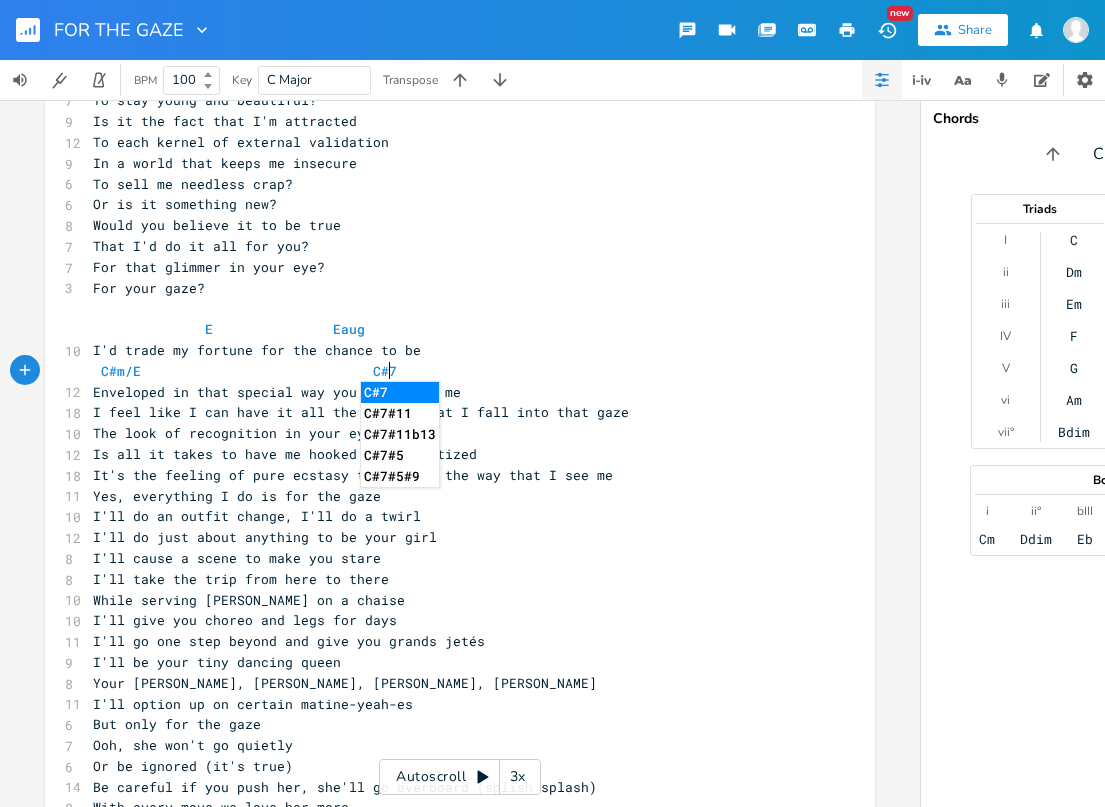 type on "E                             C#7" 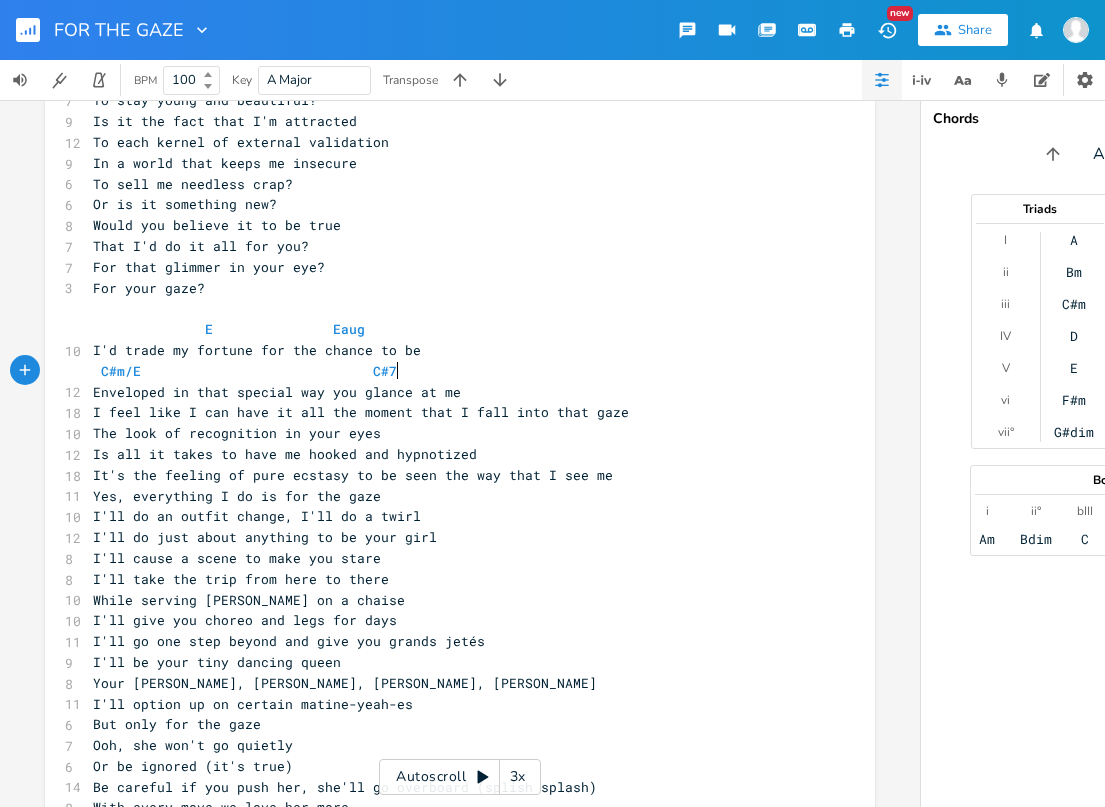 click on "Enveloped in that special way you glance at me" at bounding box center [450, 392] 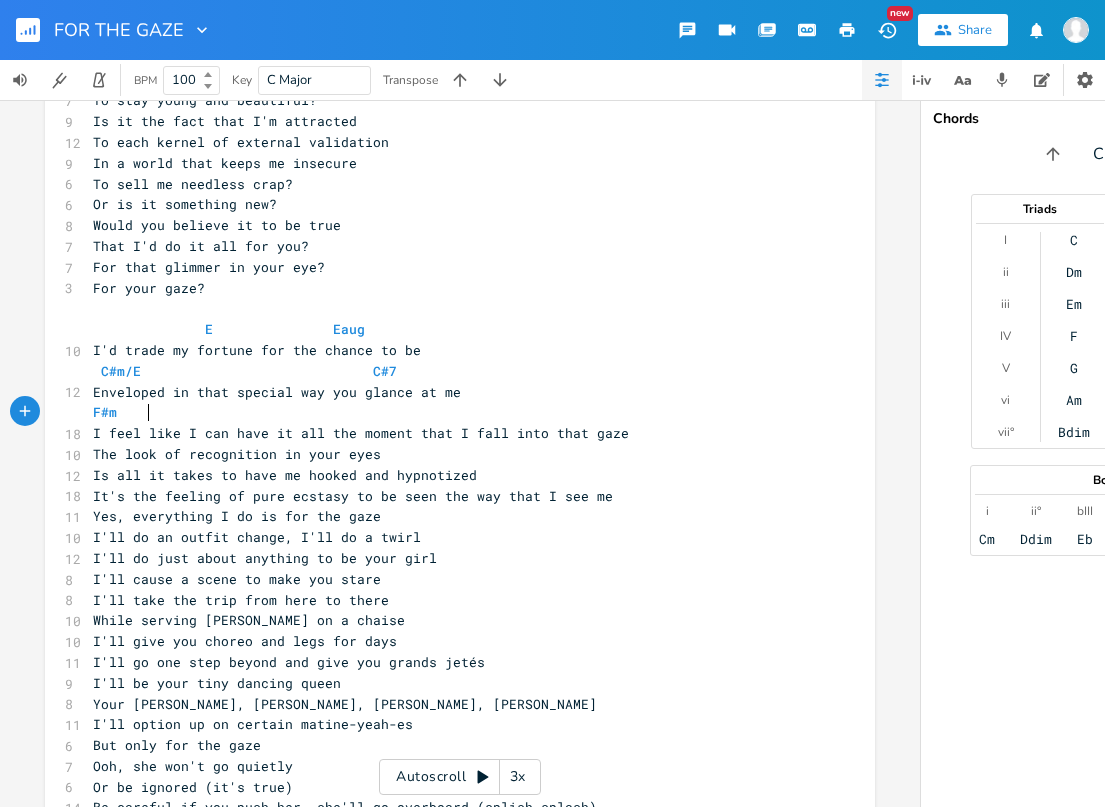 type on "F#m" 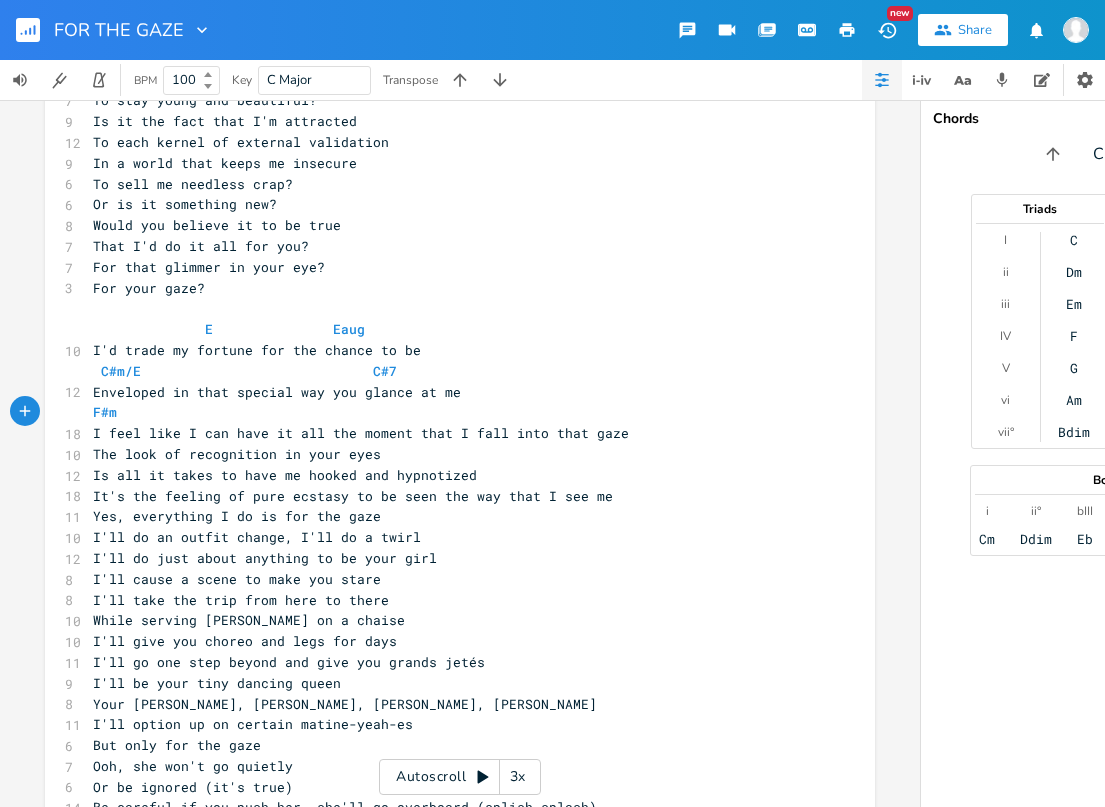 scroll, scrollTop: 124, scrollLeft: 0, axis: vertical 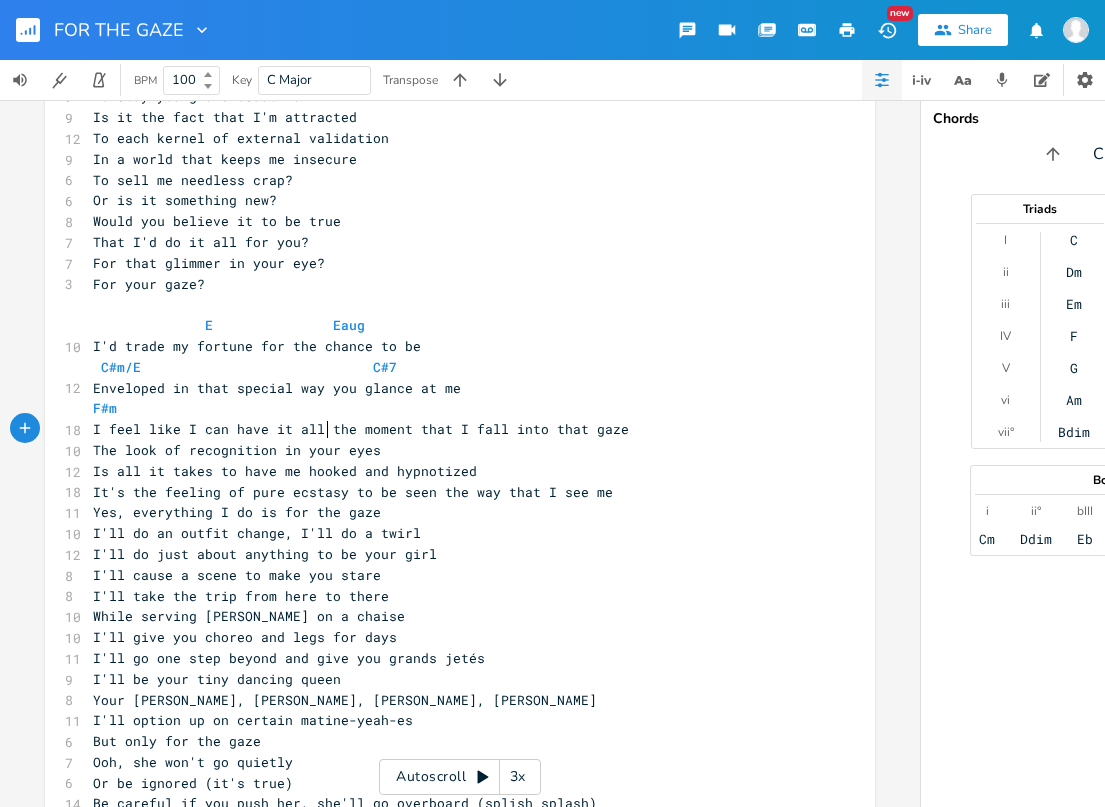 click on "I feel like I can have it all the moment that I fall into that gaze" at bounding box center (361, 429) 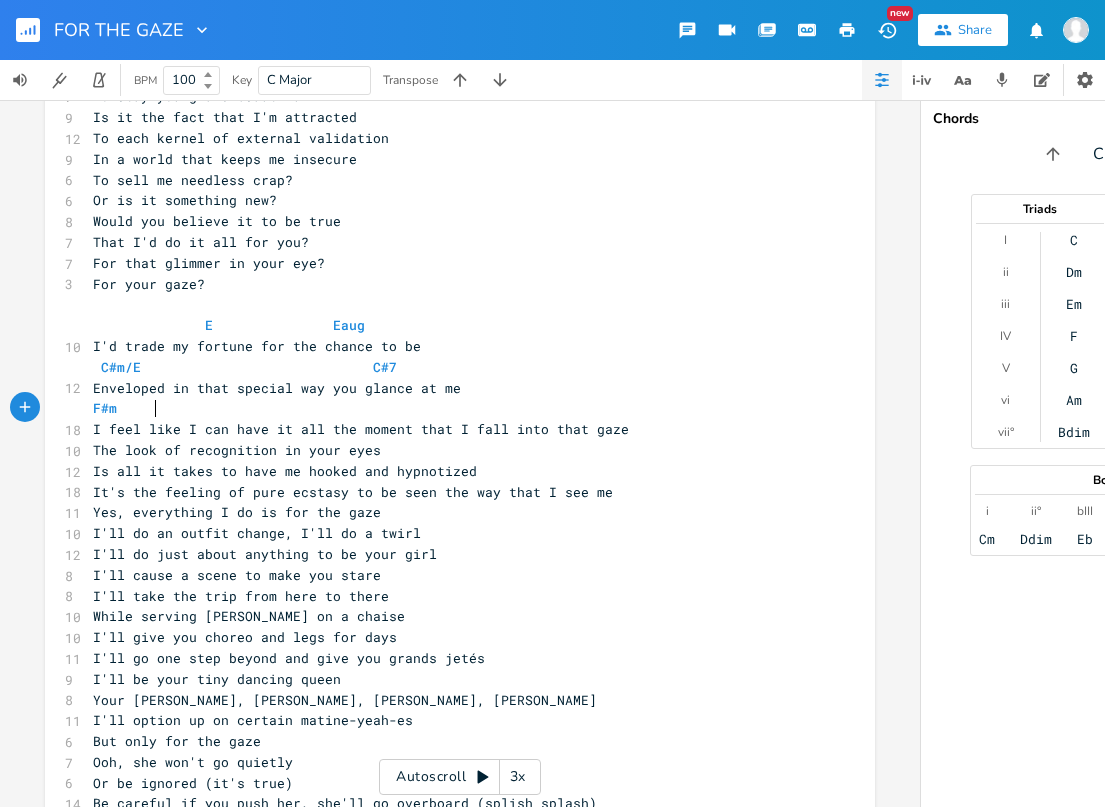 click on "F#m" at bounding box center [450, 408] 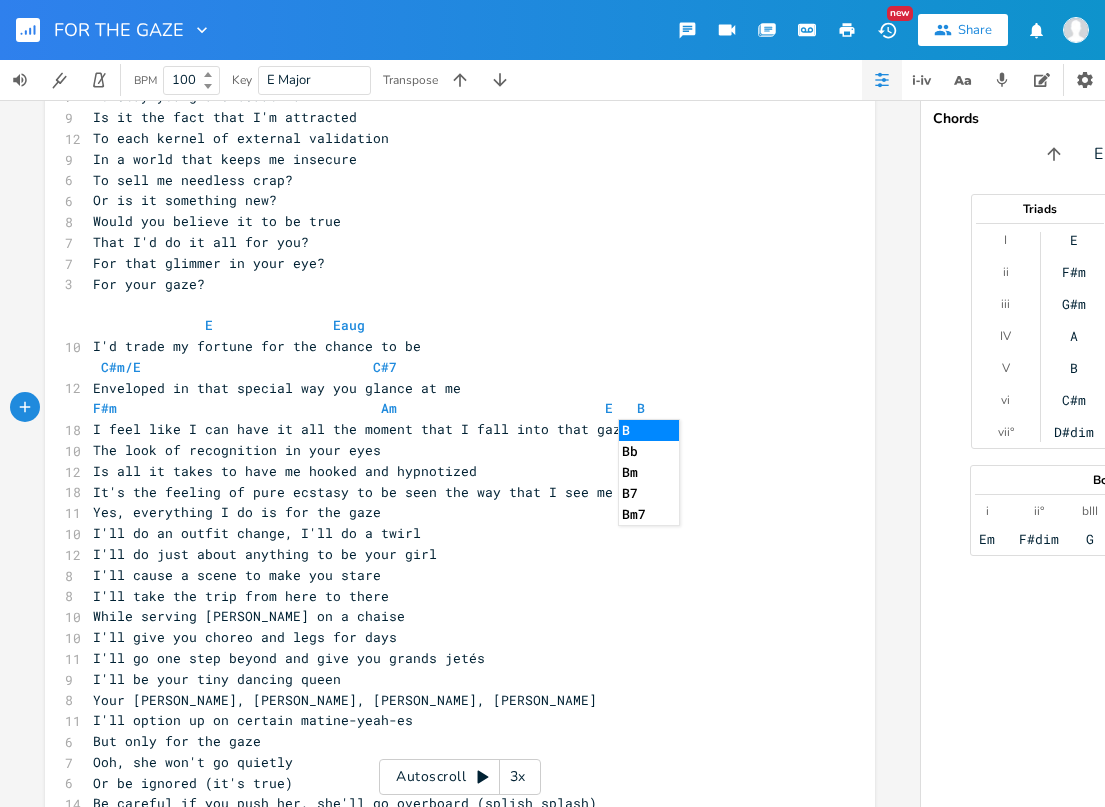 type on "Am                          E   B7" 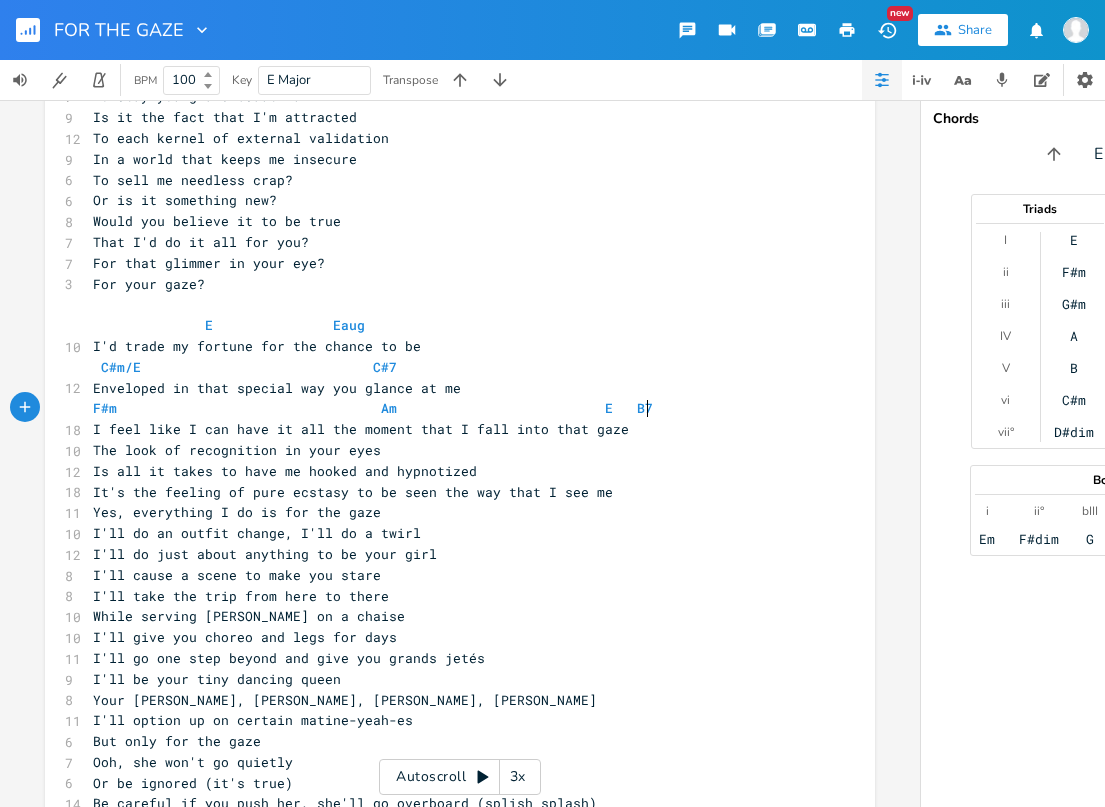 click on "I feel like I can have it all the moment that I fall into that gaze" at bounding box center (450, 429) 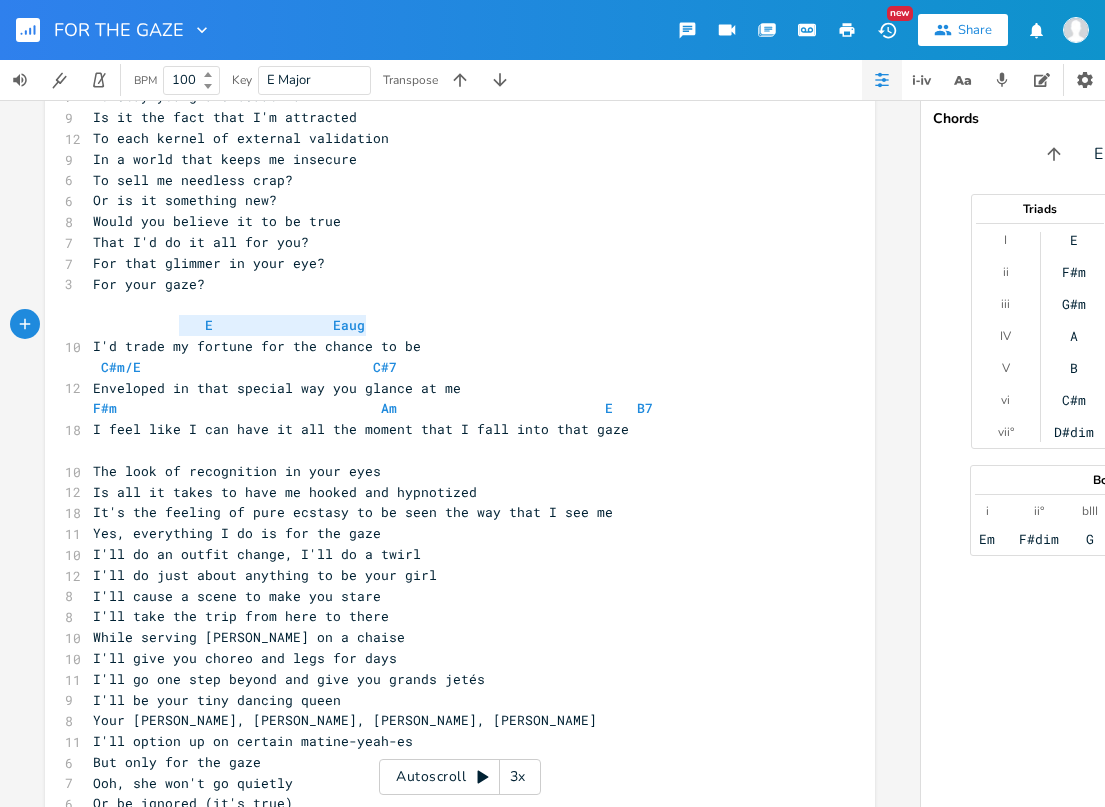 type on "E               Eaug" 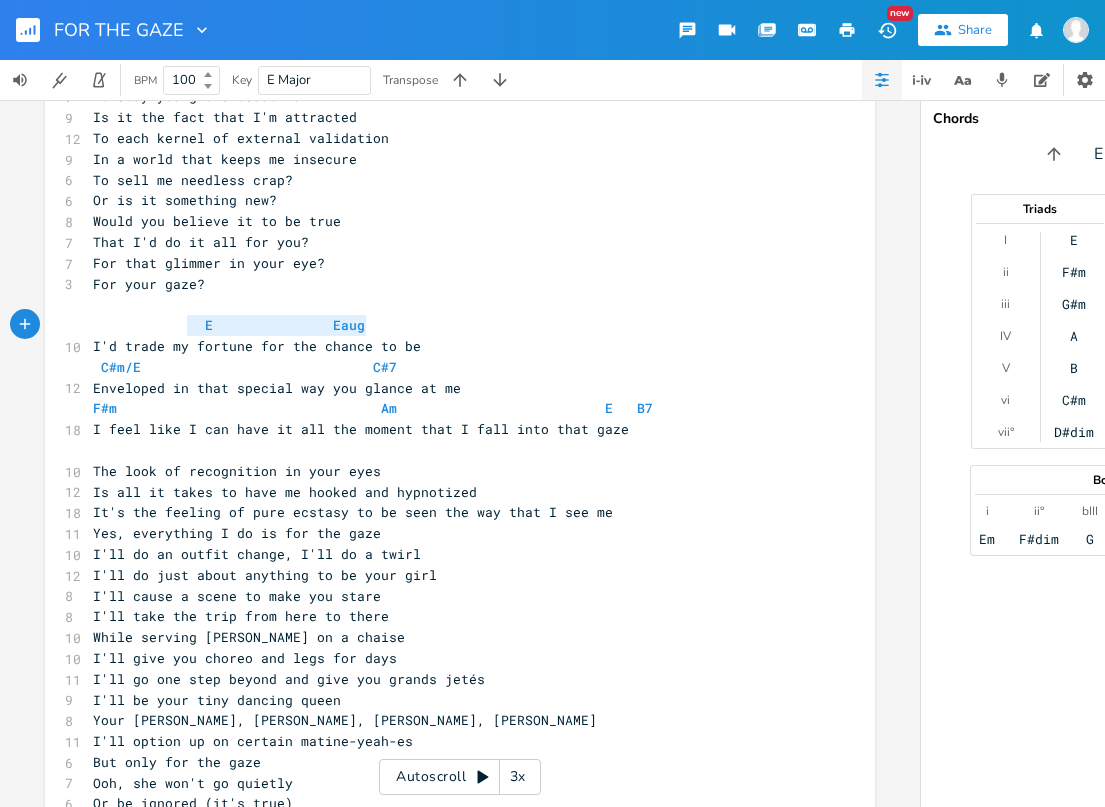 drag, startPoint x: 379, startPoint y: 318, endPoint x: 179, endPoint y: 319, distance: 200.0025 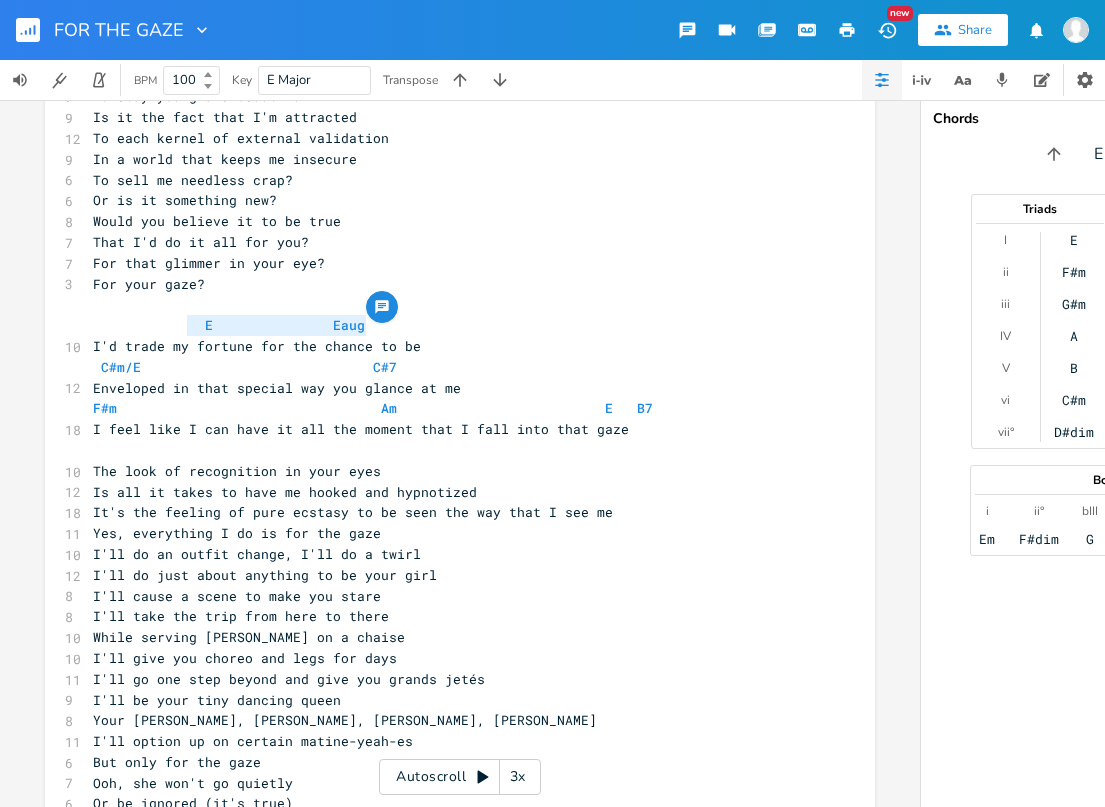 click on "​" at bounding box center (450, 450) 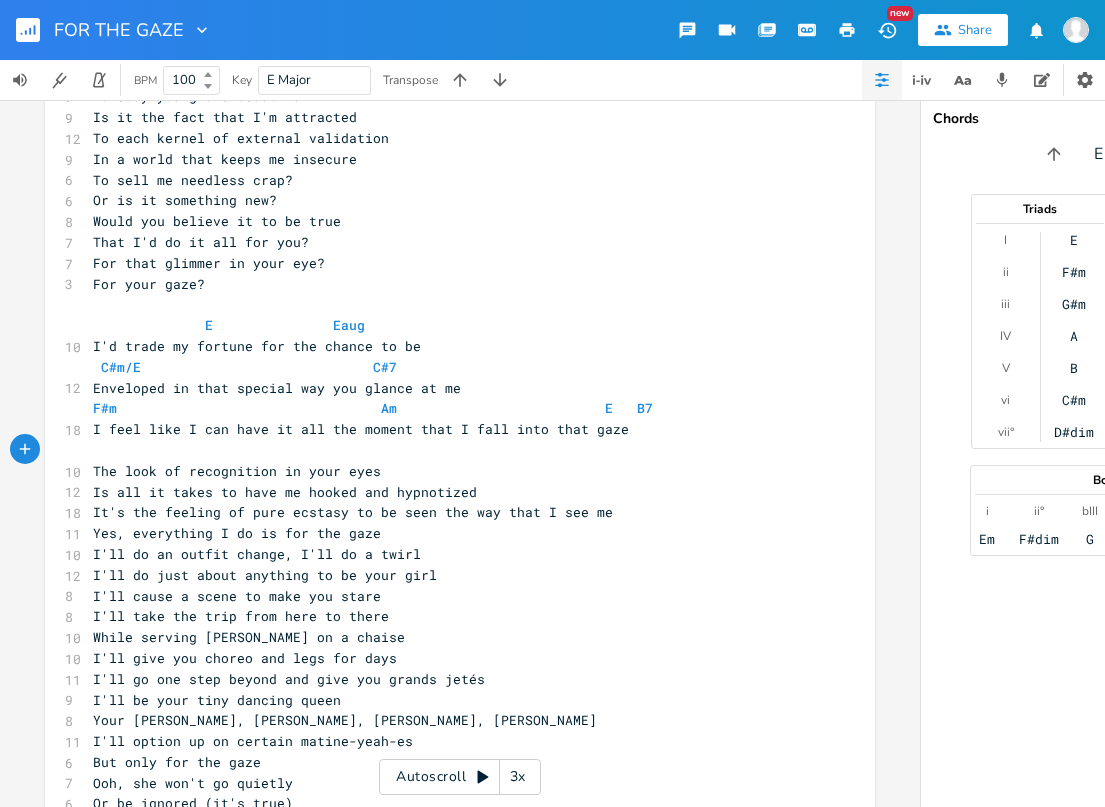 paste 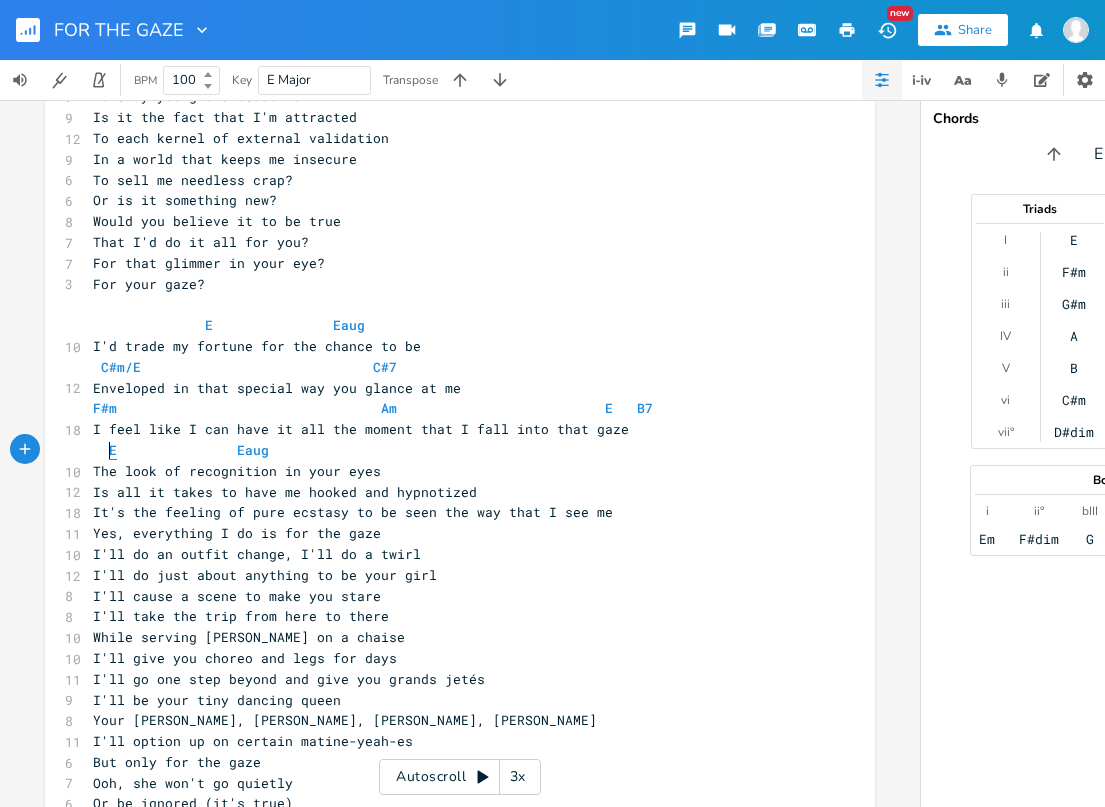 click on "E" at bounding box center (113, 450) 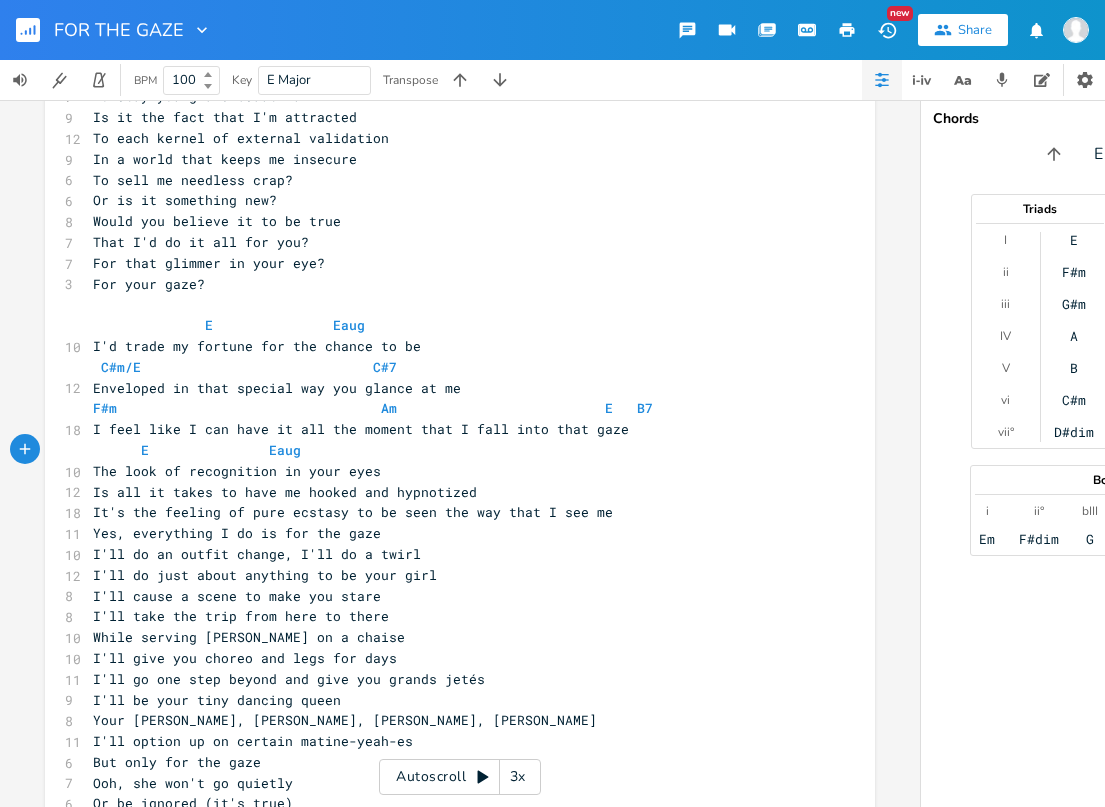 click on "E                 Eaug" at bounding box center (201, 450) 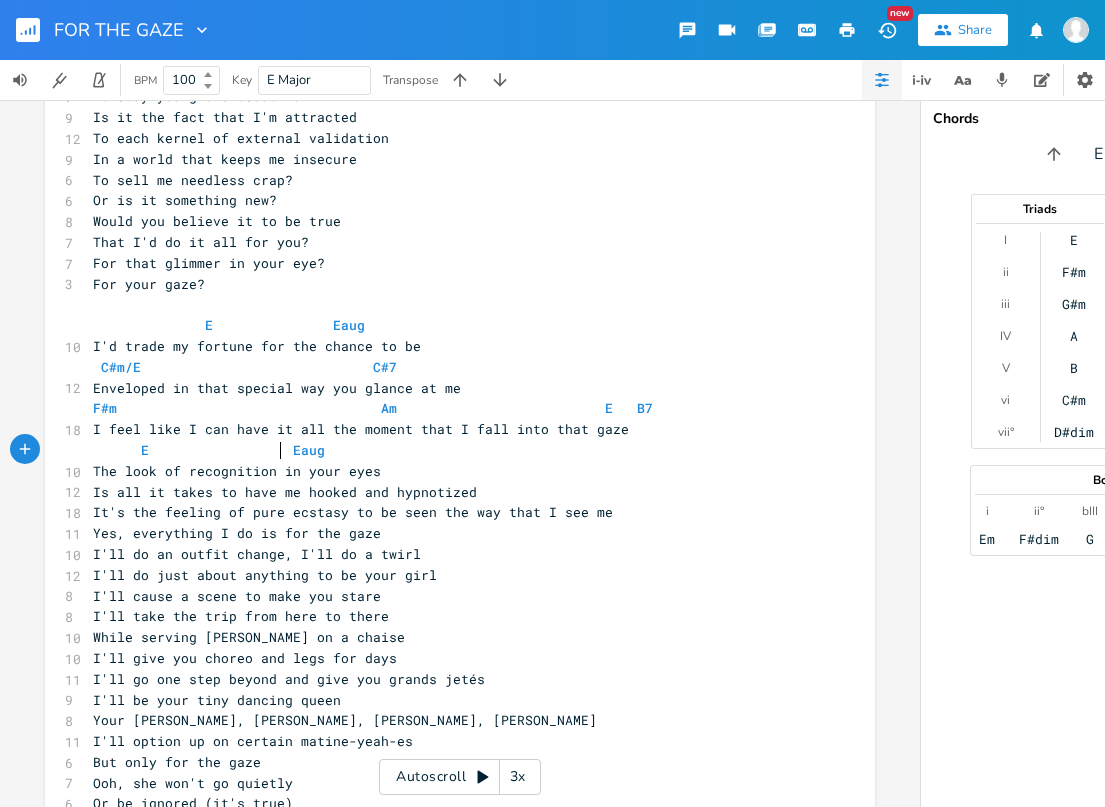 scroll, scrollTop: 0, scrollLeft: 12, axis: horizontal 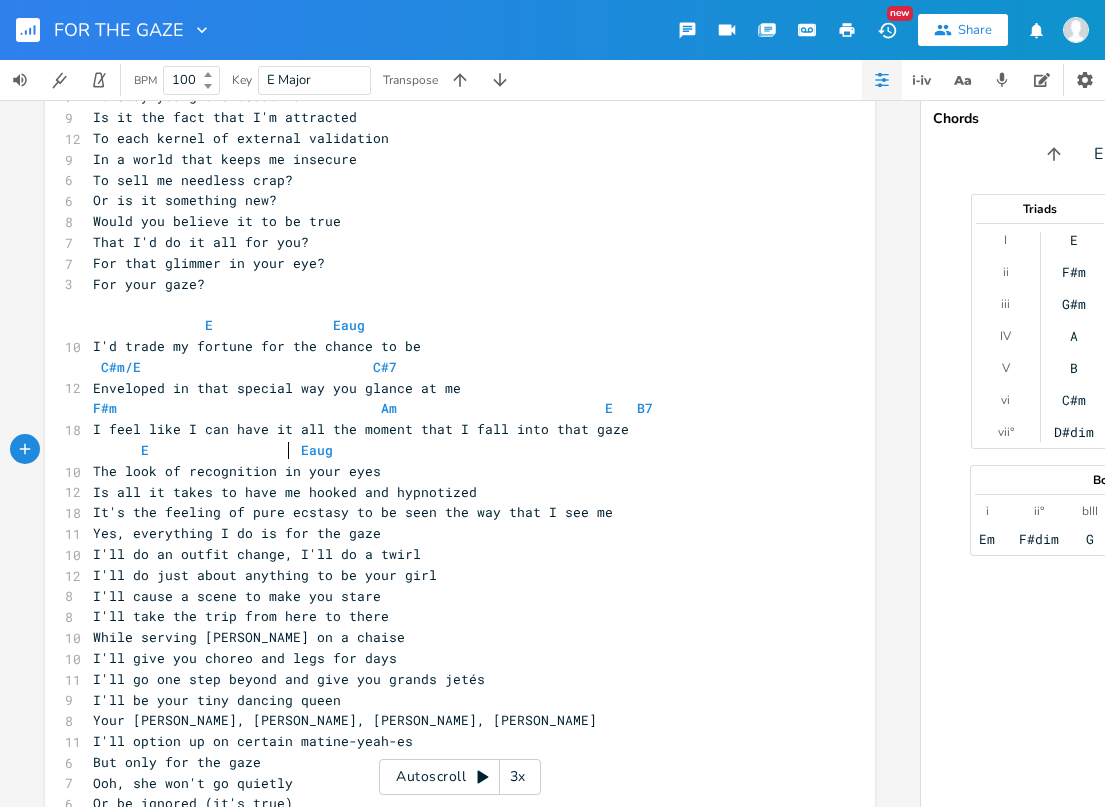 click on "The look of recognition in your eyes" at bounding box center (450, 471) 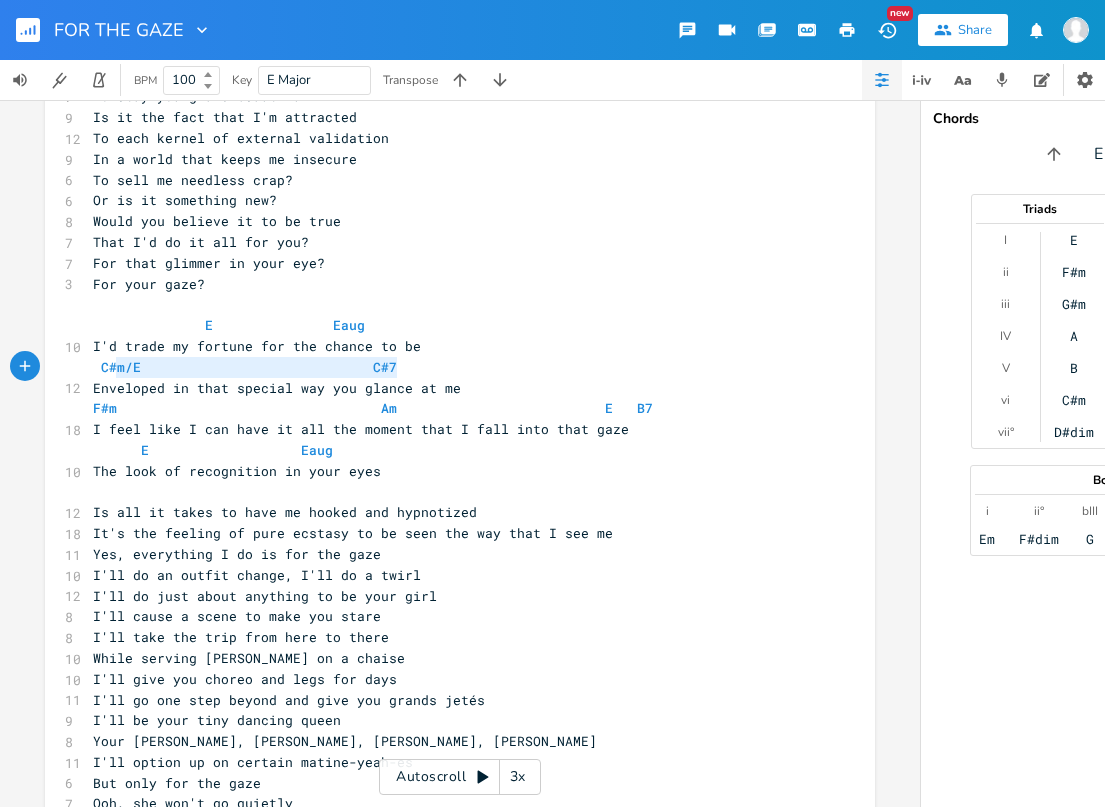 type on "C#m/E                             C#7" 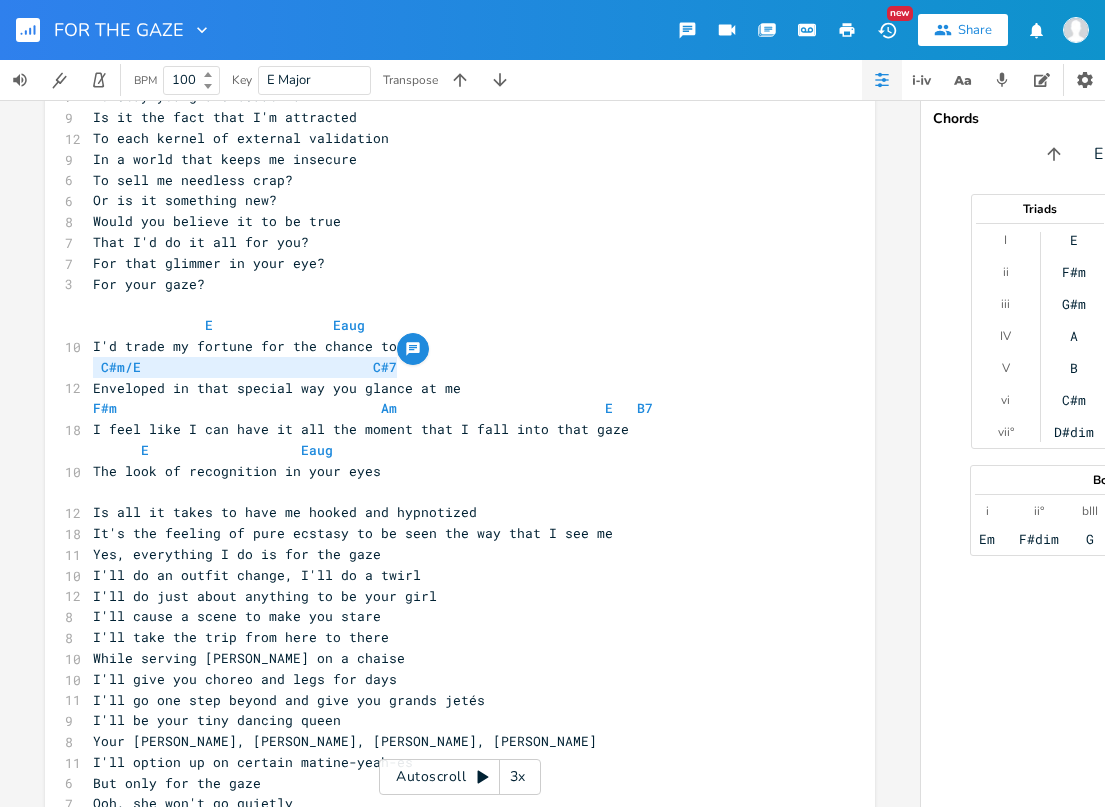 drag, startPoint x: 401, startPoint y: 366, endPoint x: 78, endPoint y: 365, distance: 323.00156 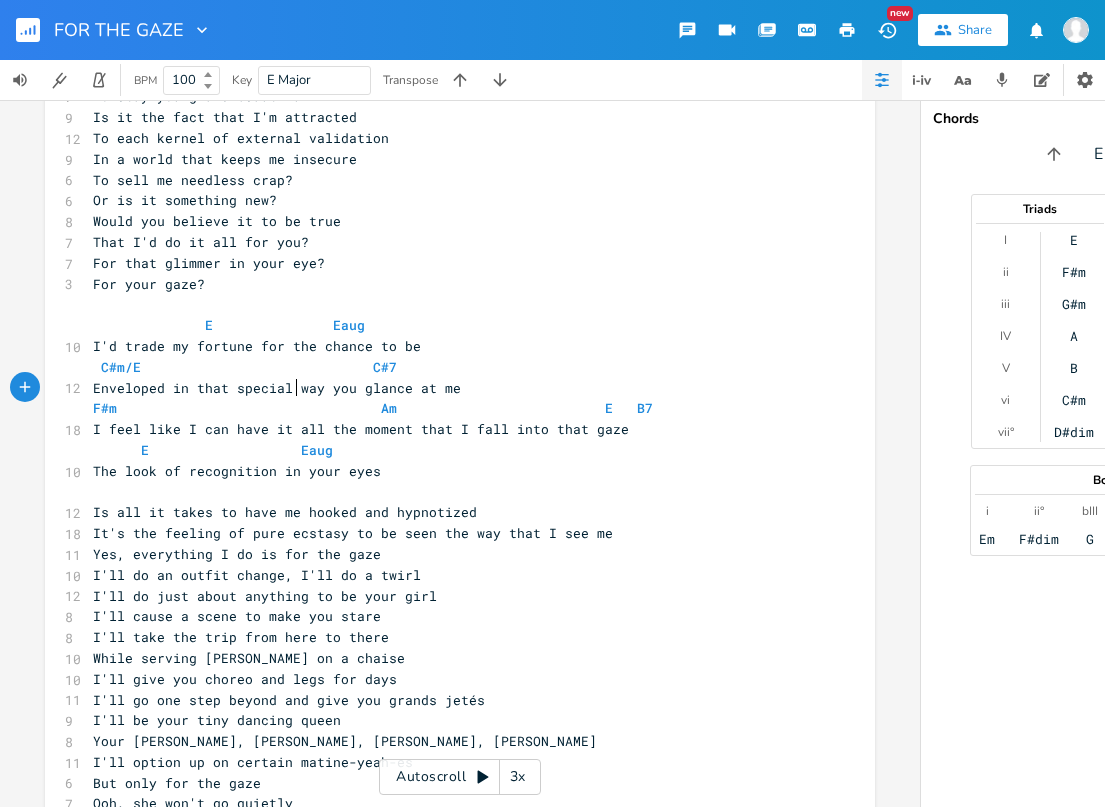 click on "Enveloped in that special way you glance at me" at bounding box center (277, 388) 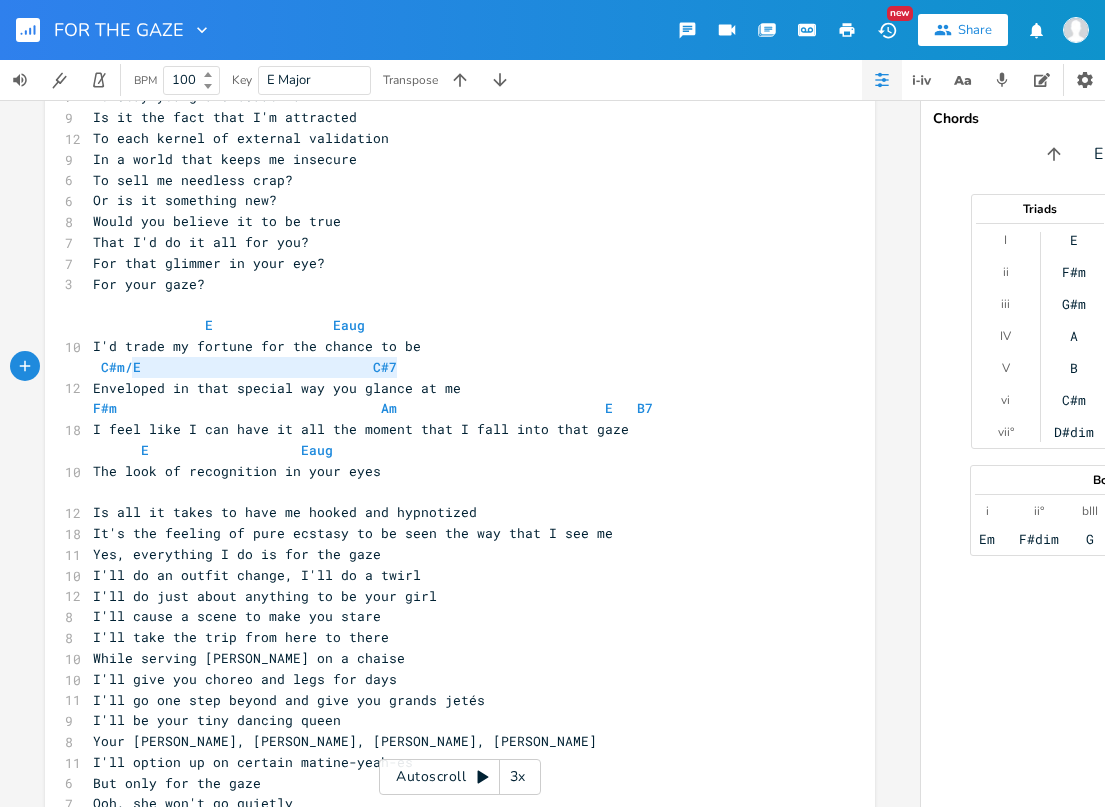 type on "C#m/E                             C#7" 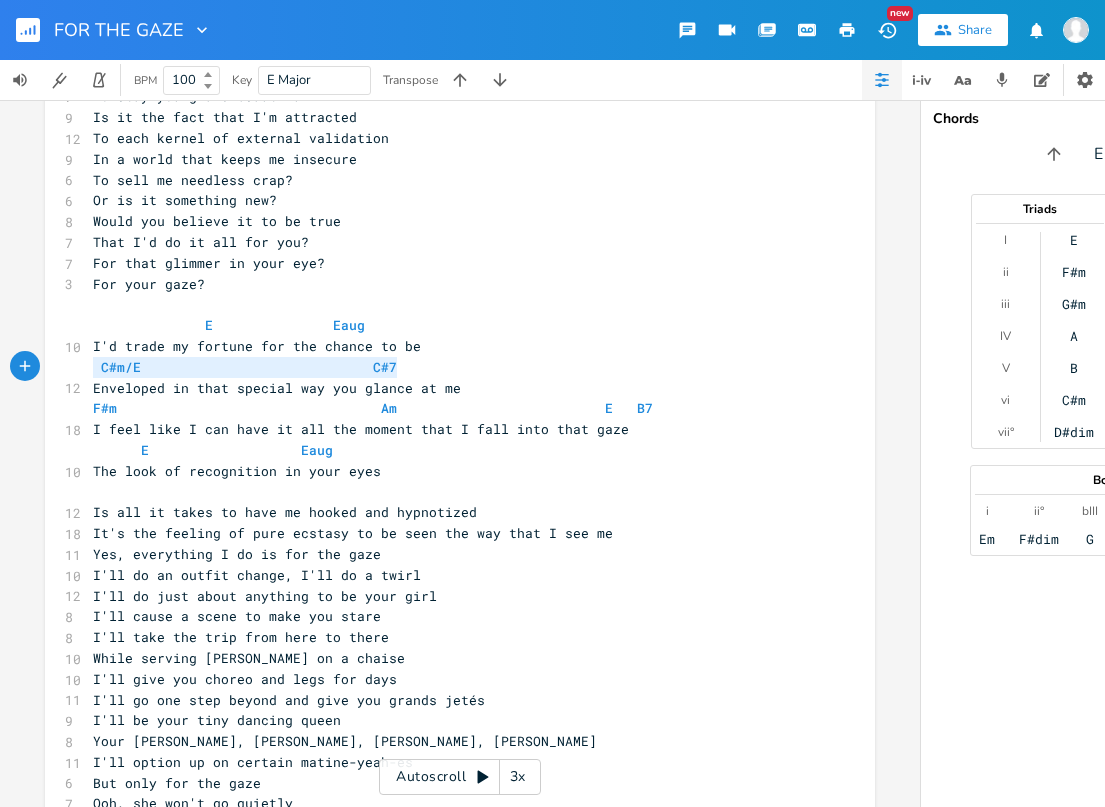 drag, startPoint x: 347, startPoint y: 357, endPoint x: 83, endPoint y: 363, distance: 264.06818 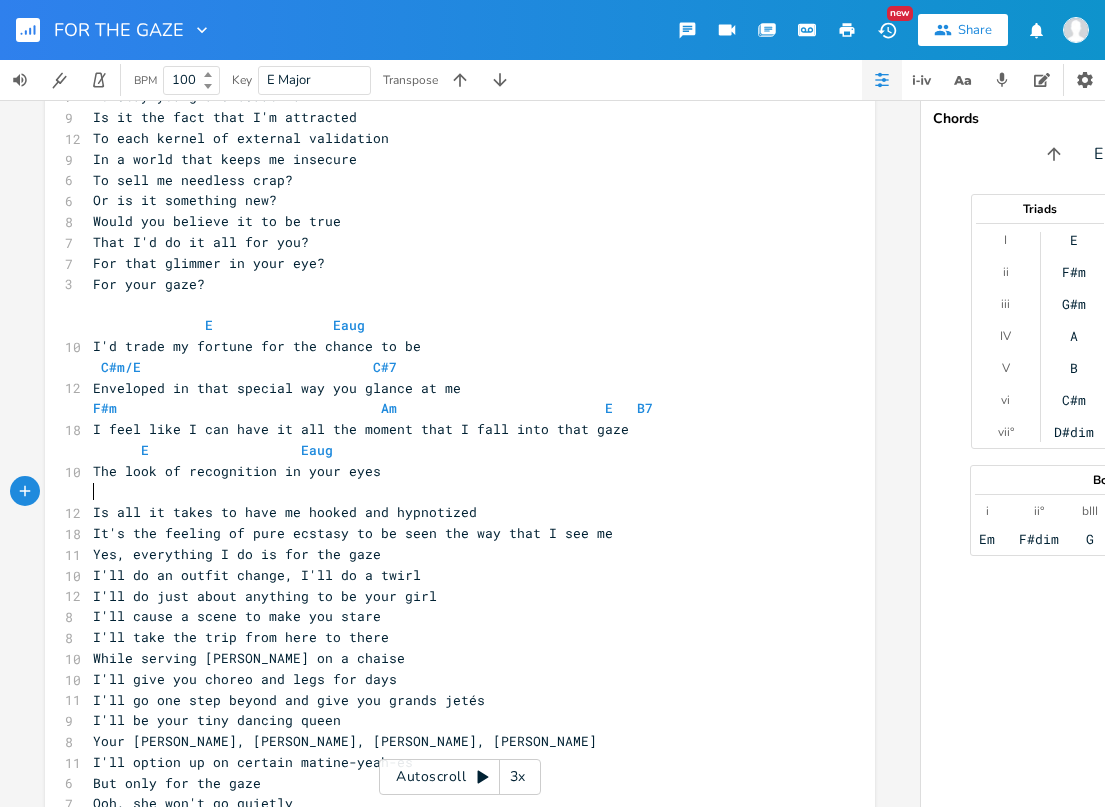 click on "​" at bounding box center (450, 492) 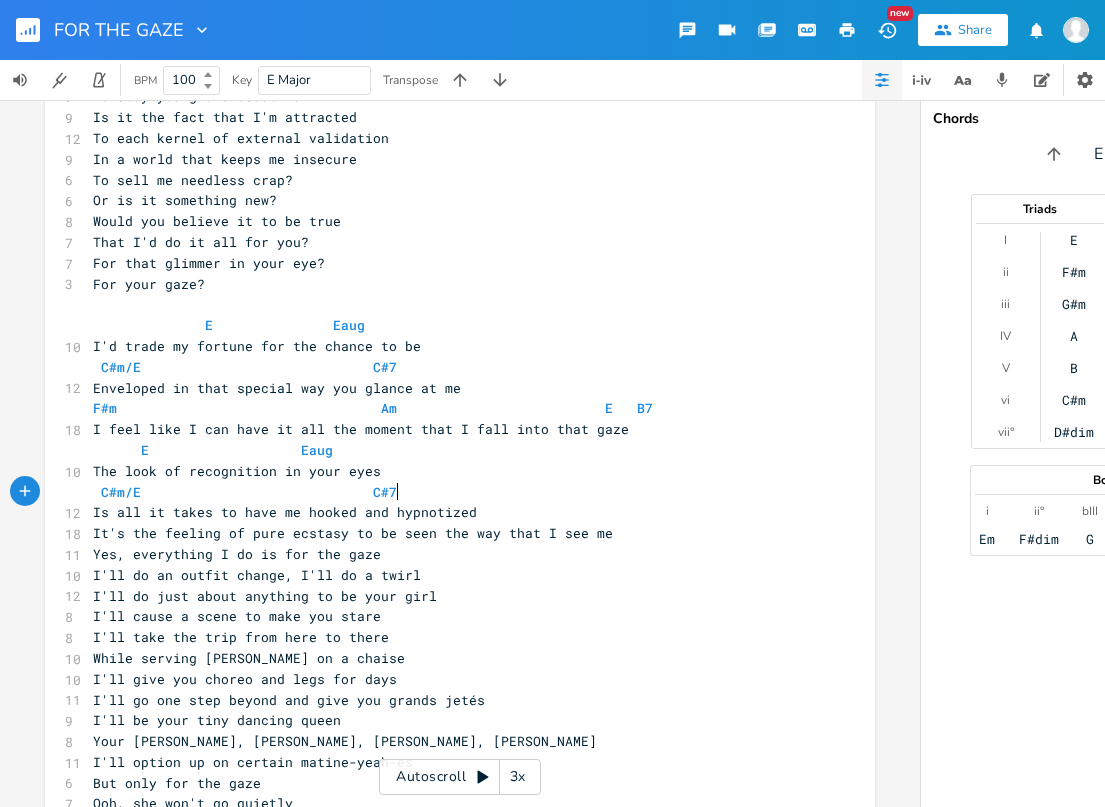 click on "C#m/E                               C#7" at bounding box center [249, 492] 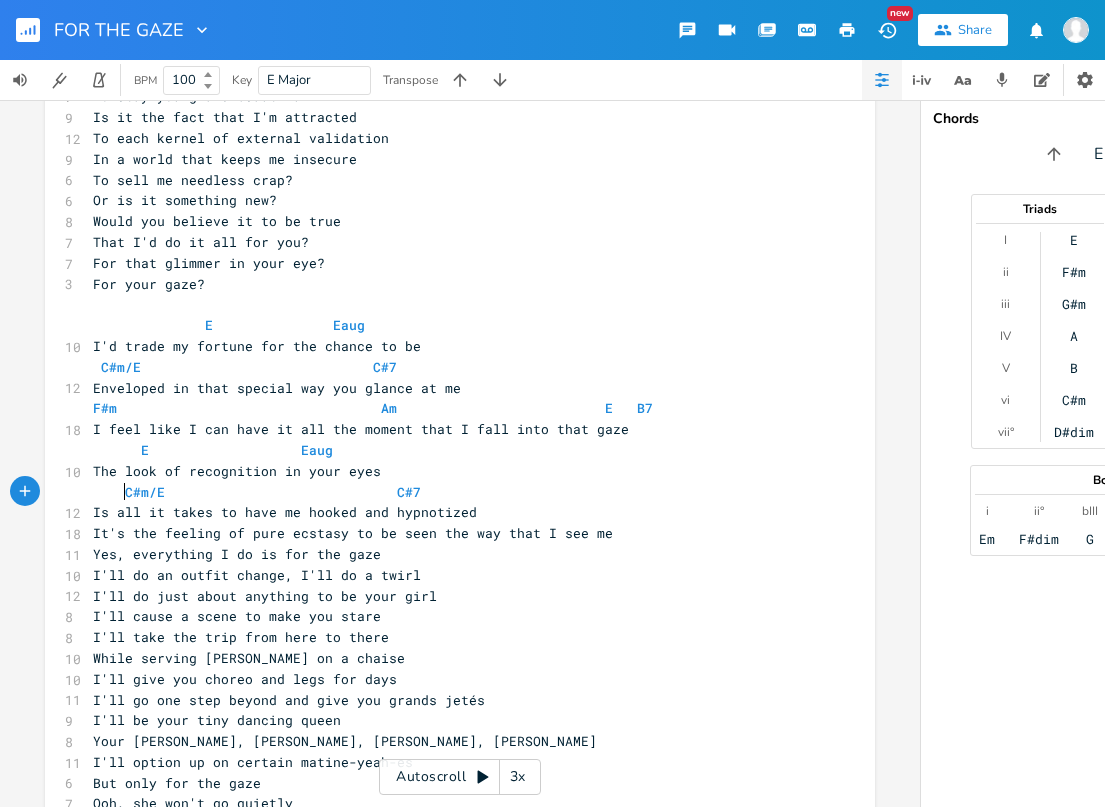 scroll, scrollTop: 0, scrollLeft: 9, axis: horizontal 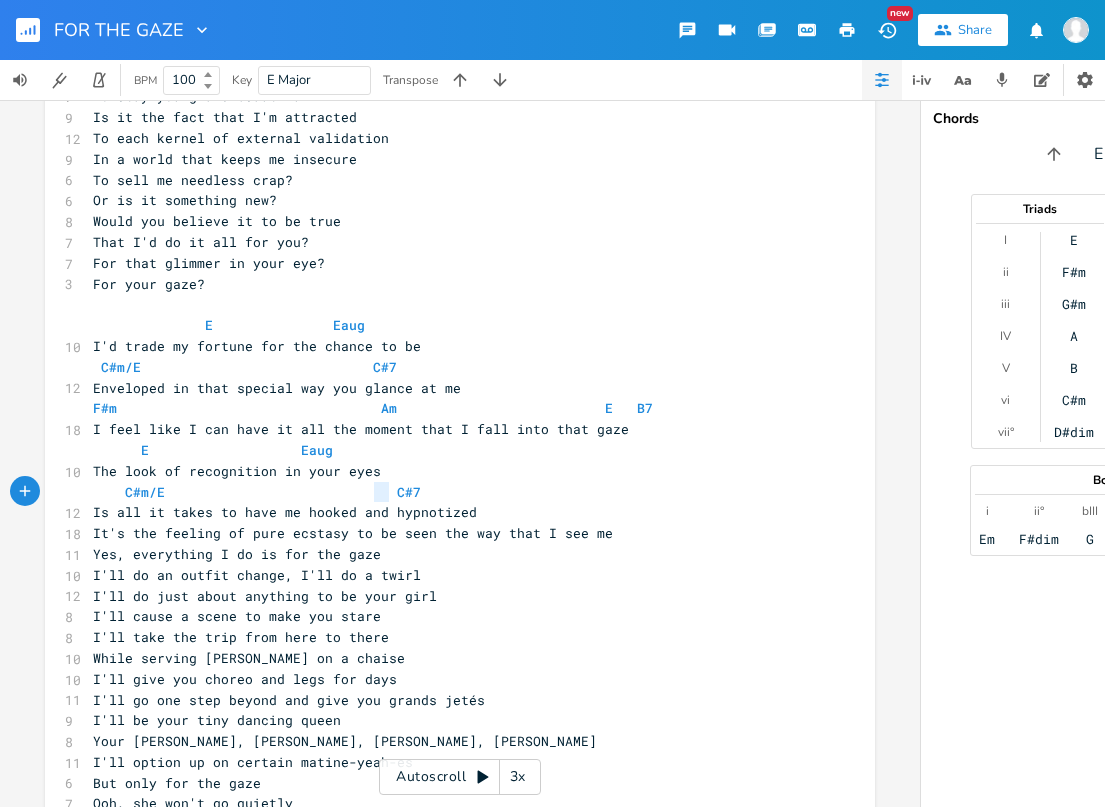 click on "C#m/E                               C#7" at bounding box center (261, 492) 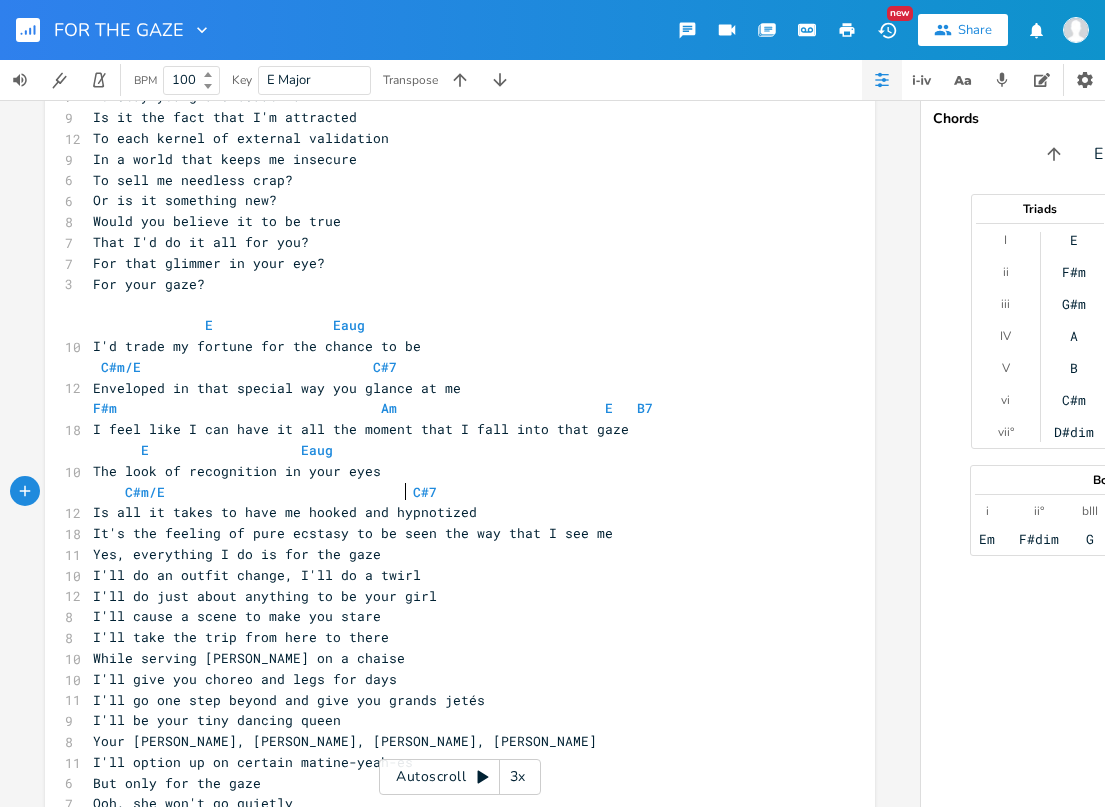 scroll, scrollTop: 0, scrollLeft: 12, axis: horizontal 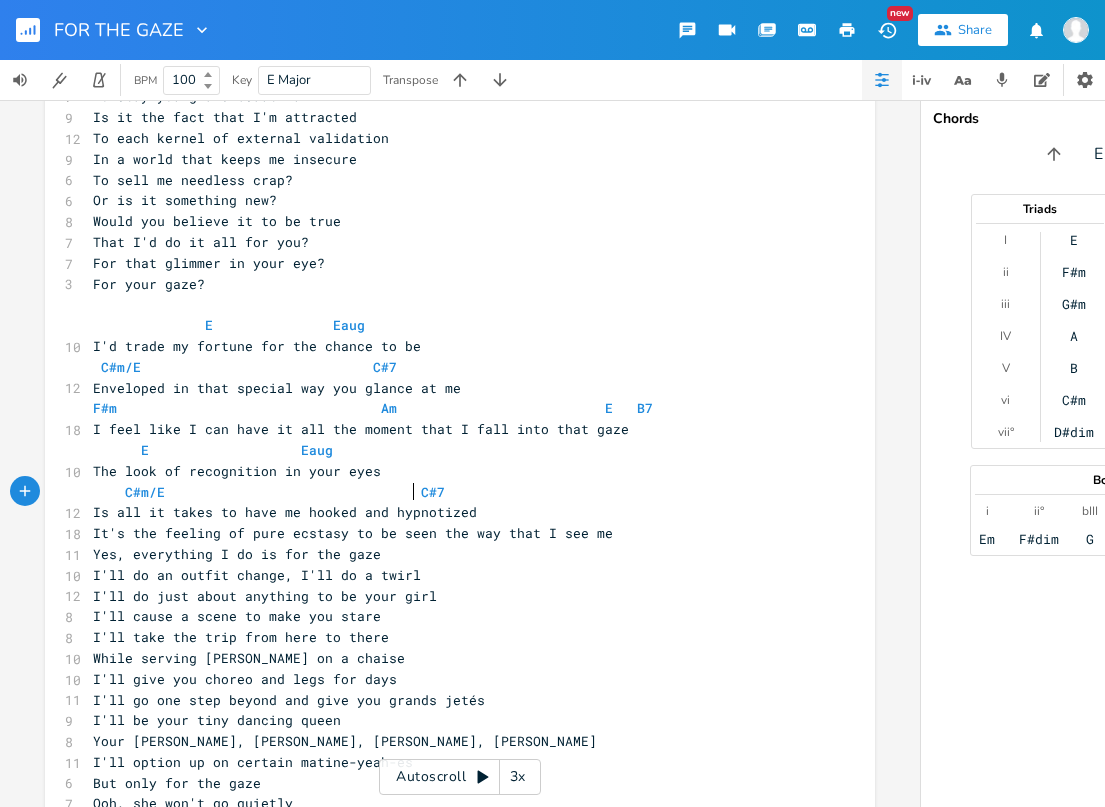 click on "It's the feeling of pure ecstasy to be seen the way that I see me" at bounding box center [450, 533] 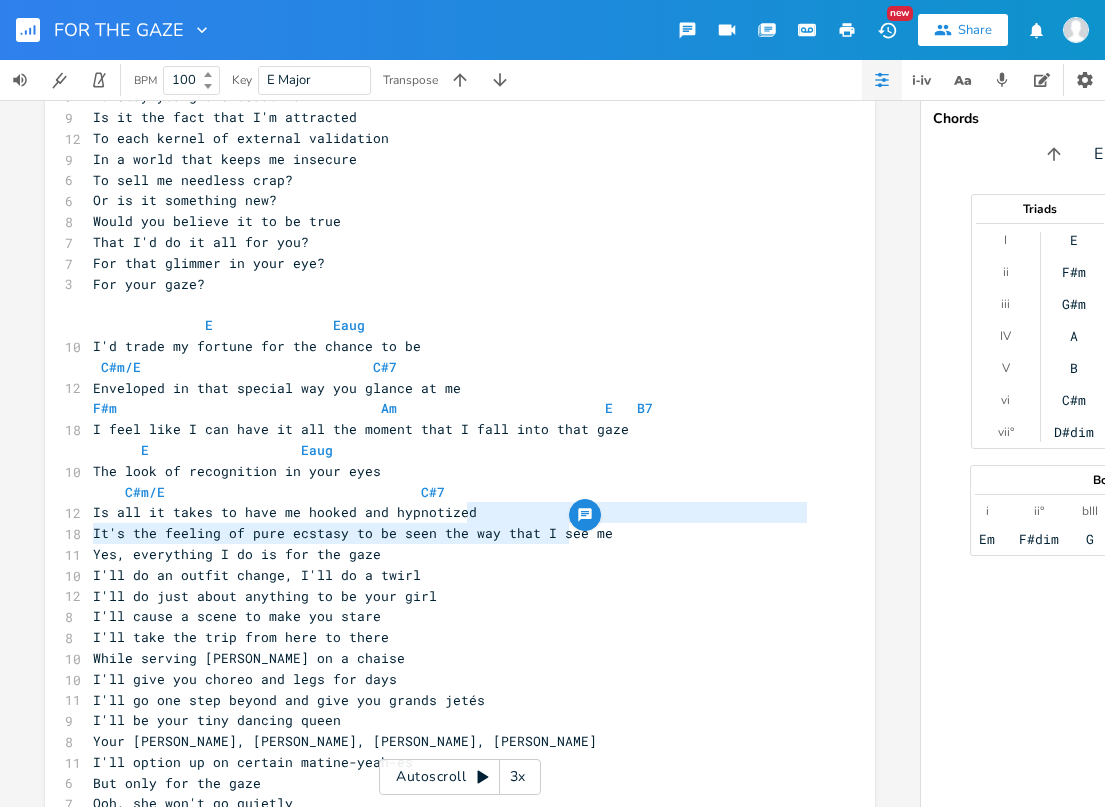 type on "It's the feeling of pure ecstasy to be seen the way that I se" 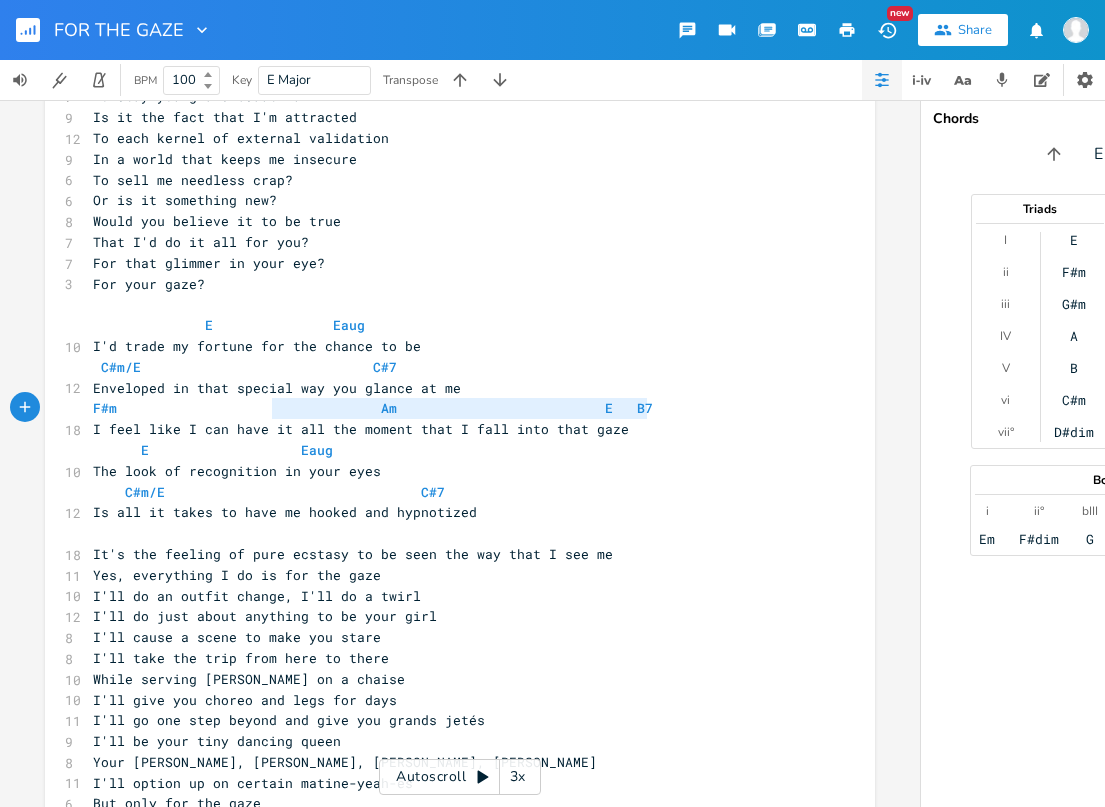 type on "F#m                                 Am                          E   B7" 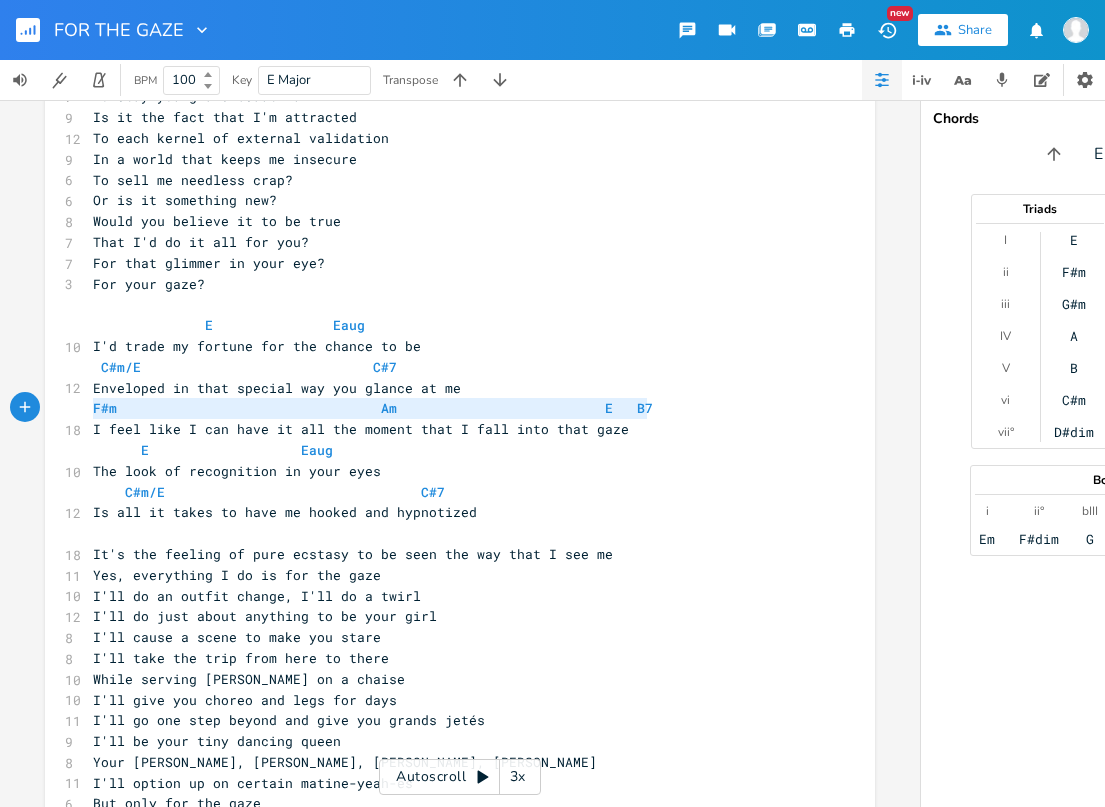 drag, startPoint x: 658, startPoint y: 407, endPoint x: 34, endPoint y: 411, distance: 624.0128 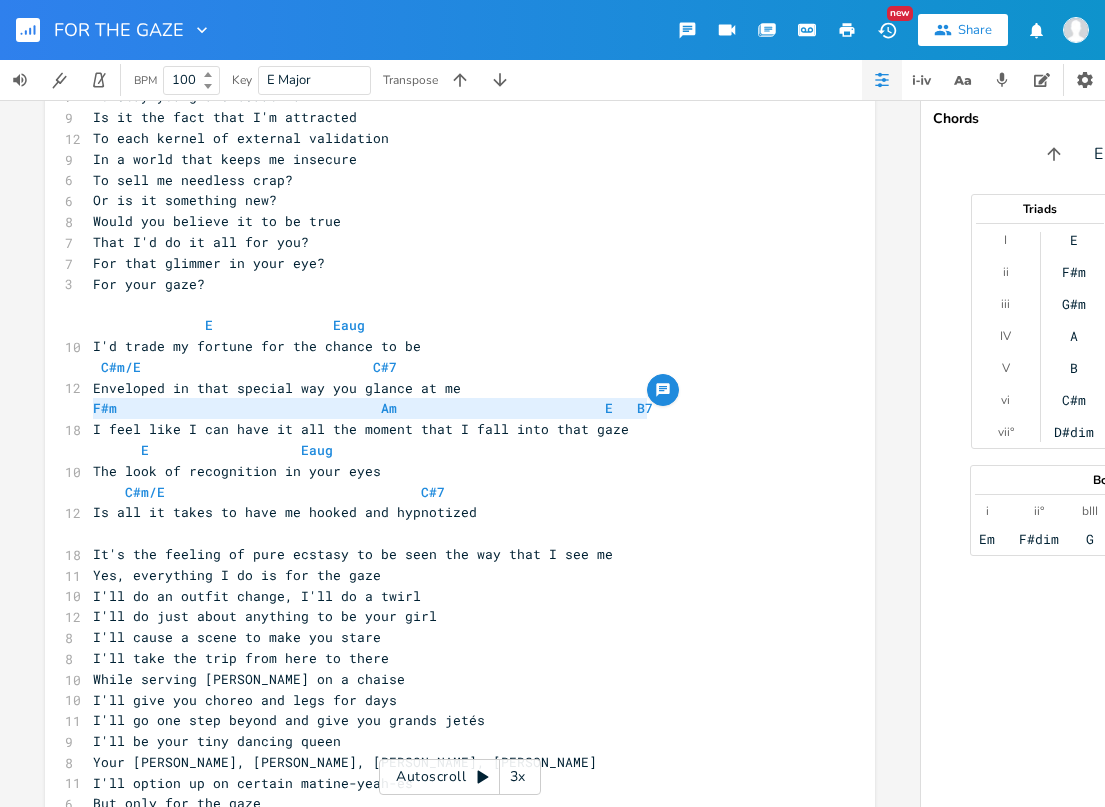 click on "It's the feeling of pure ecstasy to be seen the way that I see me" at bounding box center (450, 554) 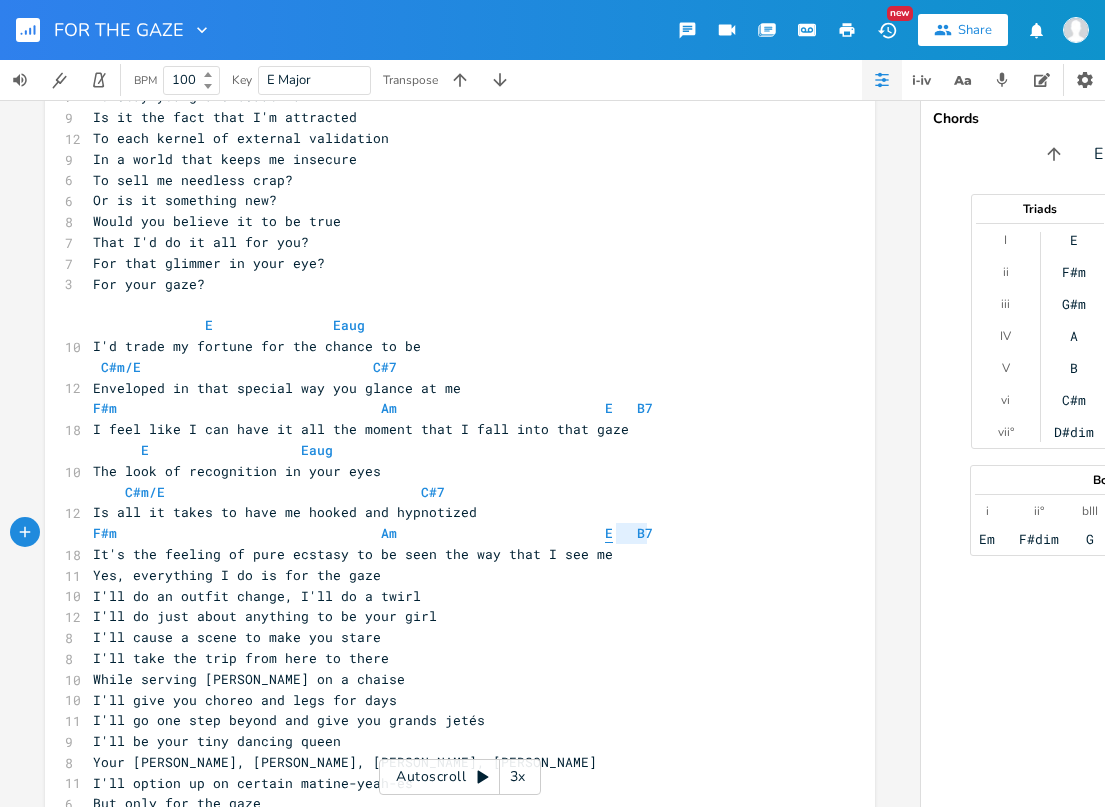 type on "E   B7" 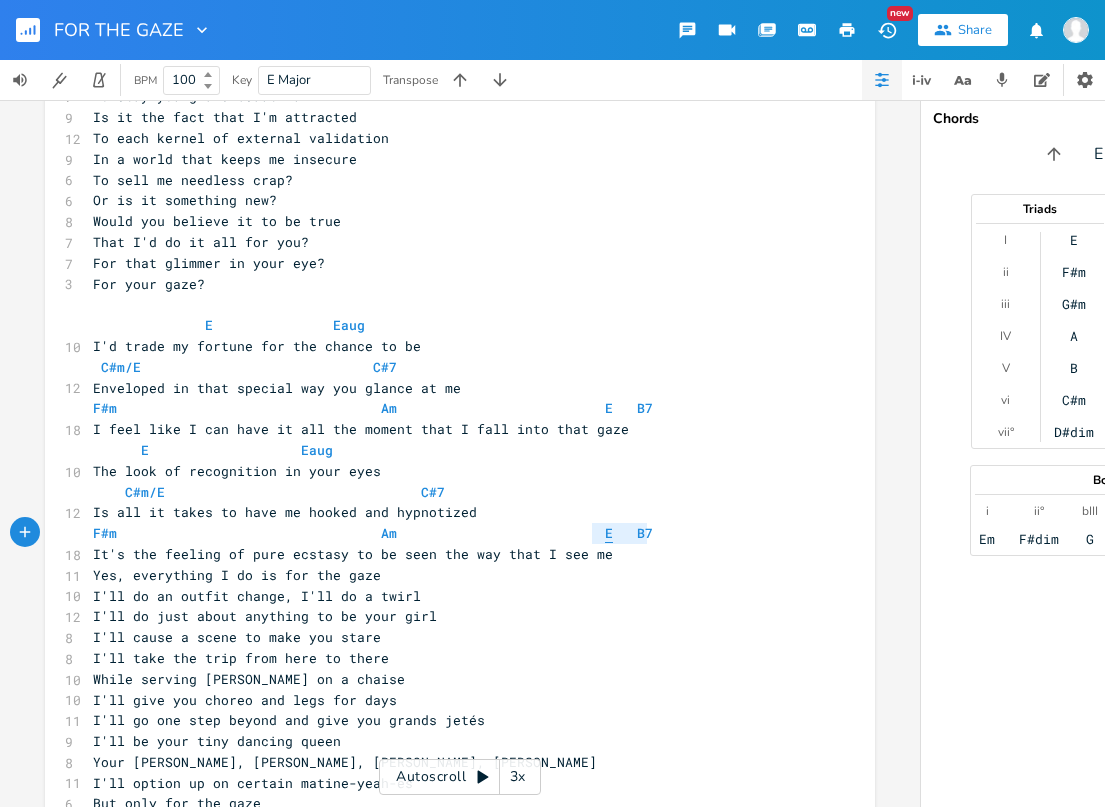 drag, startPoint x: 647, startPoint y: 529, endPoint x: 586, endPoint y: 533, distance: 61.13101 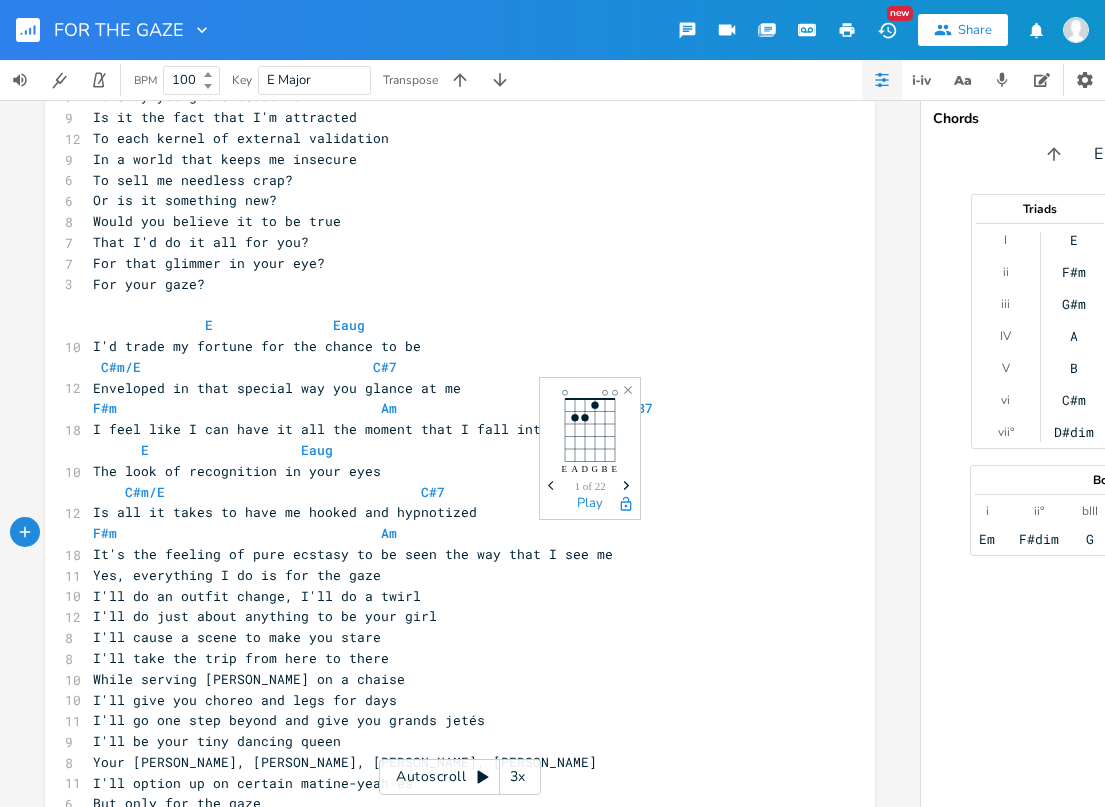 click on "It's the feeling of pure ecstasy to be seen the way that I see me" at bounding box center [450, 554] 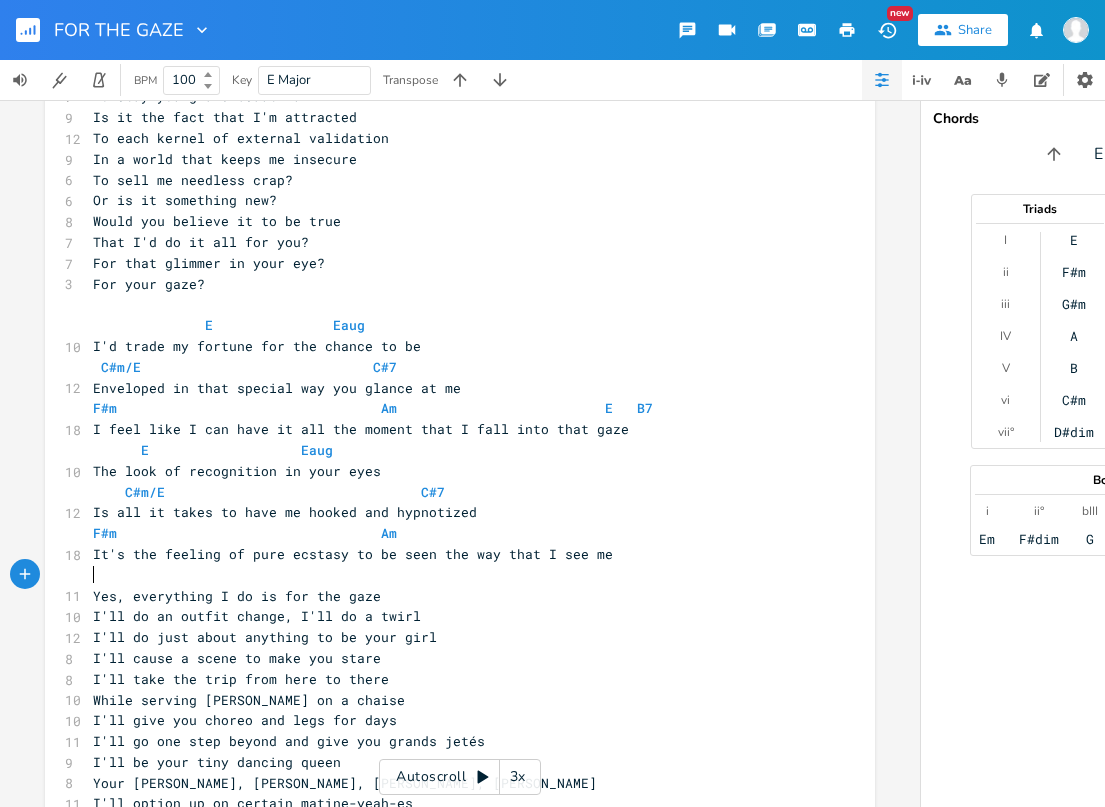 click on "​" at bounding box center [450, 575] 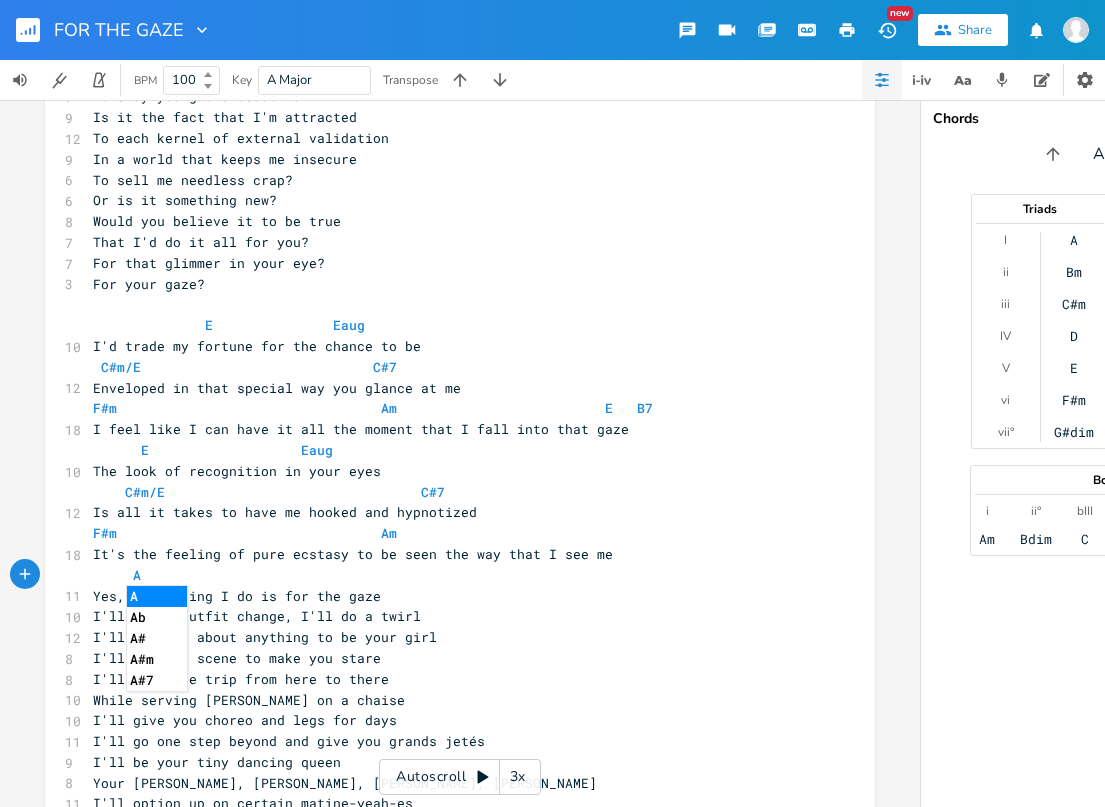 type on "A" 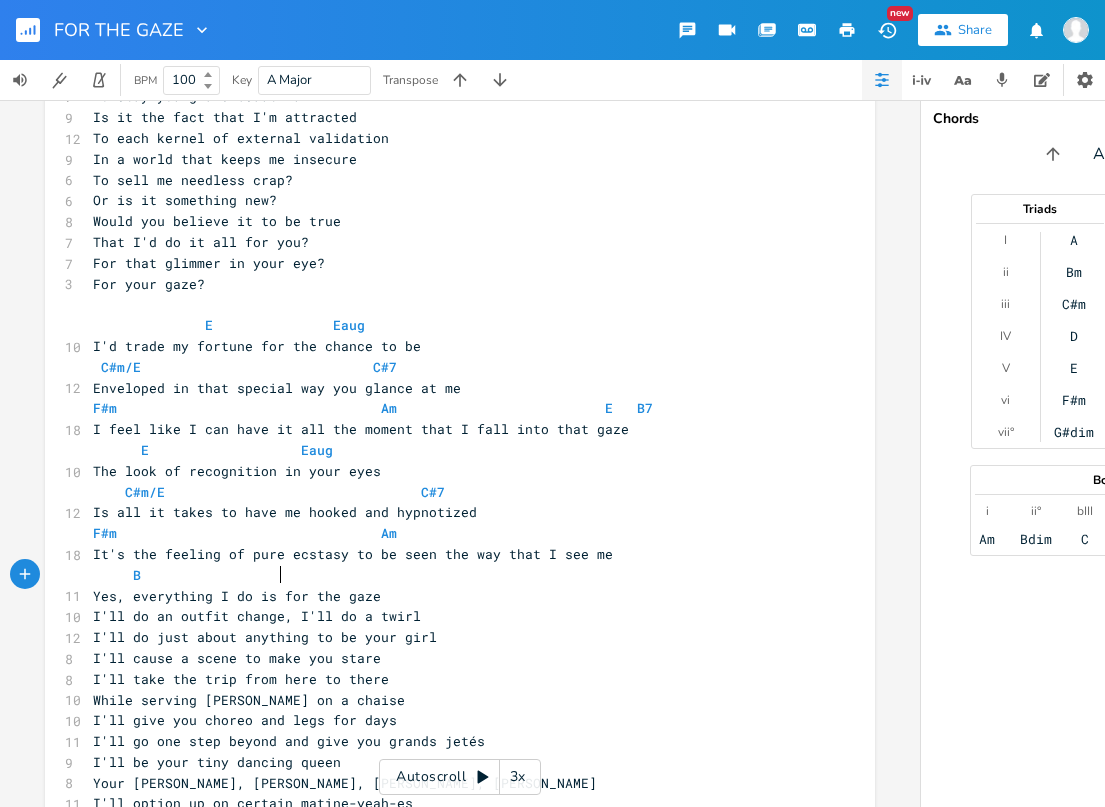 type on "B" 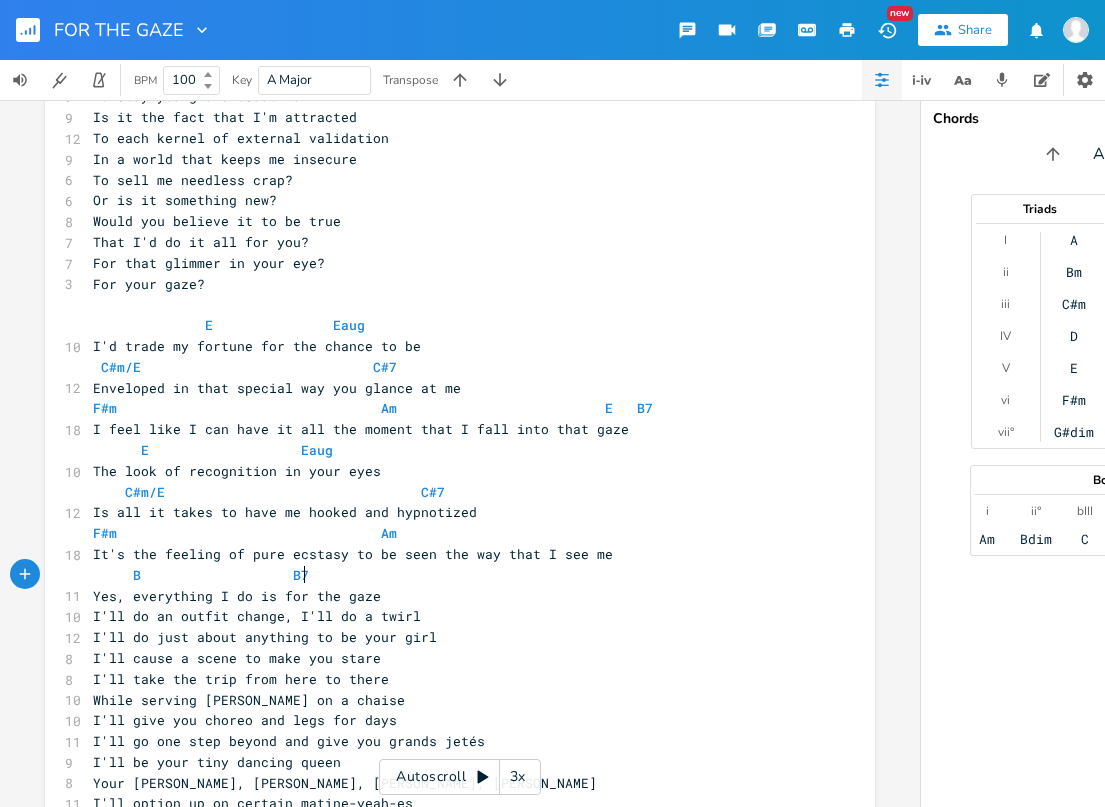 type on "B7" 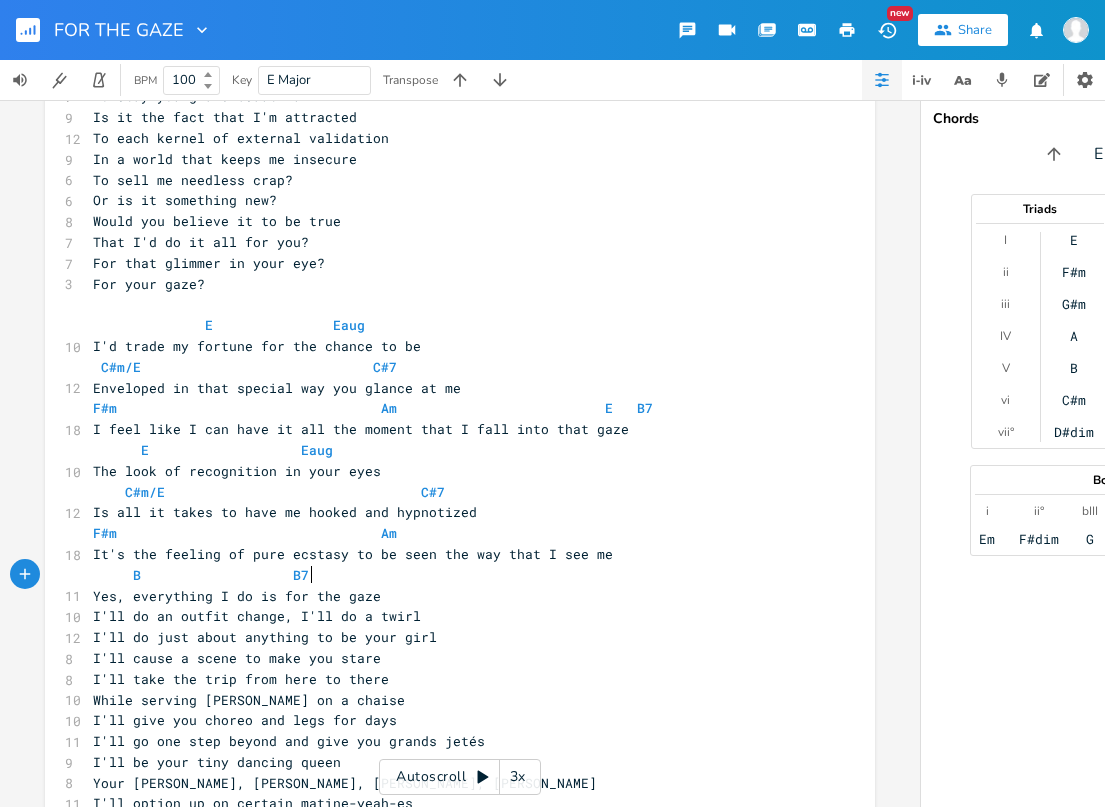 click on "Yes, everything I do is for the gaze" at bounding box center (237, 596) 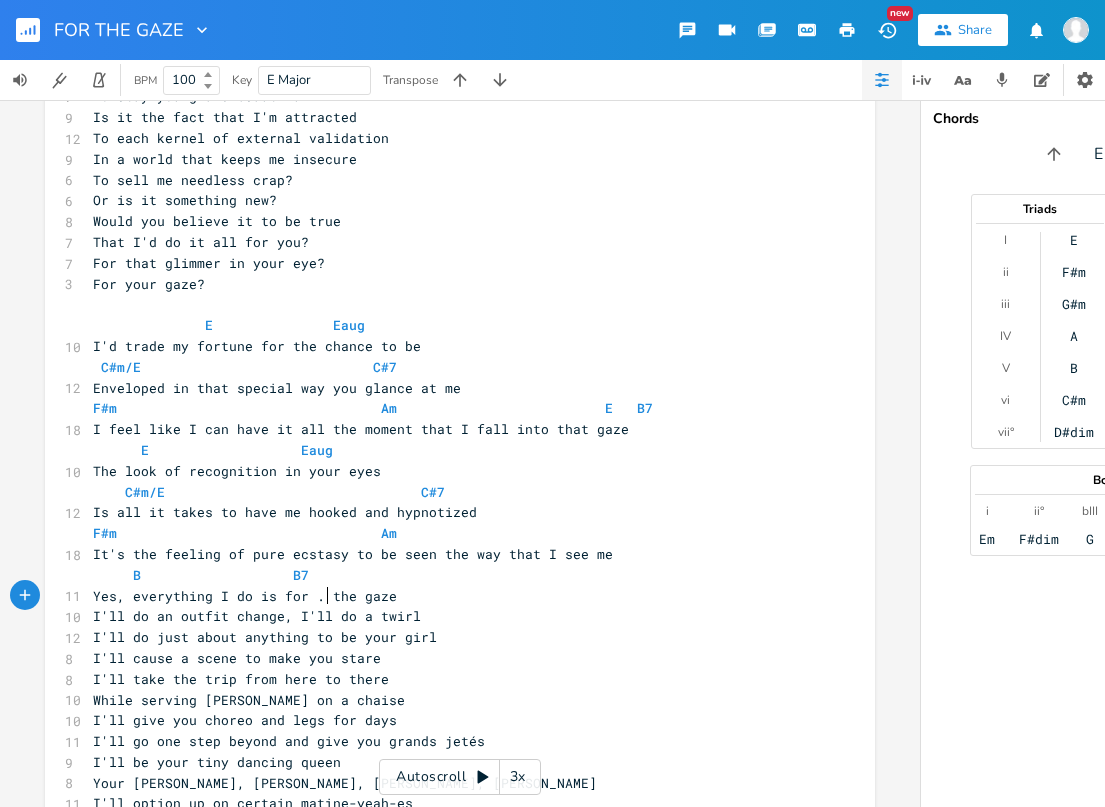 type on ". . ." 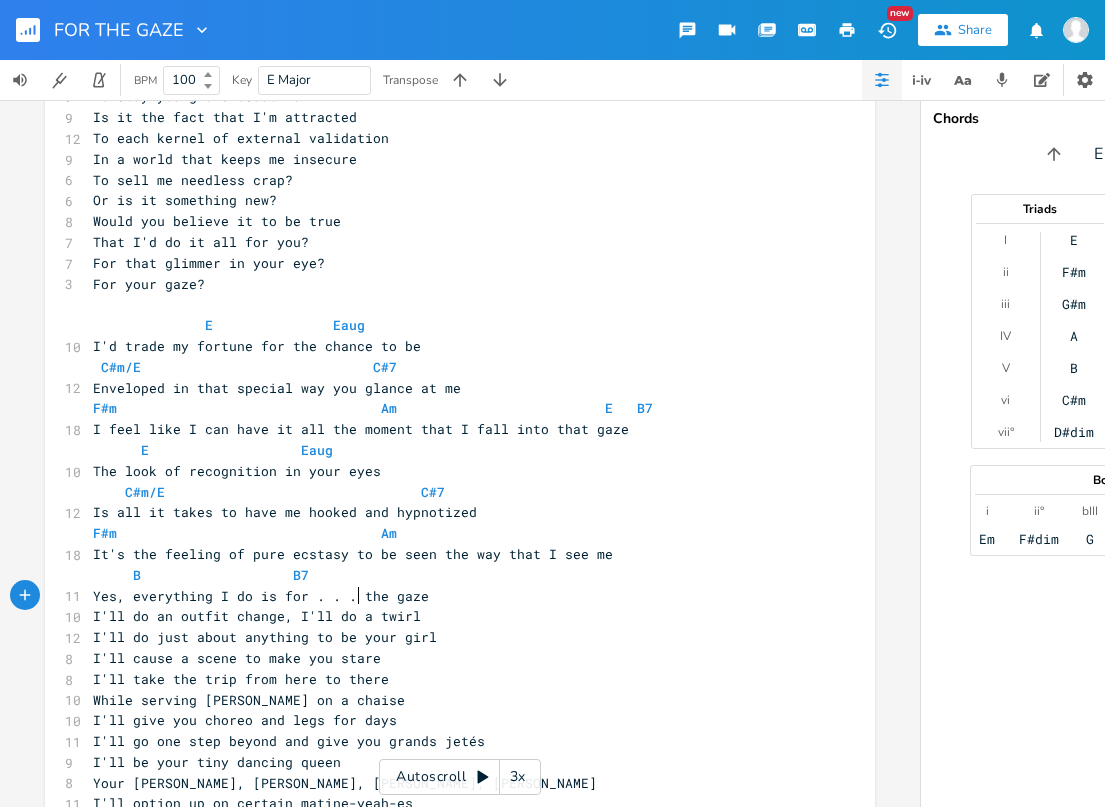 scroll, scrollTop: 0, scrollLeft: 18, axis: horizontal 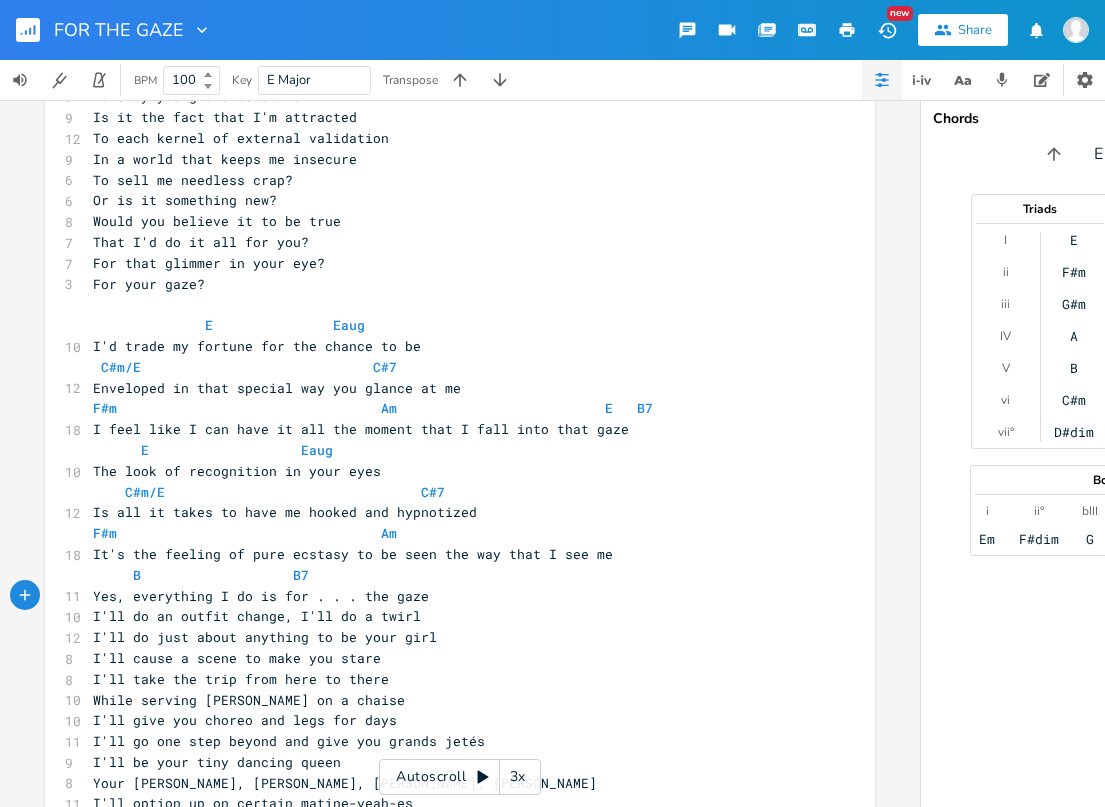 click on "Yes, everything I do is for . . . the gaze" at bounding box center [450, 596] 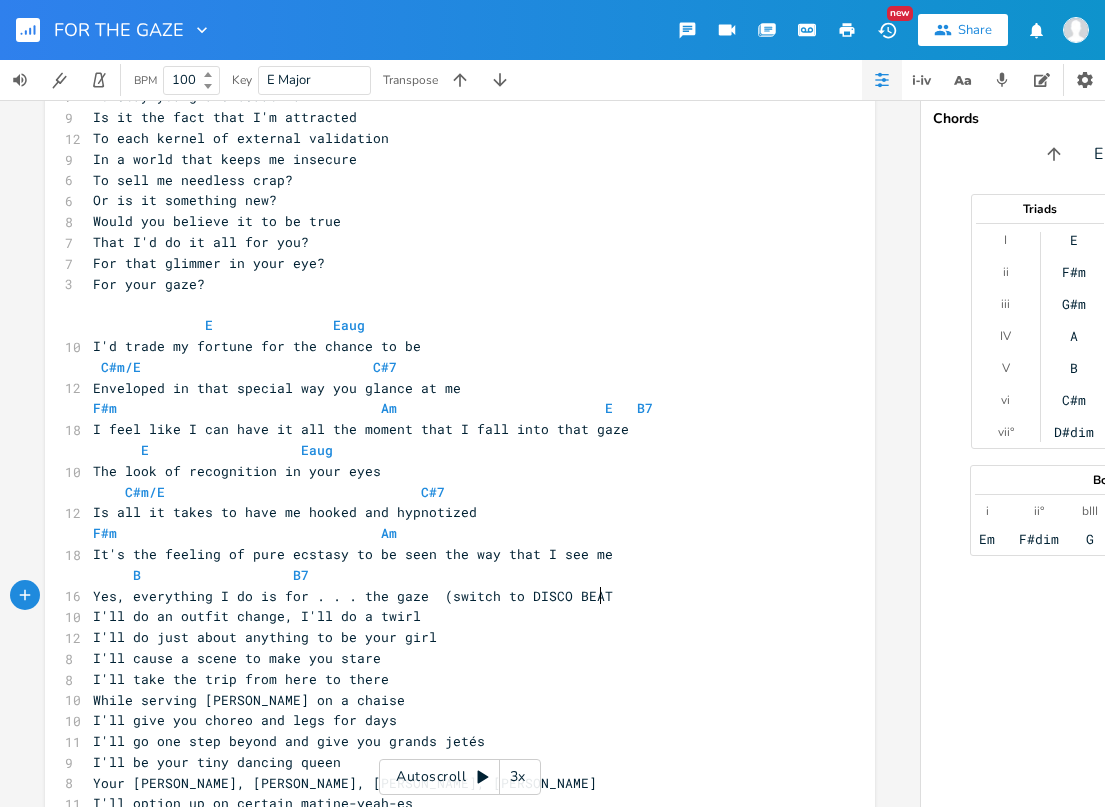 type on "(switch to DISCO BEAT~" 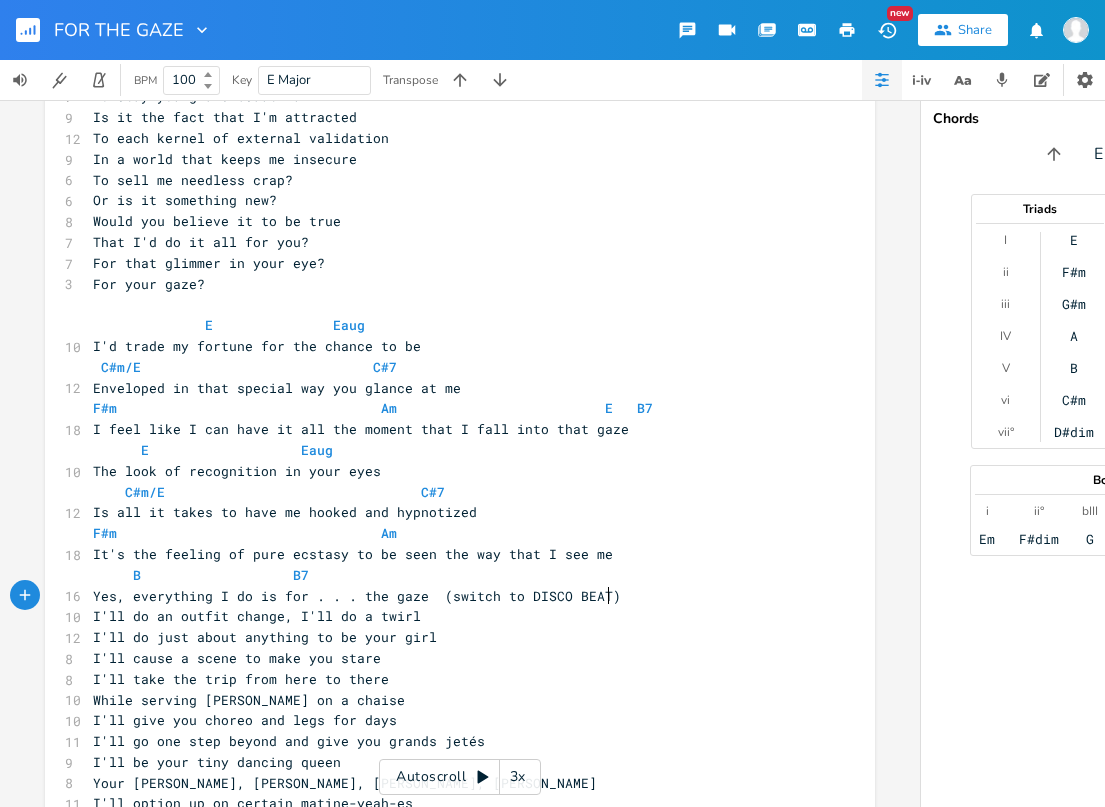 scroll, scrollTop: 0, scrollLeft: 4, axis: horizontal 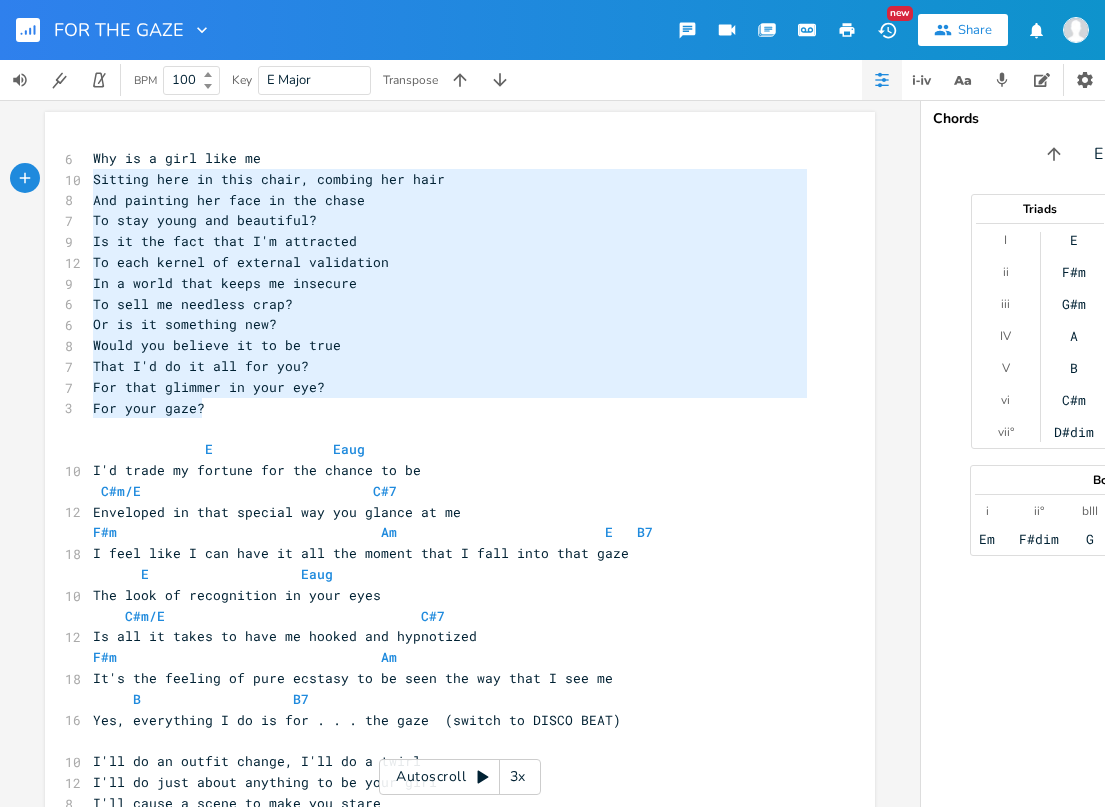 type on "Why is a girl like me
Sitting here in this chair, combing her hair
And painting her face in the chase
To stay young and beautiful?
Is it the fact that I'm attracted
To each kernel of external validation
In a world that keeps me insecure
To sell me needless crap?
Or is it something new?
Would you believe it to be true
That I'd do it all for you?
For that glimmer in your eye?
For your gaze?" 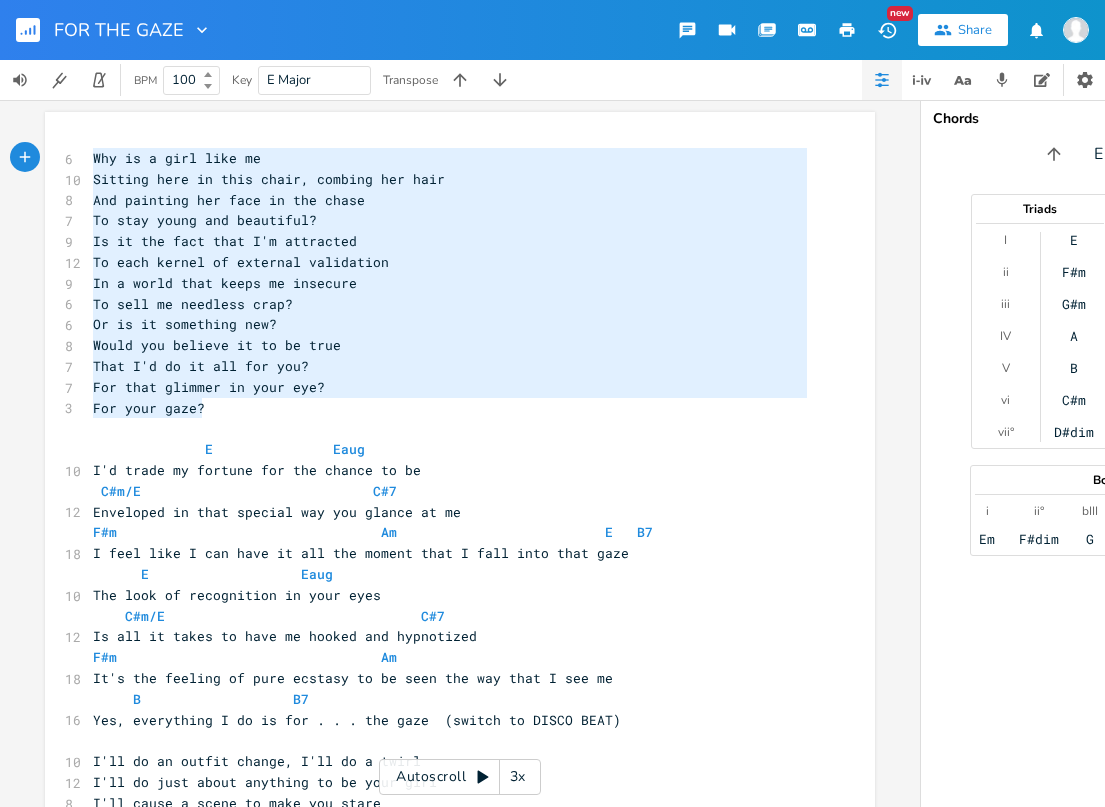 drag, startPoint x: 220, startPoint y: 416, endPoint x: 8, endPoint y: 167, distance: 327.02448 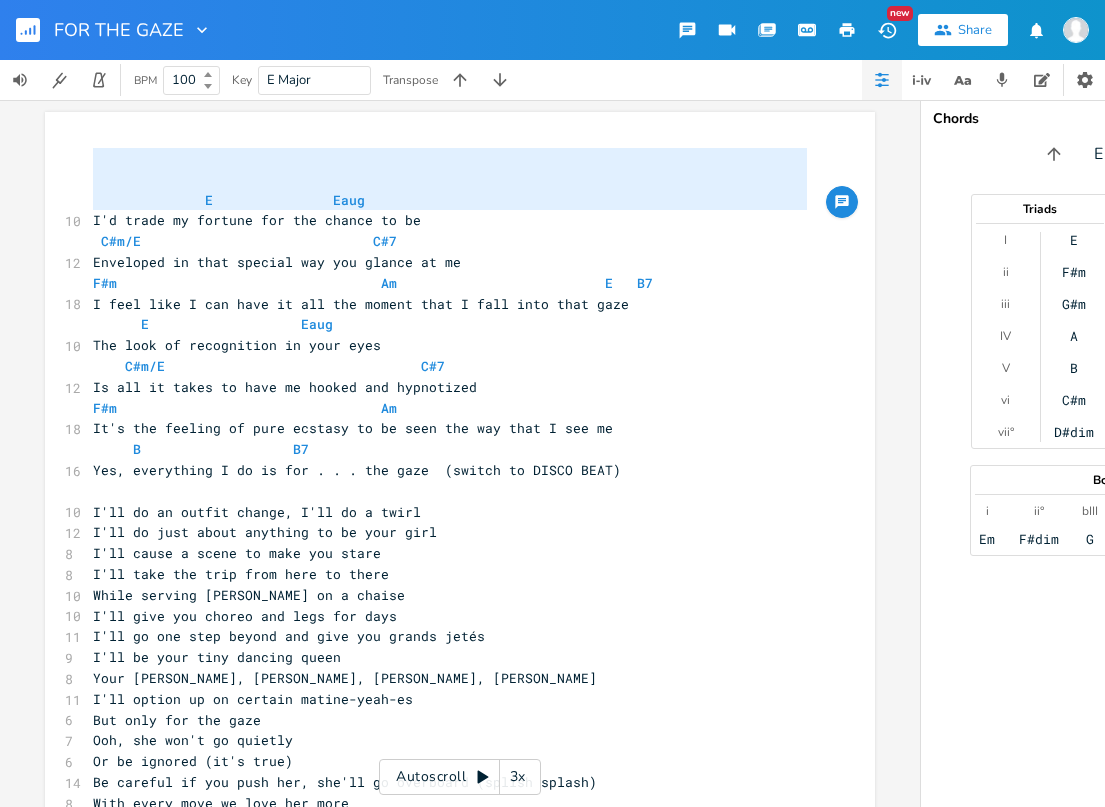 drag, startPoint x: 86, startPoint y: 212, endPoint x: 78, endPoint y: 146, distance: 66.48308 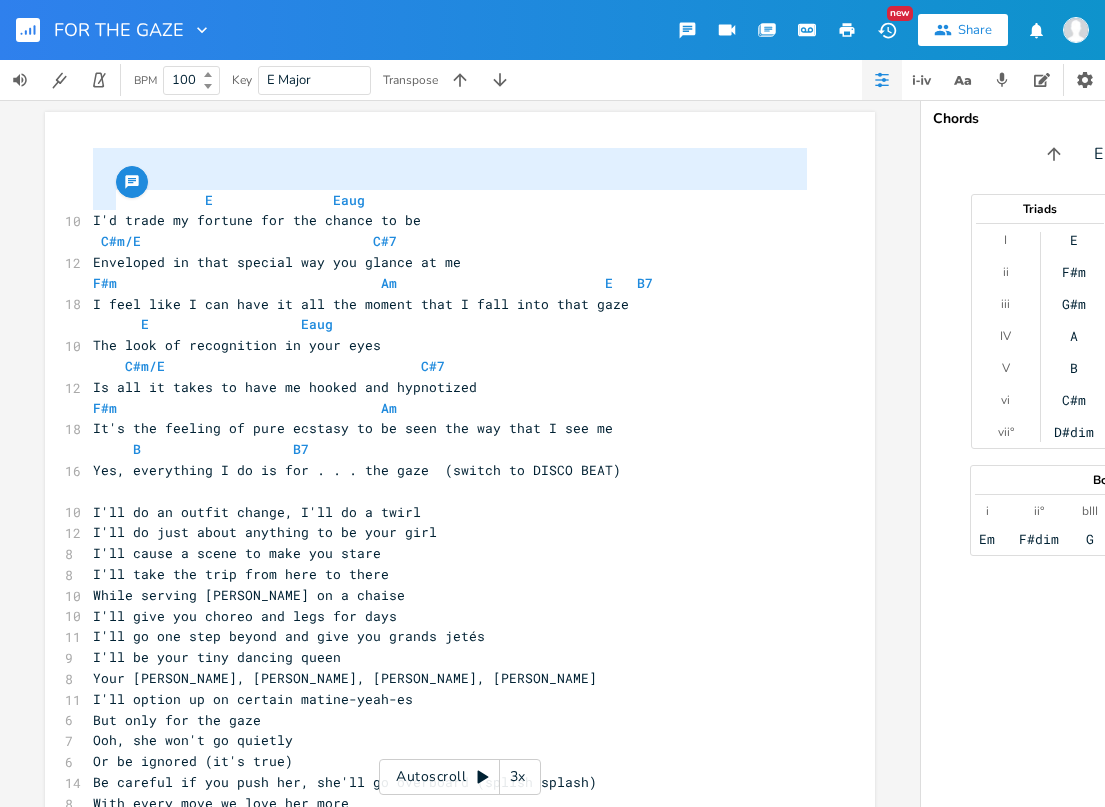 drag, startPoint x: 111, startPoint y: 191, endPoint x: 88, endPoint y: 145, distance: 51.42956 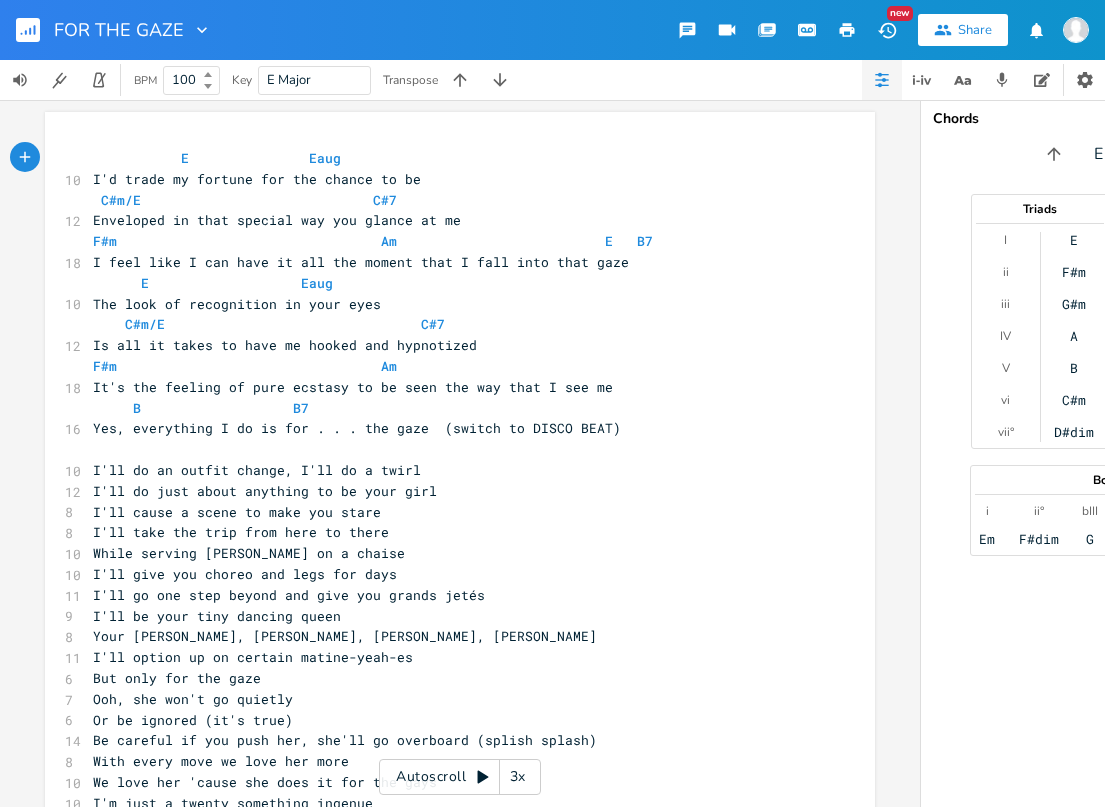 click on "x               E                 Eaug   10 I'd trade my fortune for the chance to be   C#m/E                               C#7   12 Enveloped in that special way you glance at me F#m                                   Am                            E     B7   18 I feel like I can have it all the moment that I fall into that gaze        E                     Eaug   10 The look of recognition in your eyes      C#m/E                                  C#7   12 Is all it takes to have me hooked and hypnotized F#m                                   Am                            18 It's the feeling of pure ecstasy to be seen the way that I see me       B                     B7   16 Yes, everything I do is for . . . the gaze  (switch to DISCO BEAT) ​ 10 I'll do an outfit change, I'll do a twirl 12 I'll do just about anything to be your girl [DEMOGRAPHIC_DATA] I'll cause a scene to make you stare 8 10 10 11 9 8" at bounding box center (460, 684) 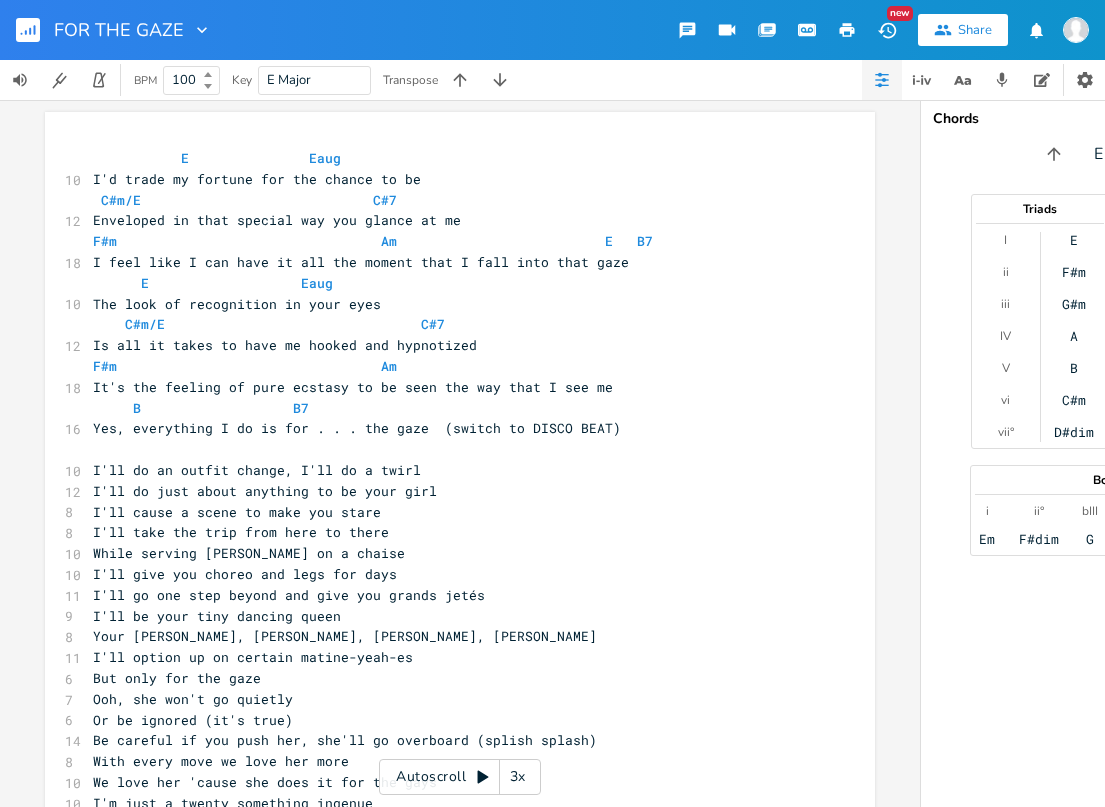 click on "E                 Eaug" at bounding box center [221, 158] 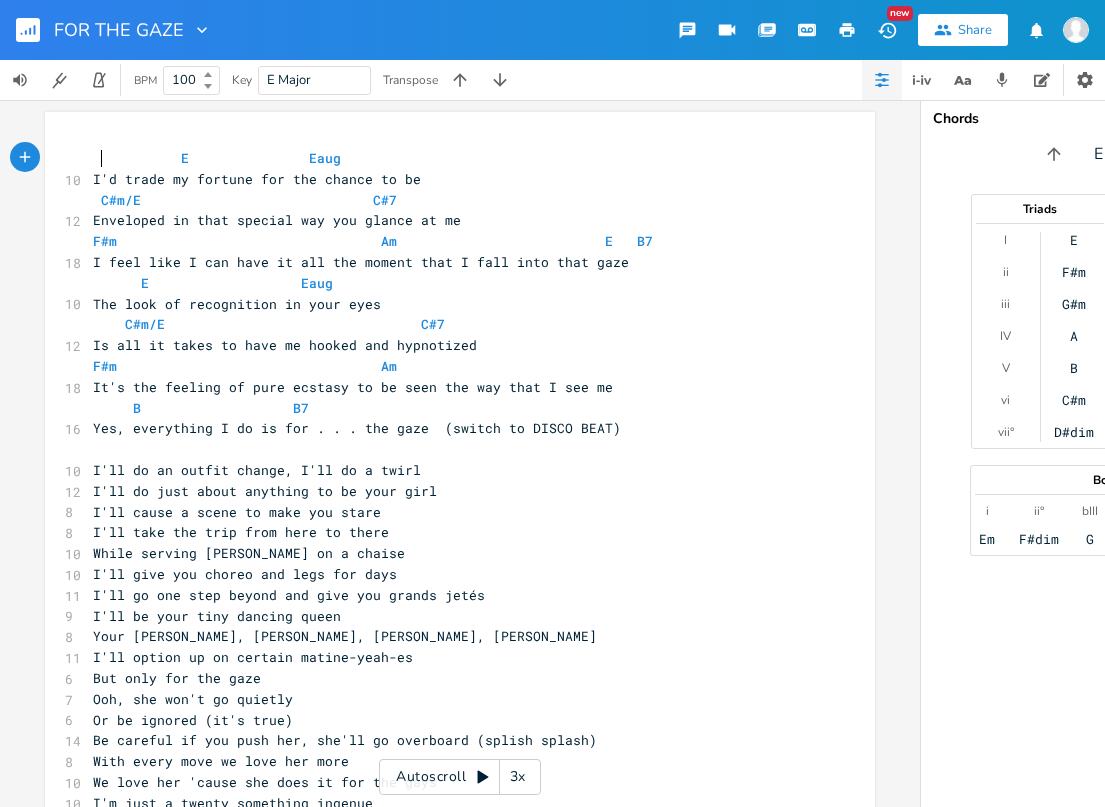 scroll, scrollTop: 0, scrollLeft: 0, axis: both 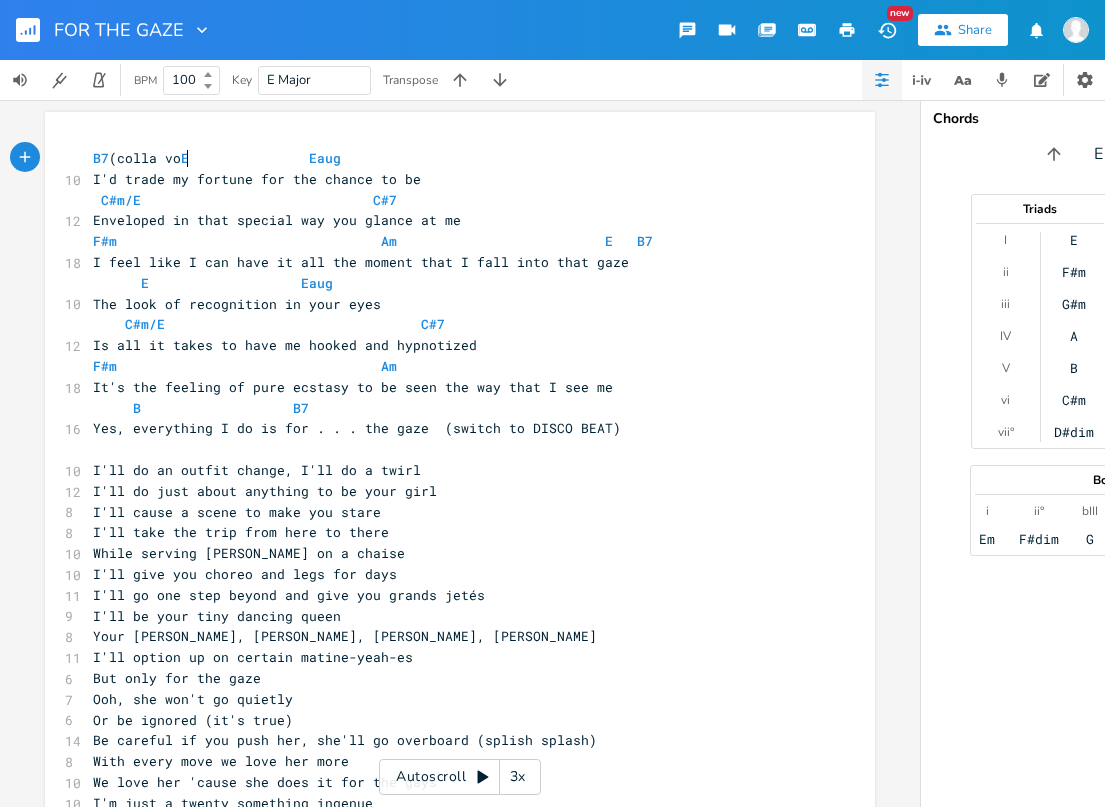 type on "B7 (colla vot" 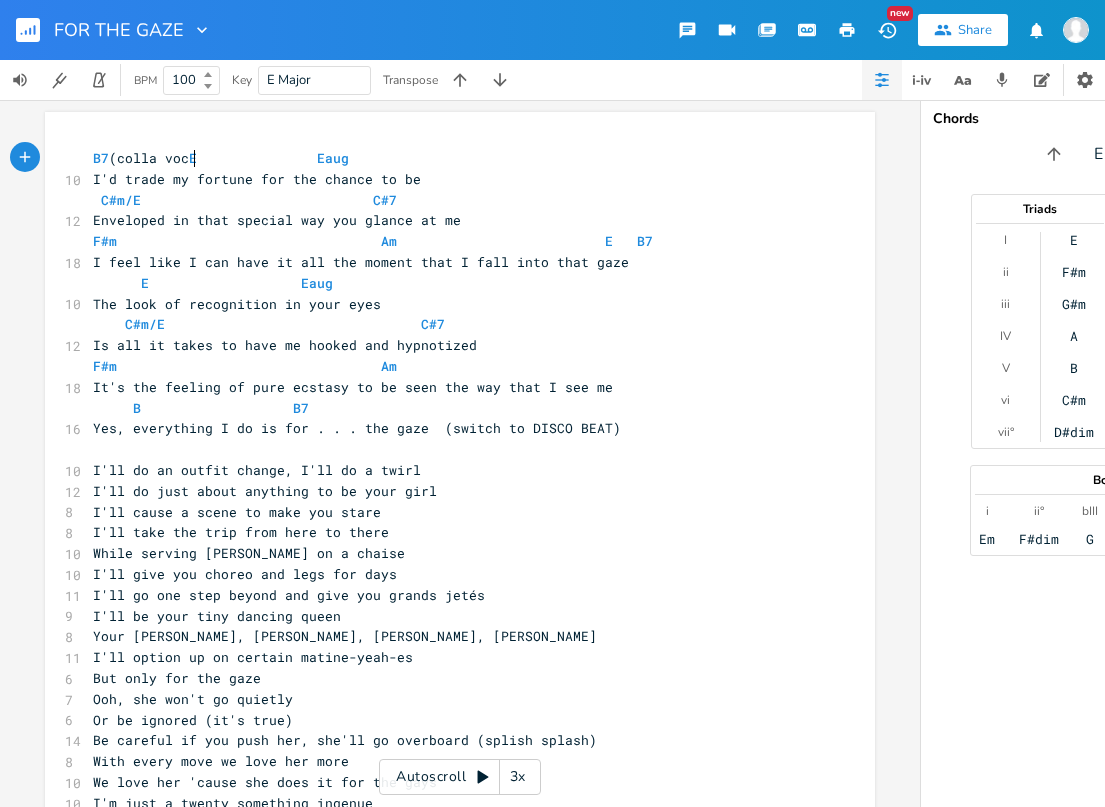 type on "ce)" 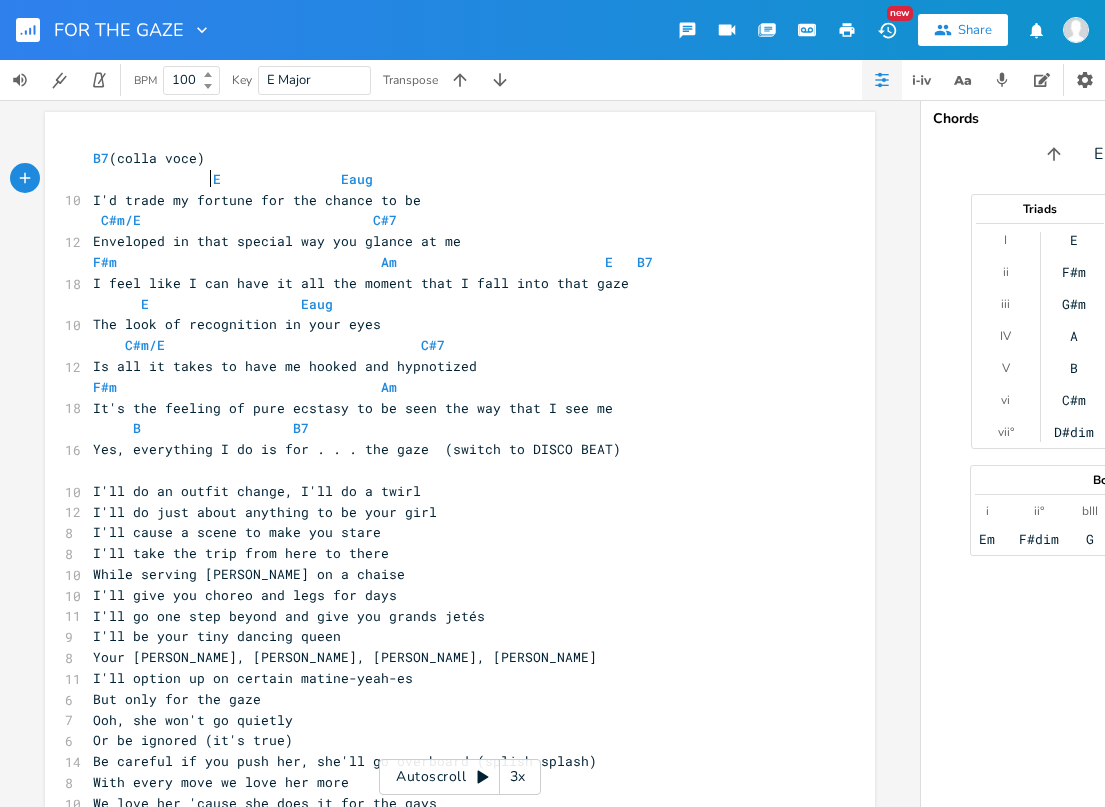 scroll, scrollTop: 0, scrollLeft: 50, axis: horizontal 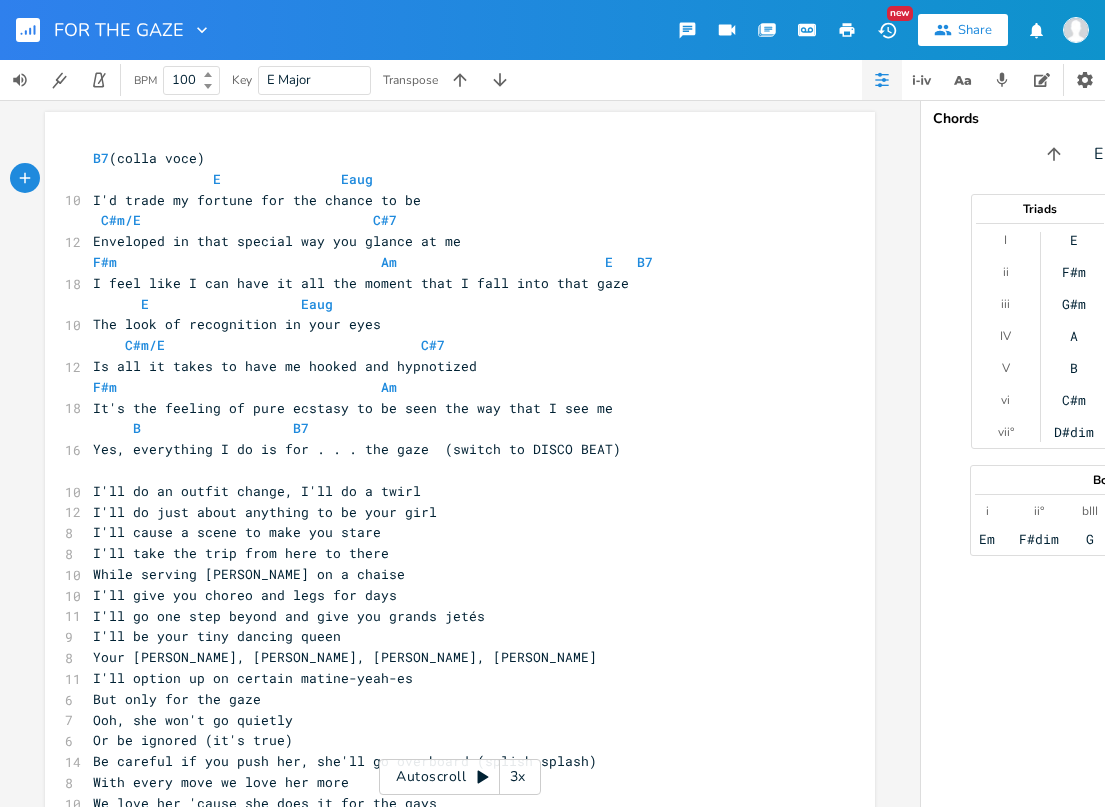 click on "B7  (colla voce)" at bounding box center [149, 158] 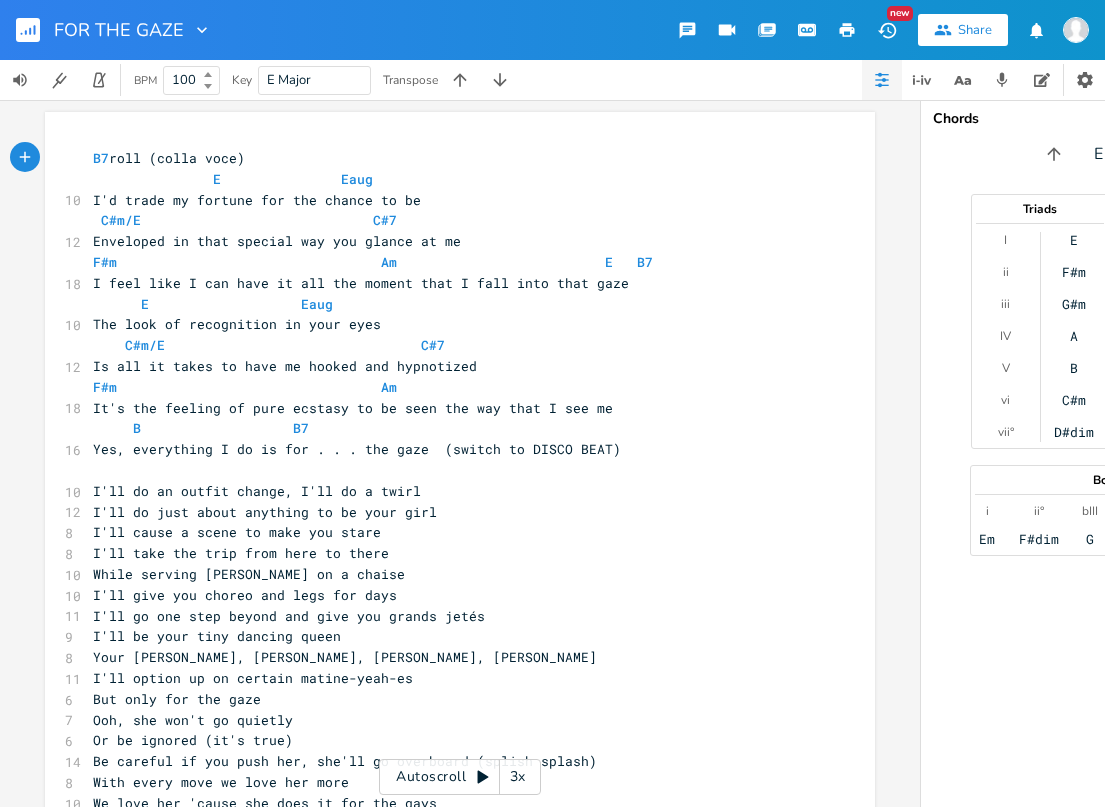 type on "roll chro" 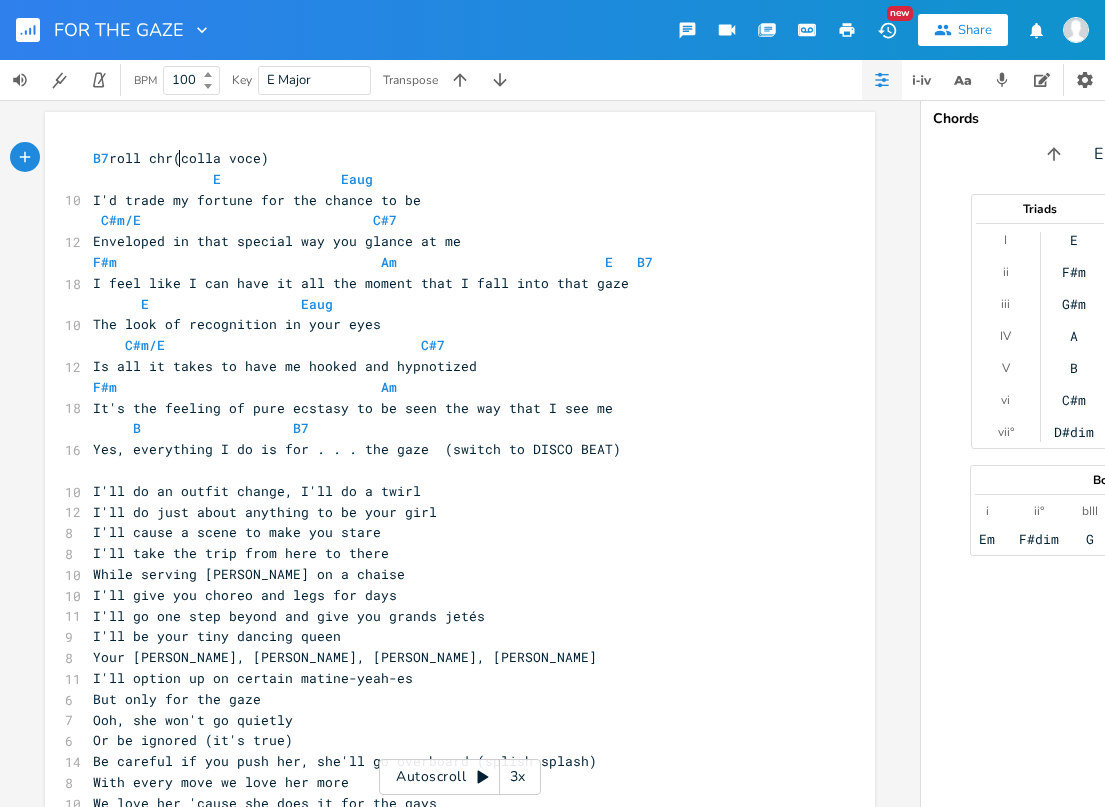 type on "ro" 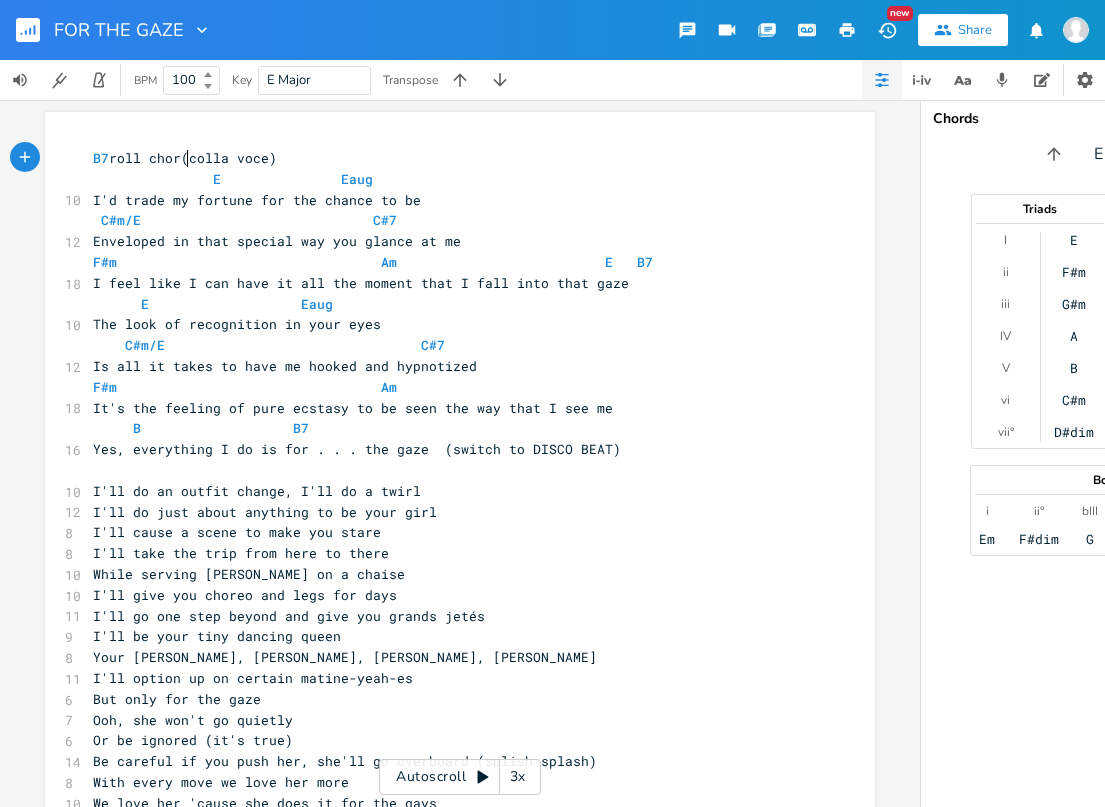 type on "ord" 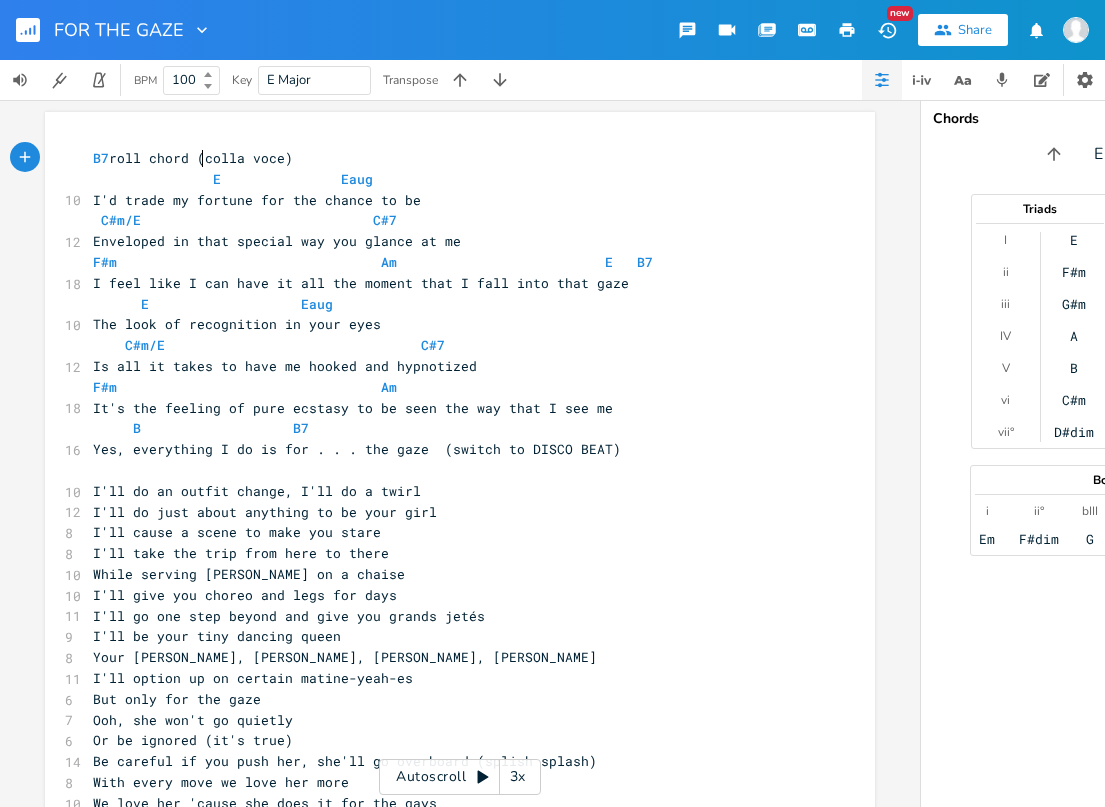 scroll, scrollTop: 0, scrollLeft: 22, axis: horizontal 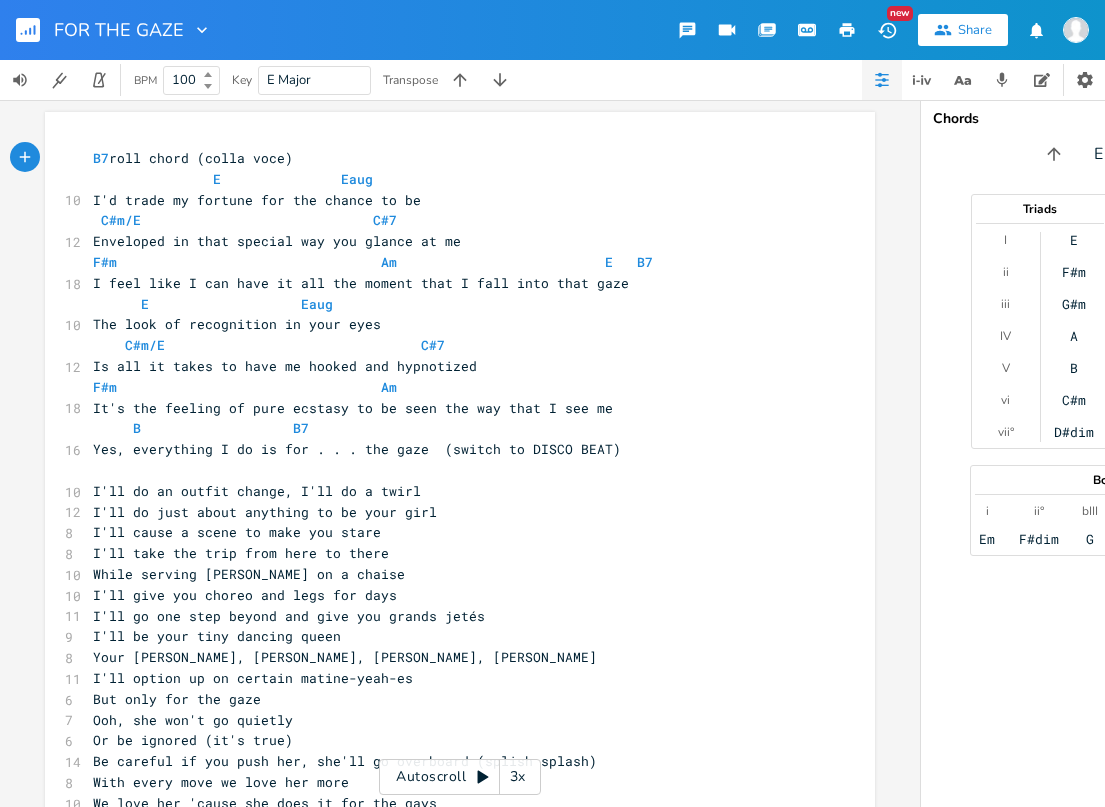 click on "E                     Eaug" at bounding box center (450, 304) 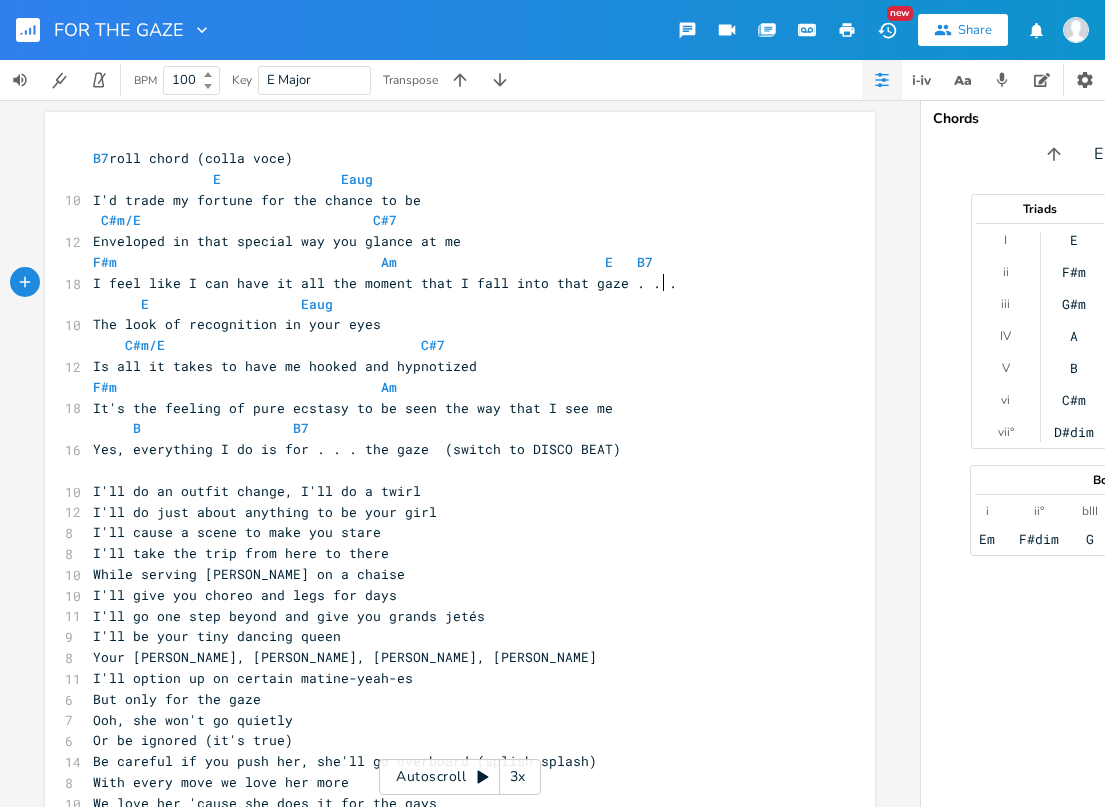 type on ". . . ." 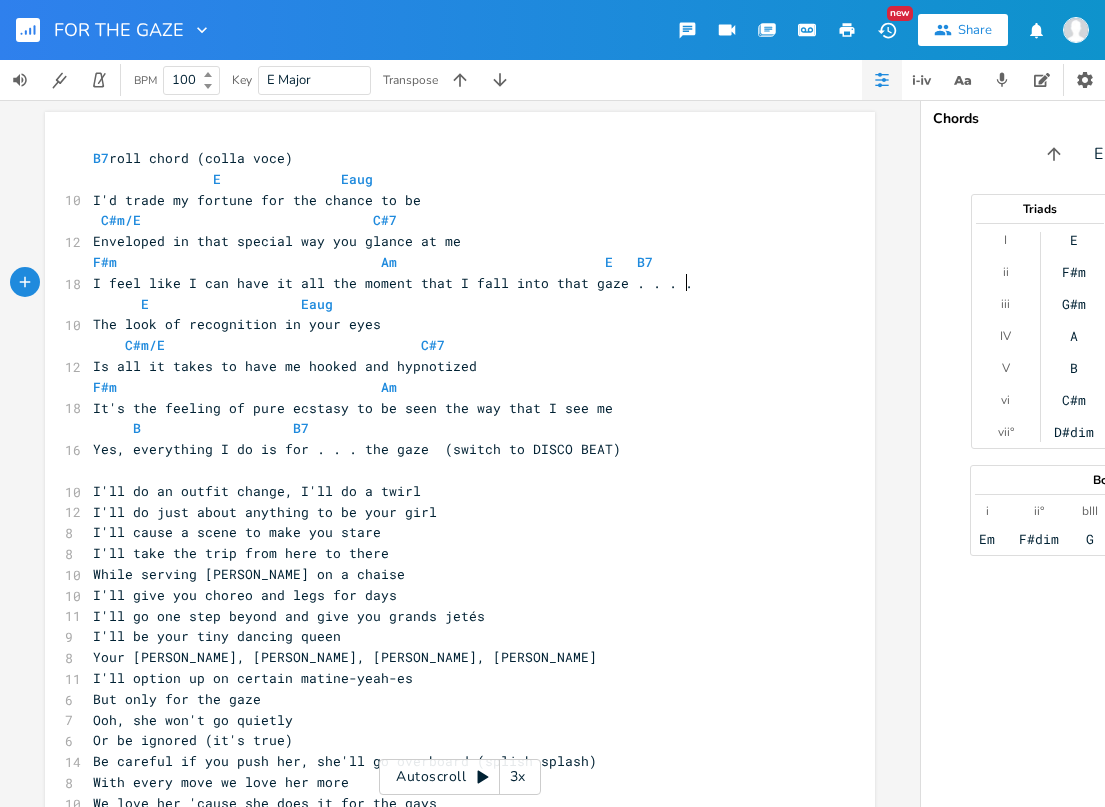 scroll, scrollTop: 0, scrollLeft: 28, axis: horizontal 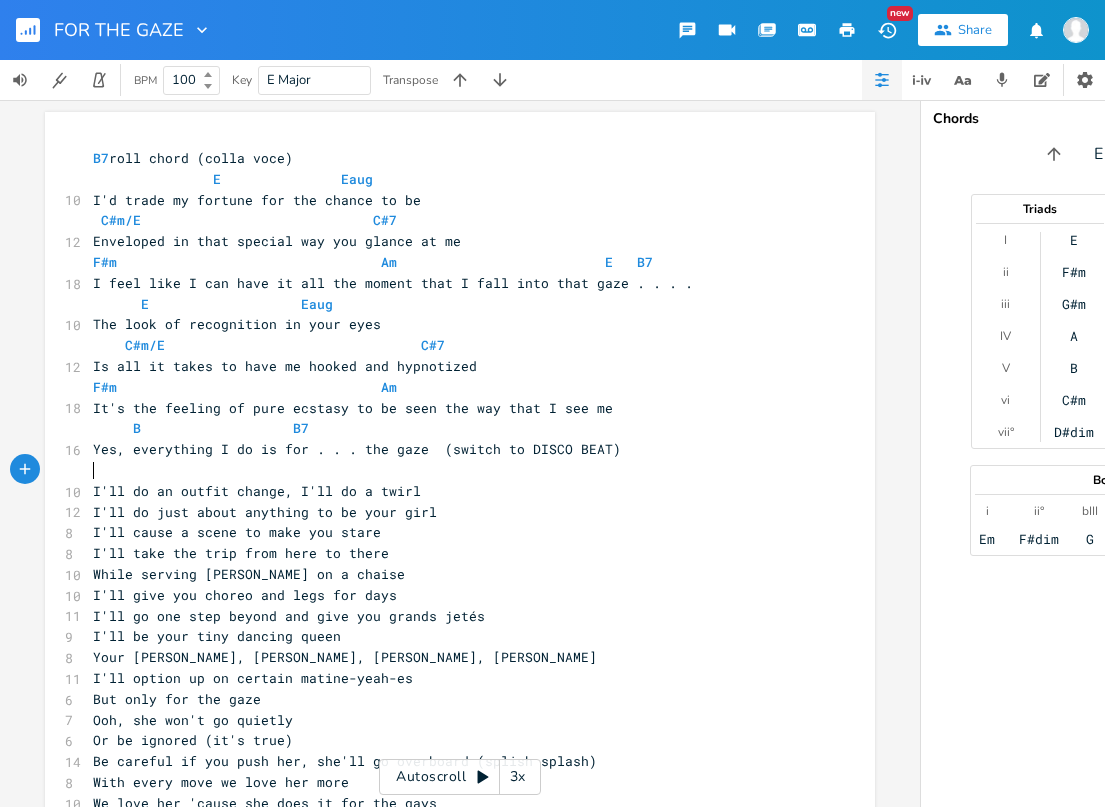 click on "​" at bounding box center (450, 470) 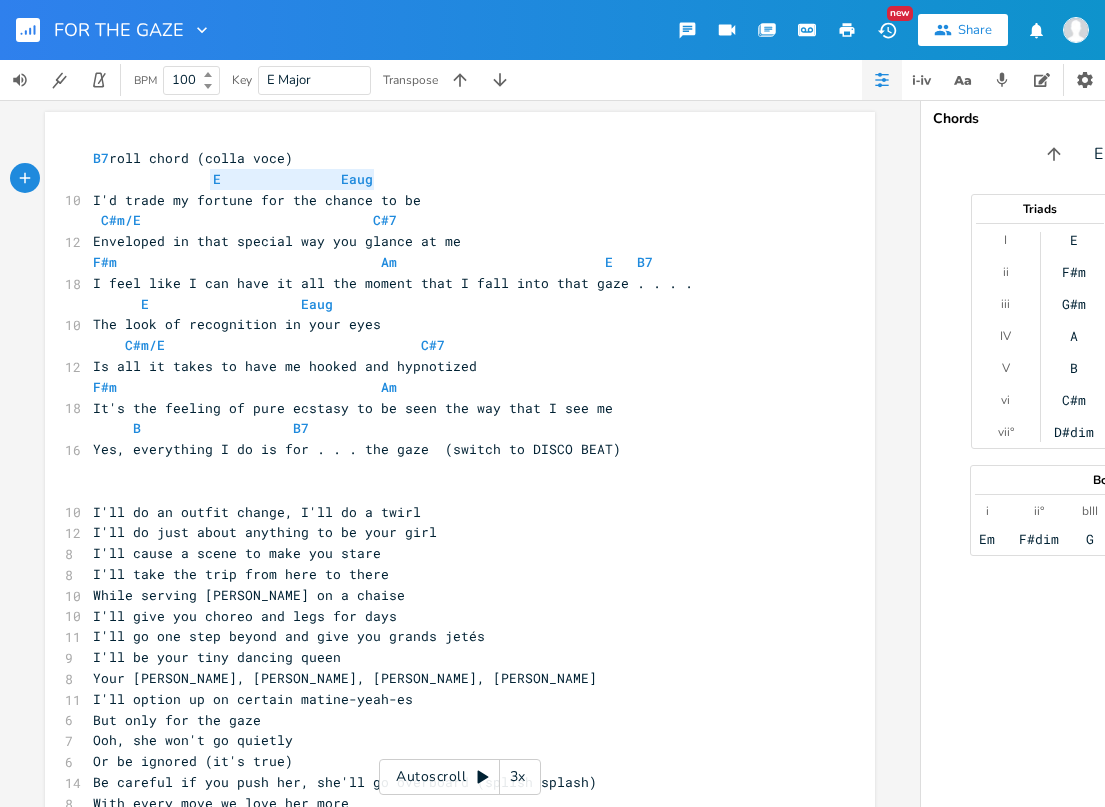 type on "E               Eaug" 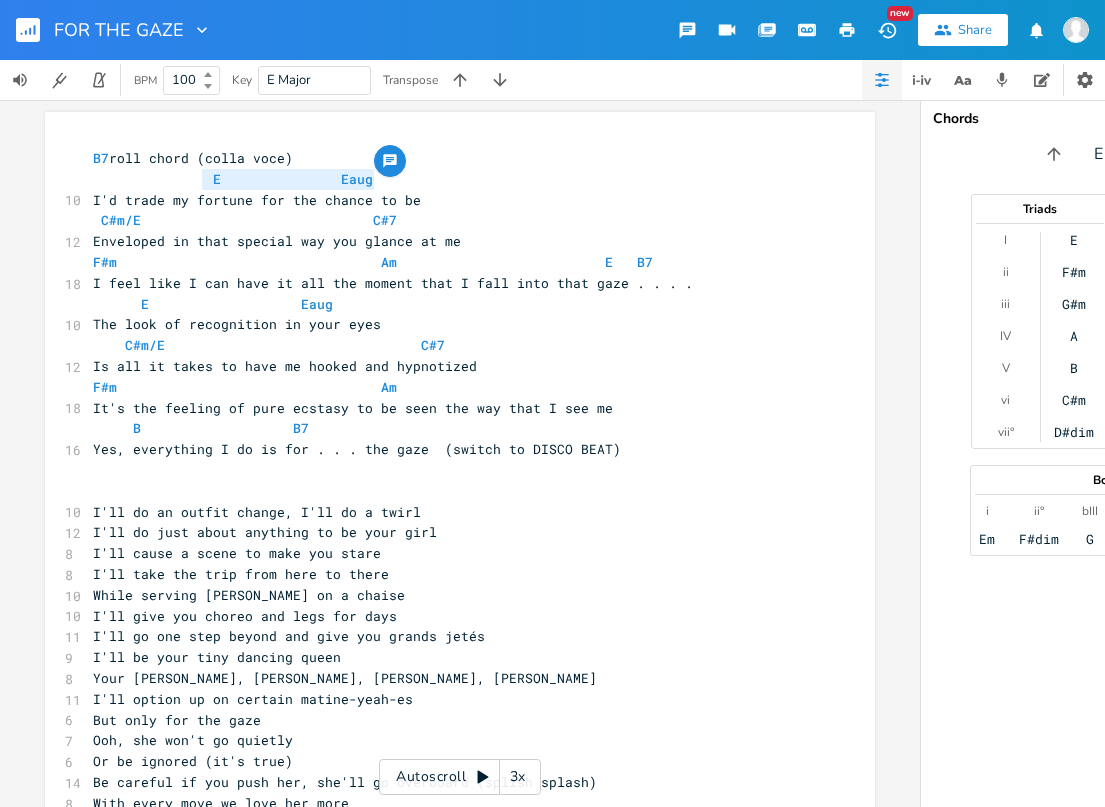 click on "​" at bounding box center (450, 491) 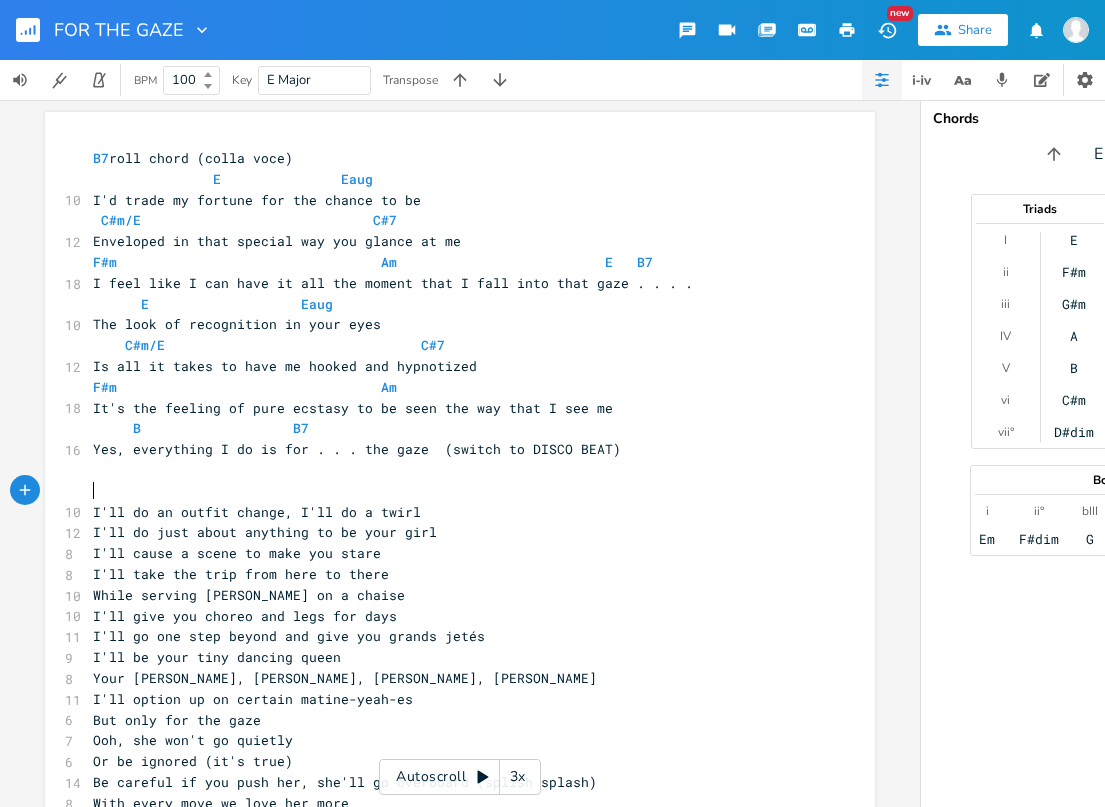 paste 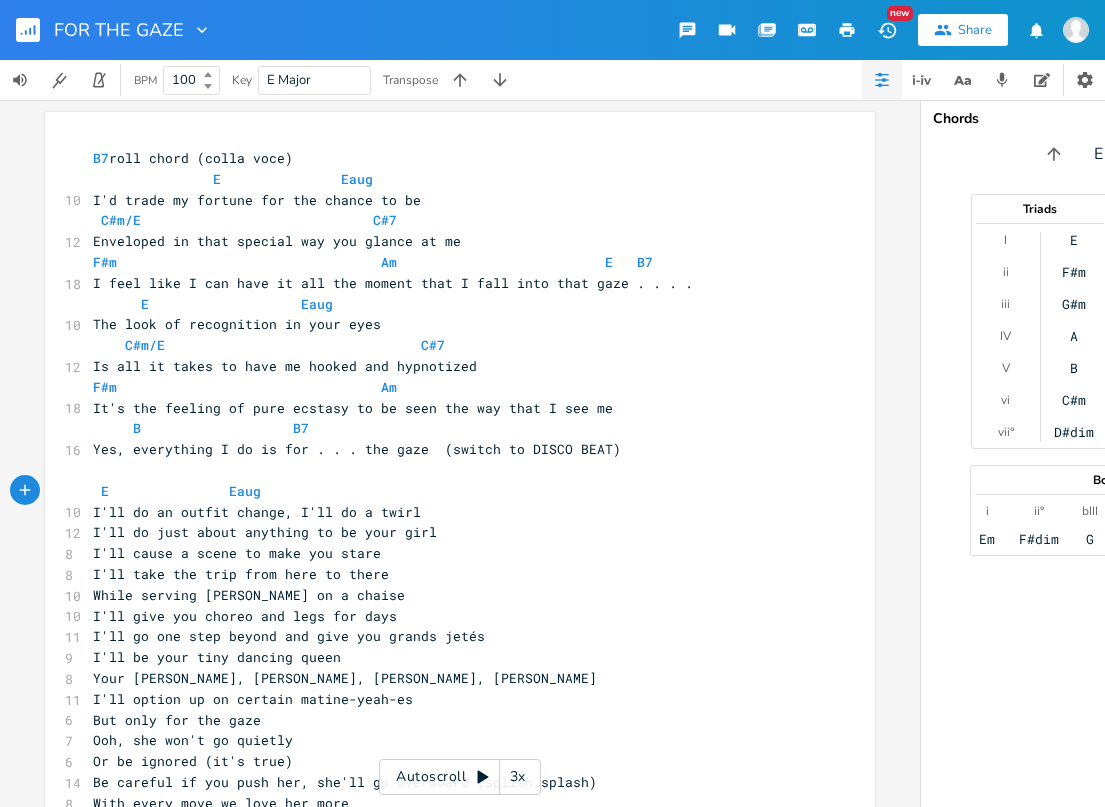 click on "E                 Eaug" at bounding box center [181, 491] 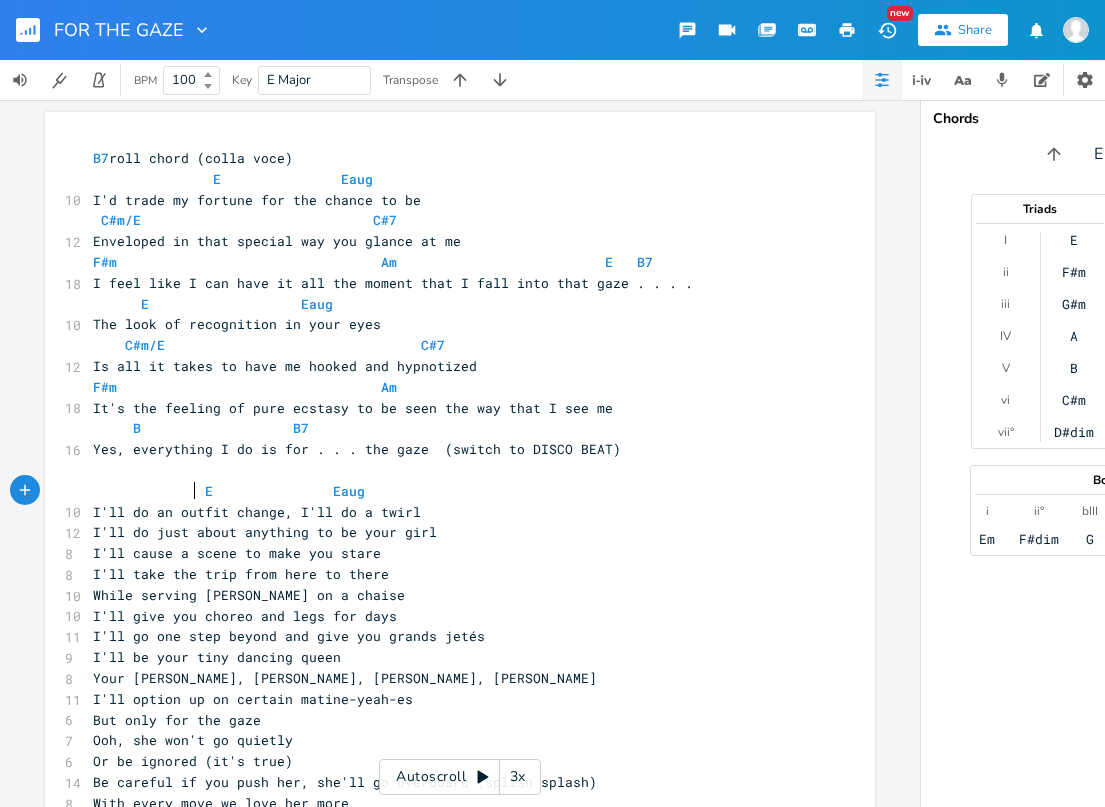 scroll, scrollTop: 0, scrollLeft: 43, axis: horizontal 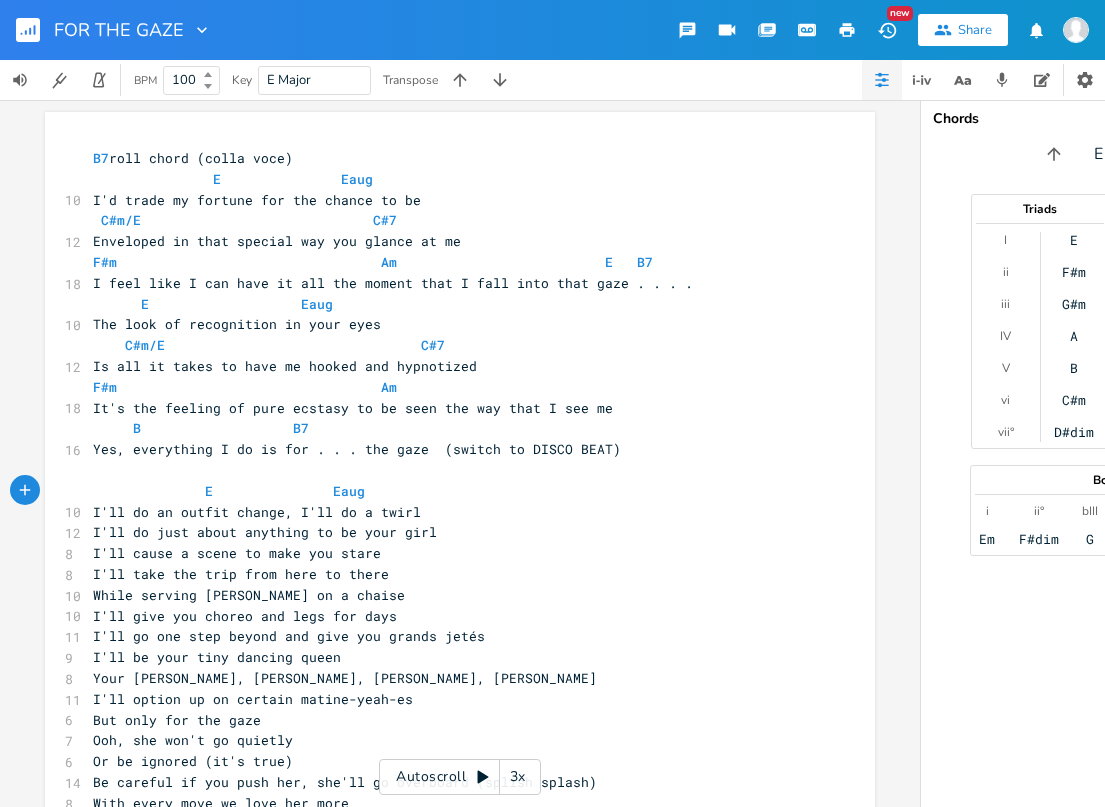 click on "I'll do an outfit change, I'll do a twirl" at bounding box center (450, 512) 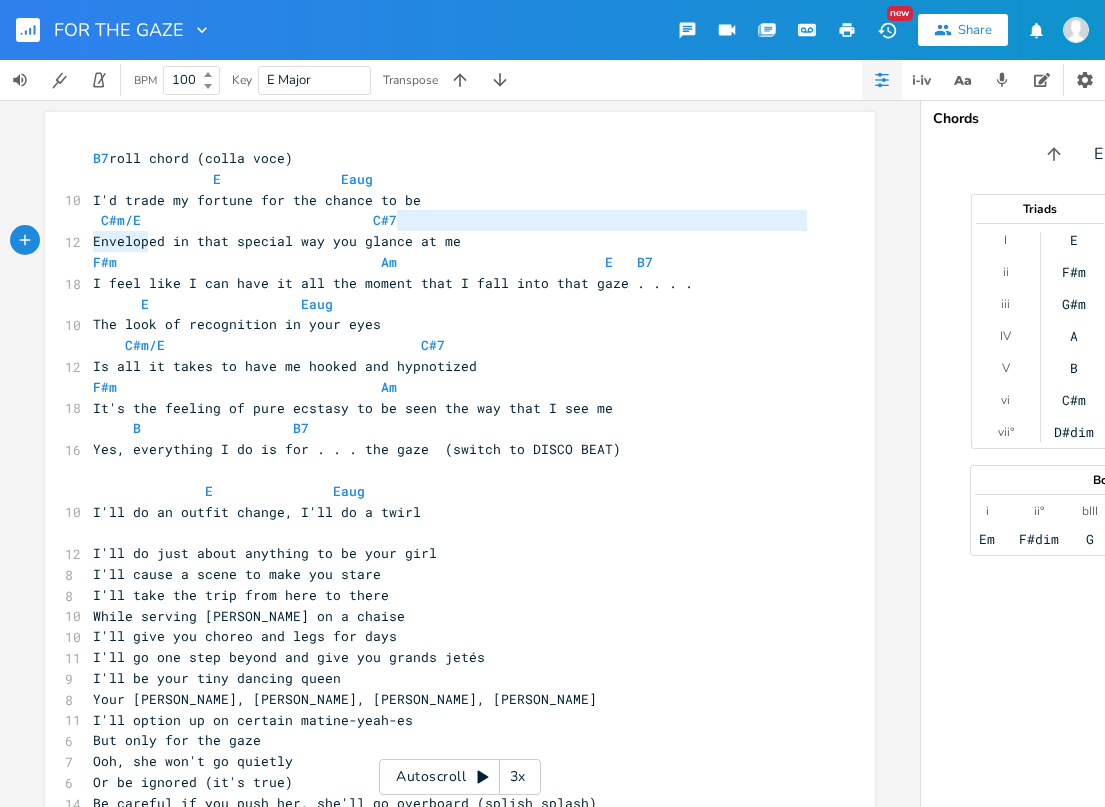 drag, startPoint x: 361, startPoint y: 238, endPoint x: 141, endPoint y: 234, distance: 220.03636 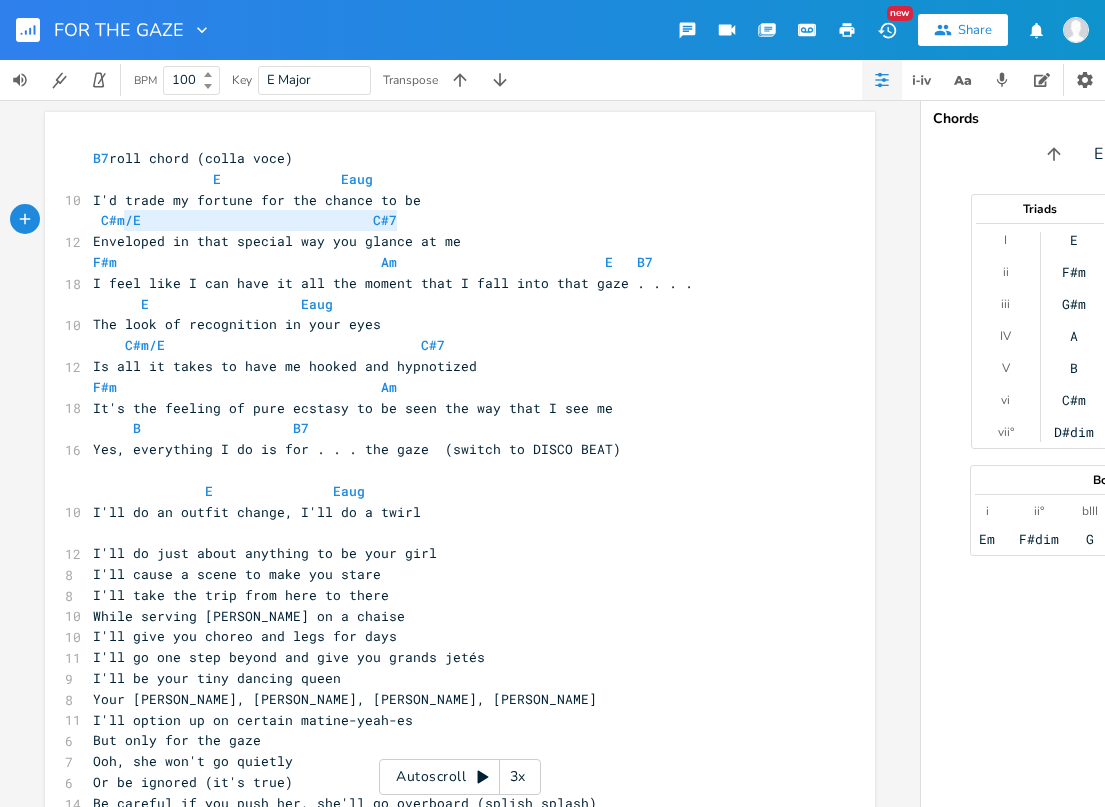 type on "C#m/E                             C#7" 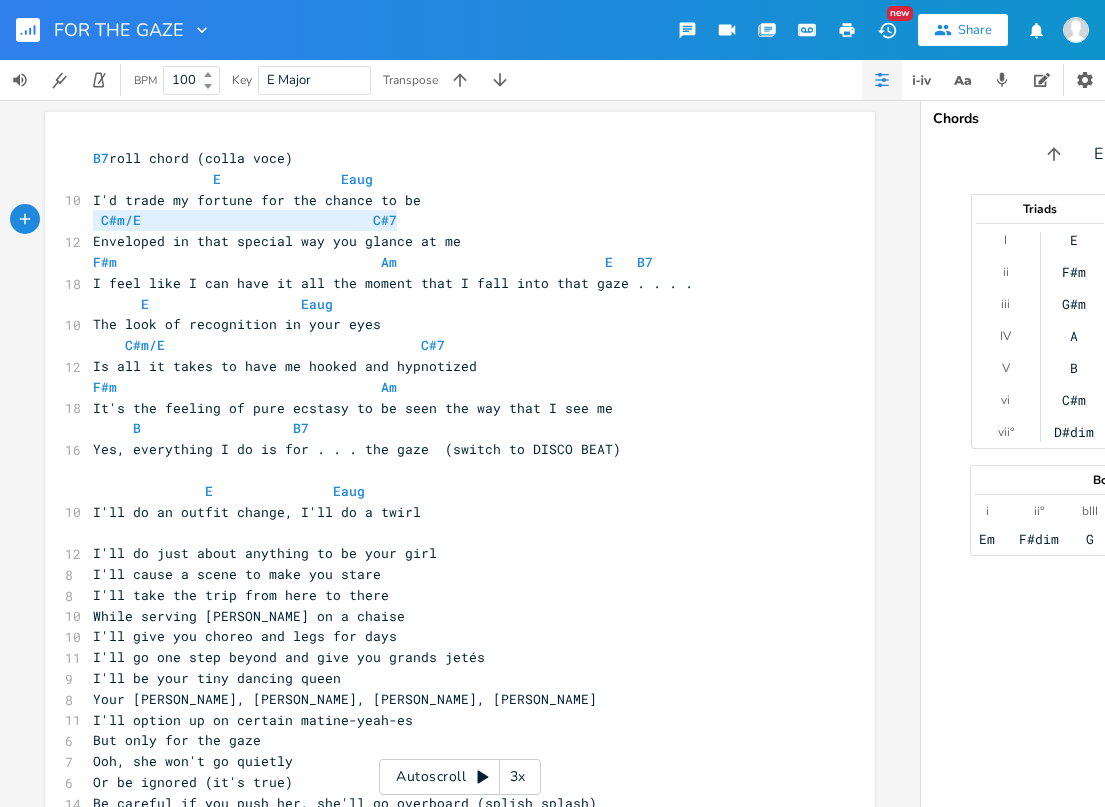 drag, startPoint x: 385, startPoint y: 217, endPoint x: 82, endPoint y: 221, distance: 303.0264 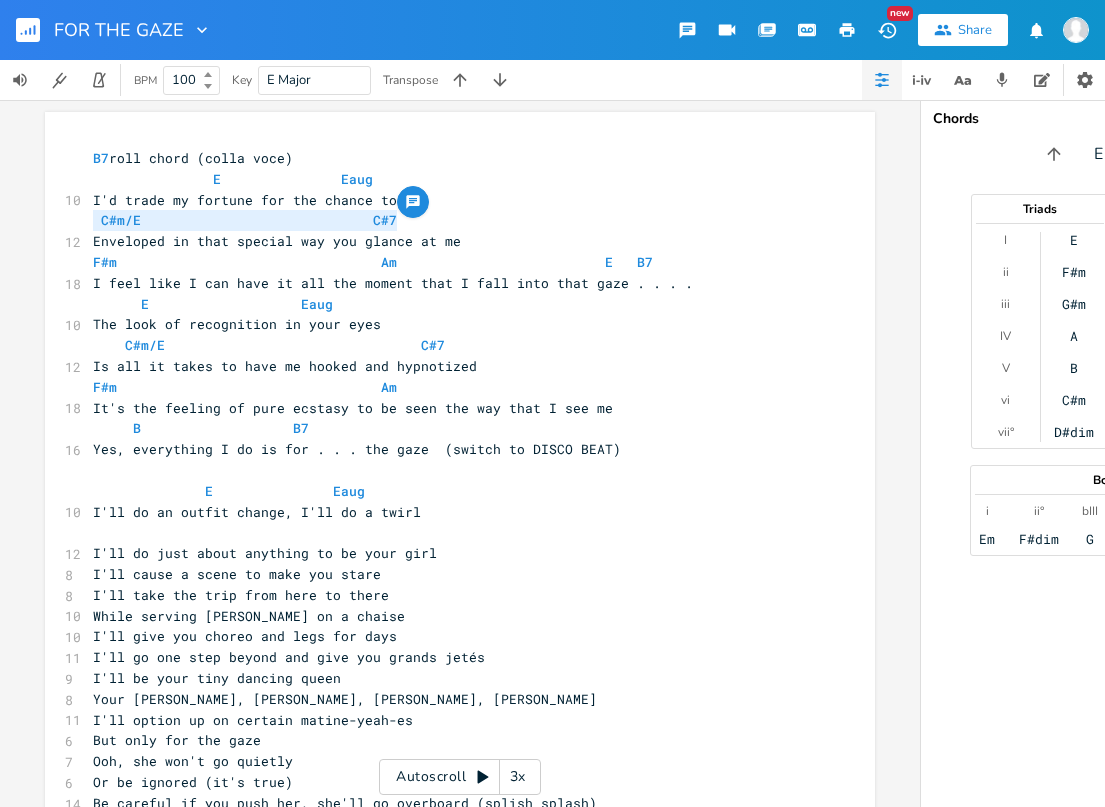 click on "​" at bounding box center [450, 532] 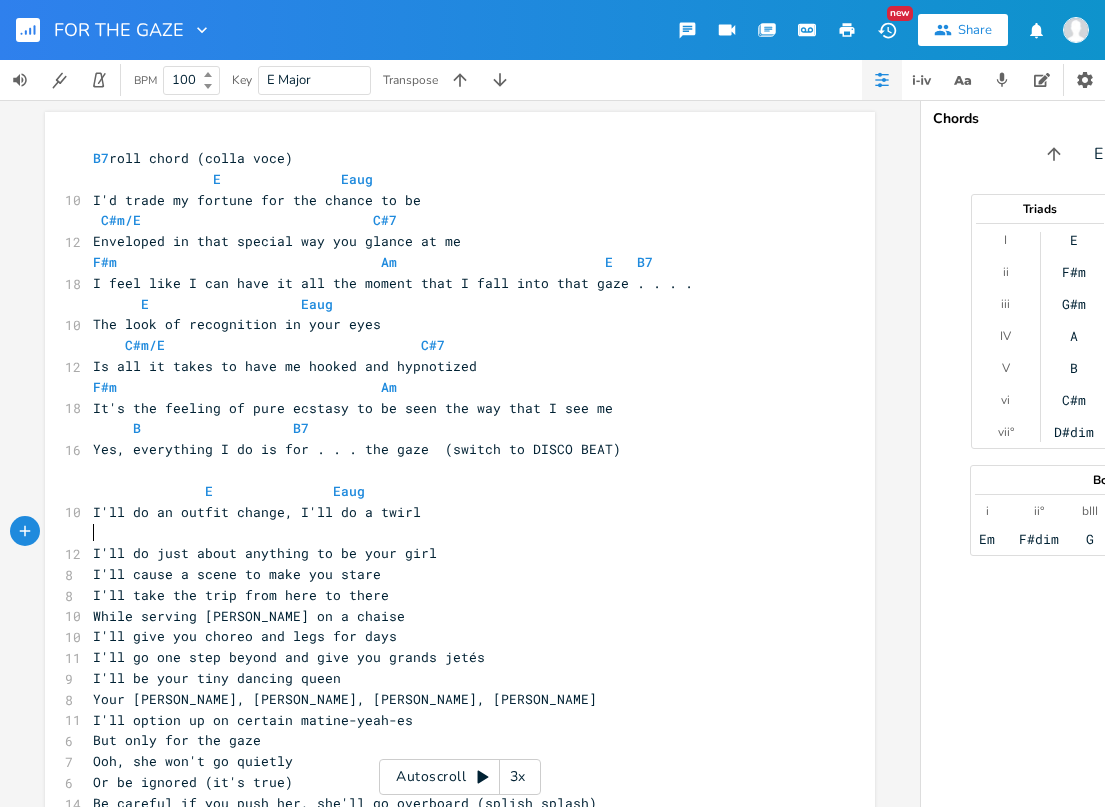 paste 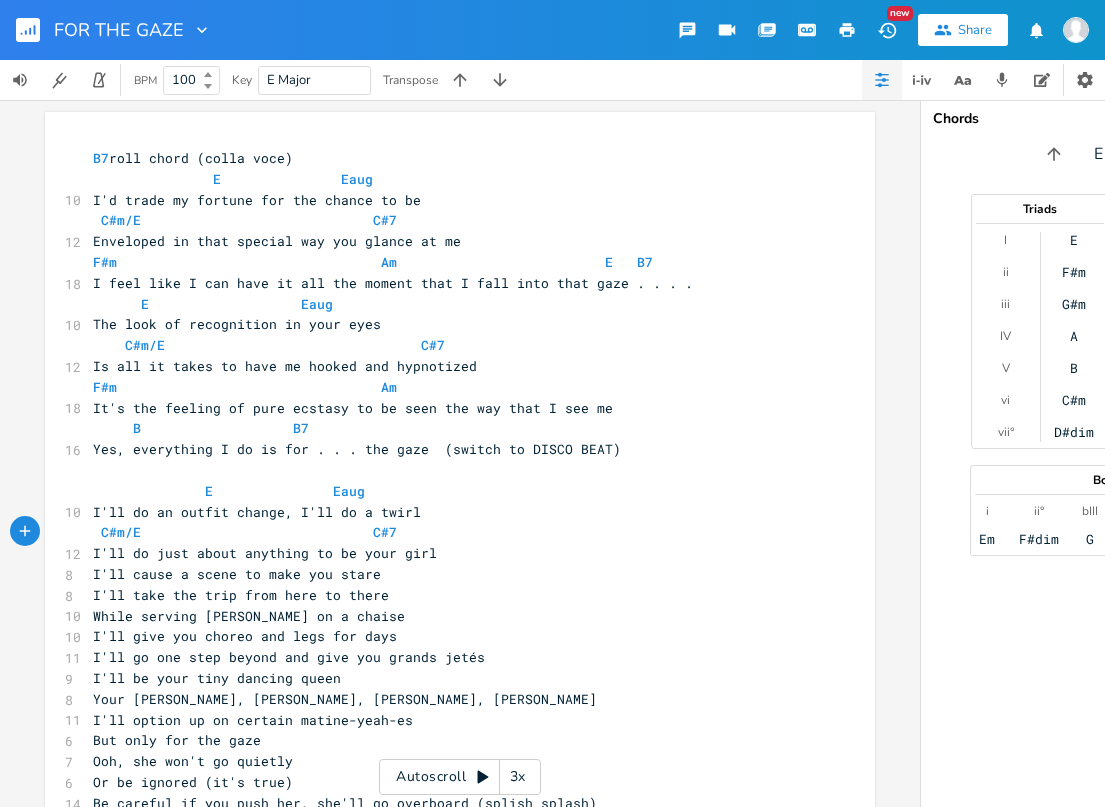 click on "C#m/E                               C#7" at bounding box center [249, 532] 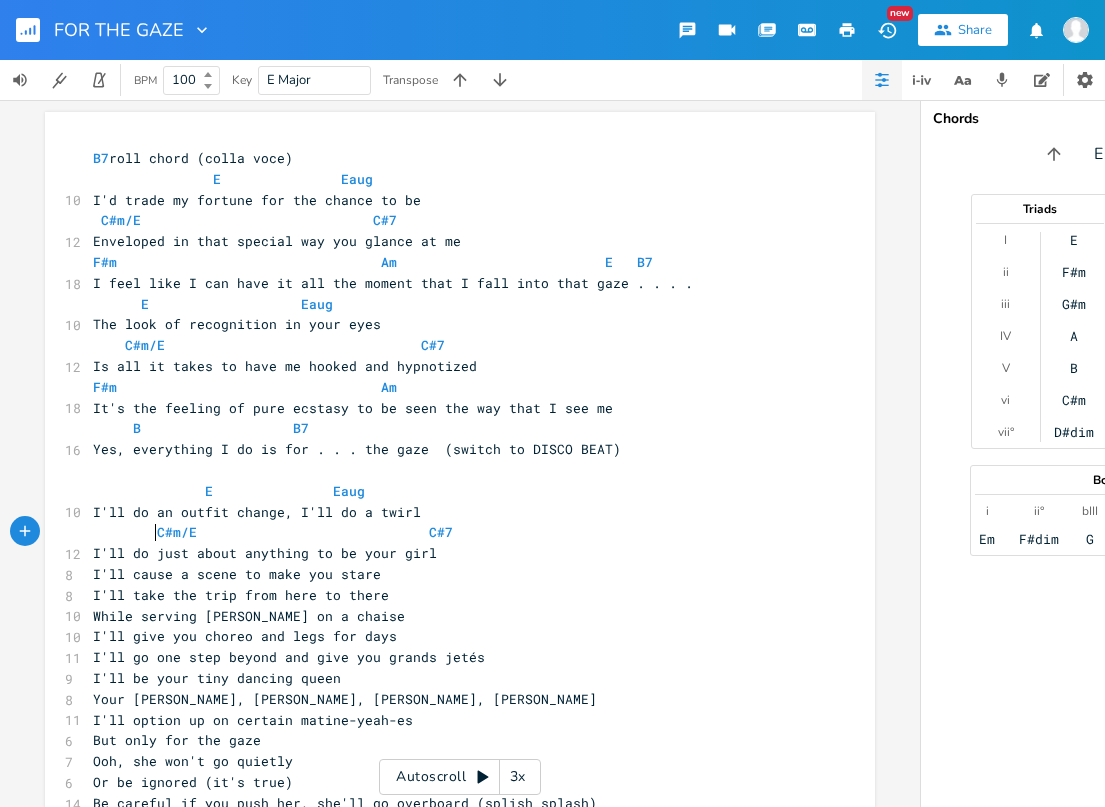 scroll, scrollTop: 0, scrollLeft: 30, axis: horizontal 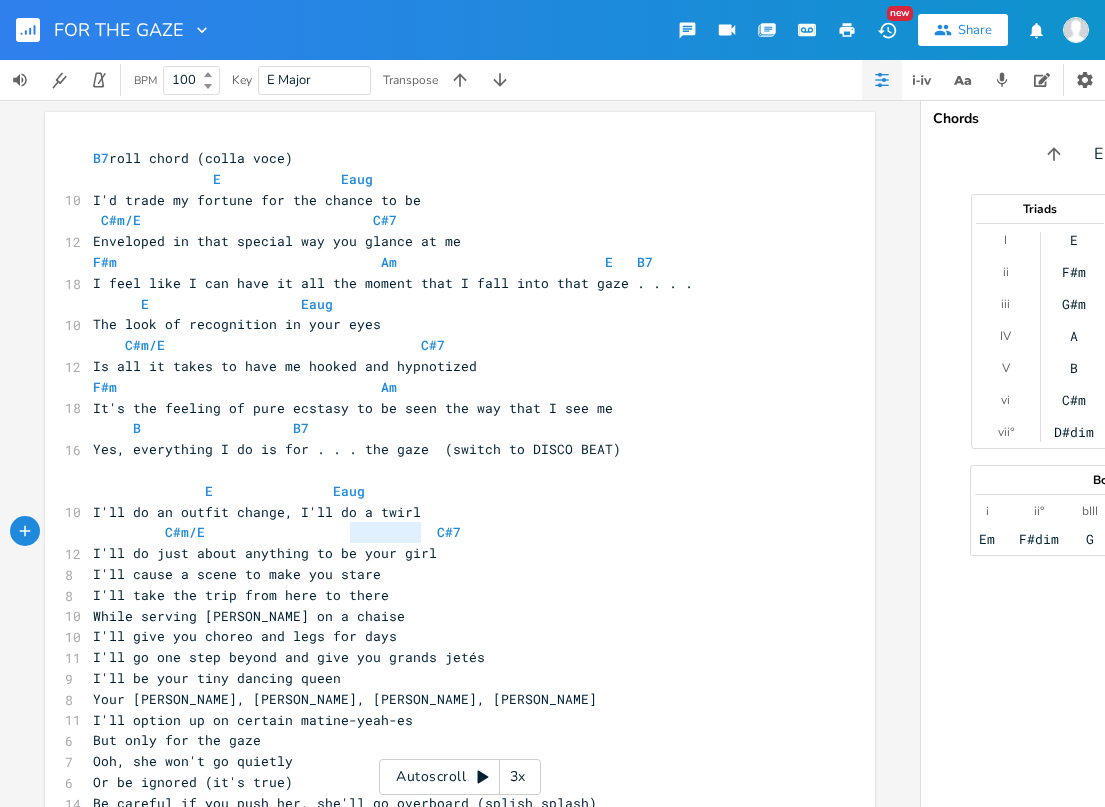 drag, startPoint x: 415, startPoint y: 531, endPoint x: 332, endPoint y: 534, distance: 83.0542 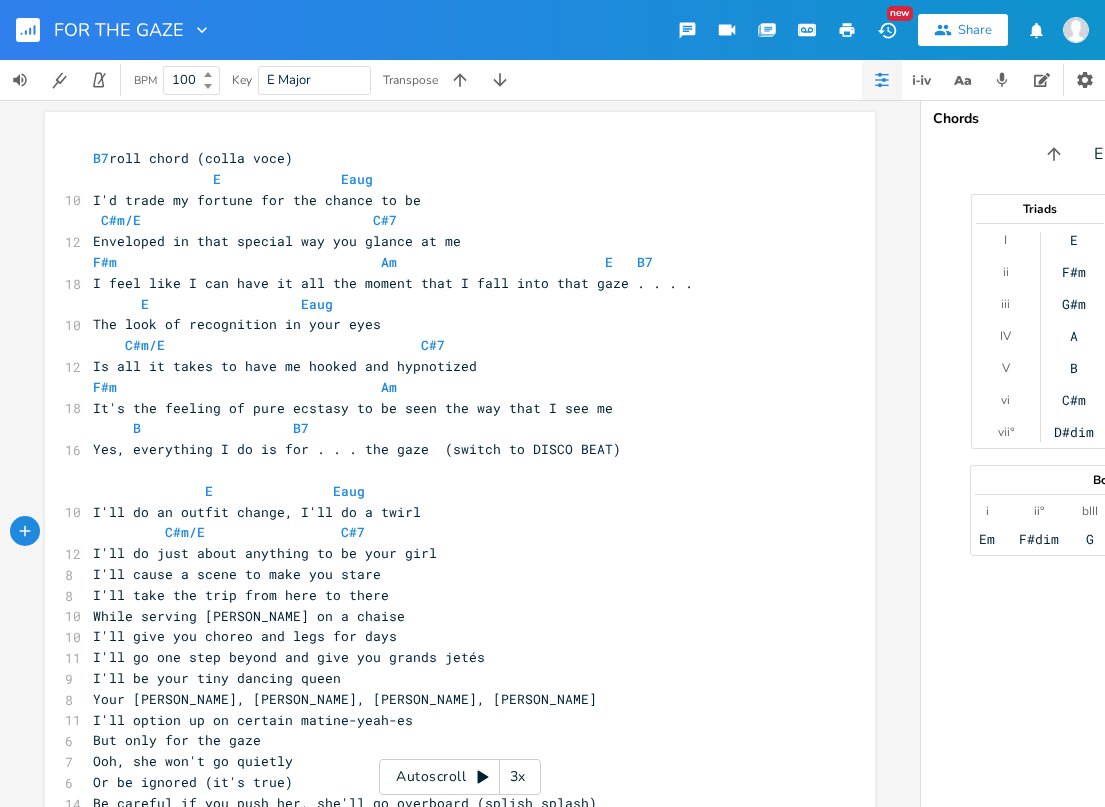 click on "I'll cause a scene to make you stare" at bounding box center [450, 574] 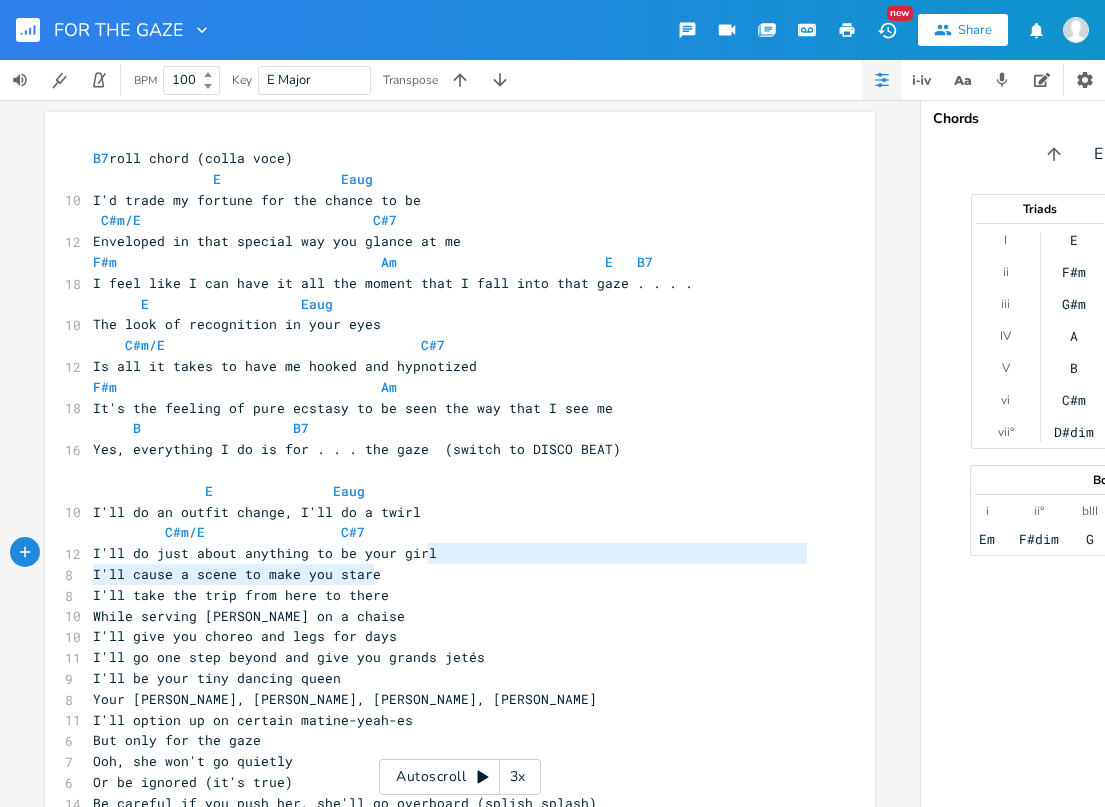 type on "I'll cause a scene to make you stare" 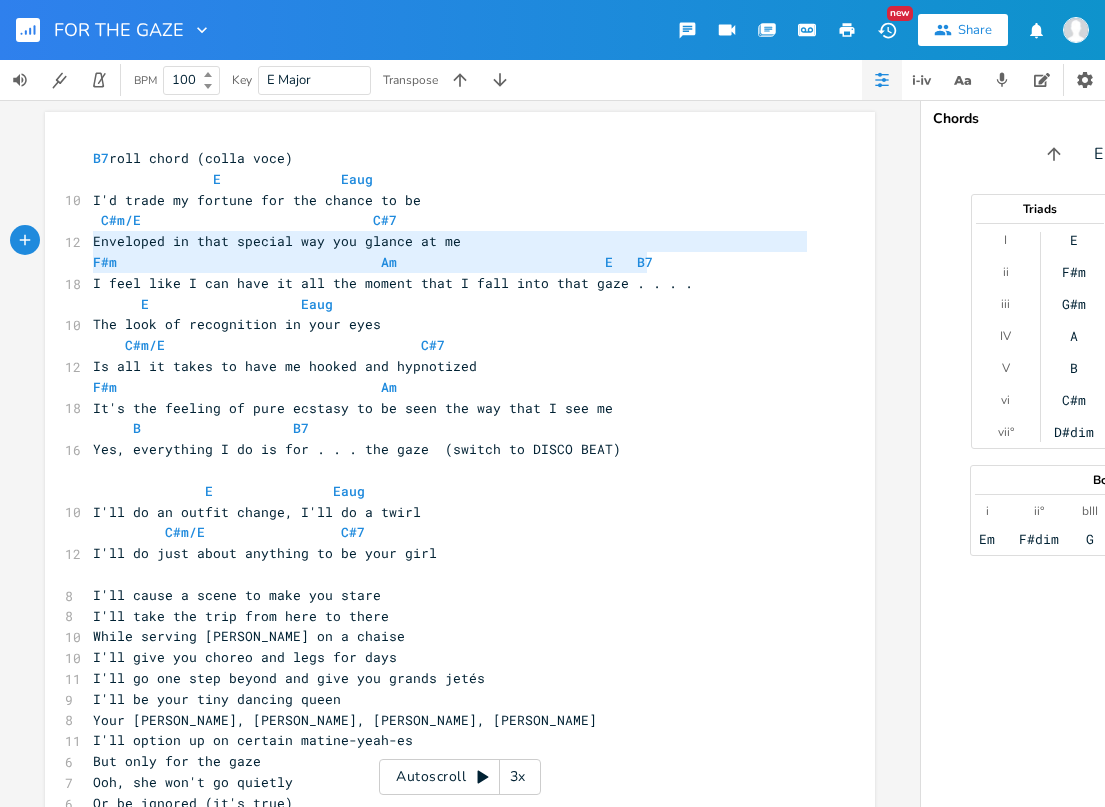 type on "F#m                                 Am                          E   B7" 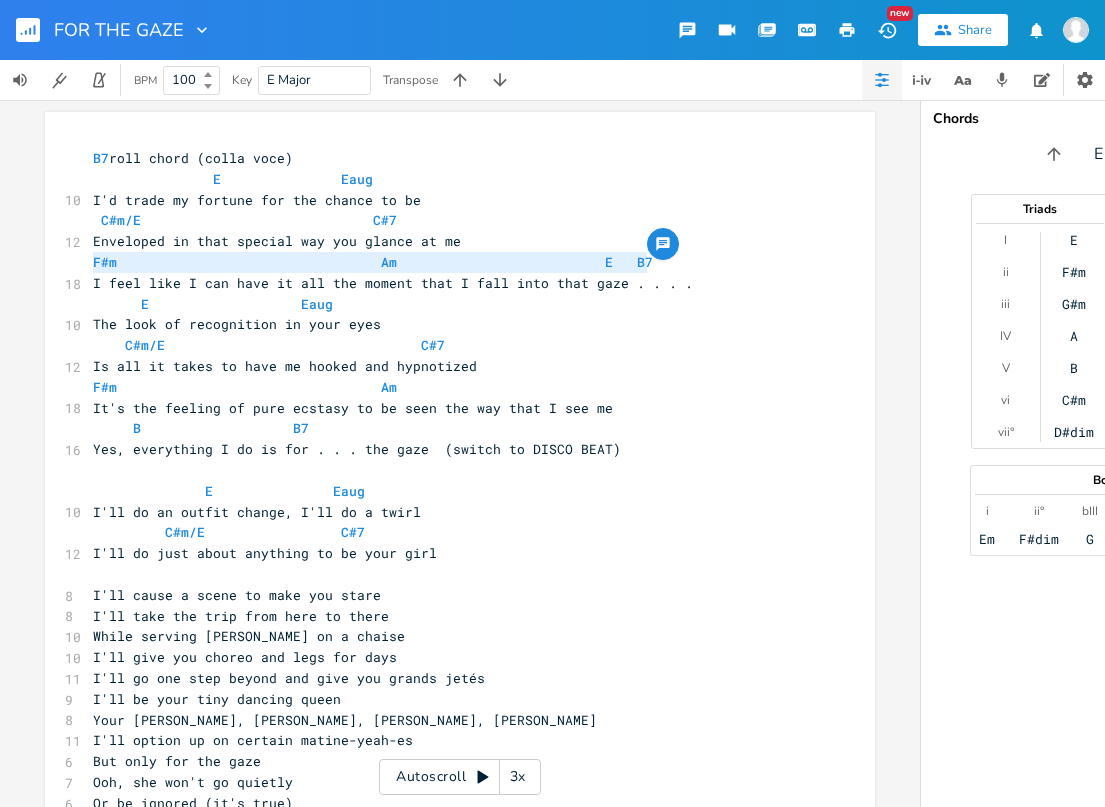 drag, startPoint x: 650, startPoint y: 263, endPoint x: 44, endPoint y: 267, distance: 606.0132 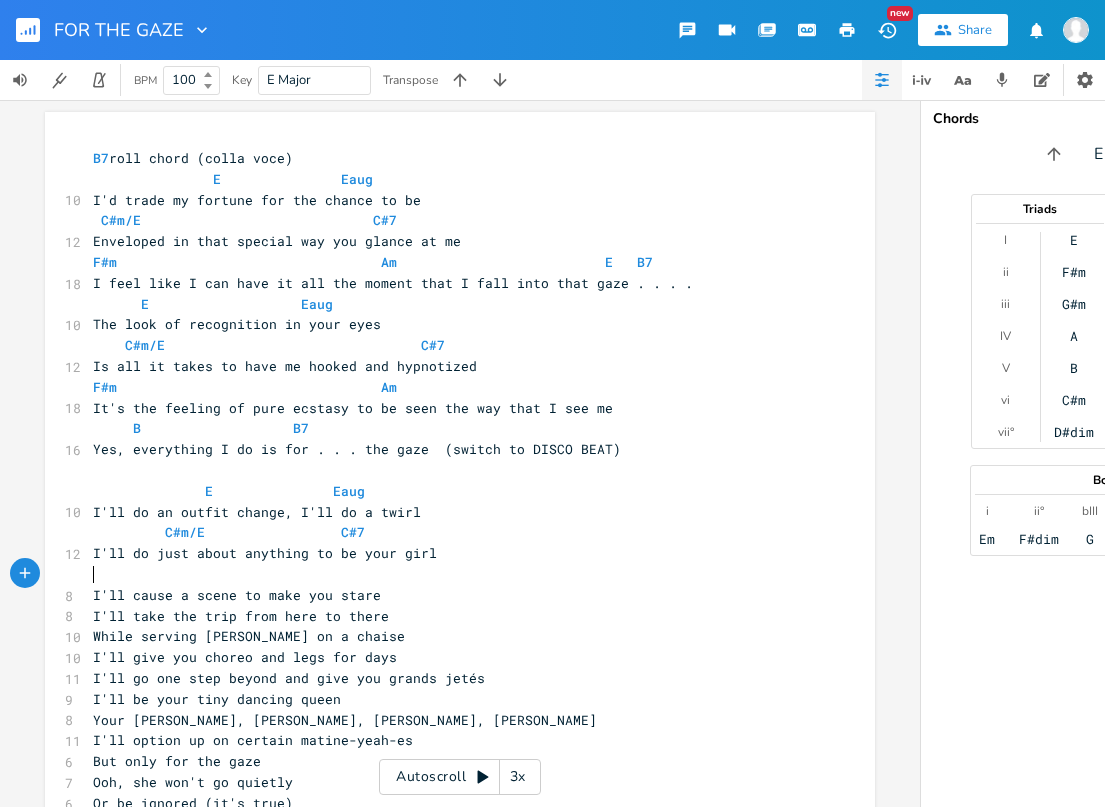 click on "​" at bounding box center (450, 574) 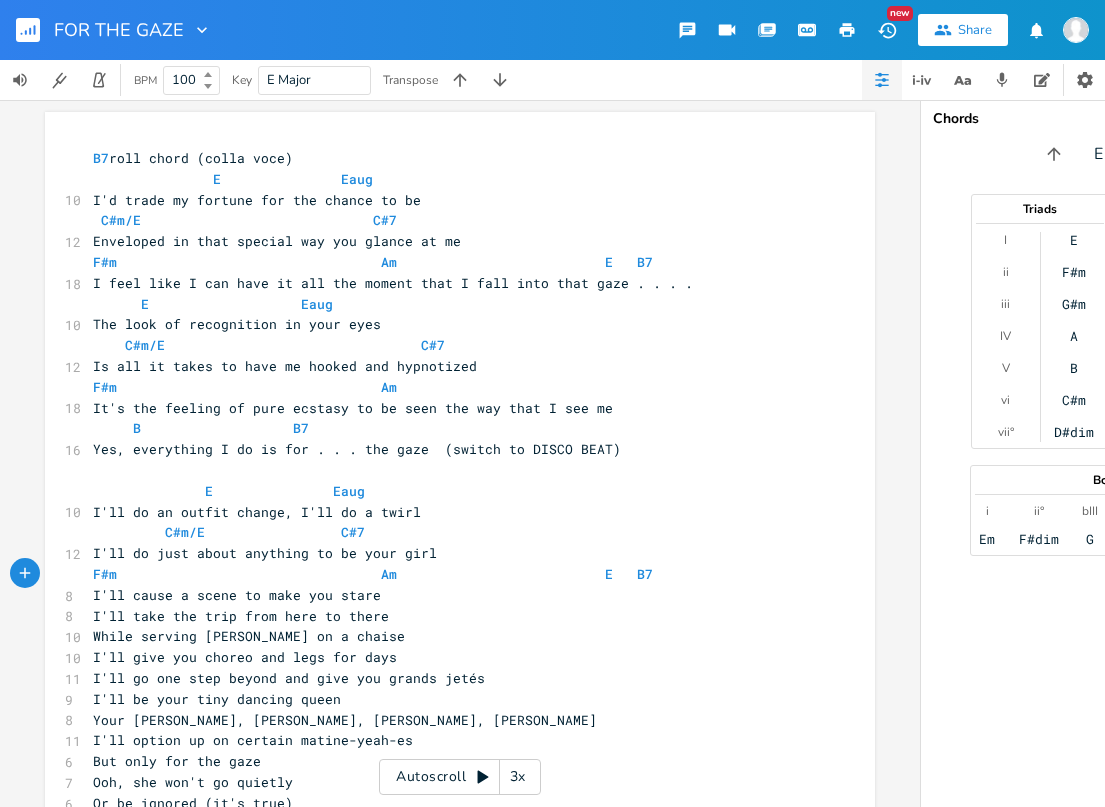 click on "x   B7  roll chord (colla voce)                 E                 Eaug   10 I'd trade my fortune for the chance to be   C#m/E                               C#7   12 Enveloped in that special way you glance at me F#m                                   Am                            E     B7   18 I feel like I can have it all the moment that I fall into that gaze . . . .         E                     Eaug   10 The look of recognition in your eyes      C#m/E                                  C#7   12 Is all it takes to have me hooked and hypnotized F#m                                   Am                            18 It's the feeling of pure ecstasy to be seen the way that I see me       B                     B7   16 Yes, everything I do is for . . . the gaze  (switch to DISCO BEAT) ​                E                 Eaug   10 I'll do an outfit change, I'll do a twirl C#7" at bounding box center (460, 726) 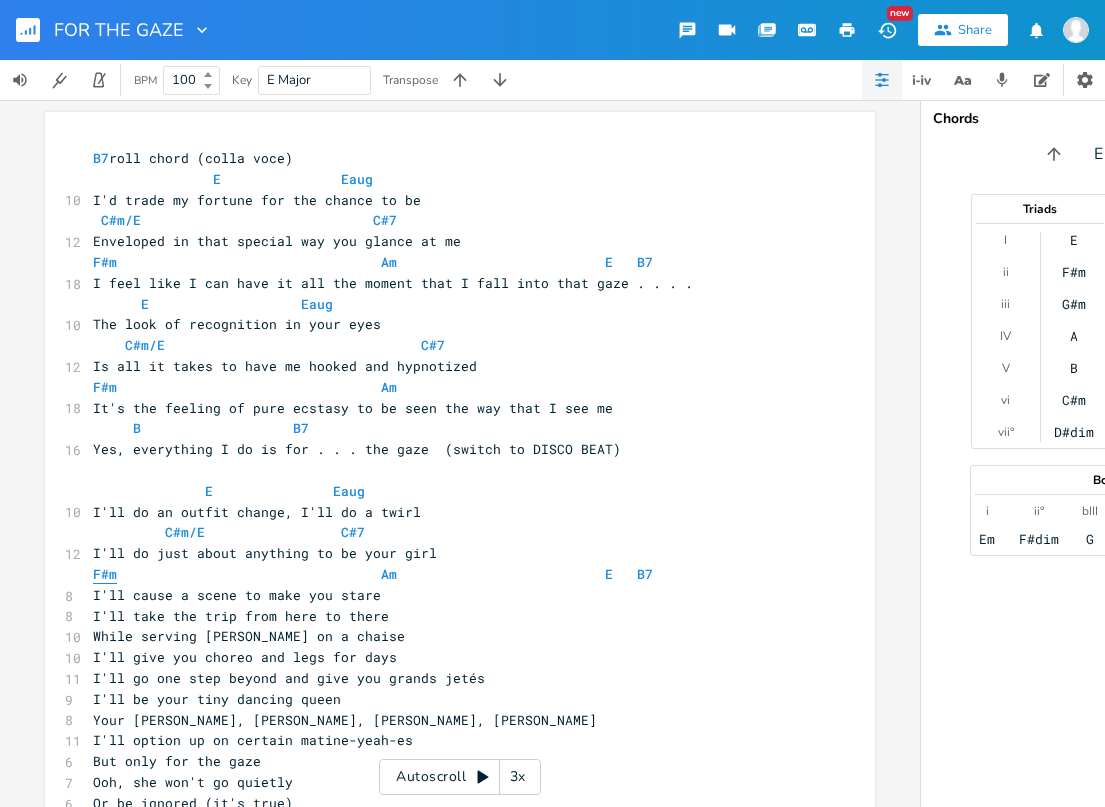scroll, scrollTop: 0, scrollLeft: 0, axis: both 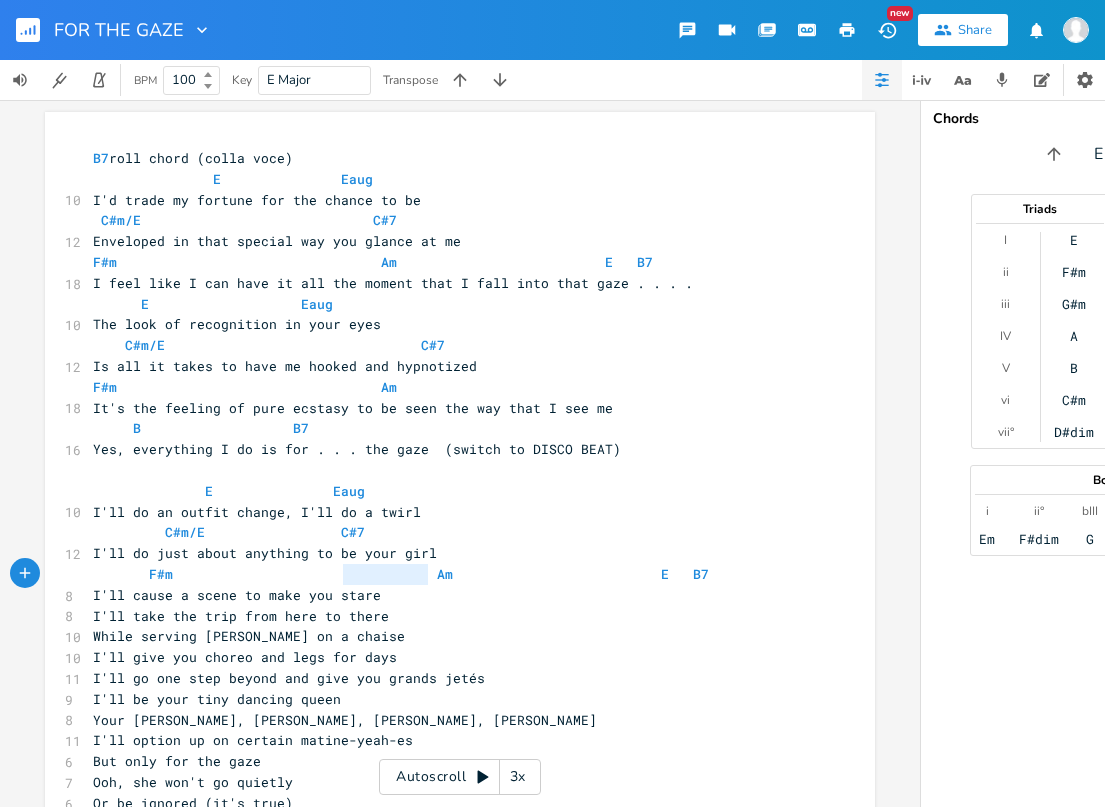drag, startPoint x: 364, startPoint y: 571, endPoint x: 331, endPoint y: 574, distance: 33.13608 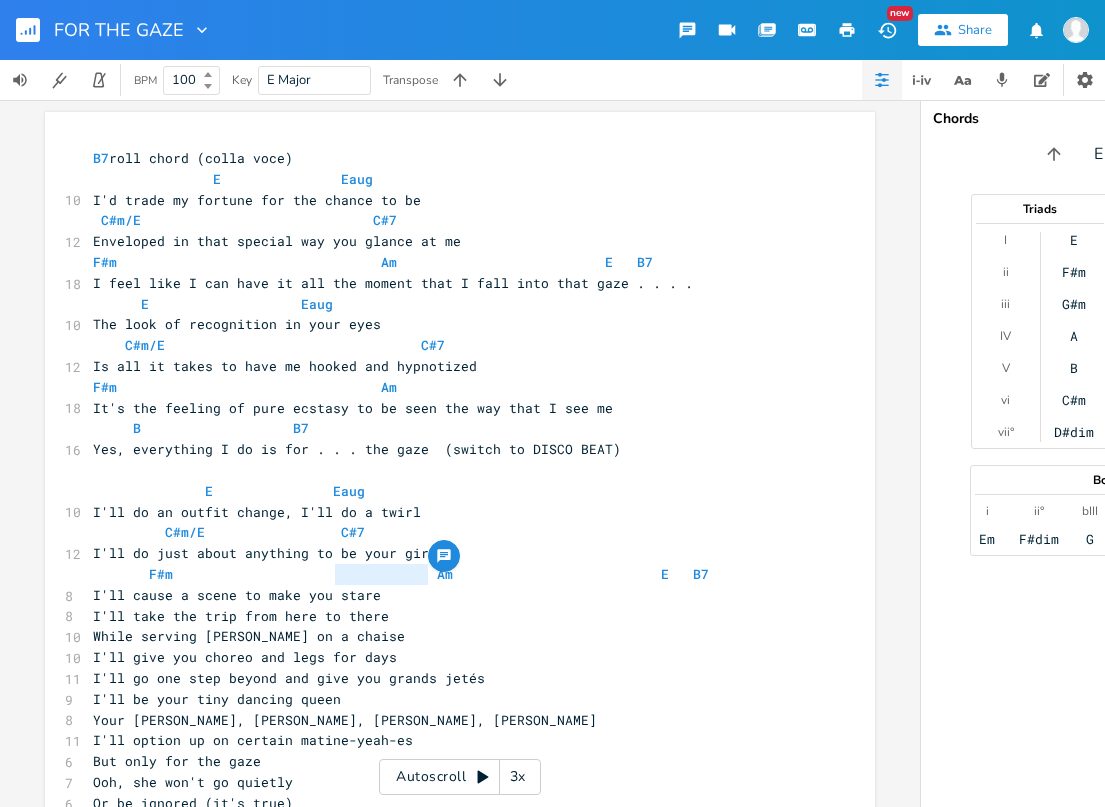 type on "]" 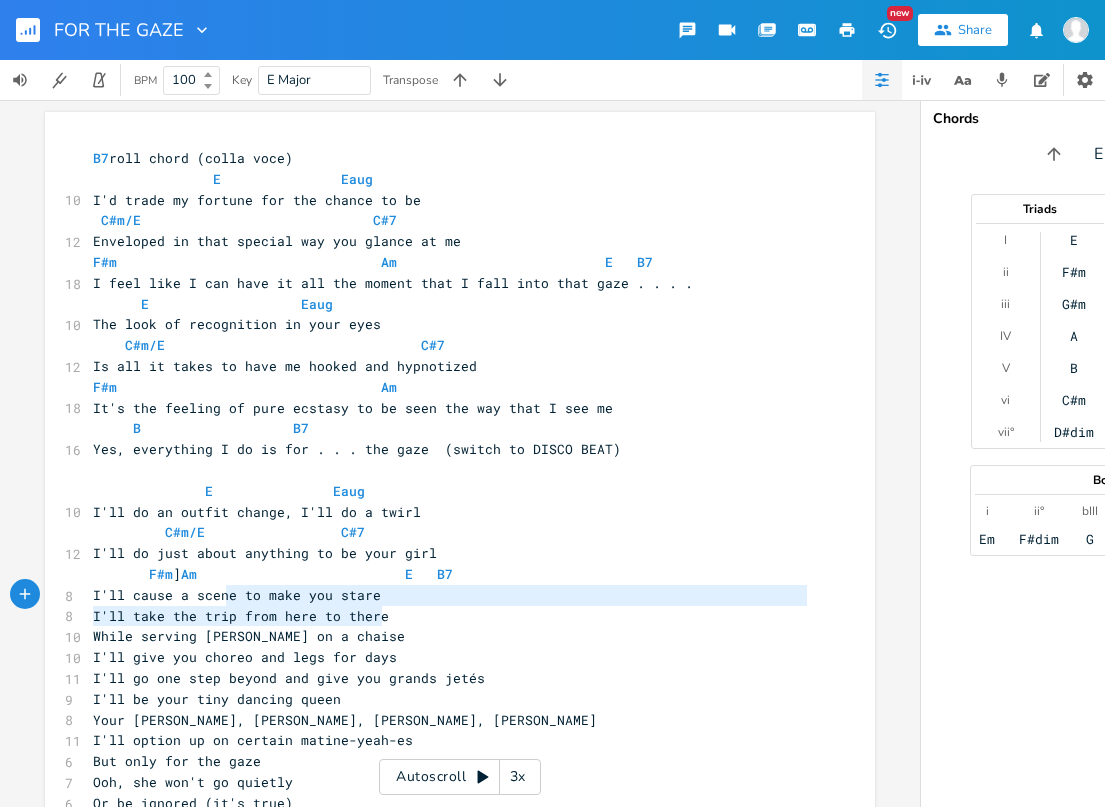 type on "I'll take the trip from here to there" 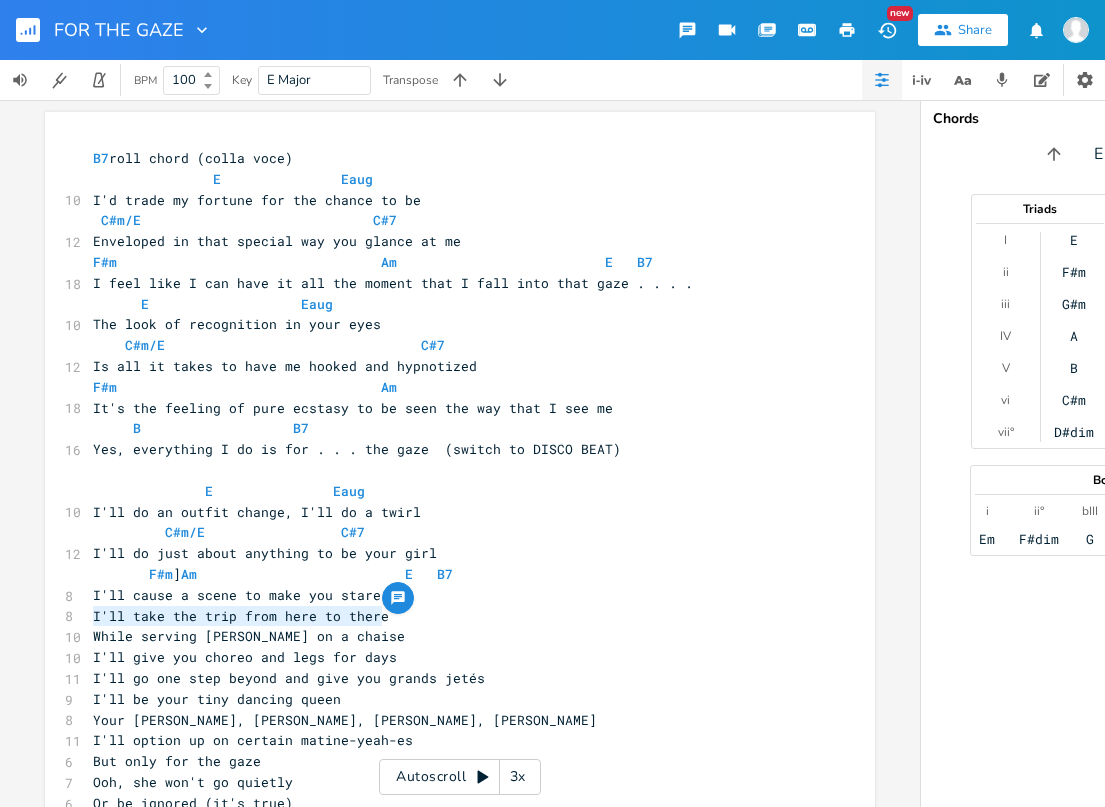drag, startPoint x: 390, startPoint y: 618, endPoint x: 72, endPoint y: 620, distance: 318.0063 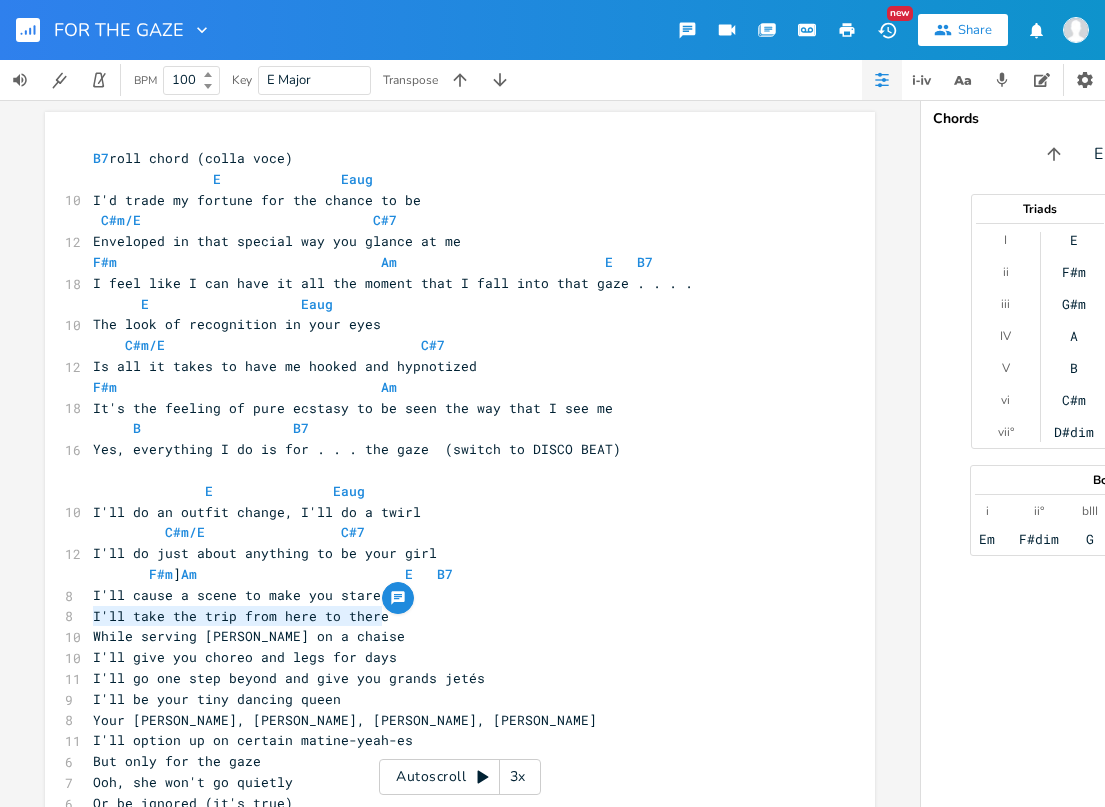 click on "I'll cause a scene to make you stare" at bounding box center [450, 595] 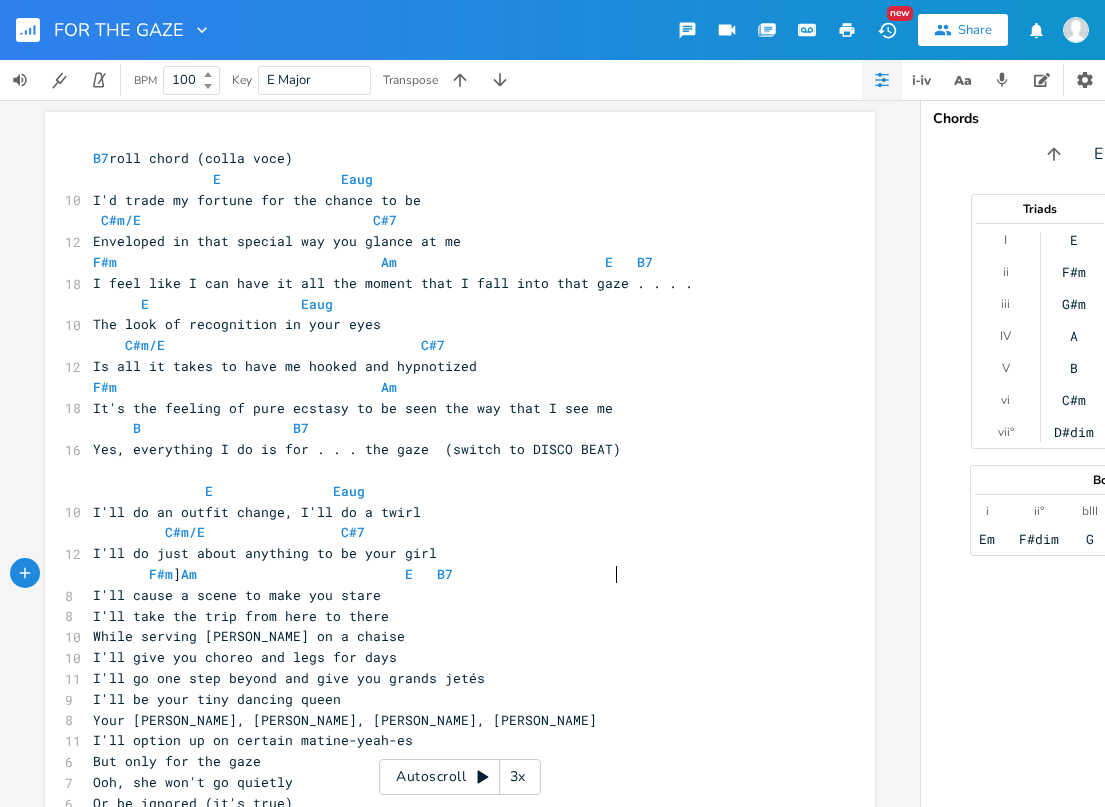 type on "F#m                     ]Am                          E   B7" 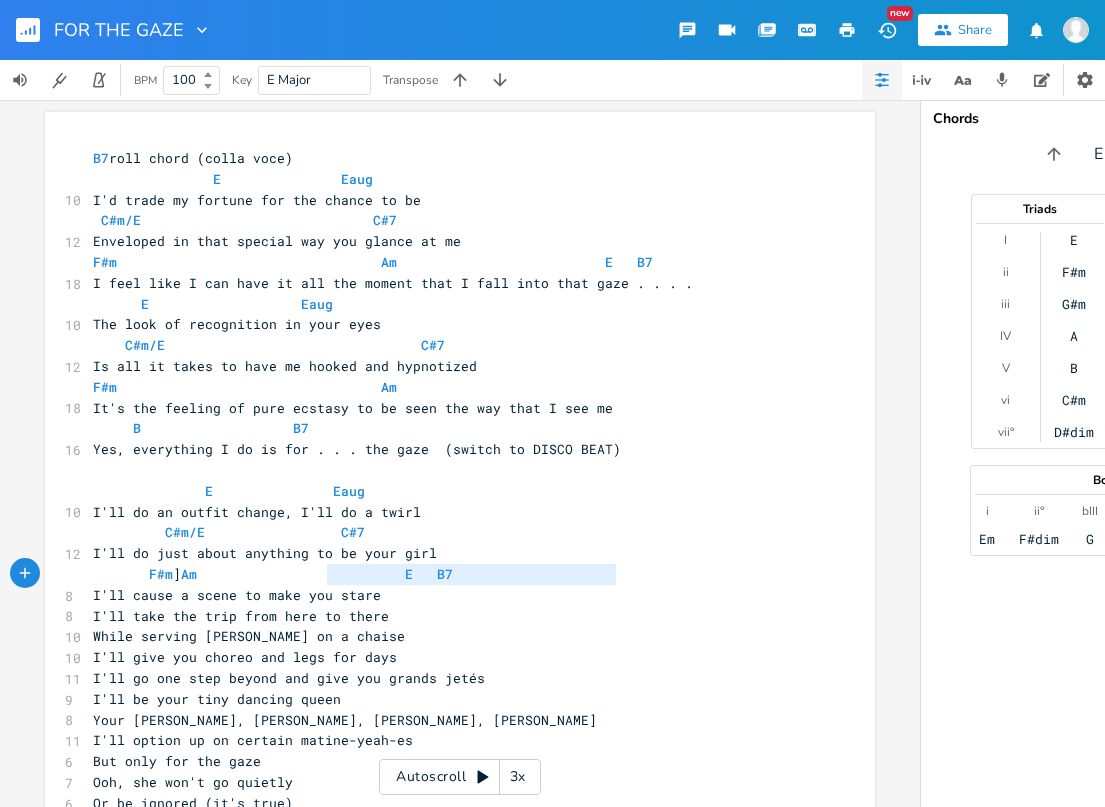 type on "]Am                          E   B7" 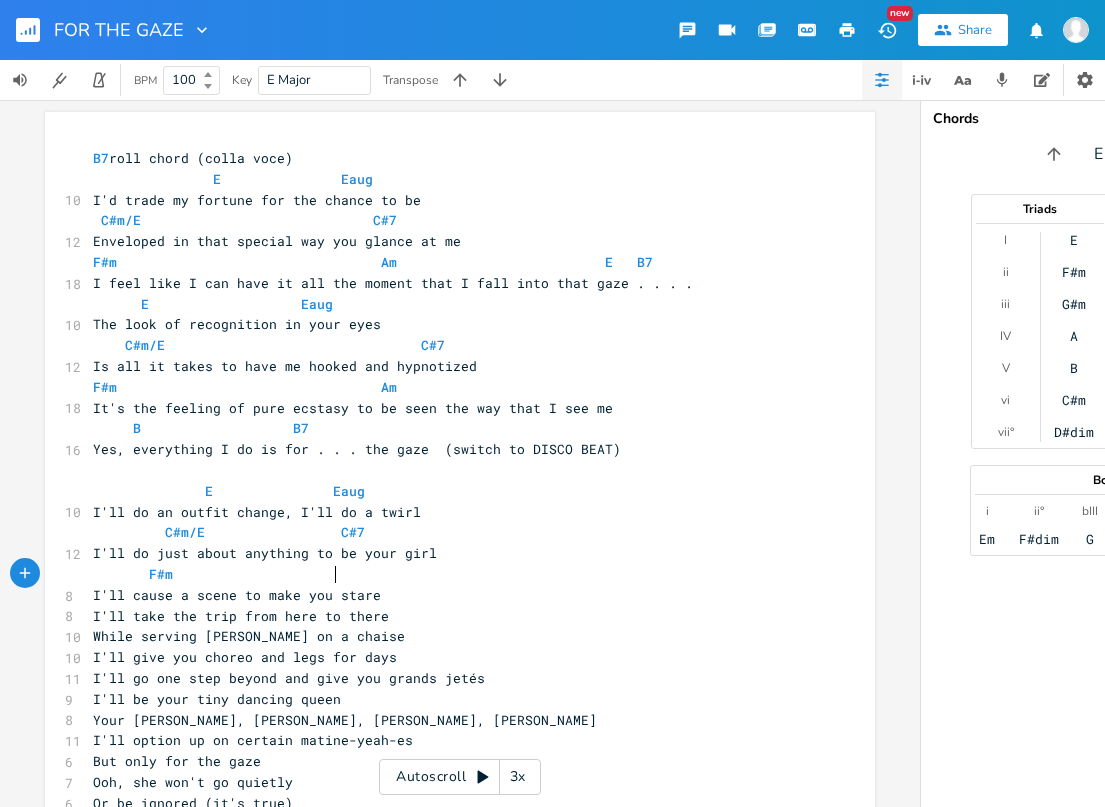 click on "I'll cause a scene to make you stare" at bounding box center (450, 595) 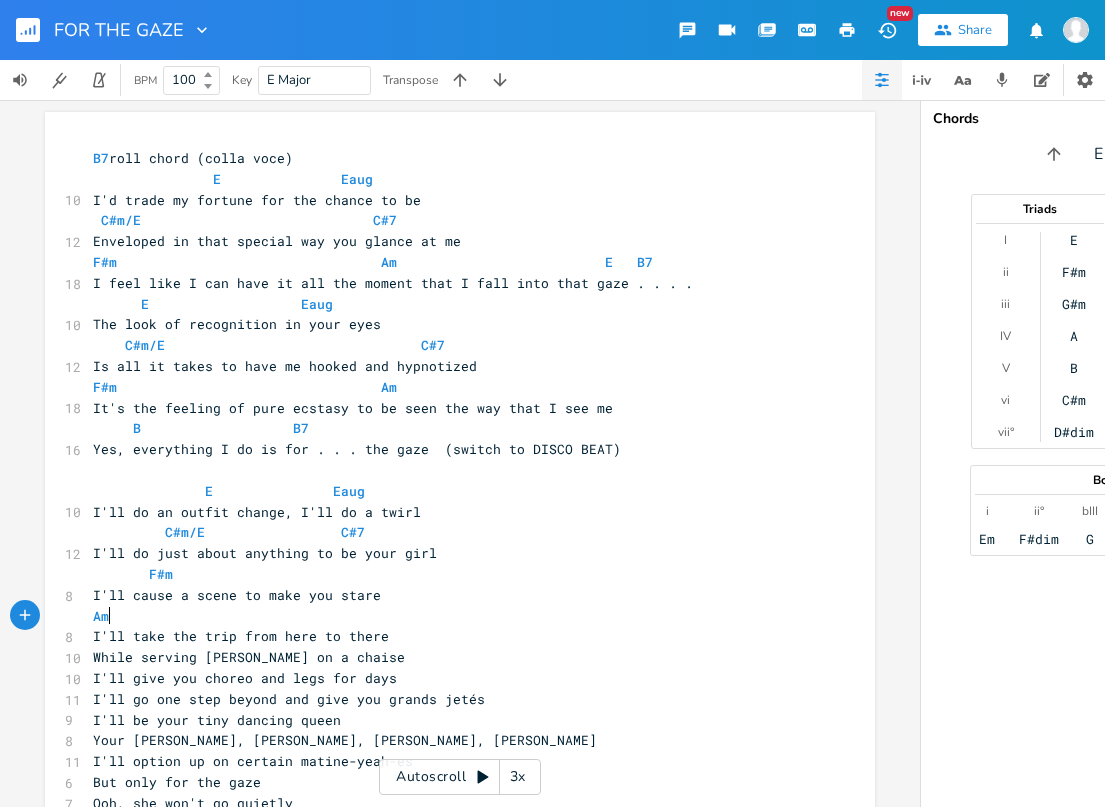 scroll, scrollTop: 0, scrollLeft: 23, axis: horizontal 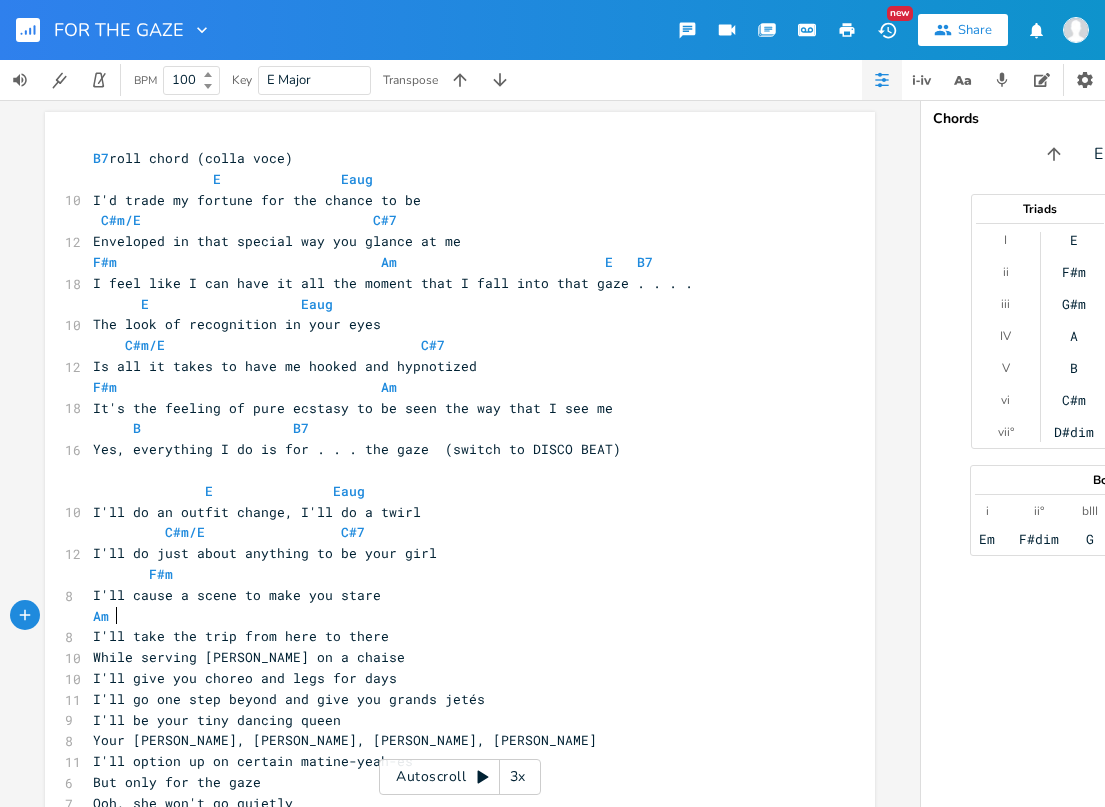click on "I'll take the trip from here to there" at bounding box center (450, 636) 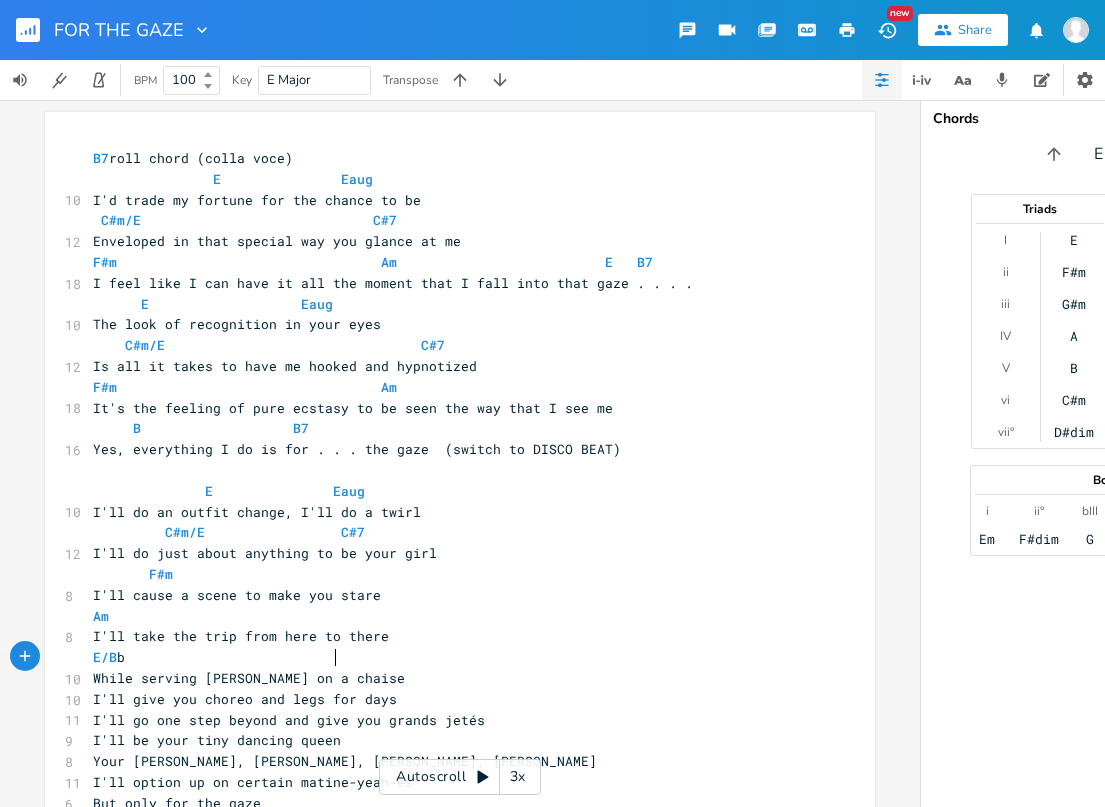 type on "E/B                           b7" 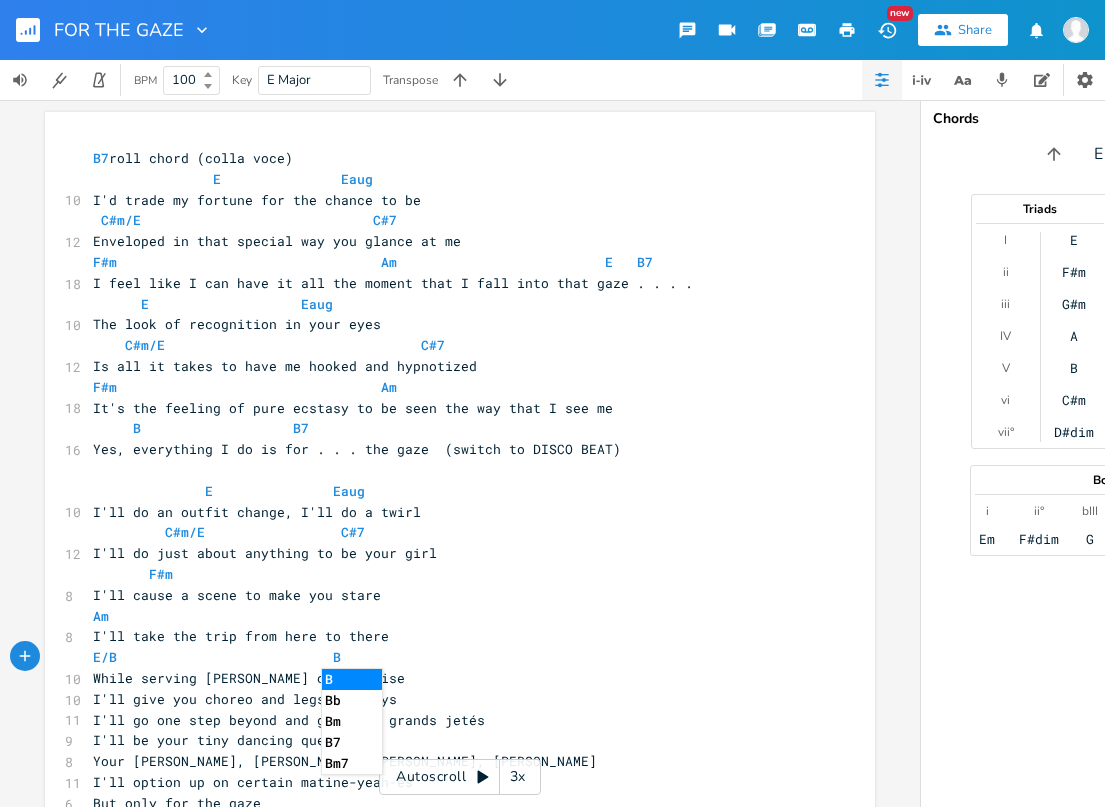 type on "B7" 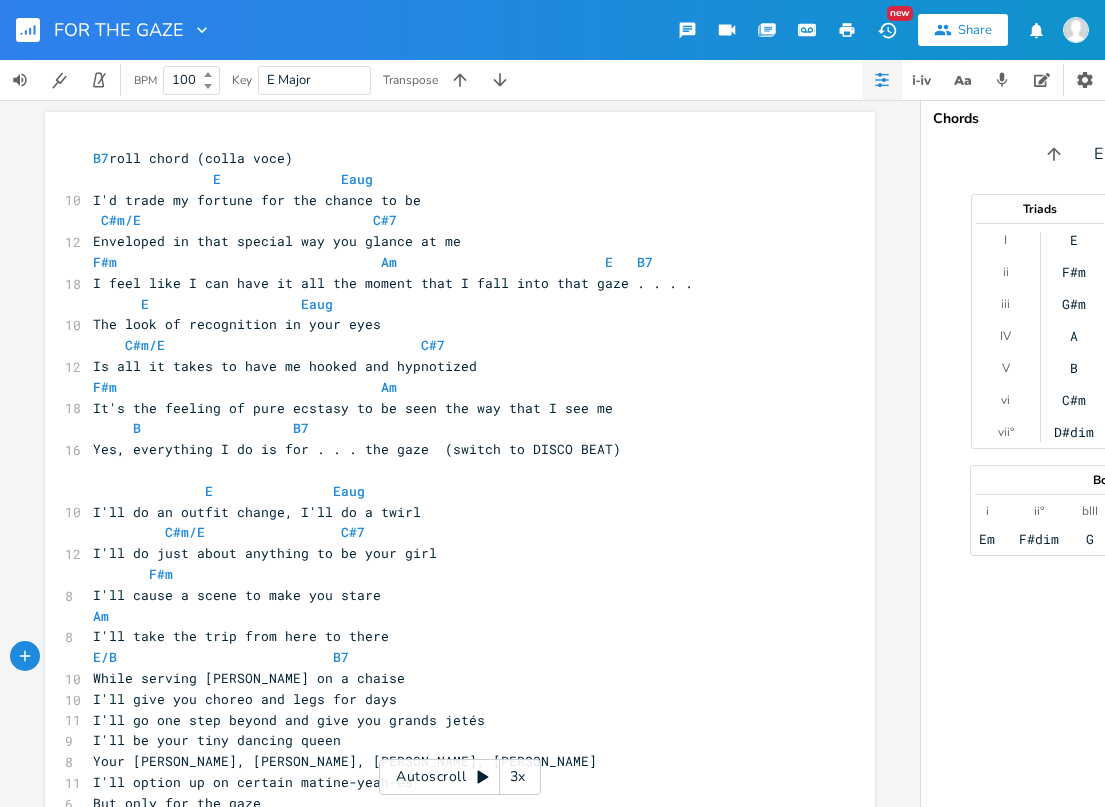 click on "While serving [PERSON_NAME] on a chaise" at bounding box center [450, 678] 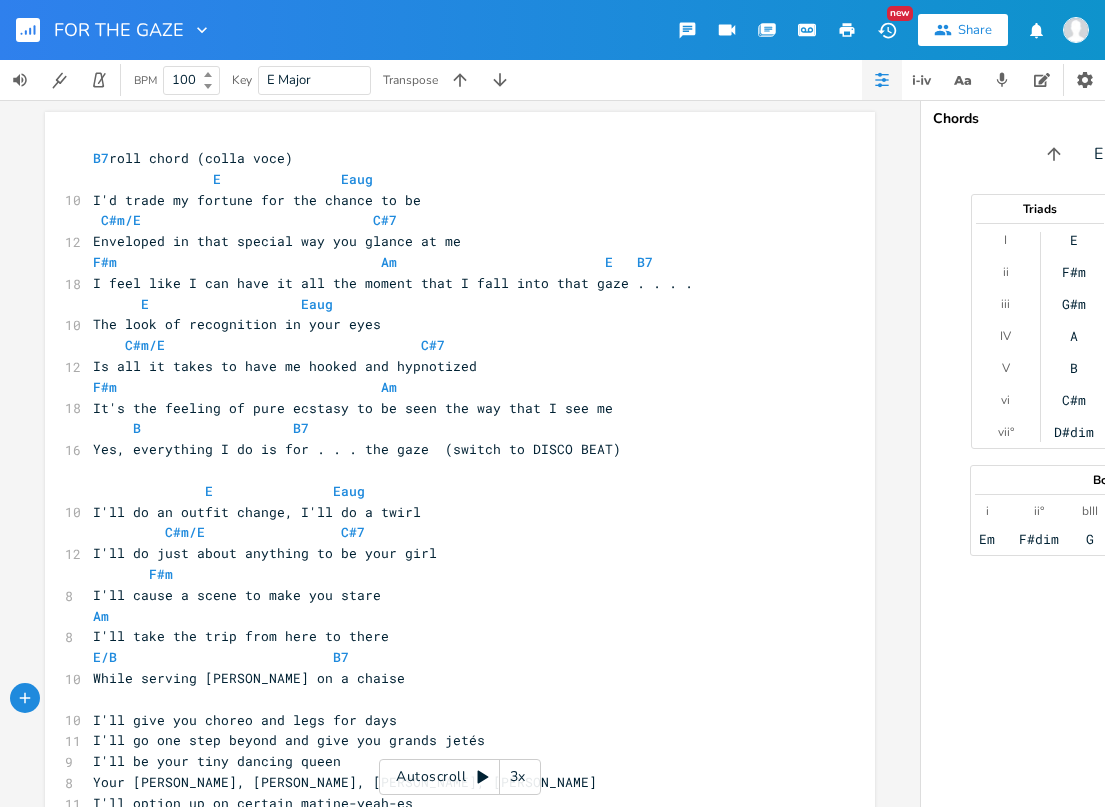 click on "I'll give you choreo and legs for days" at bounding box center (245, 720) 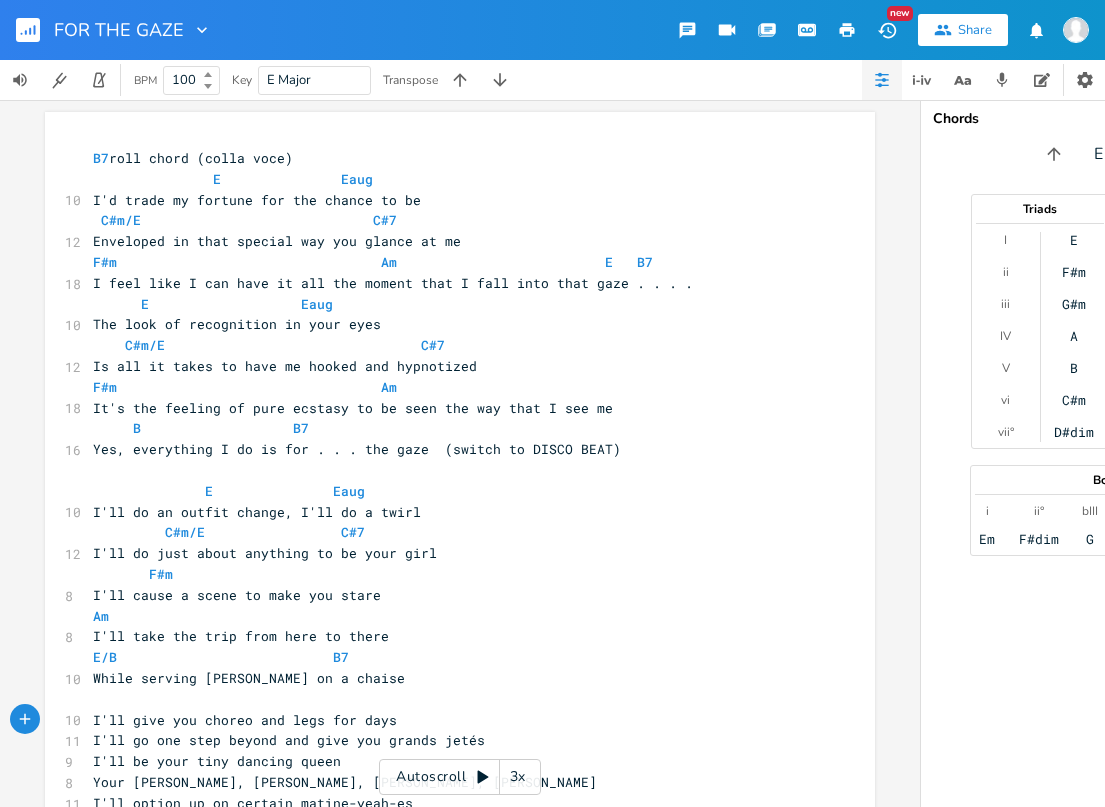 type on "," 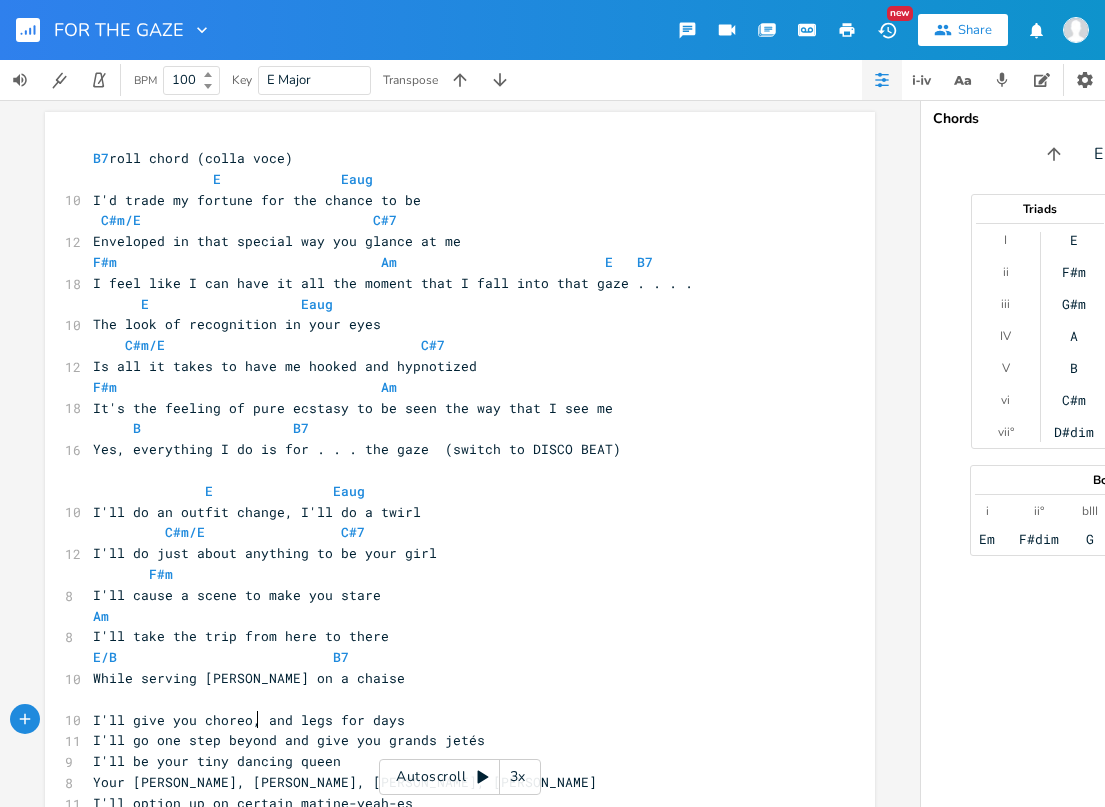scroll, scrollTop: 0, scrollLeft: 3, axis: horizontal 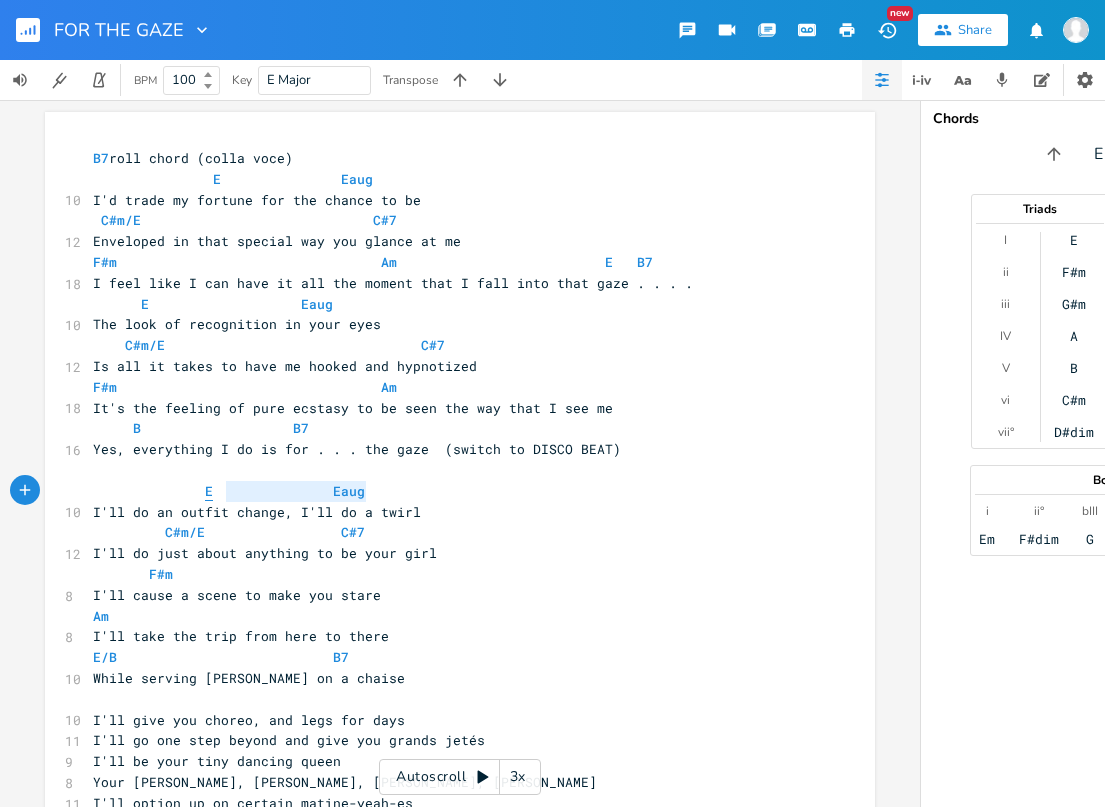 type on "E               Eaug" 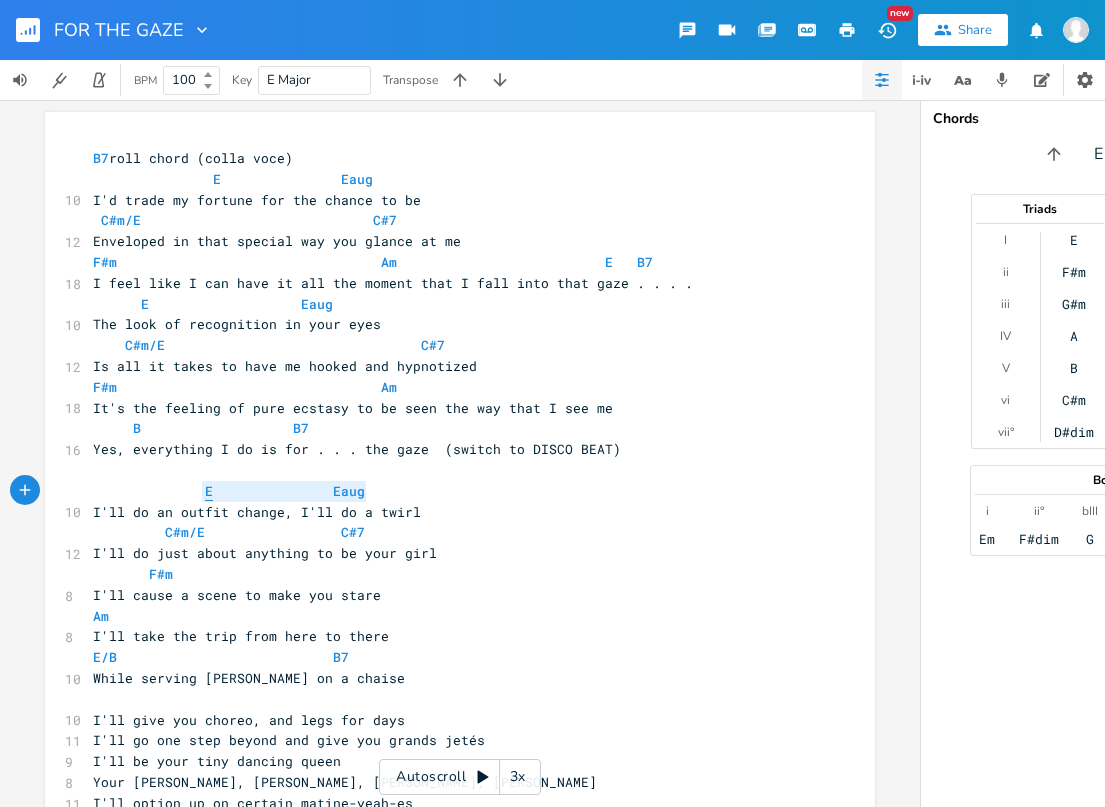 drag, startPoint x: 353, startPoint y: 495, endPoint x: 199, endPoint y: 482, distance: 154.54773 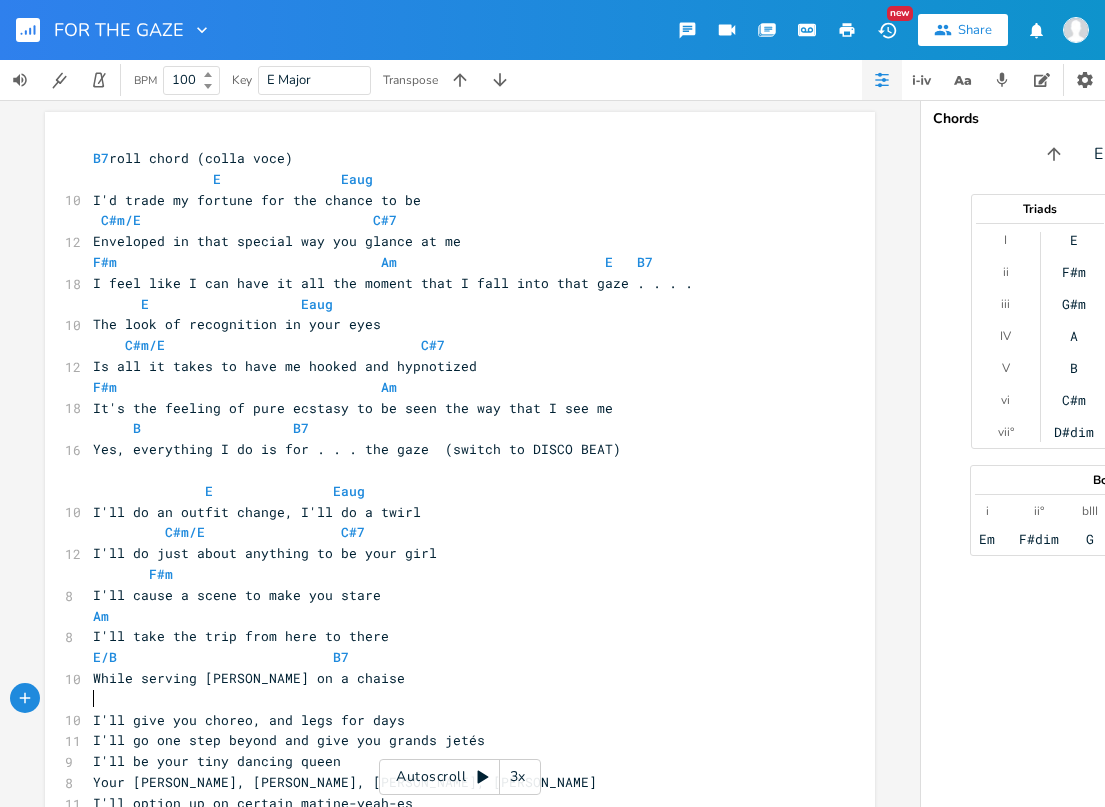 click on "​" at bounding box center [450, 699] 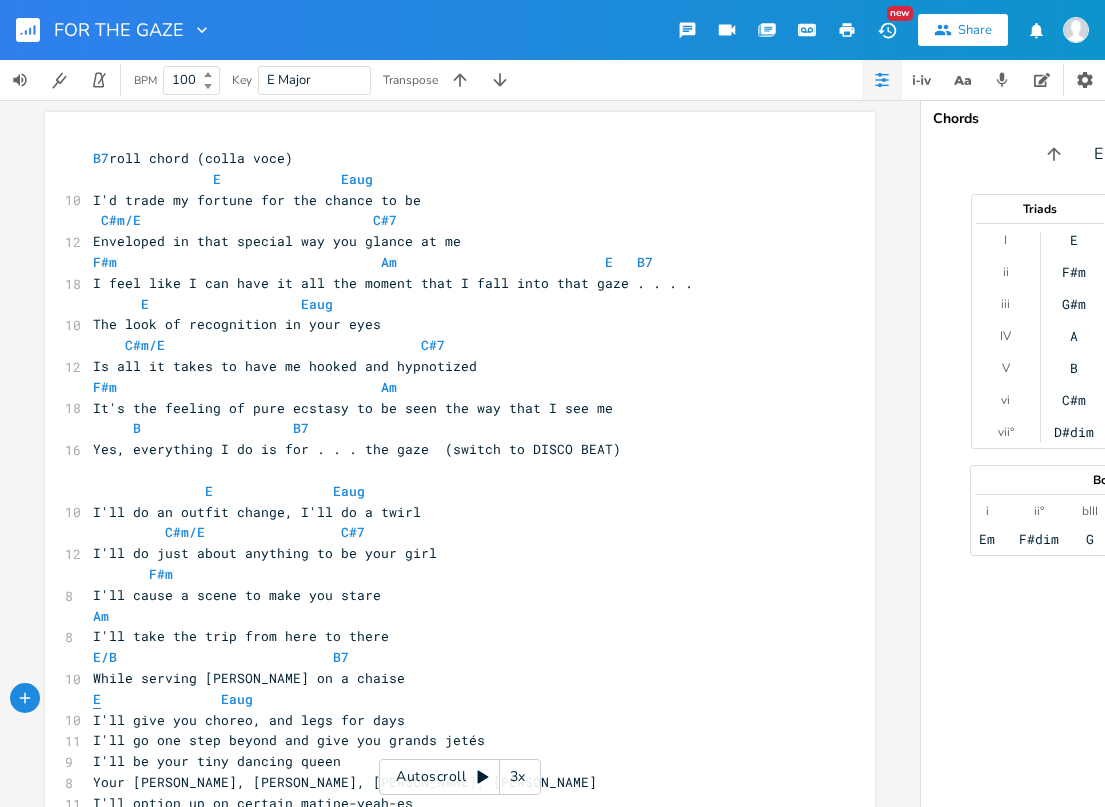 drag, startPoint x: 76, startPoint y: 701, endPoint x: 86, endPoint y: 704, distance: 10.440307 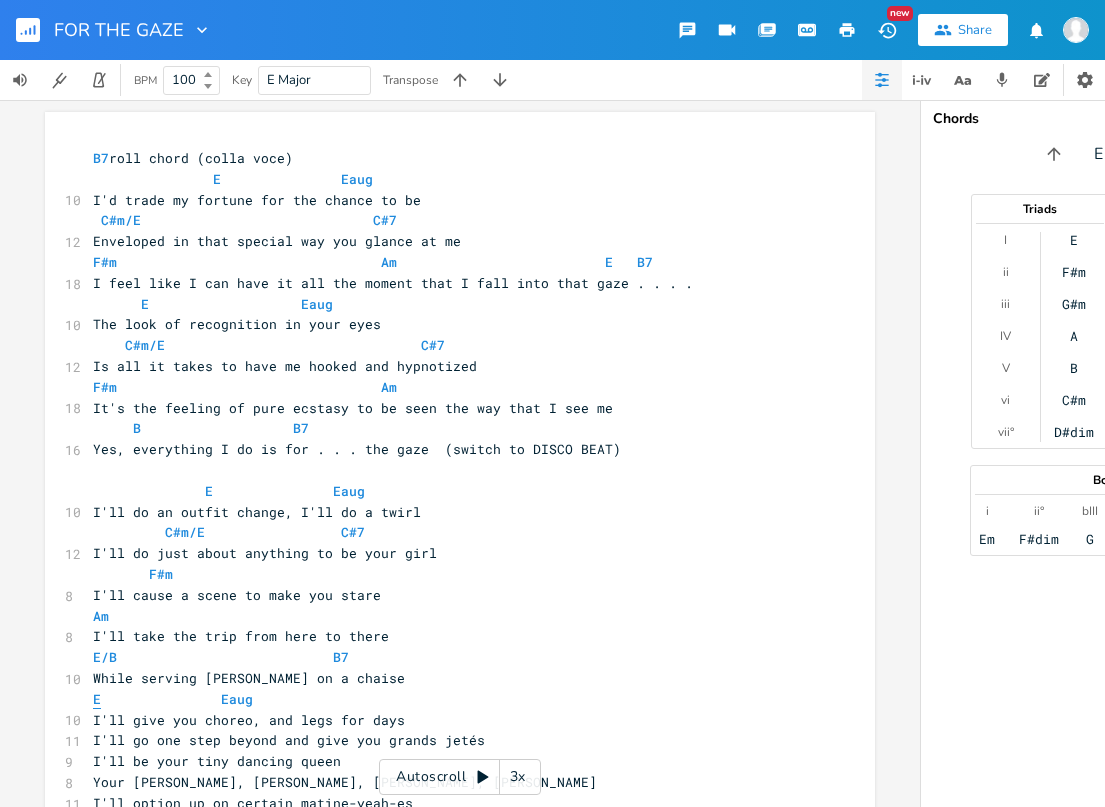 scroll, scrollTop: 0, scrollLeft: 0, axis: both 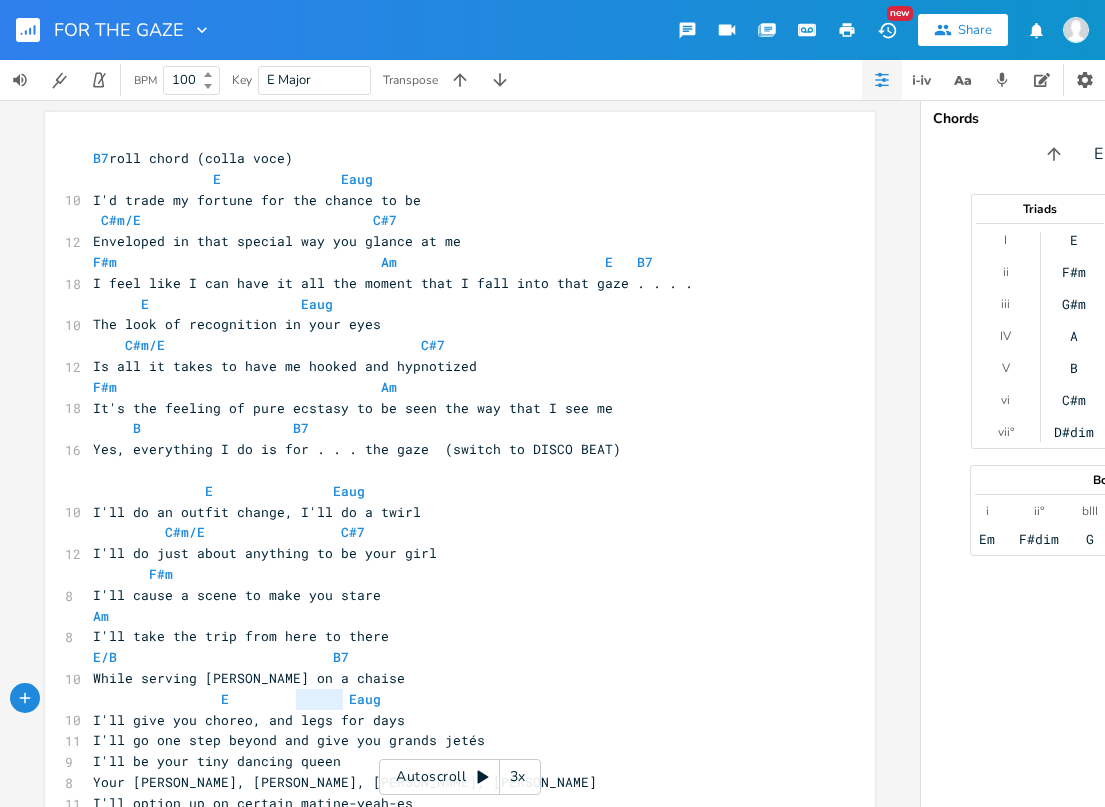 drag, startPoint x: 340, startPoint y: 697, endPoint x: 294, endPoint y: 699, distance: 46.043457 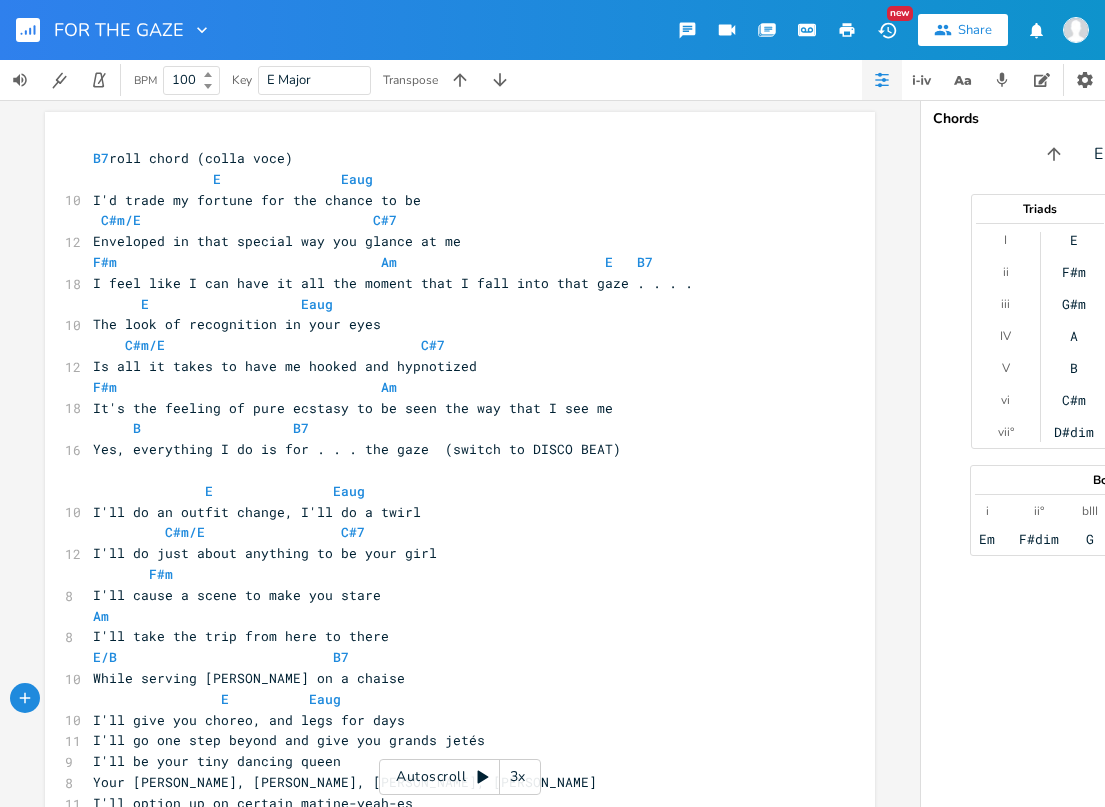 click on "I'll give you choreo, and legs for days" at bounding box center [450, 720] 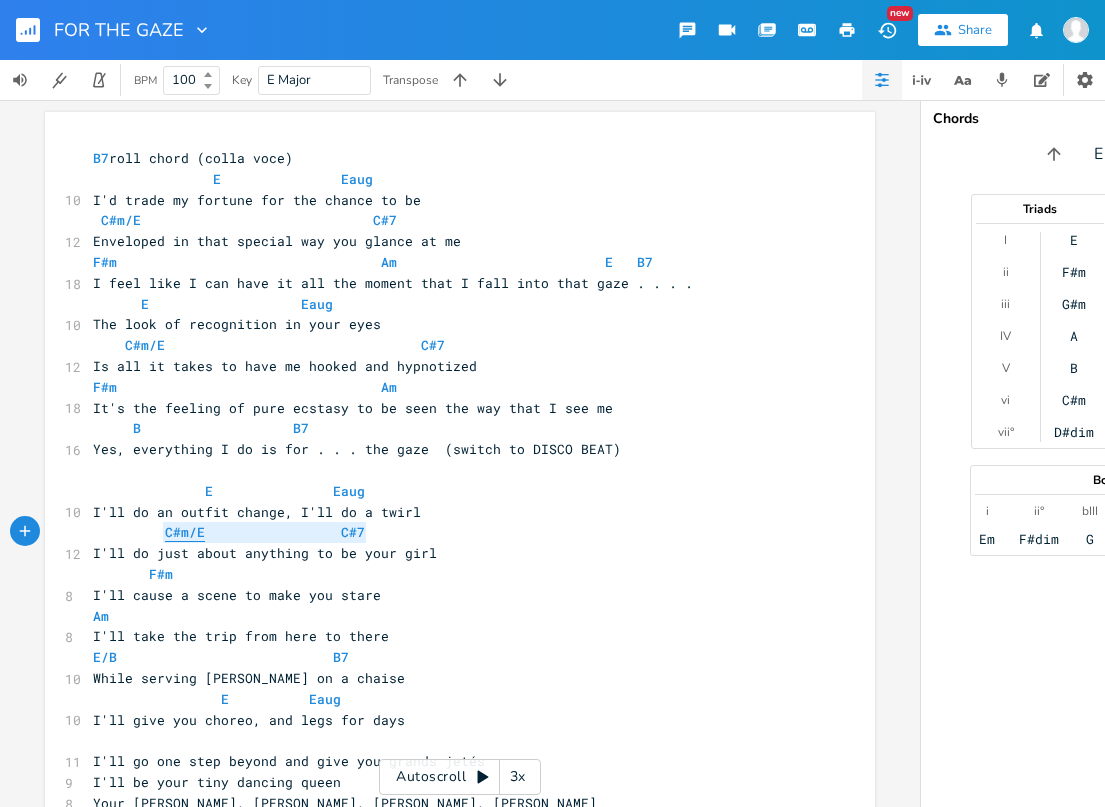 drag, startPoint x: 365, startPoint y: 524, endPoint x: 159, endPoint y: 534, distance: 206.24257 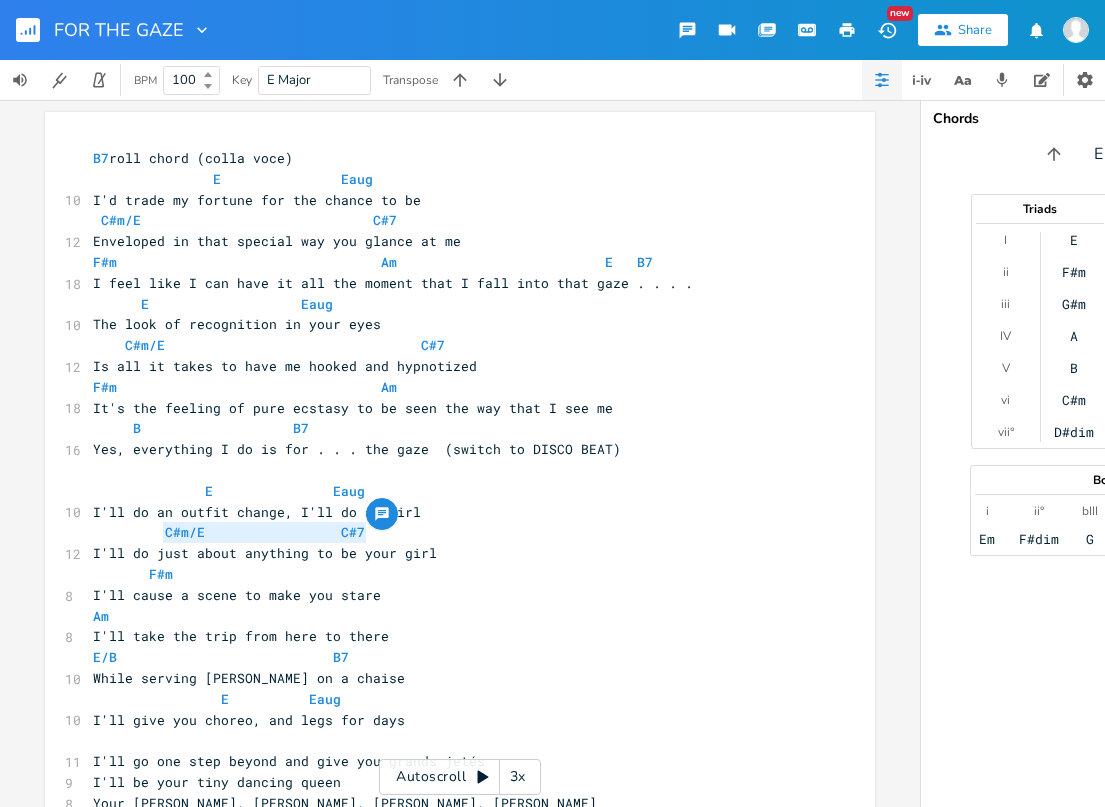 type on "C#m/E                 C#7" 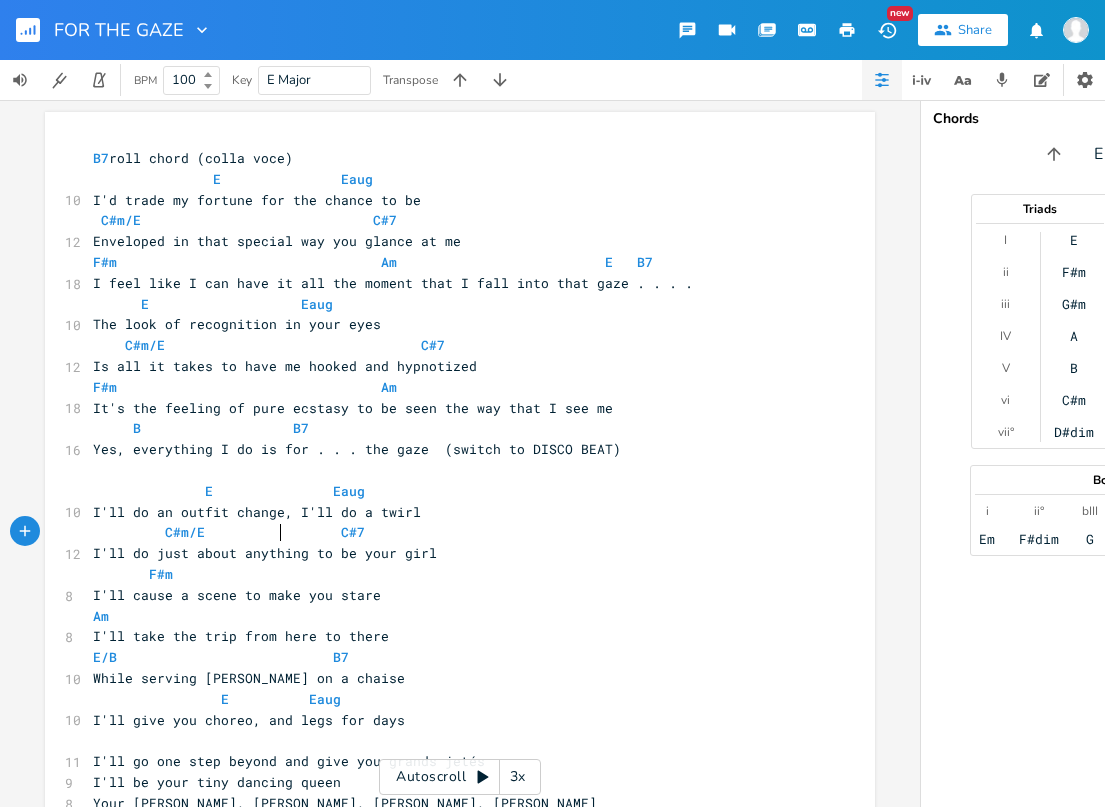 scroll, scrollTop: 369, scrollLeft: 0, axis: vertical 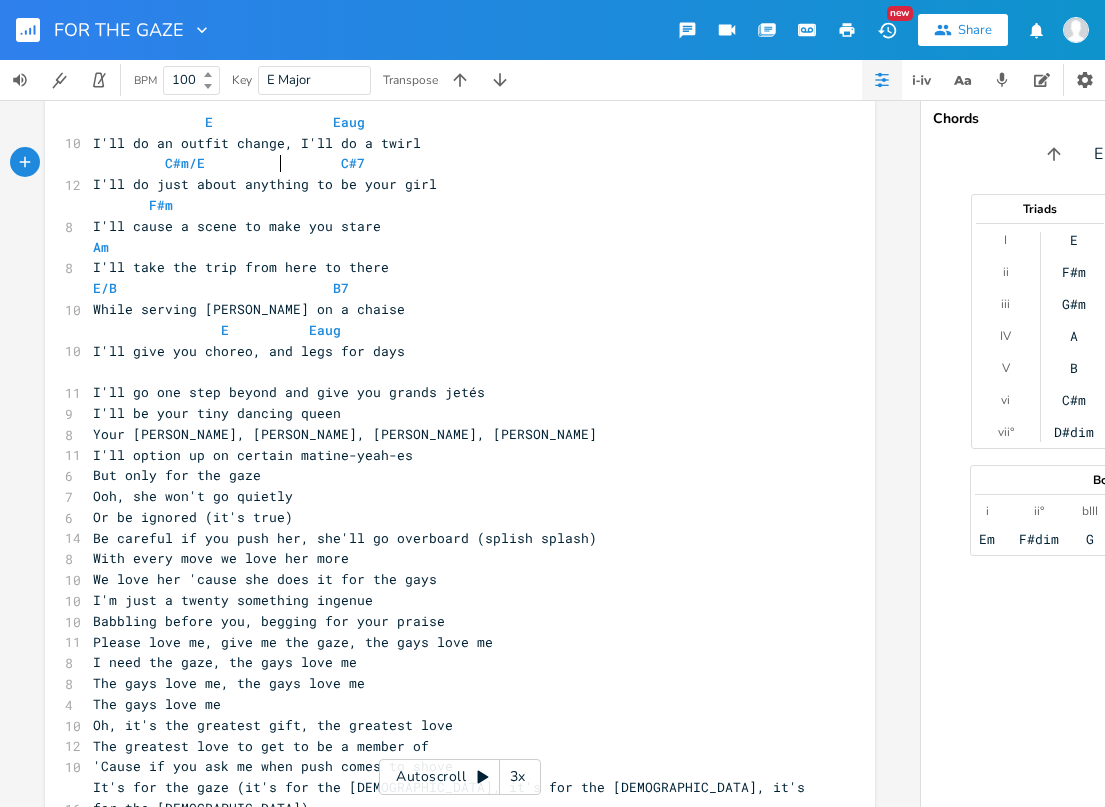click on "​" at bounding box center (450, 371) 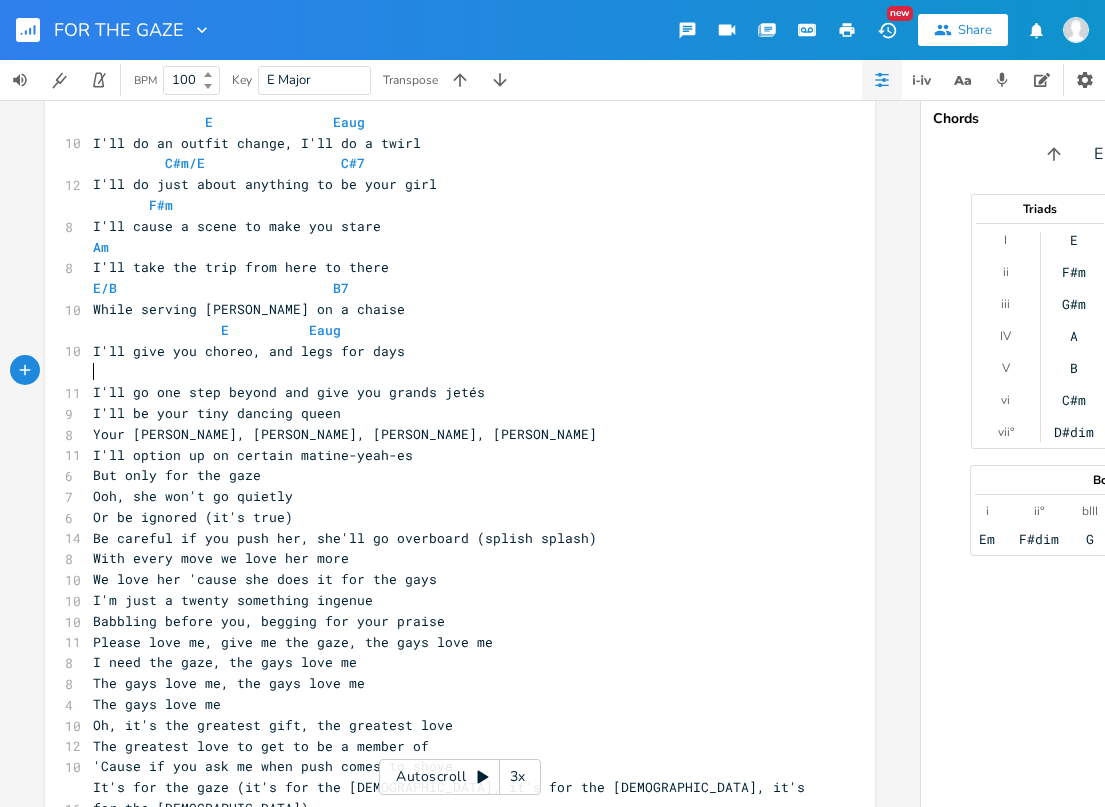 paste 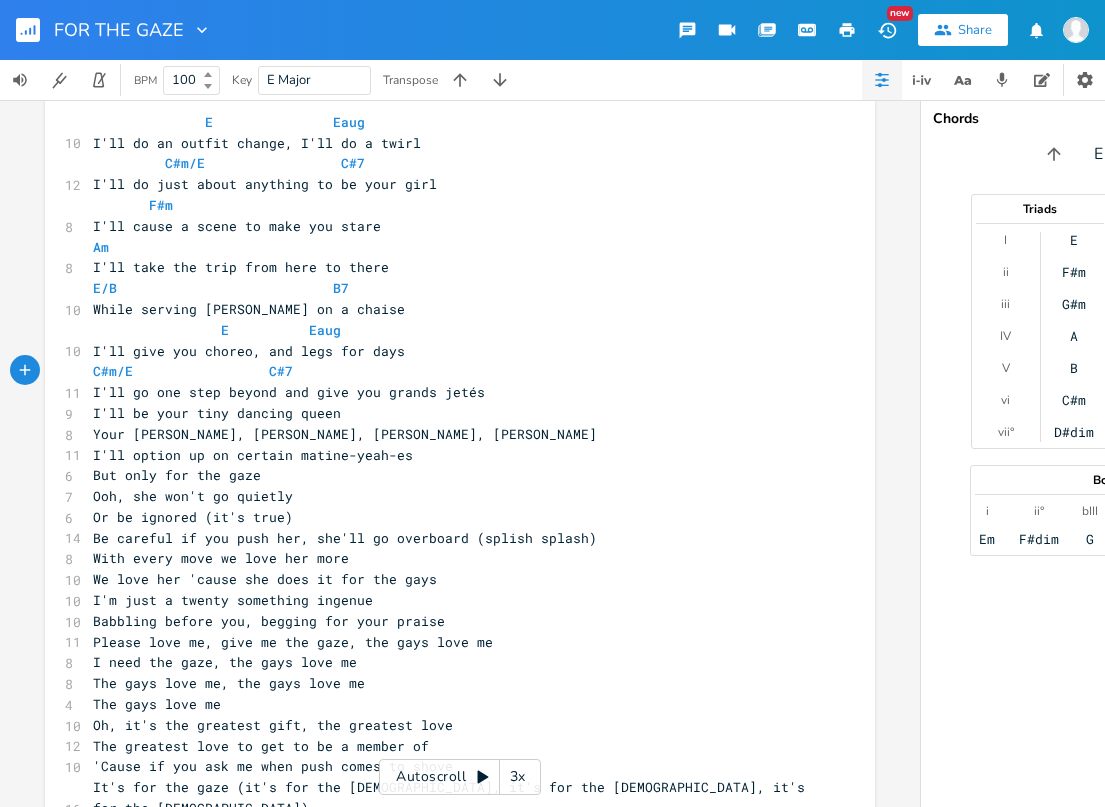 click on "C#m/E                   C#7" at bounding box center (450, 371) 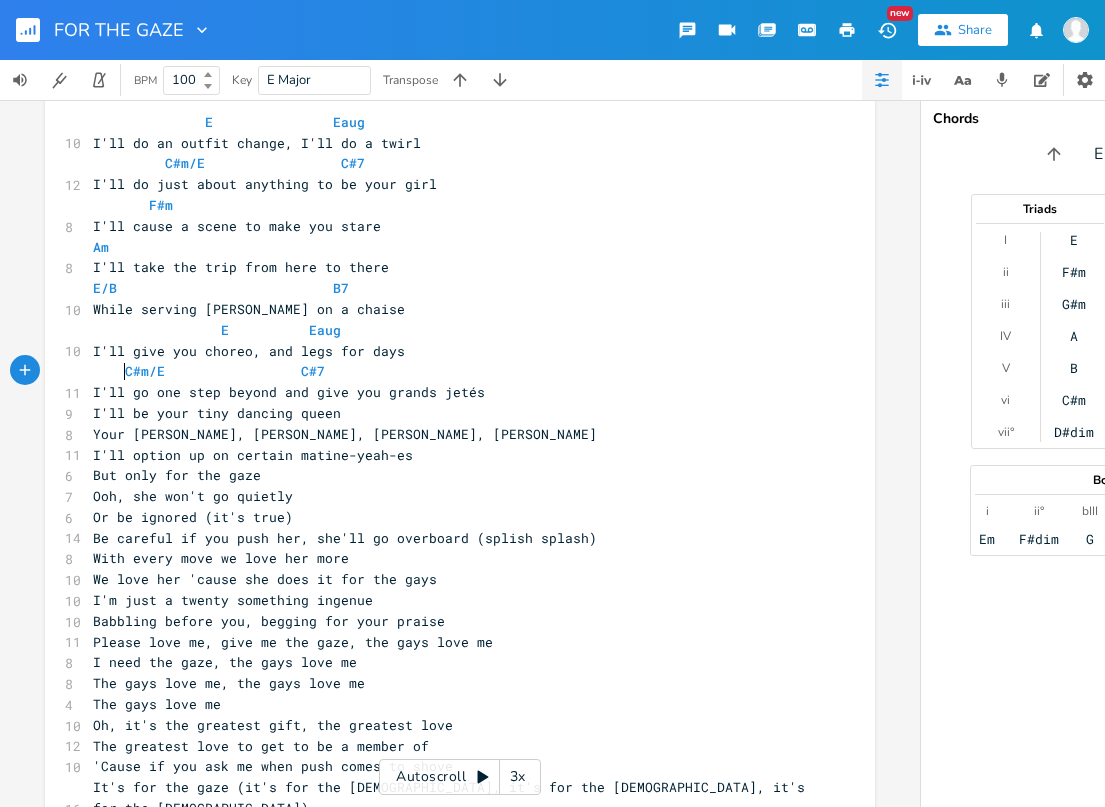 scroll, scrollTop: 0, scrollLeft: 16, axis: horizontal 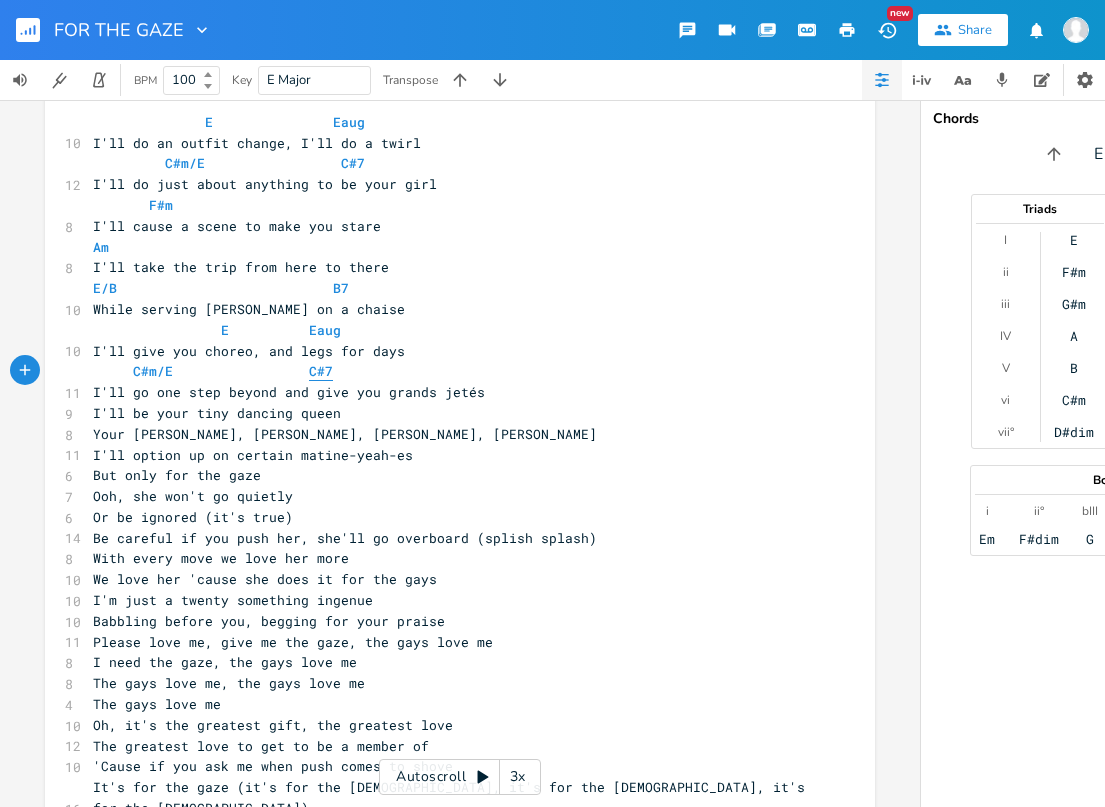 click on "C#7" at bounding box center [321, 371] 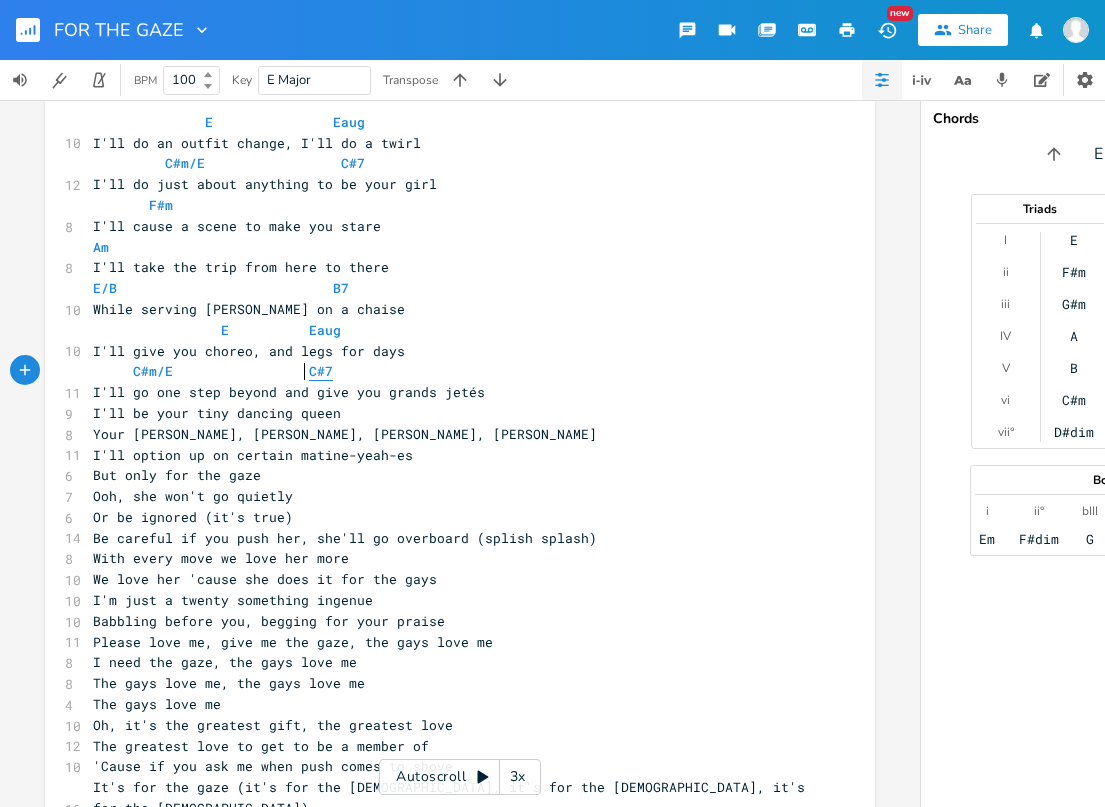 click on "C#7" at bounding box center (321, 371) 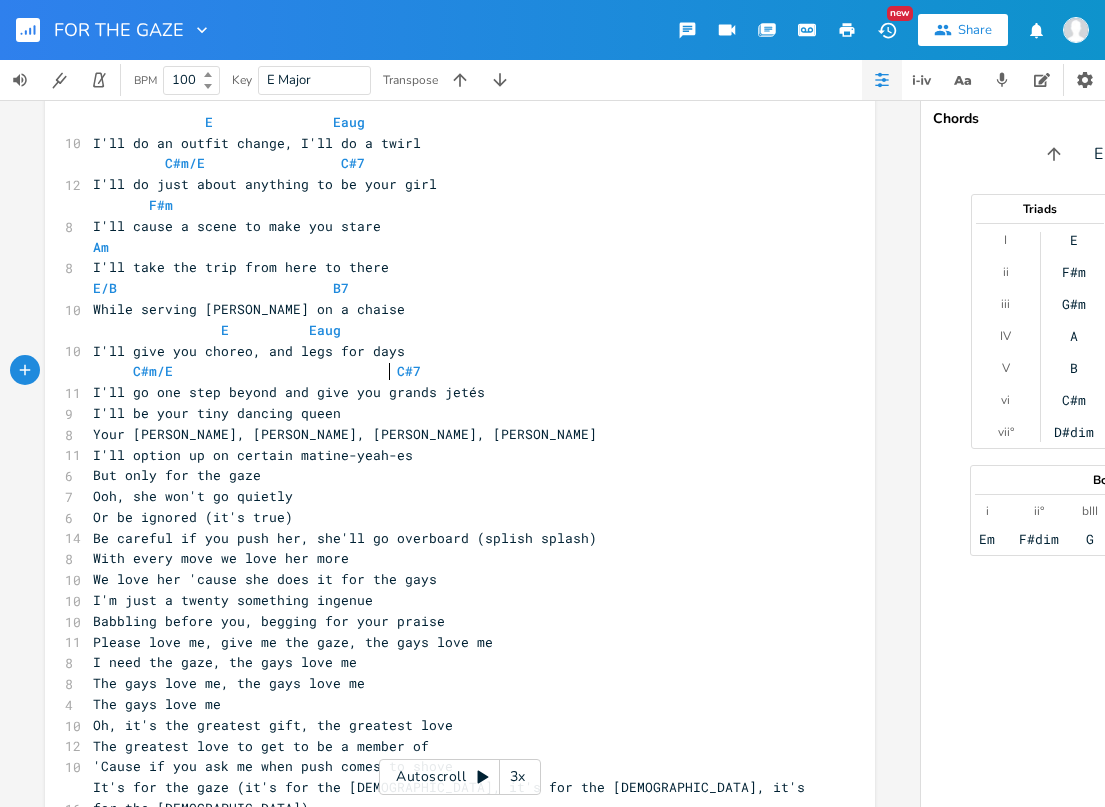 scroll, scrollTop: 0, scrollLeft: 39, axis: horizontal 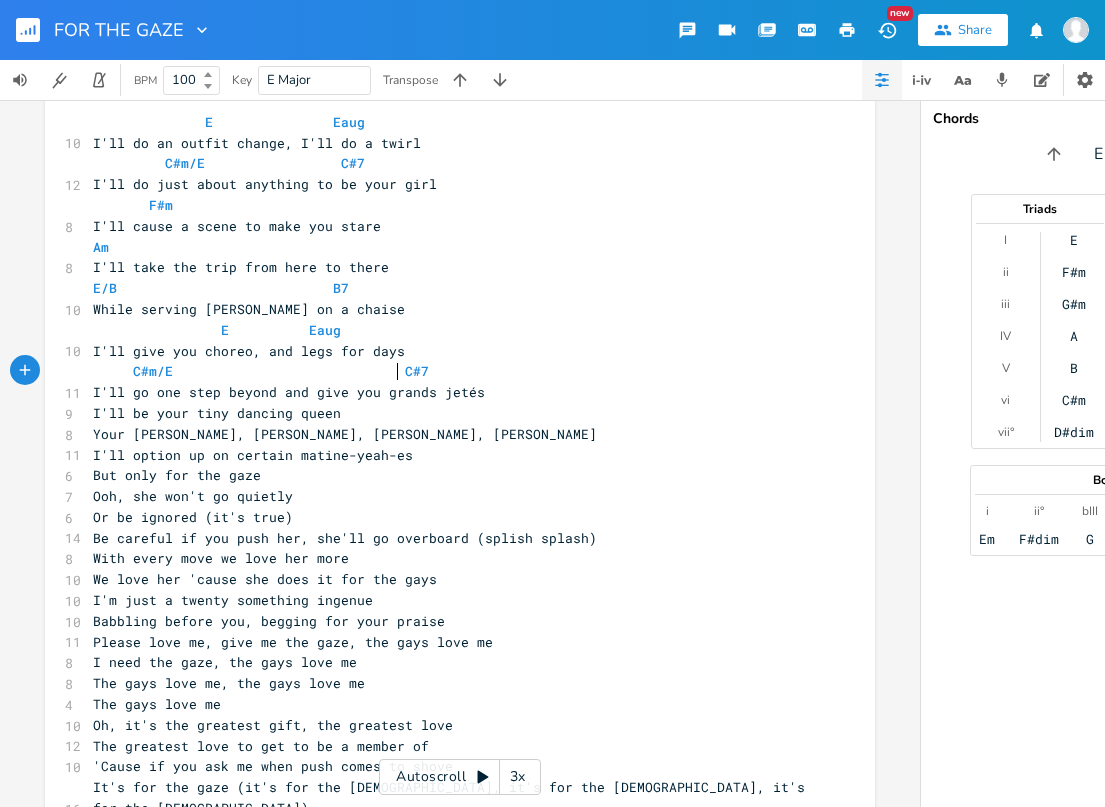 click on "I'll go one step beyond and give you grands jetés" at bounding box center (450, 392) 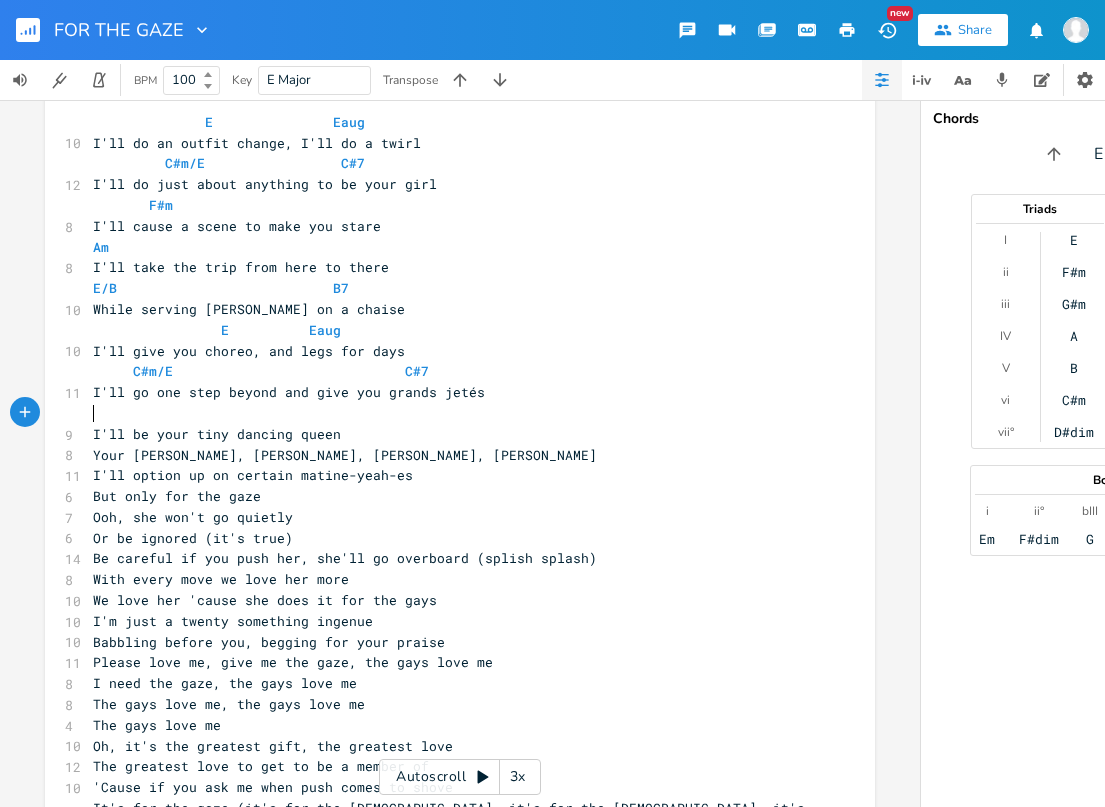 click on "E/B                             B7" at bounding box center (450, 288) 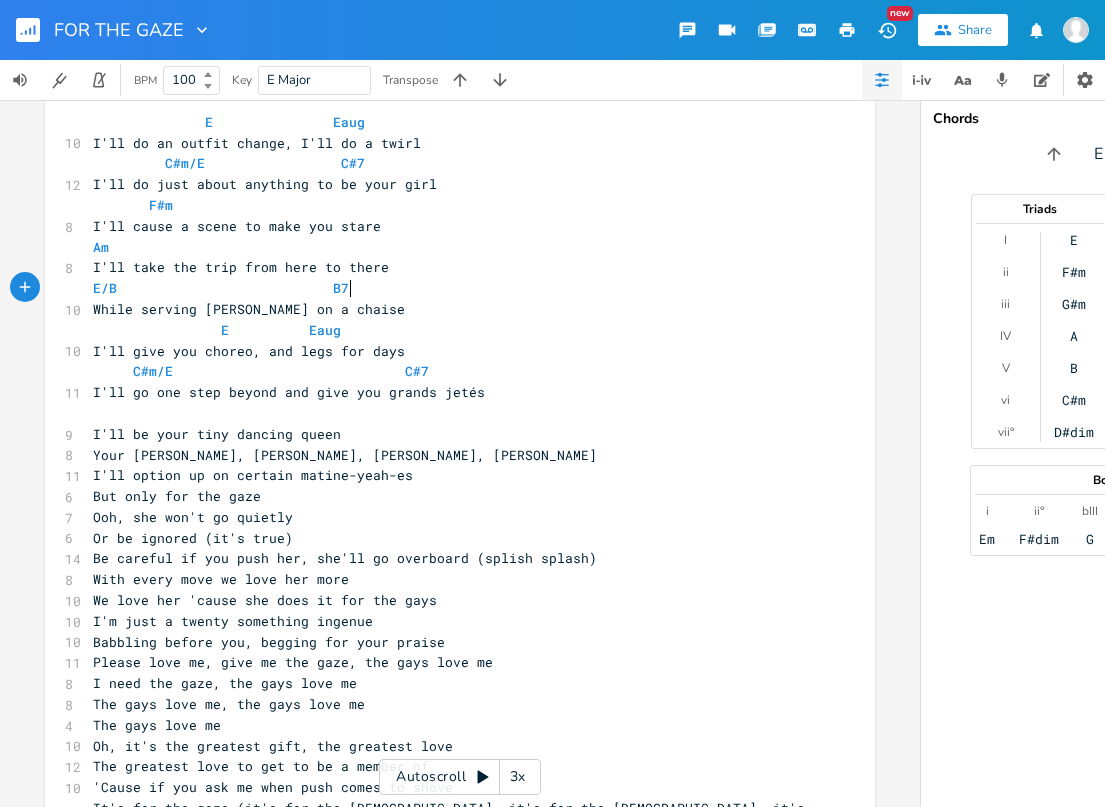 click on "While serving [PERSON_NAME] on a chaise" at bounding box center (450, 309) 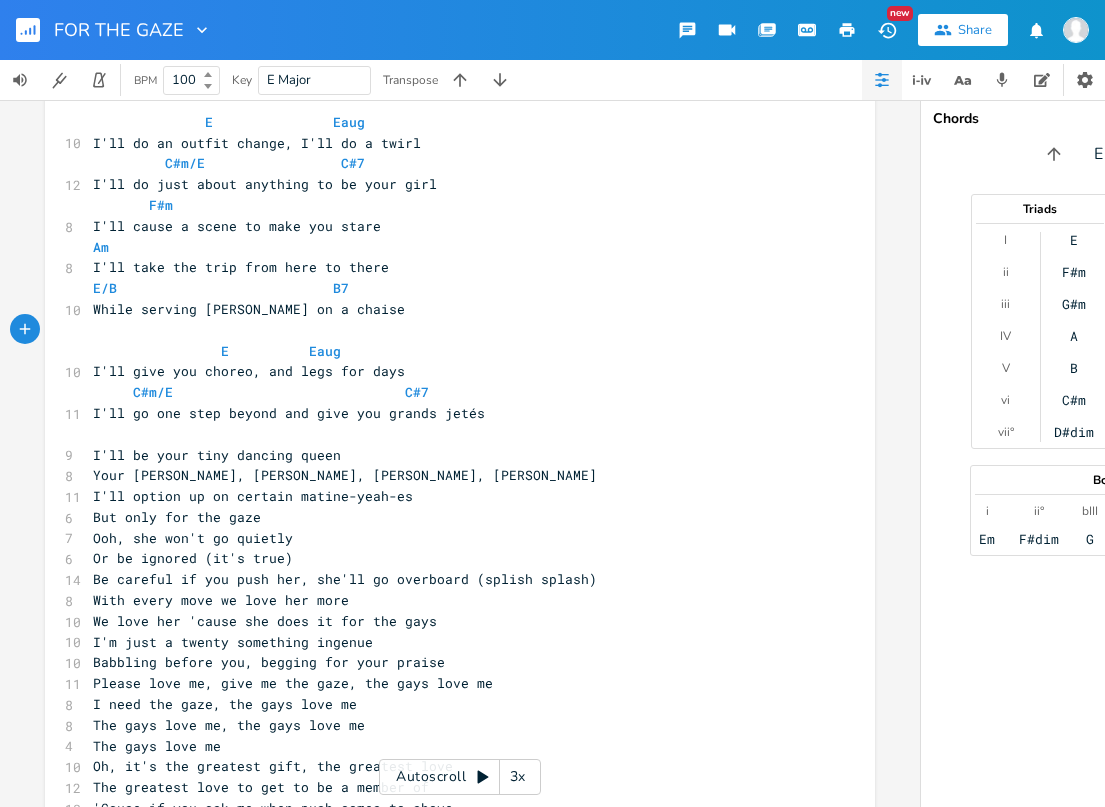 click on "​" at bounding box center [450, 434] 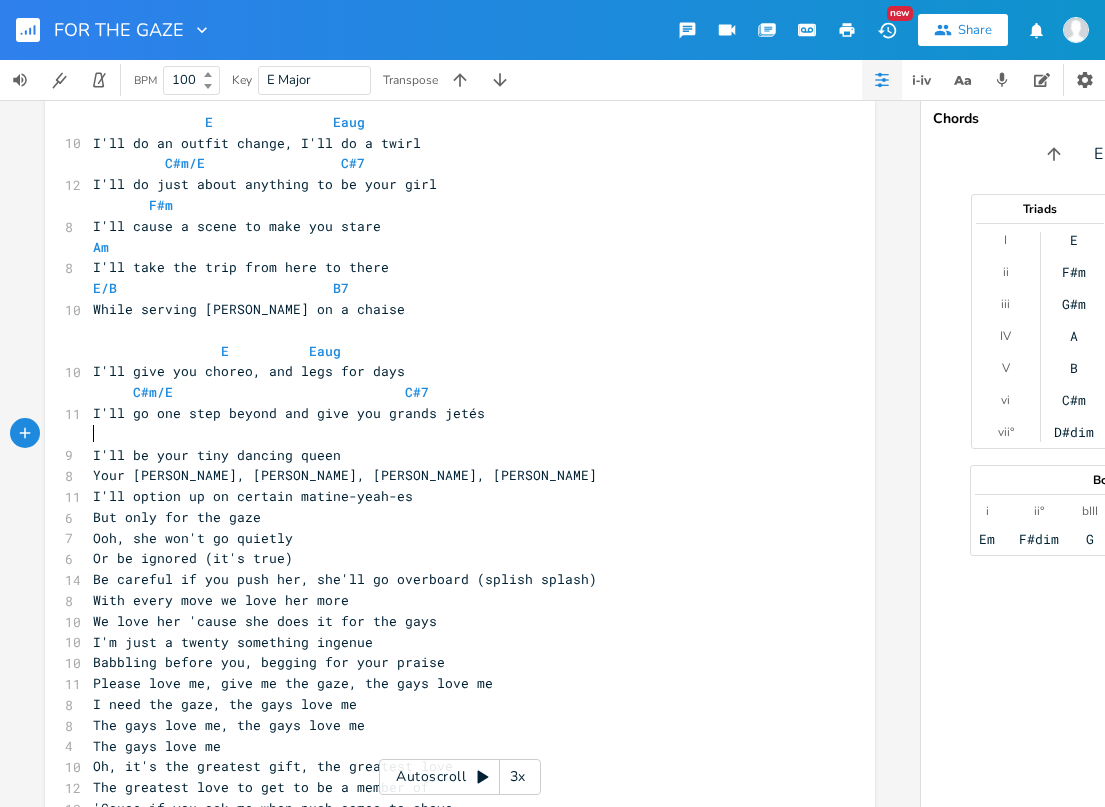 type on "A" 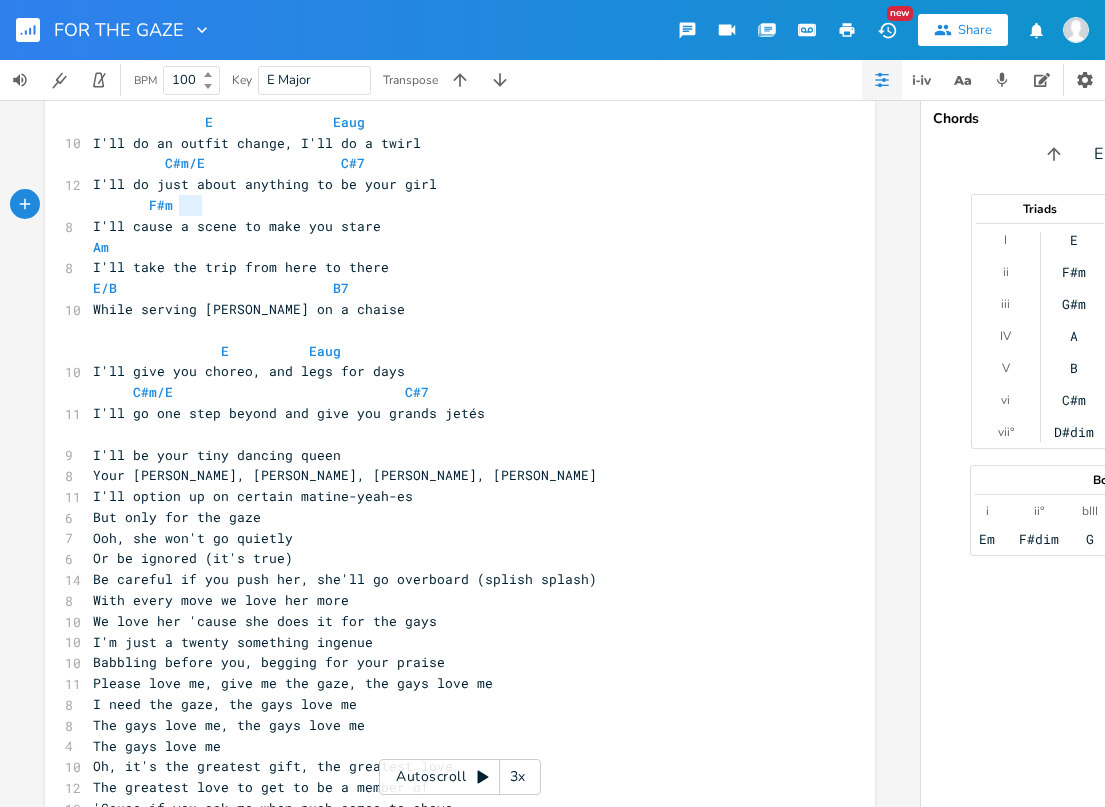 type on "F#m" 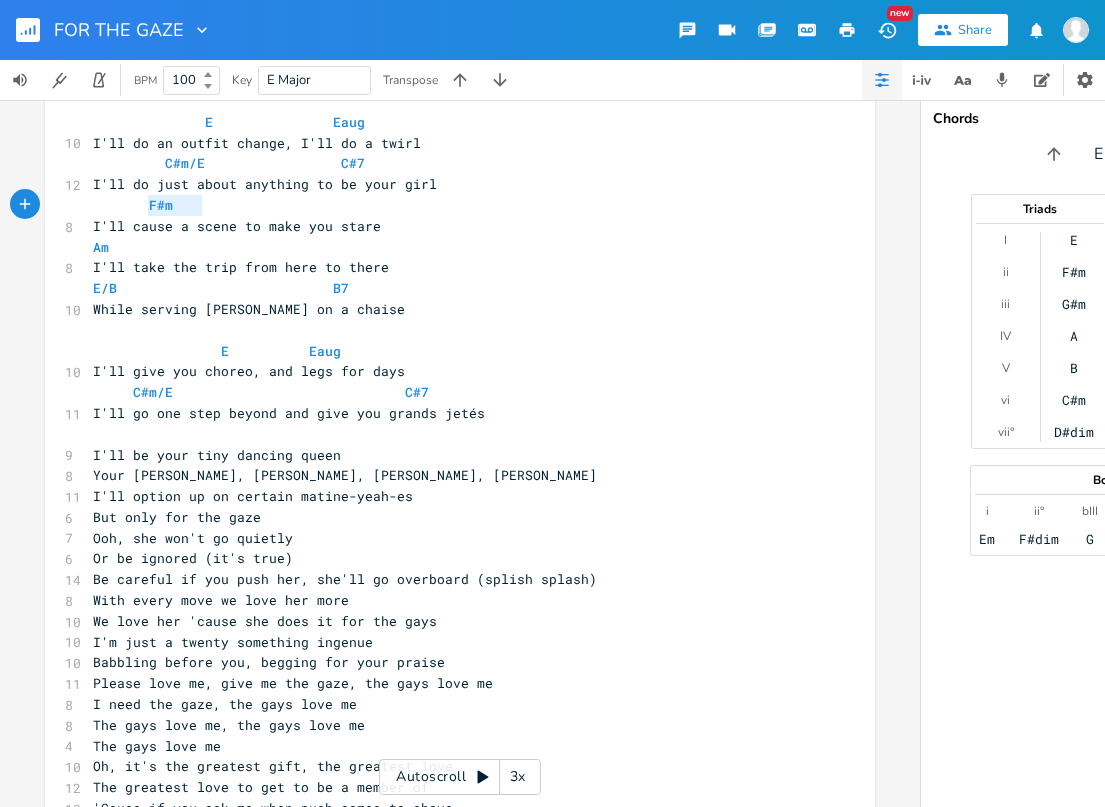 drag, startPoint x: 197, startPoint y: 201, endPoint x: 139, endPoint y: 202, distance: 58.00862 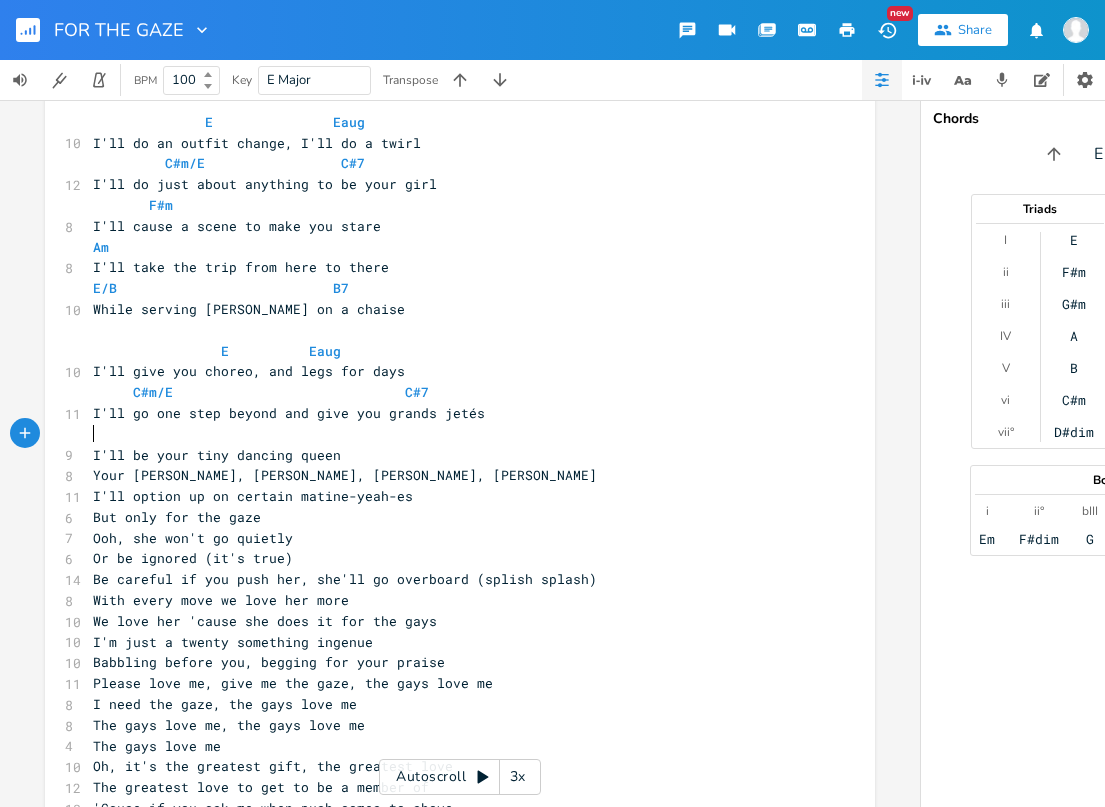 click on "​" at bounding box center (450, 434) 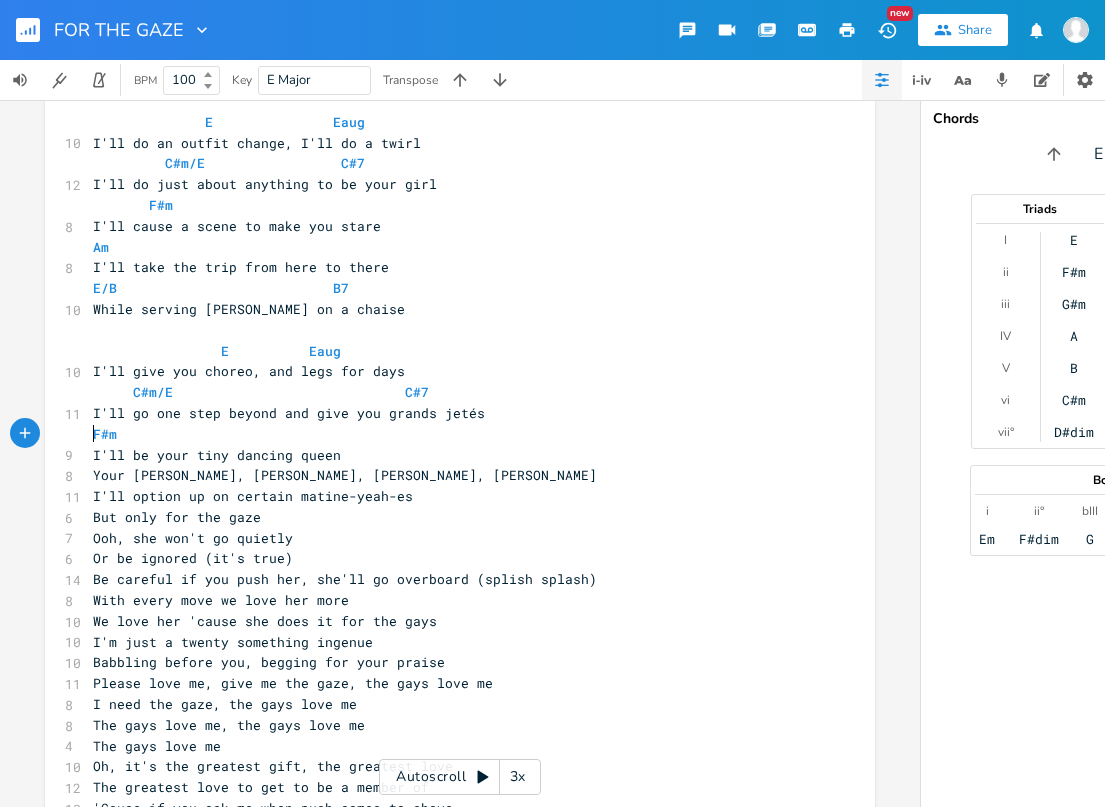 click on "F#m" at bounding box center [450, 434] 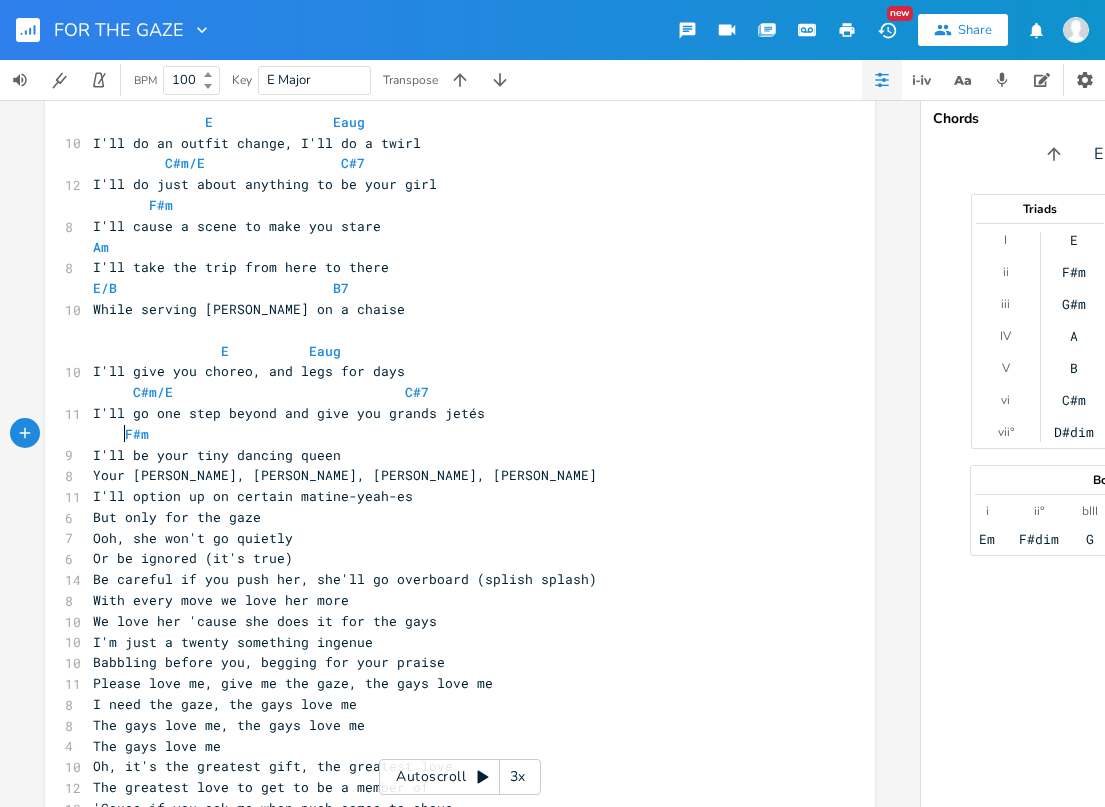 scroll, scrollTop: 0, scrollLeft: 23, axis: horizontal 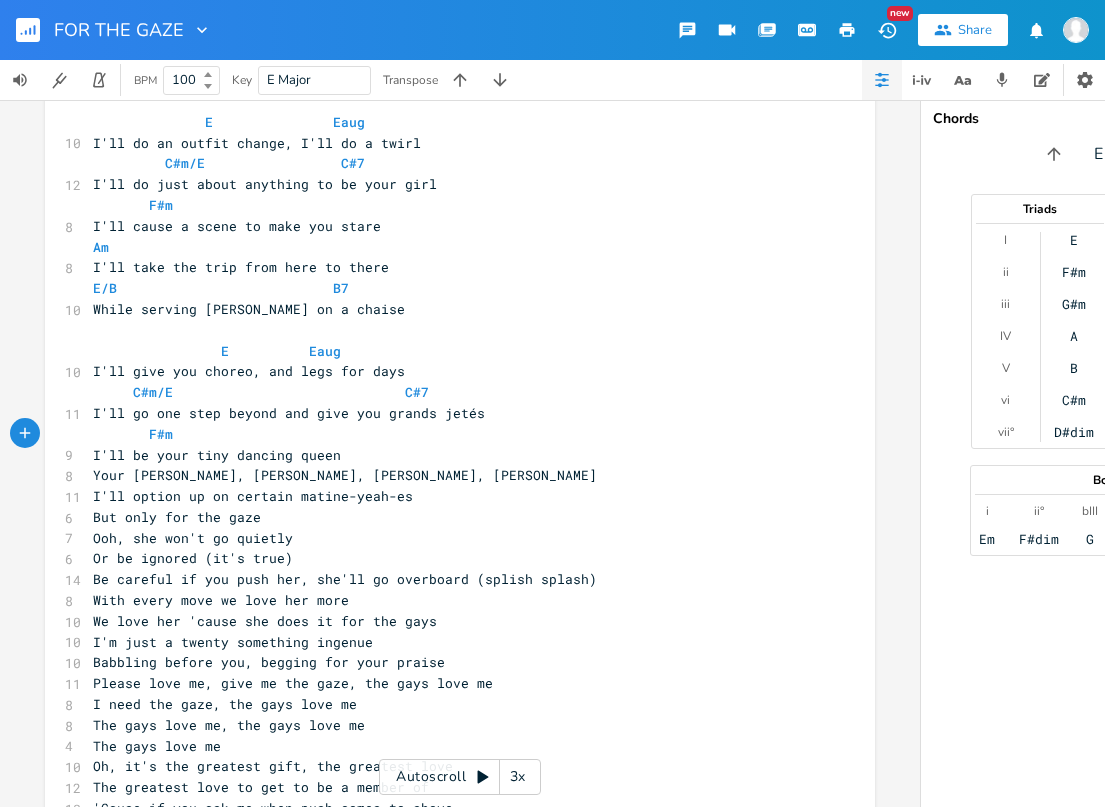 click on "I'll be your tiny dancing queen" at bounding box center [217, 455] 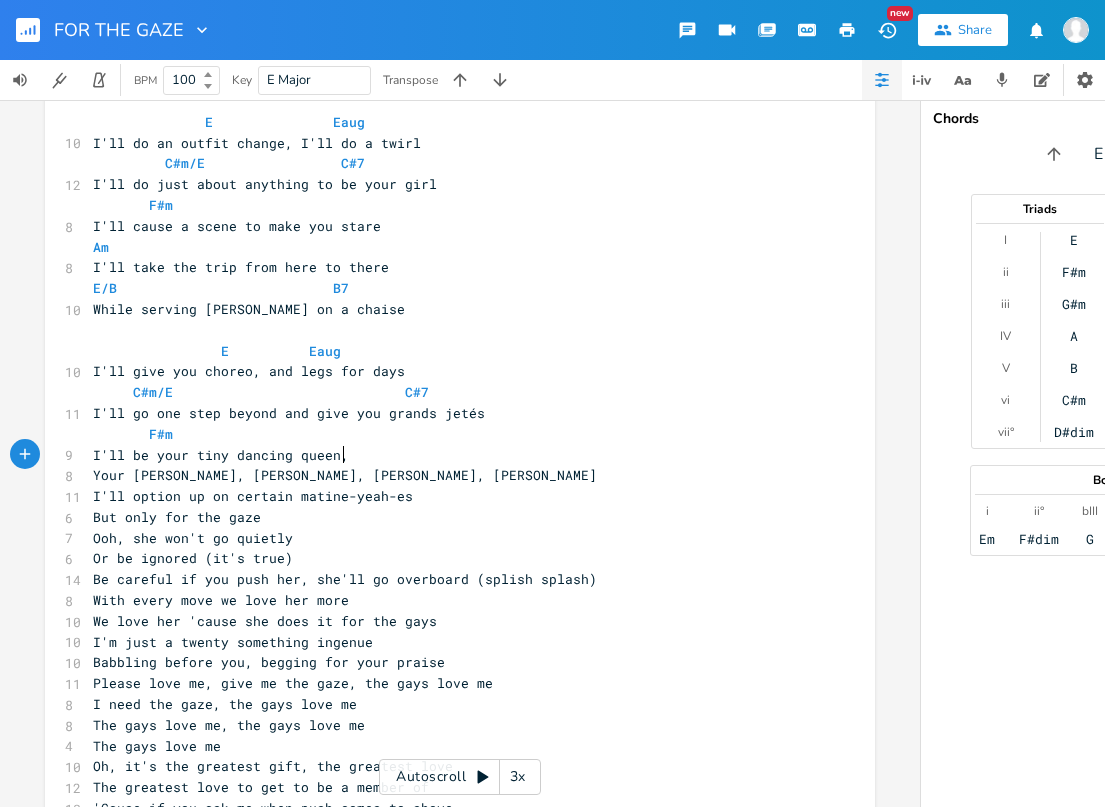 type on "," 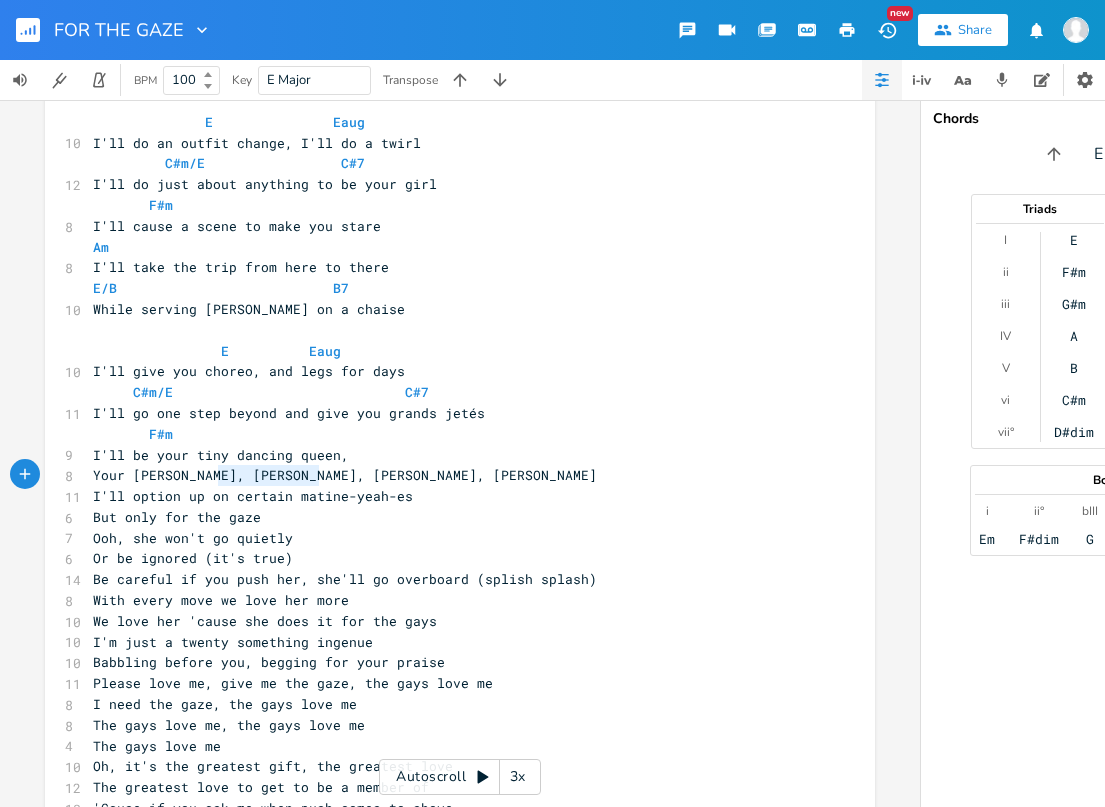 type on "I'" 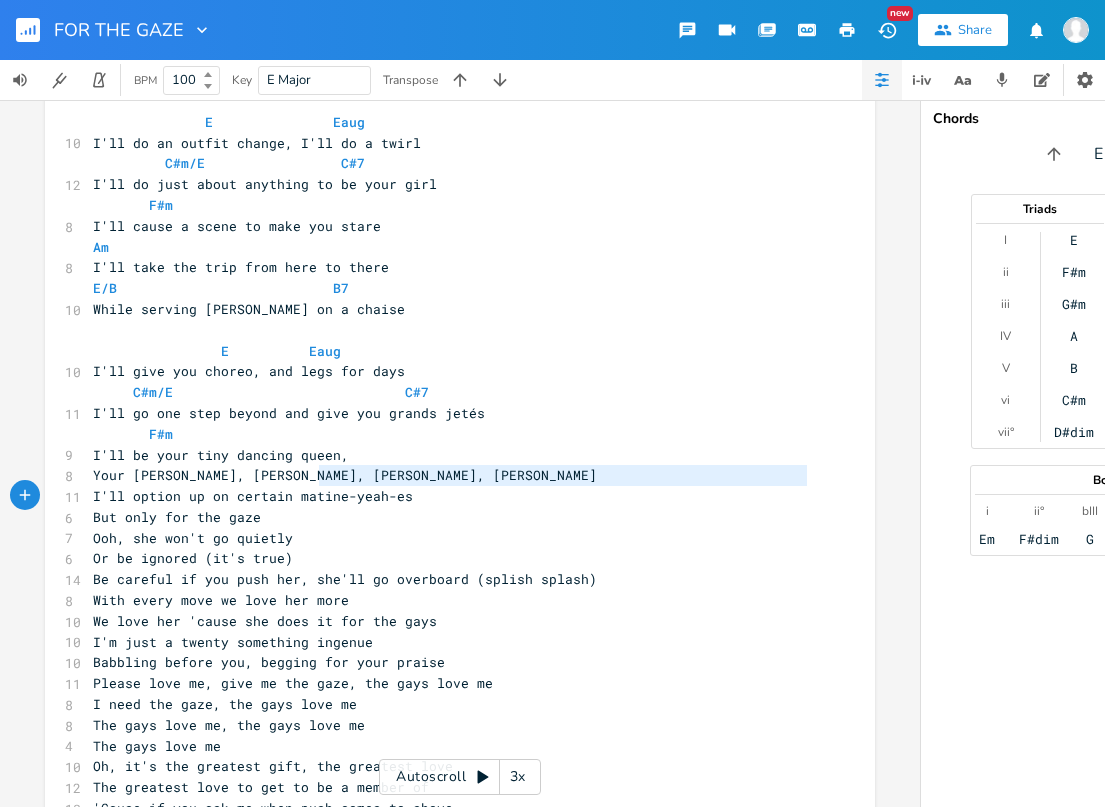 type on "Your [PERSON_NAME], [PERSON_NAME], [PERSON_NAME], [PERSON_NAME]" 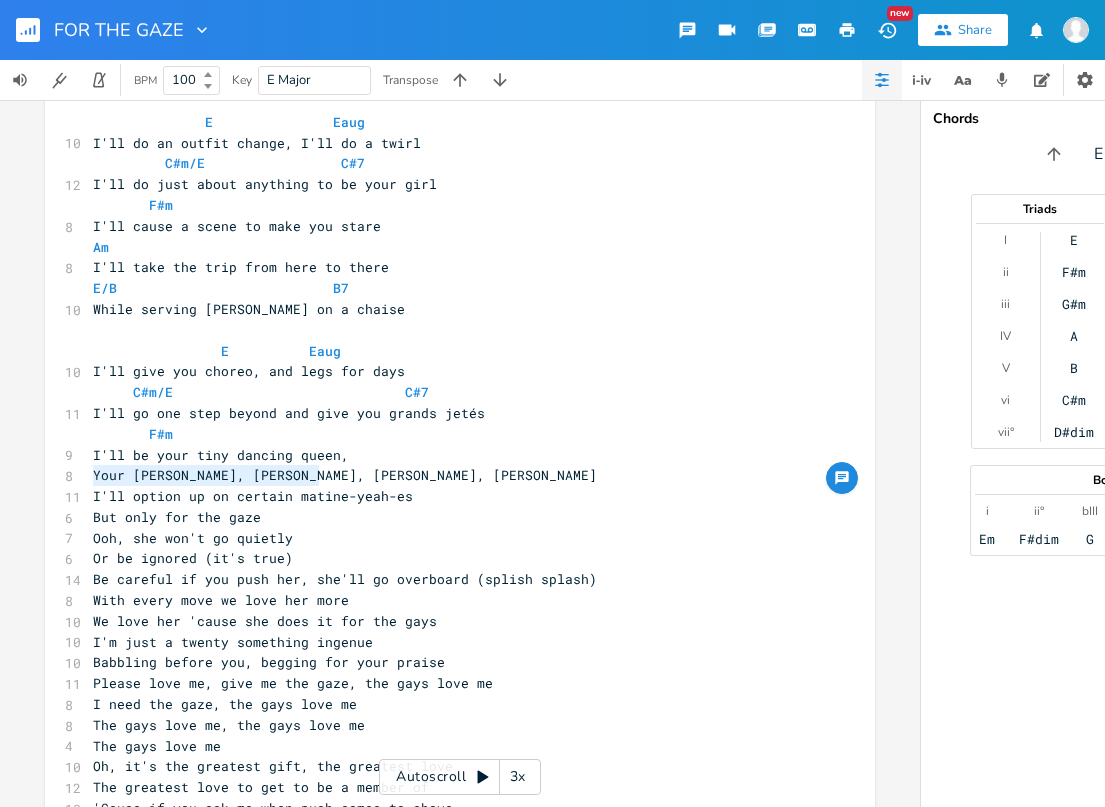 drag, startPoint x: 334, startPoint y: 474, endPoint x: 74, endPoint y: 478, distance: 260.03076 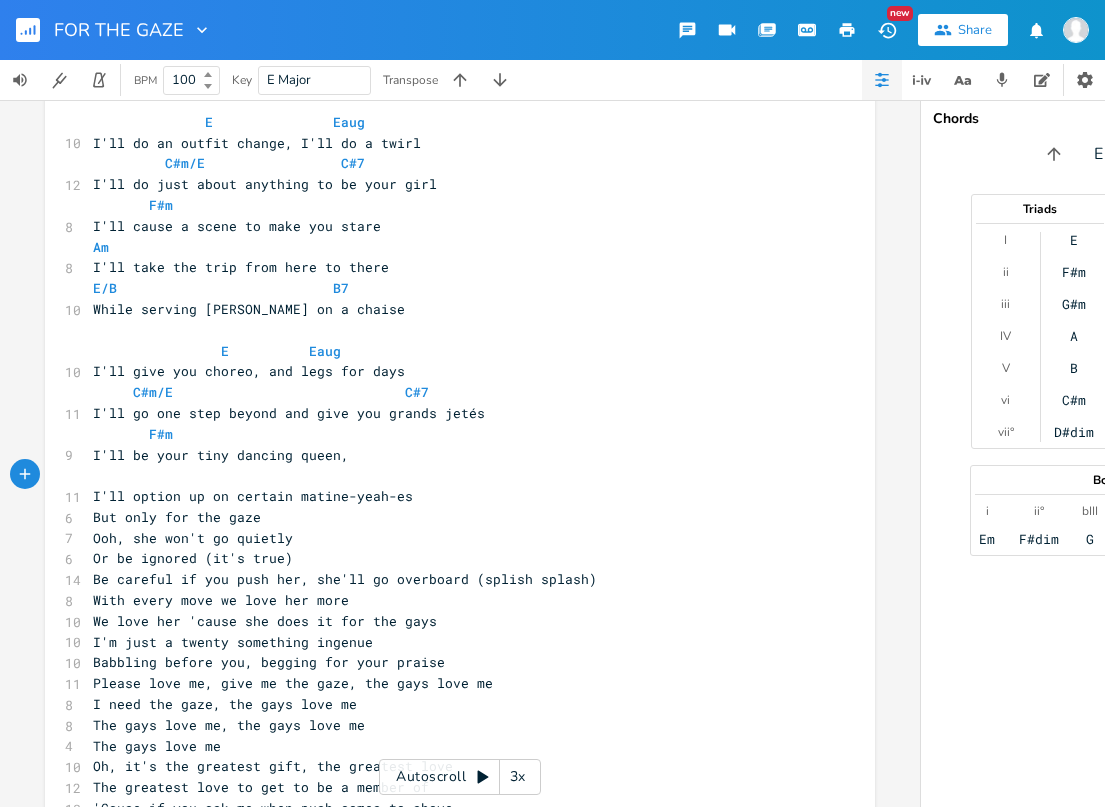click on "I'll be your tiny dancing queen," at bounding box center [450, 455] 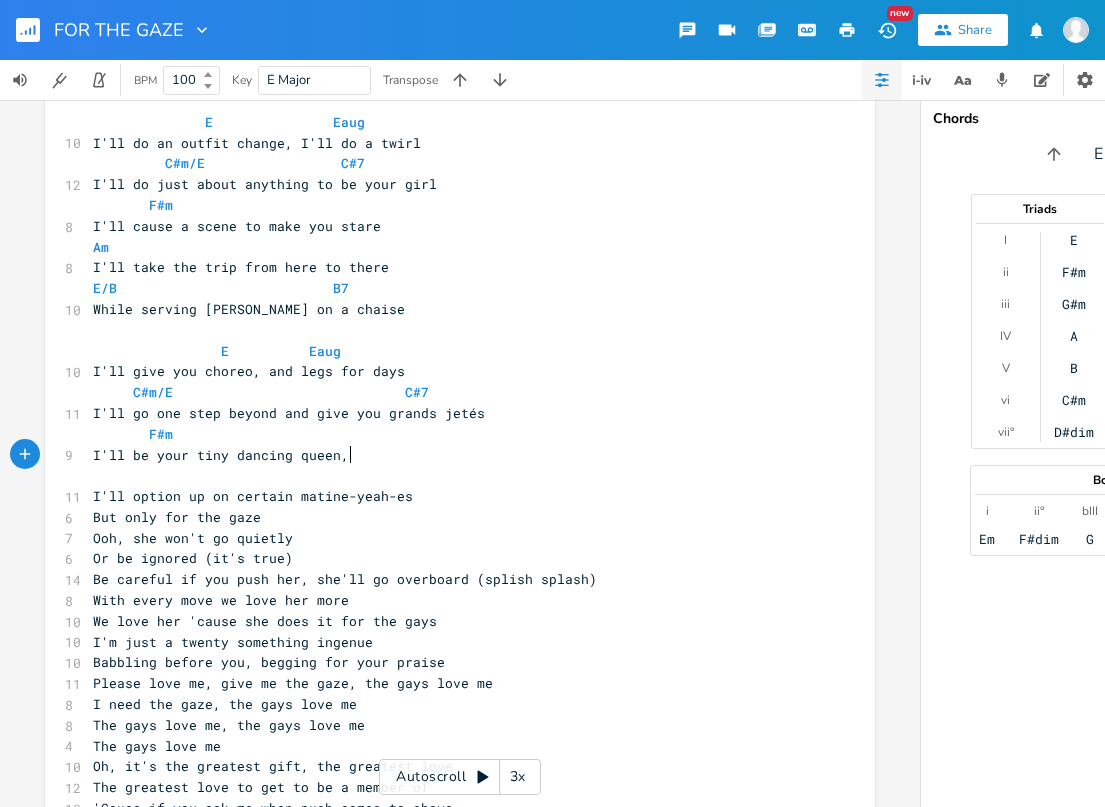 paste 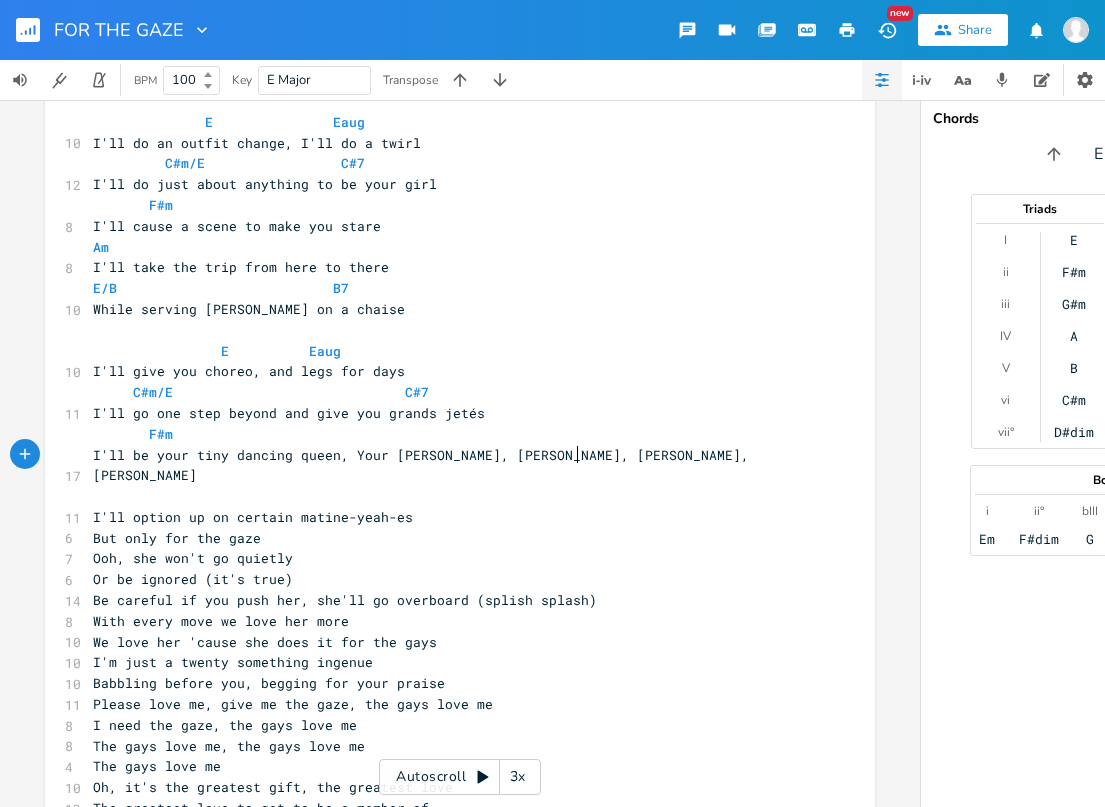 click on "F#m" at bounding box center (450, 434) 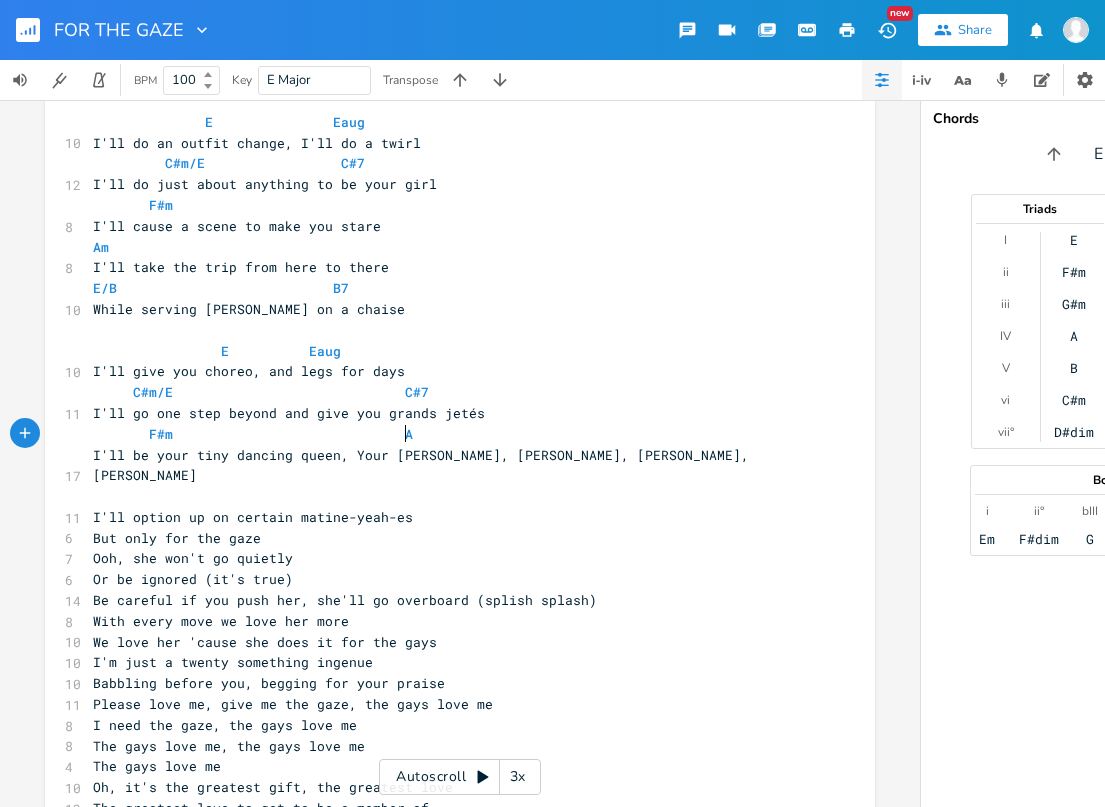 scroll, scrollTop: 0, scrollLeft: 109, axis: horizontal 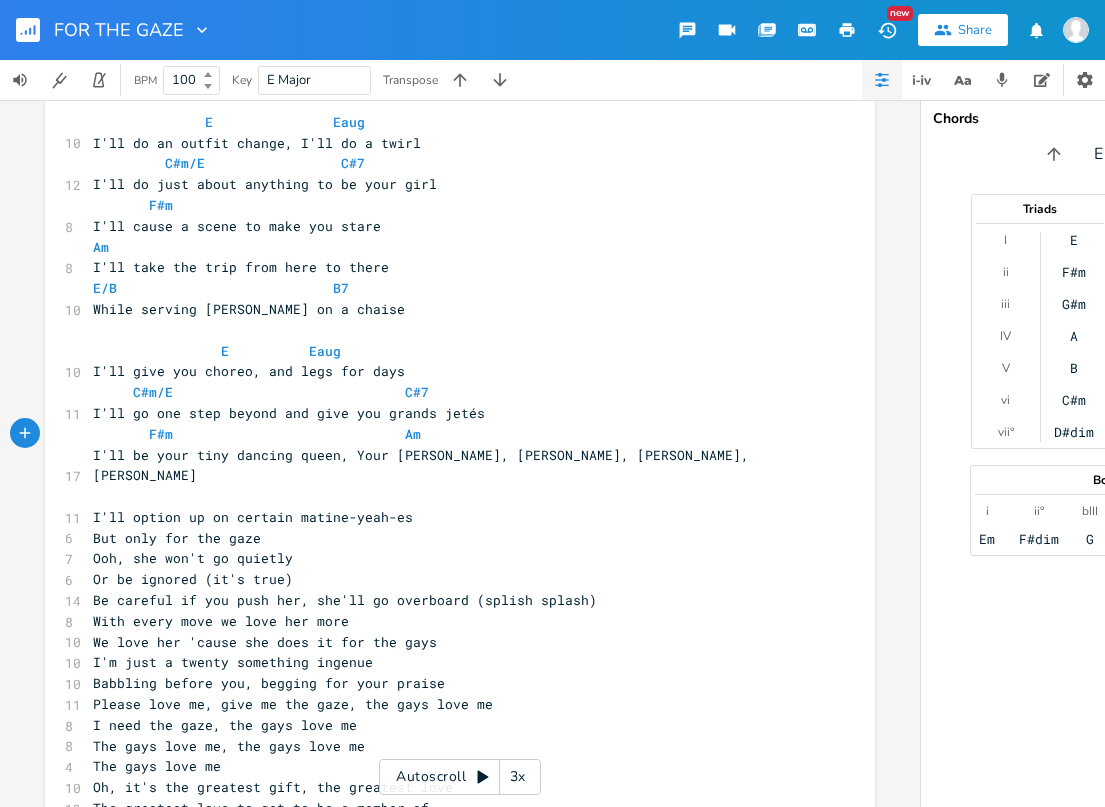click on "​" at bounding box center (450, 496) 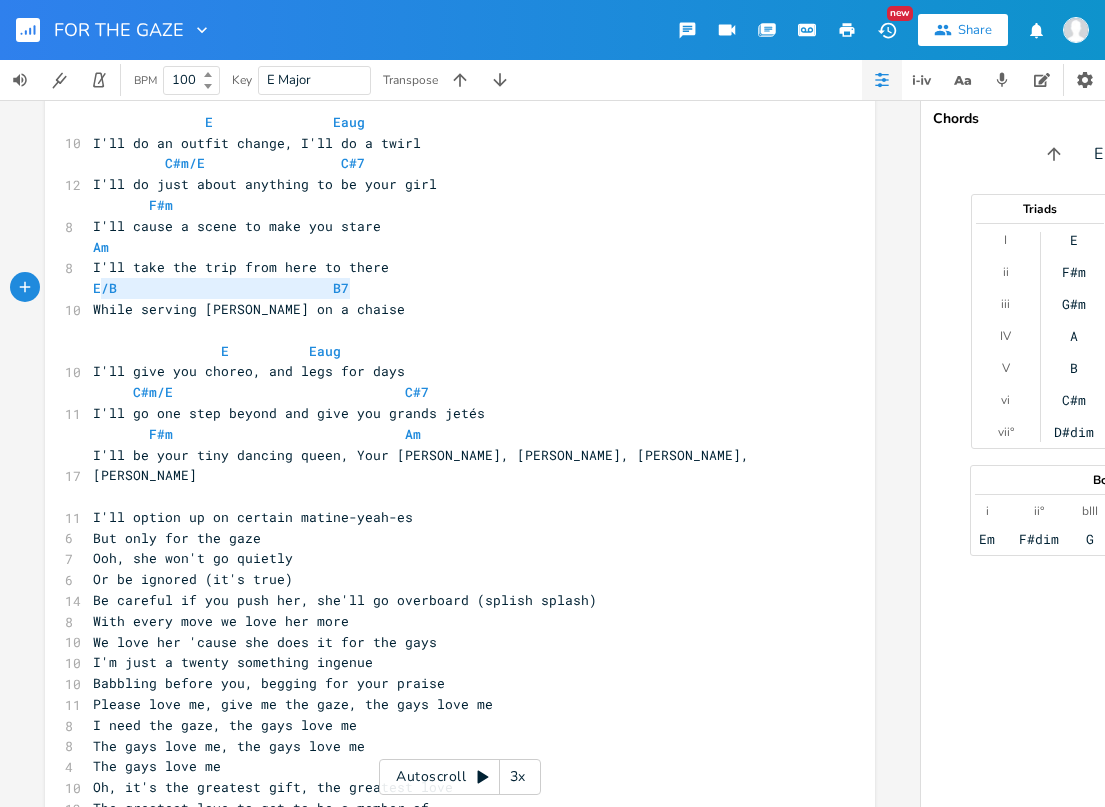 type on "E/B                           B7" 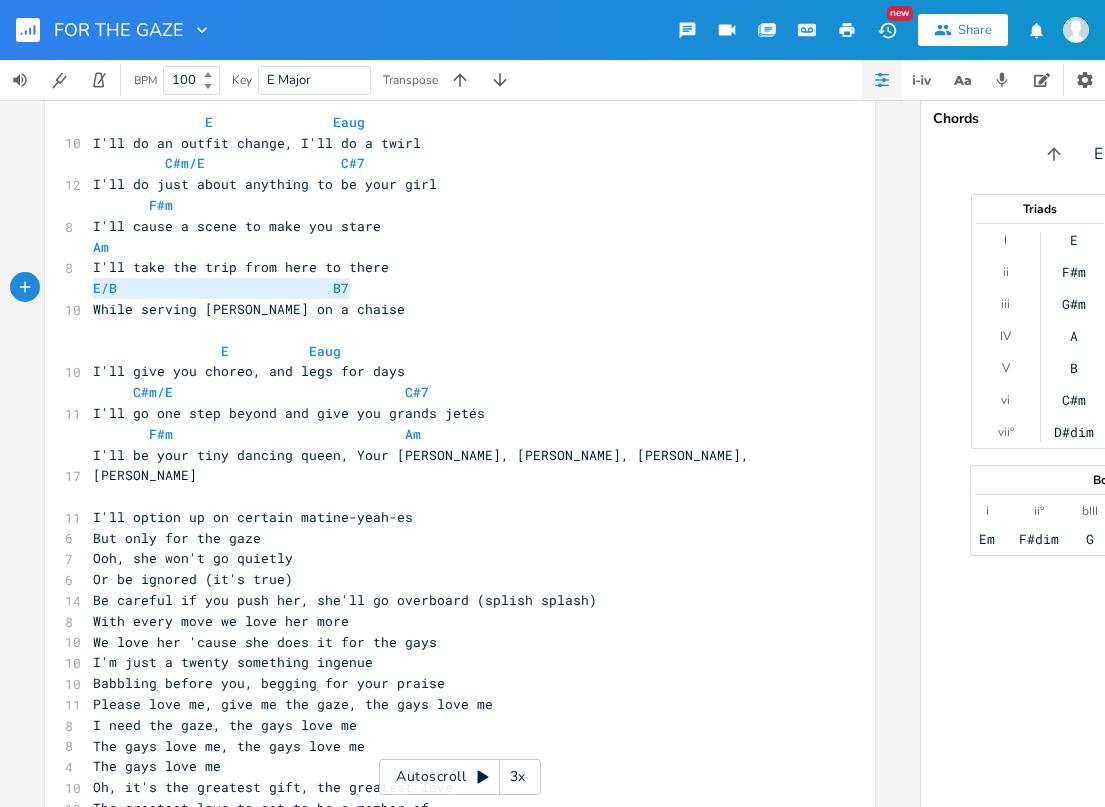 drag, startPoint x: 365, startPoint y: 295, endPoint x: 76, endPoint y: 292, distance: 289.01556 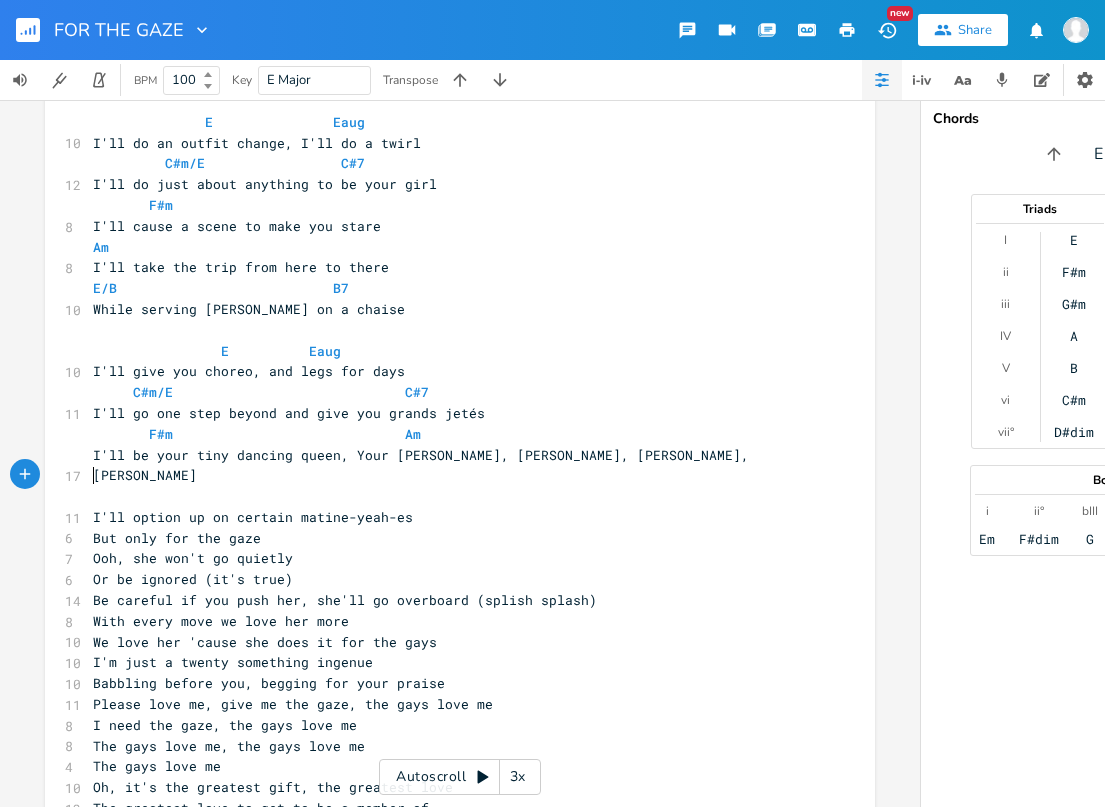 click on "​" at bounding box center (450, 496) 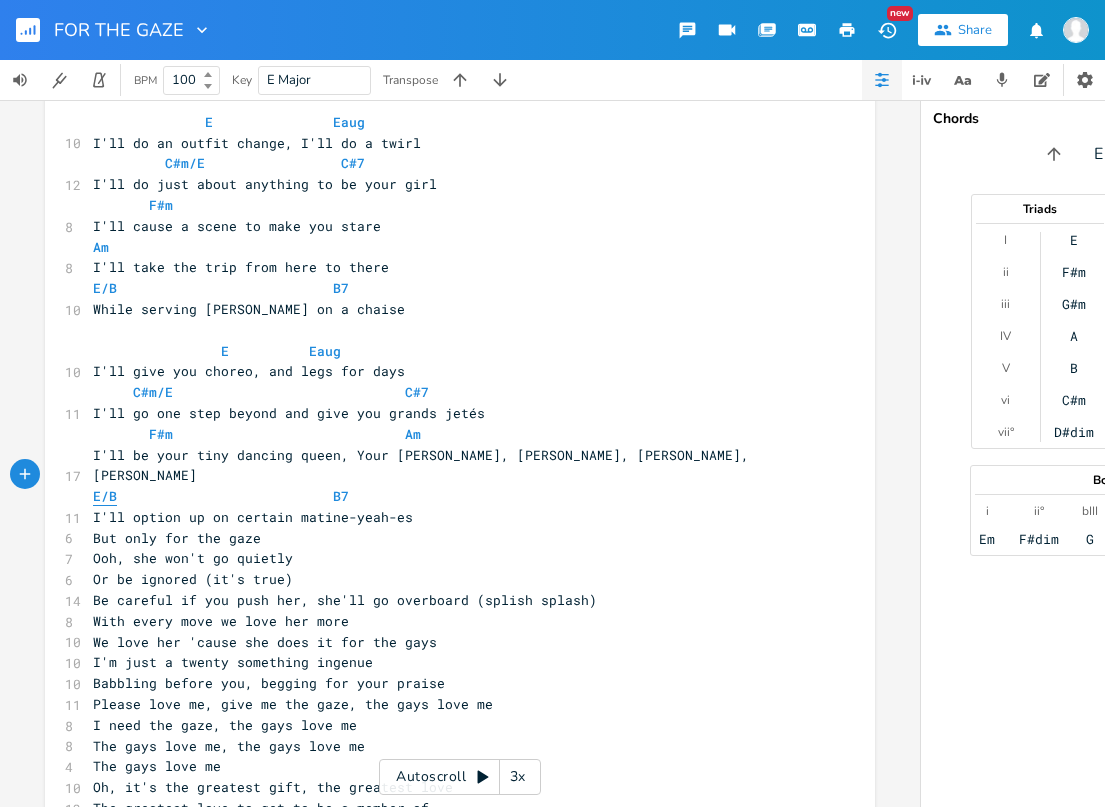 click on "E/B" at bounding box center [105, 496] 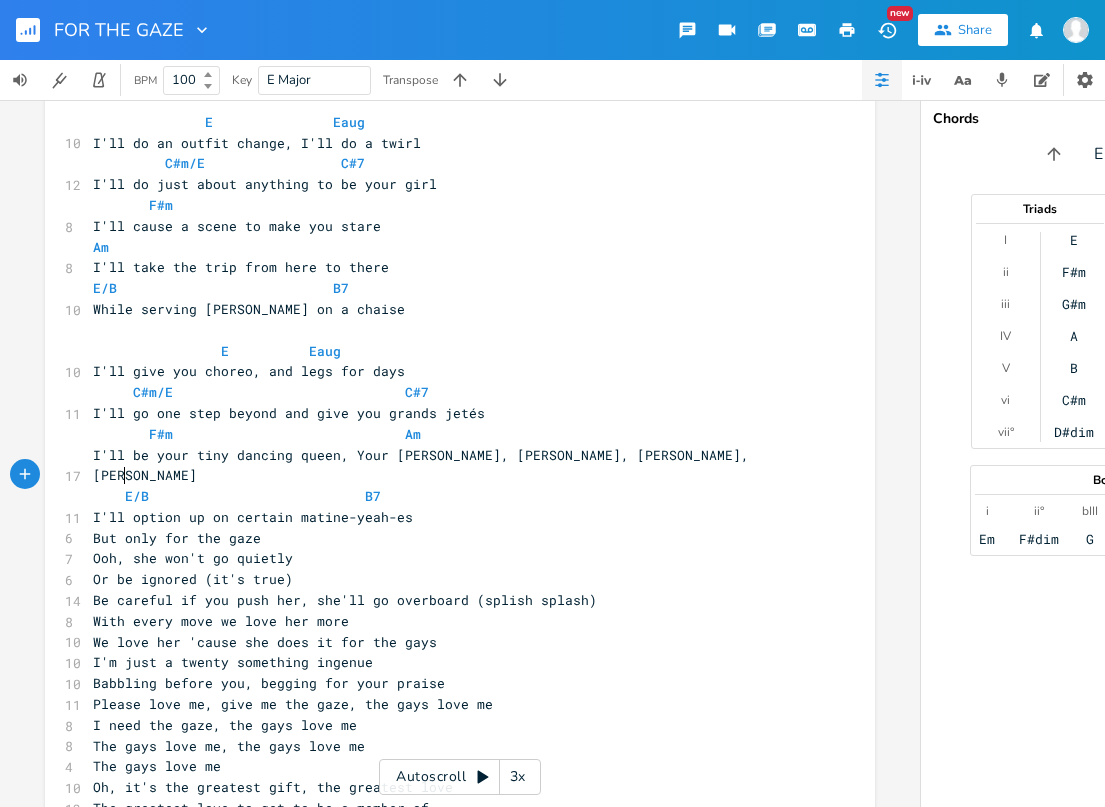 scroll, scrollTop: 0, scrollLeft: 23, axis: horizontal 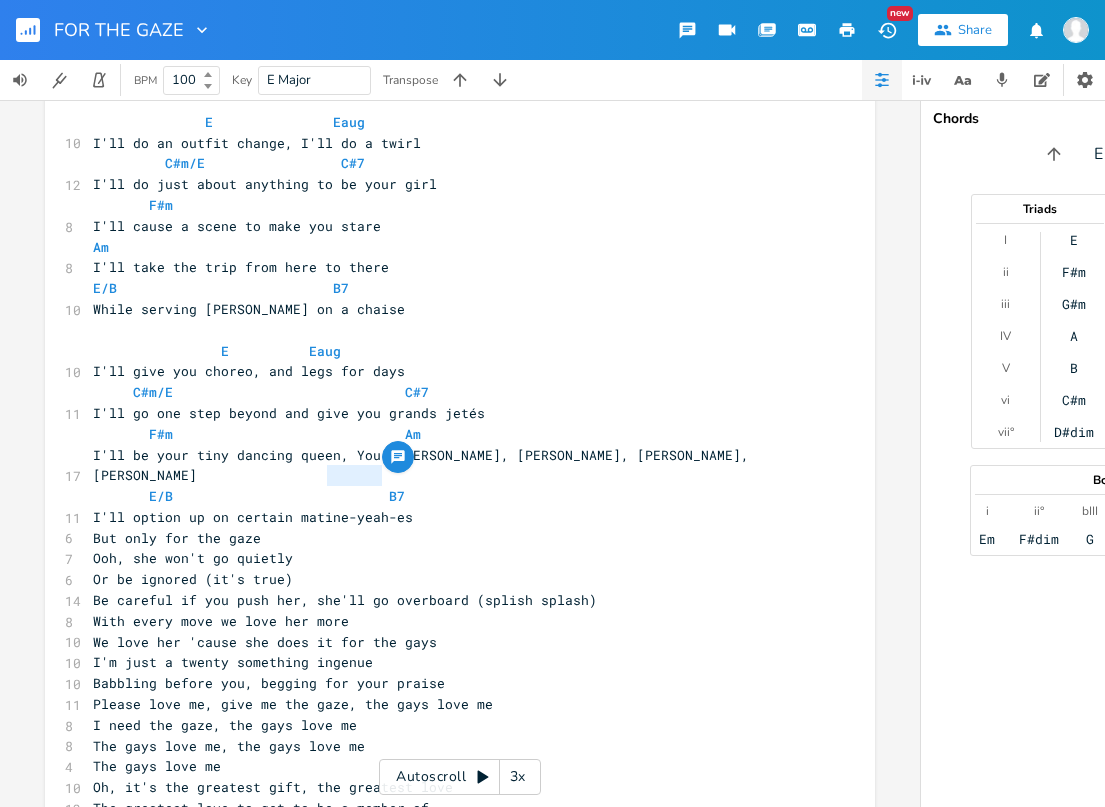 drag, startPoint x: 373, startPoint y: 476, endPoint x: 362, endPoint y: 475, distance: 11.045361 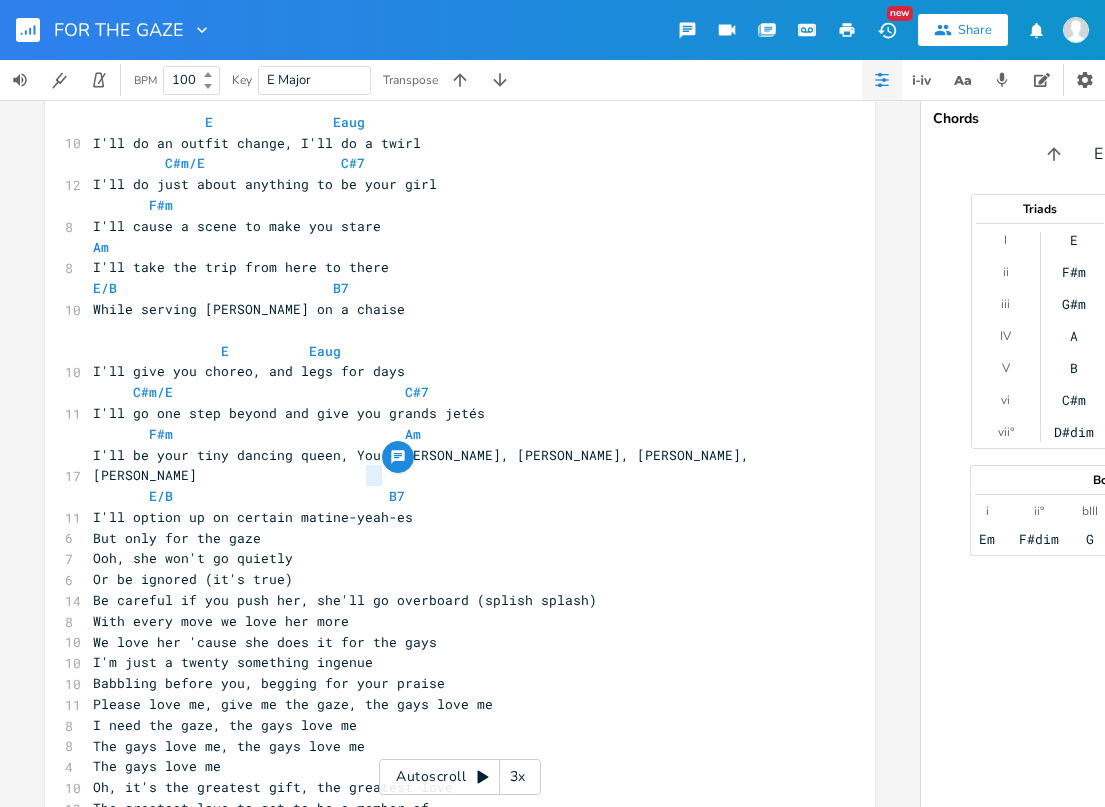 click on "E/B                             B7" at bounding box center [253, 496] 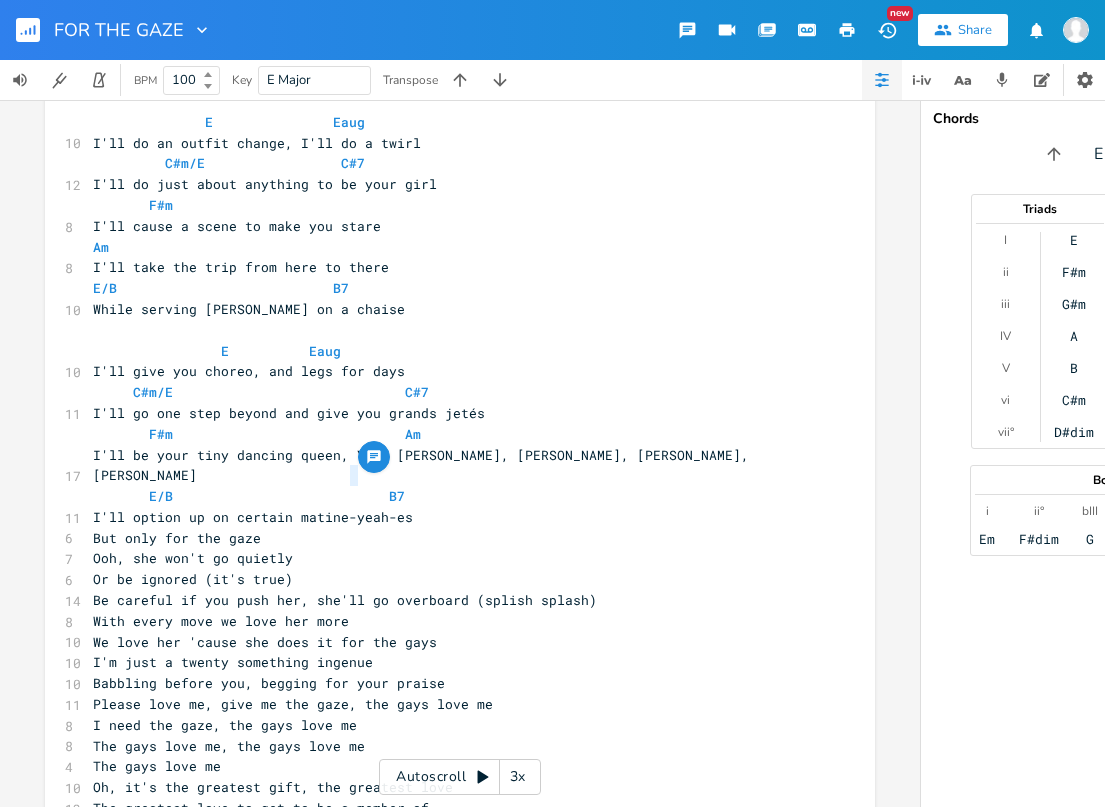 click on "E/B                             B7" at bounding box center [450, 496] 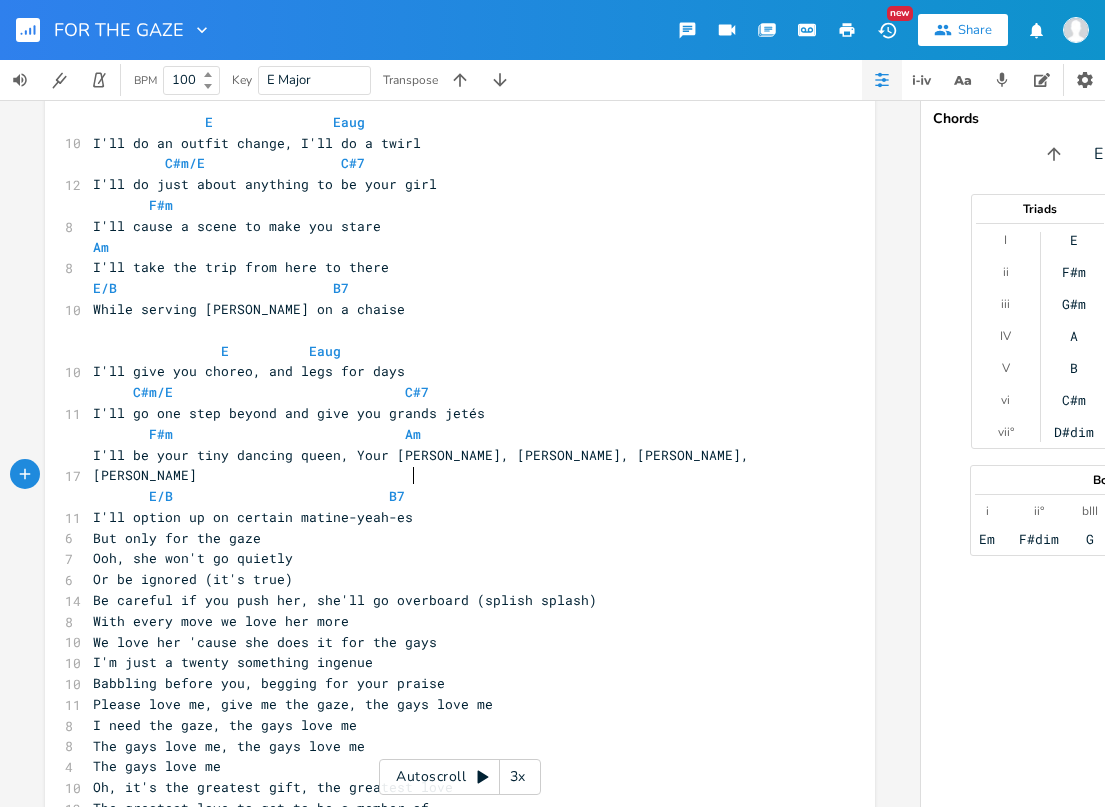 scroll, scrollTop: 0, scrollLeft: 11, axis: horizontal 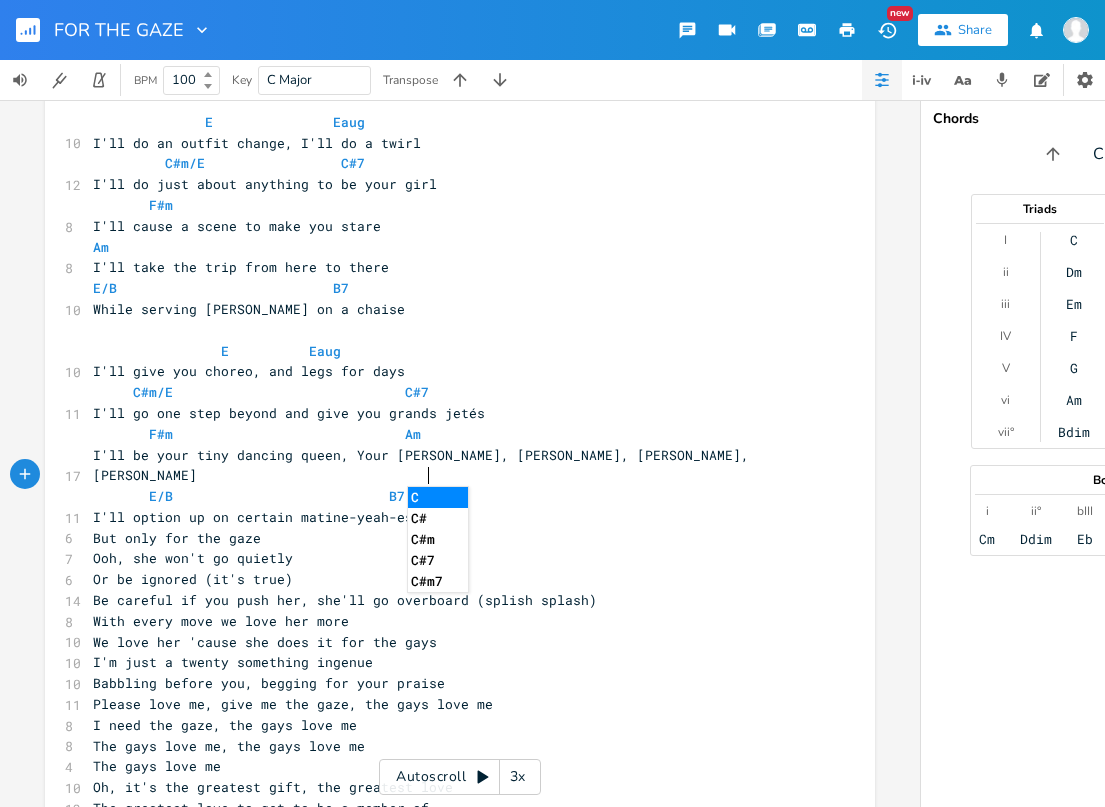 type on "C#7" 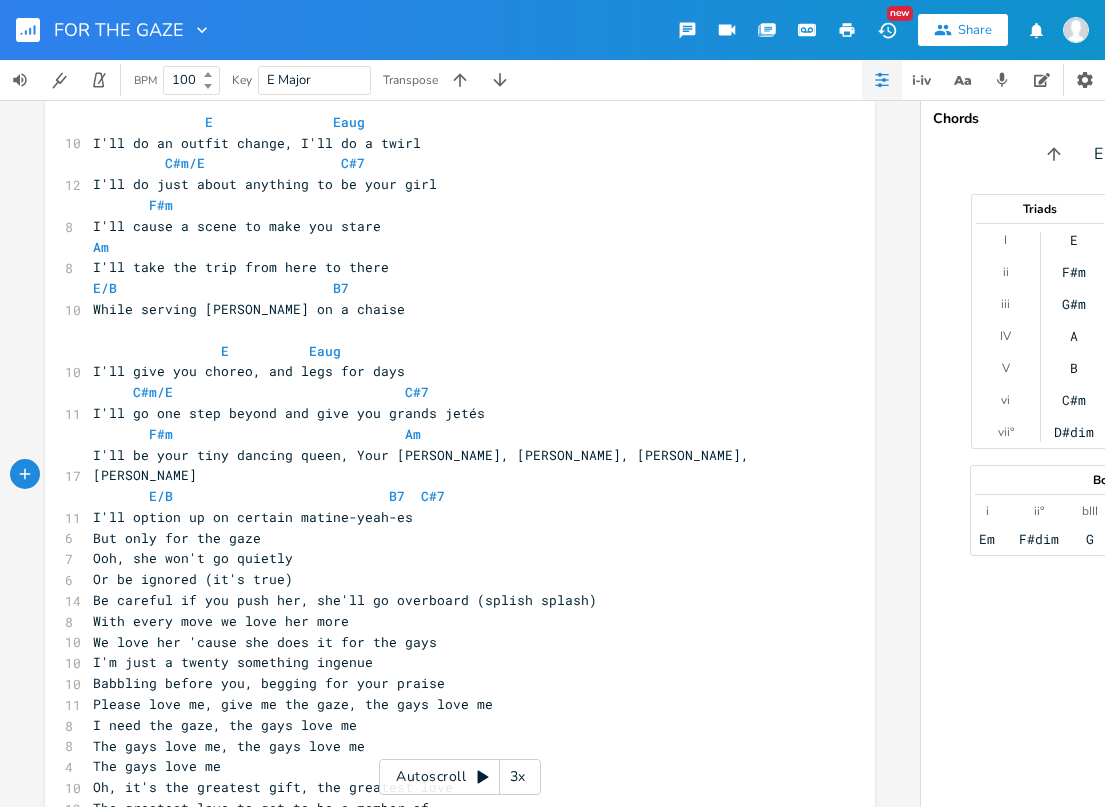 click on "I'll option up on certain matine-yeah-es" at bounding box center [450, 517] 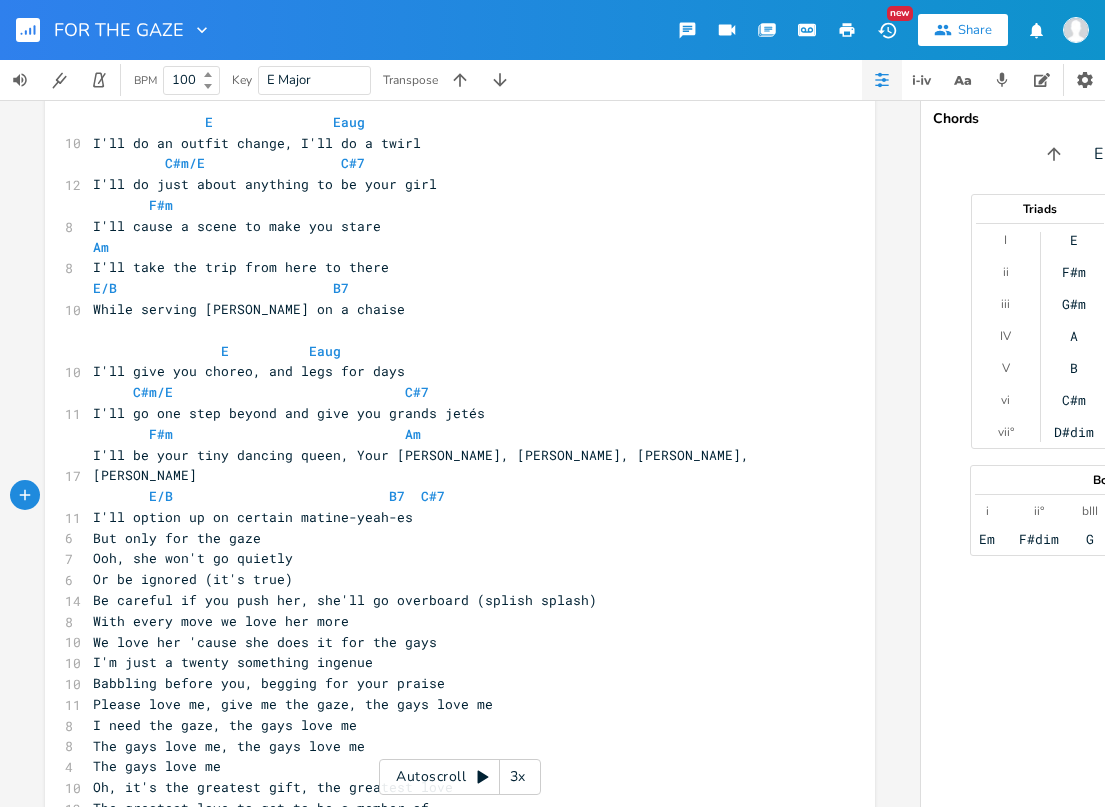 click on "E/B                             B7    C#7" at bounding box center [450, 496] 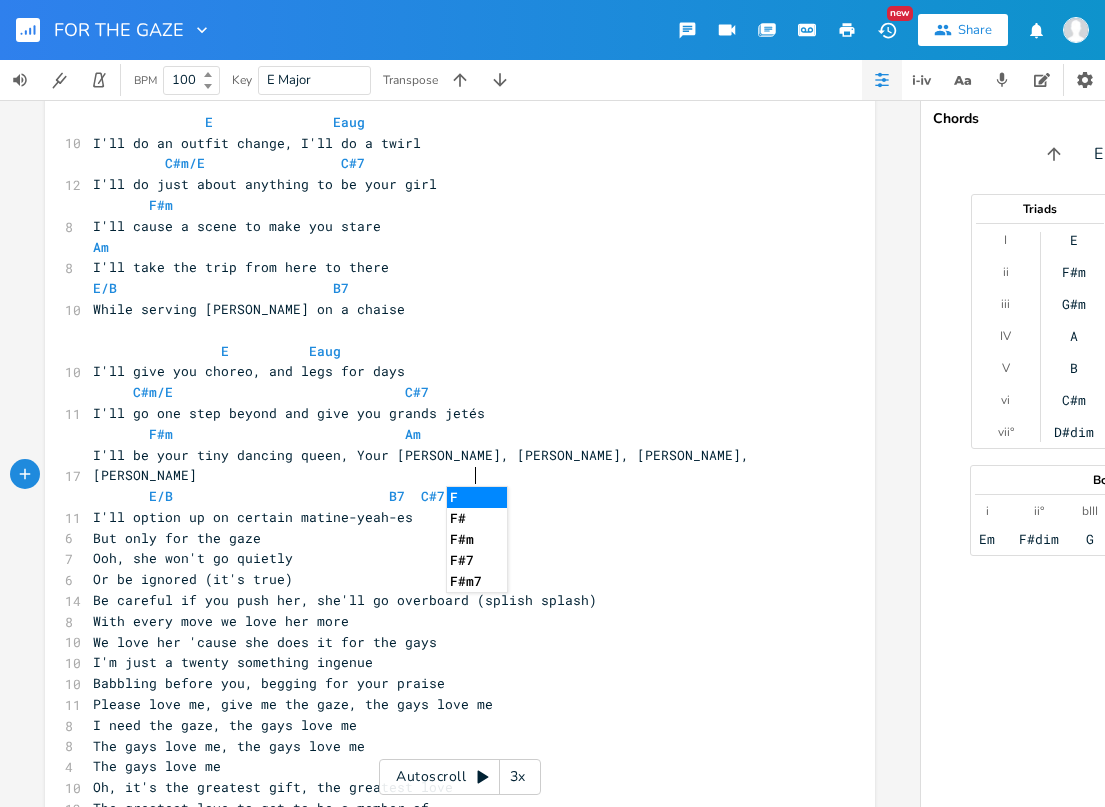 scroll, scrollTop: 0, scrollLeft: 32, axis: horizontal 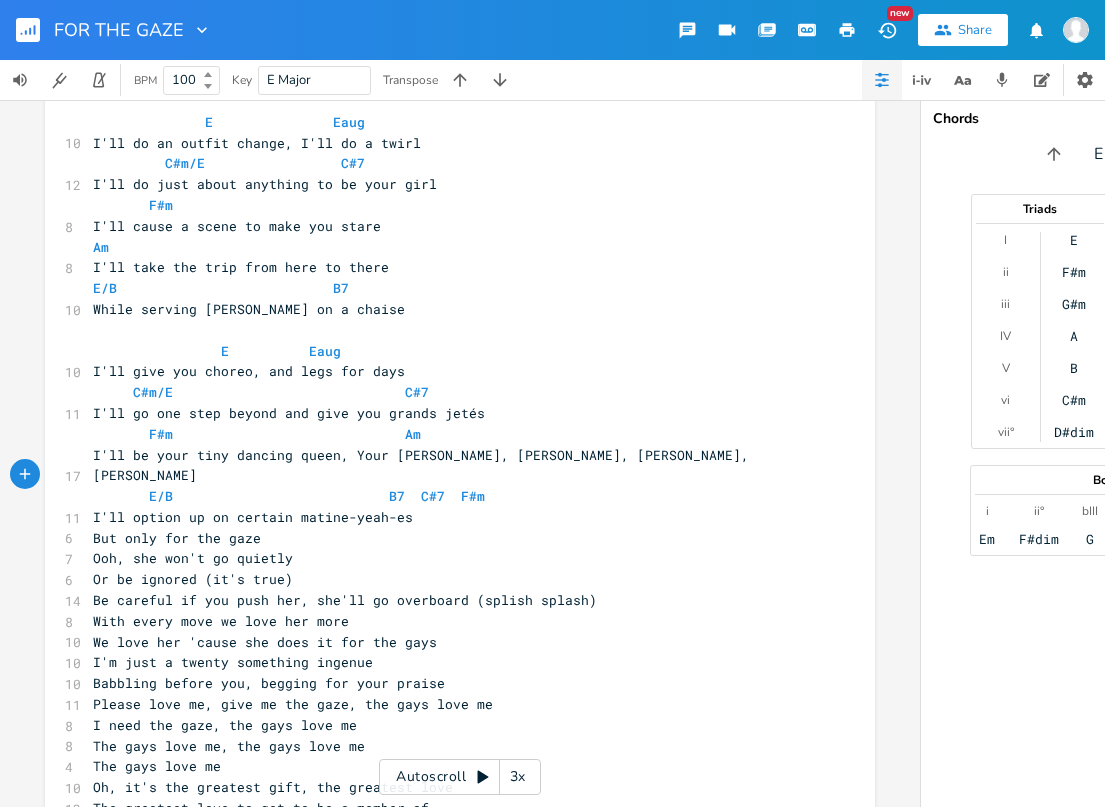type on "F#m (" 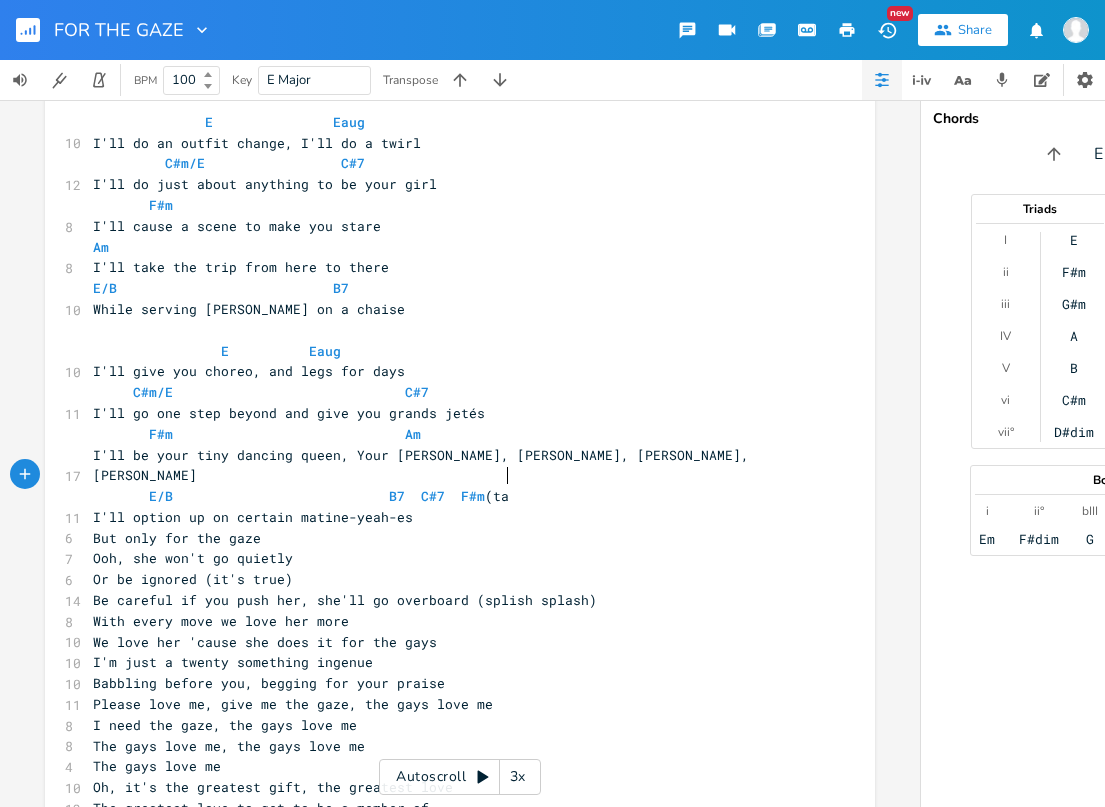 type on "(tasc" 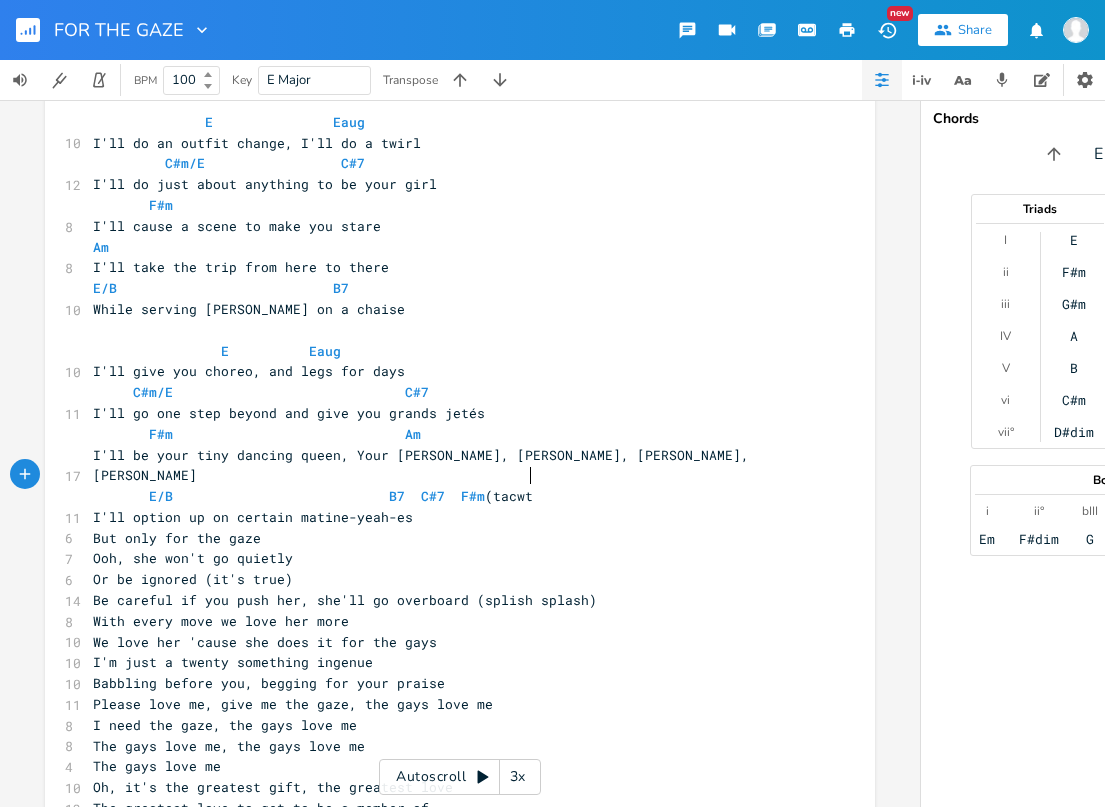 type on "cwt)" 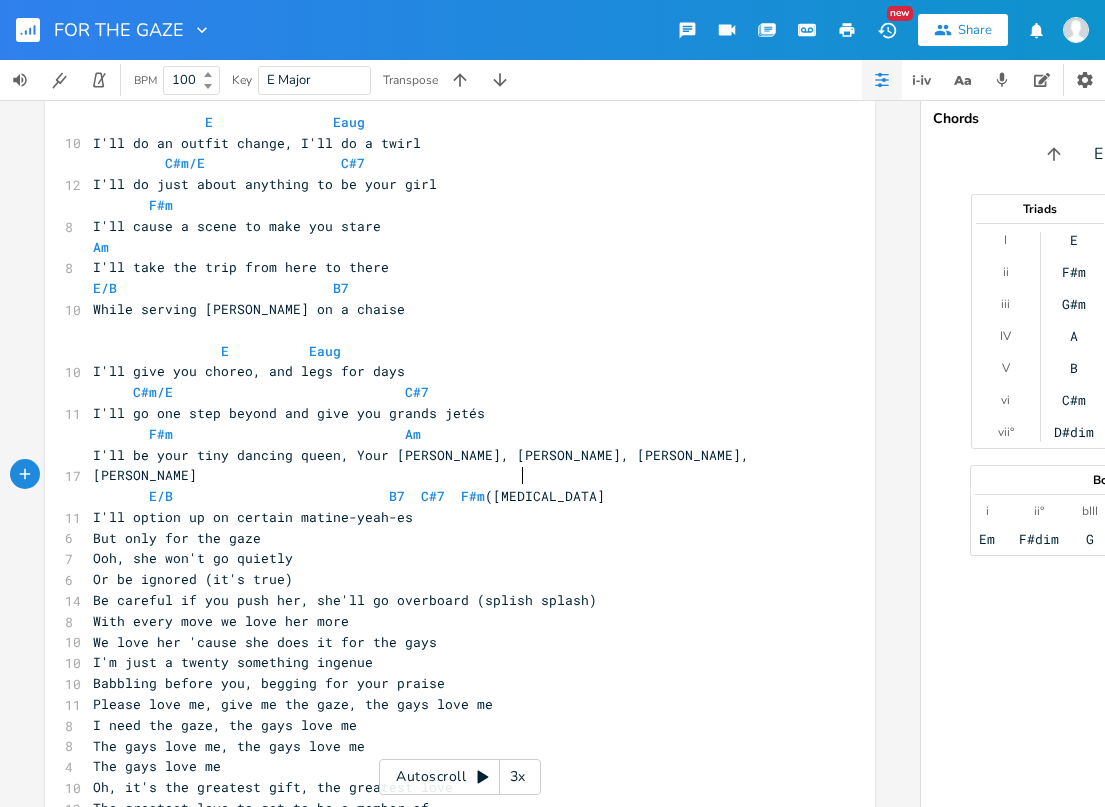 type on "et)" 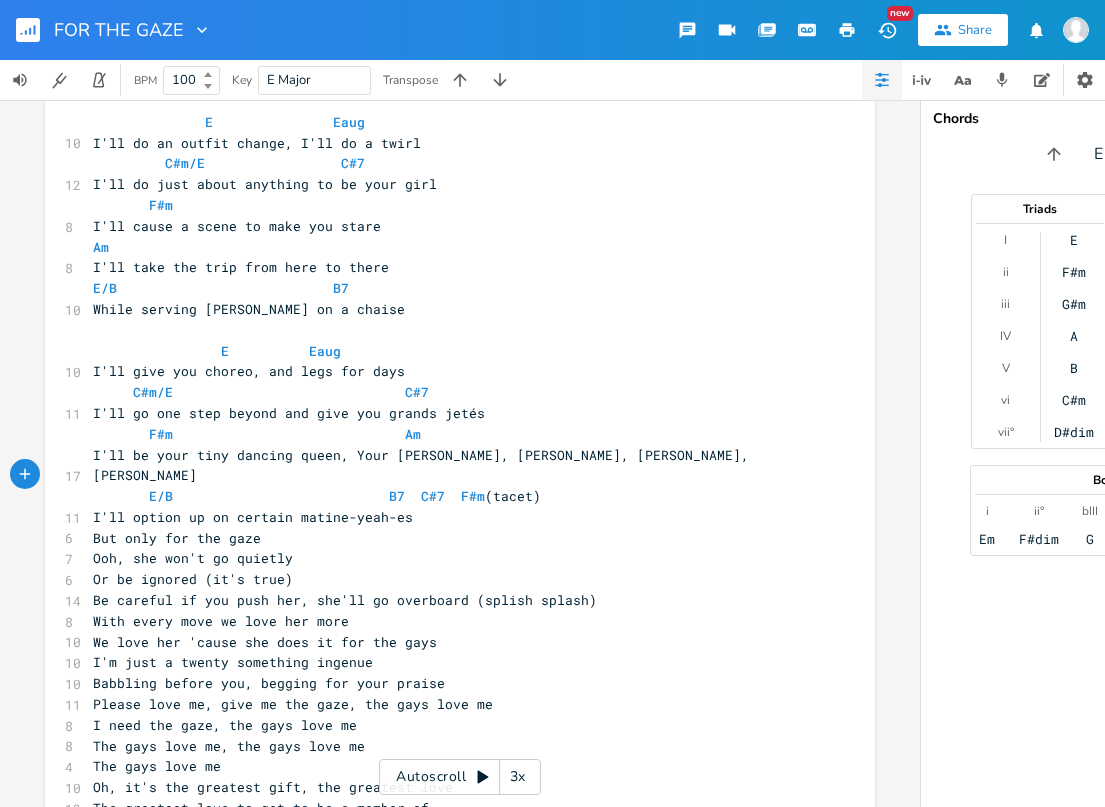 click on "But only for the gaze" at bounding box center [450, 538] 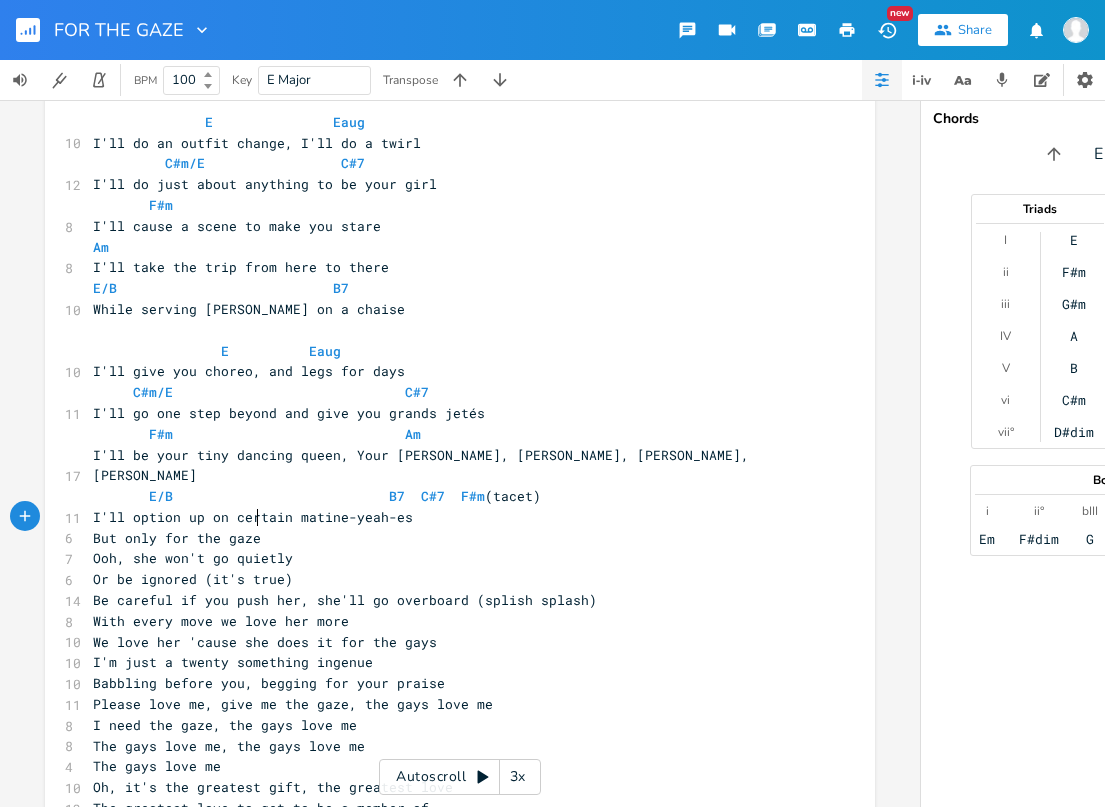 type on "gaze" 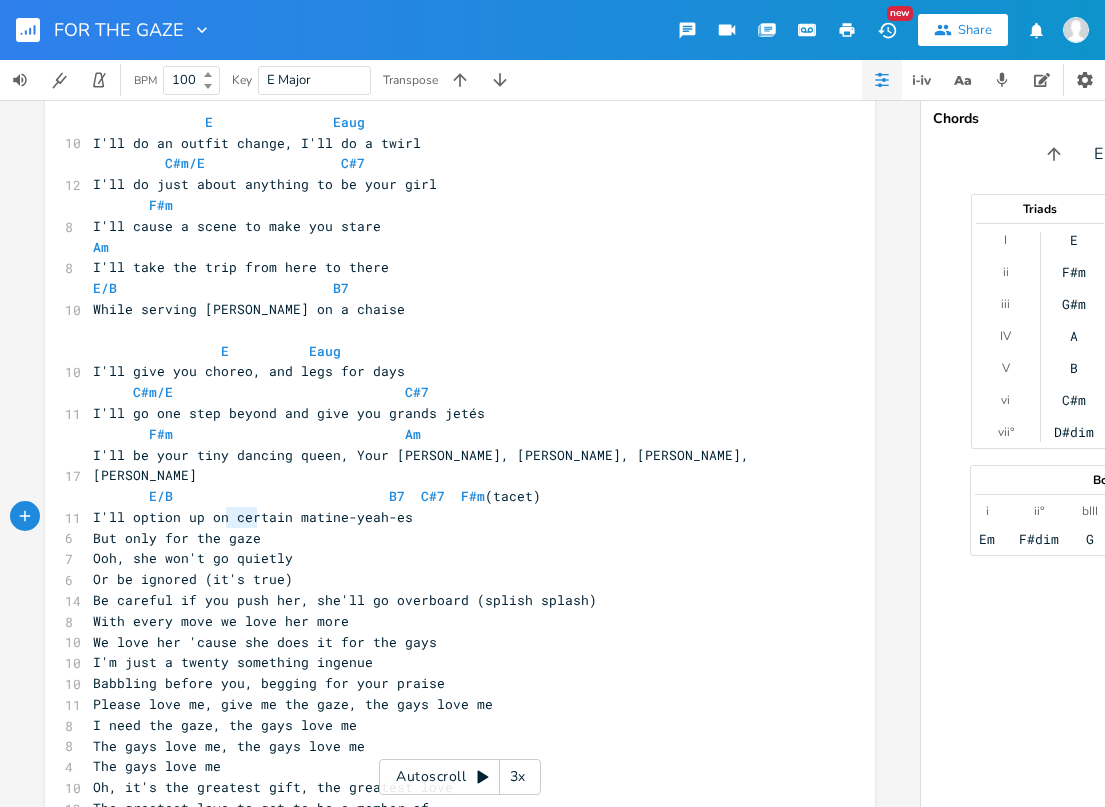click on "I'll option up on certain matine-yeah-es" at bounding box center [450, 517] 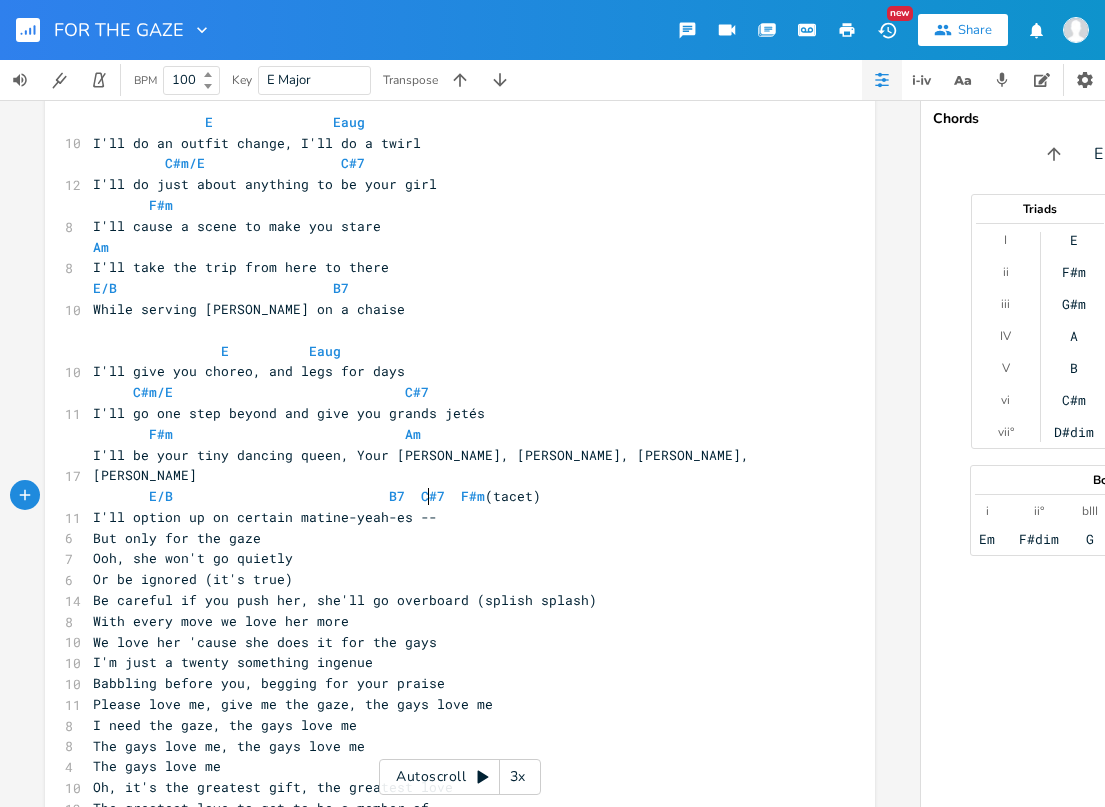 type on "--" 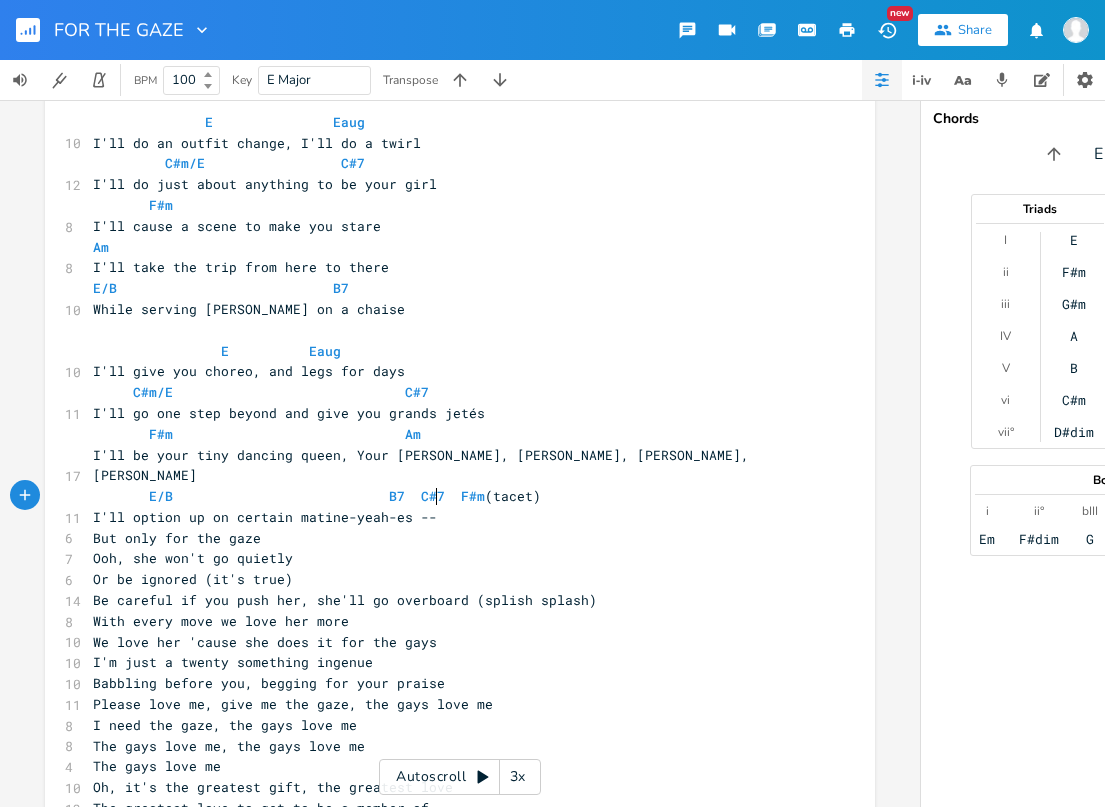 scroll, scrollTop: 0, scrollLeft: 16, axis: horizontal 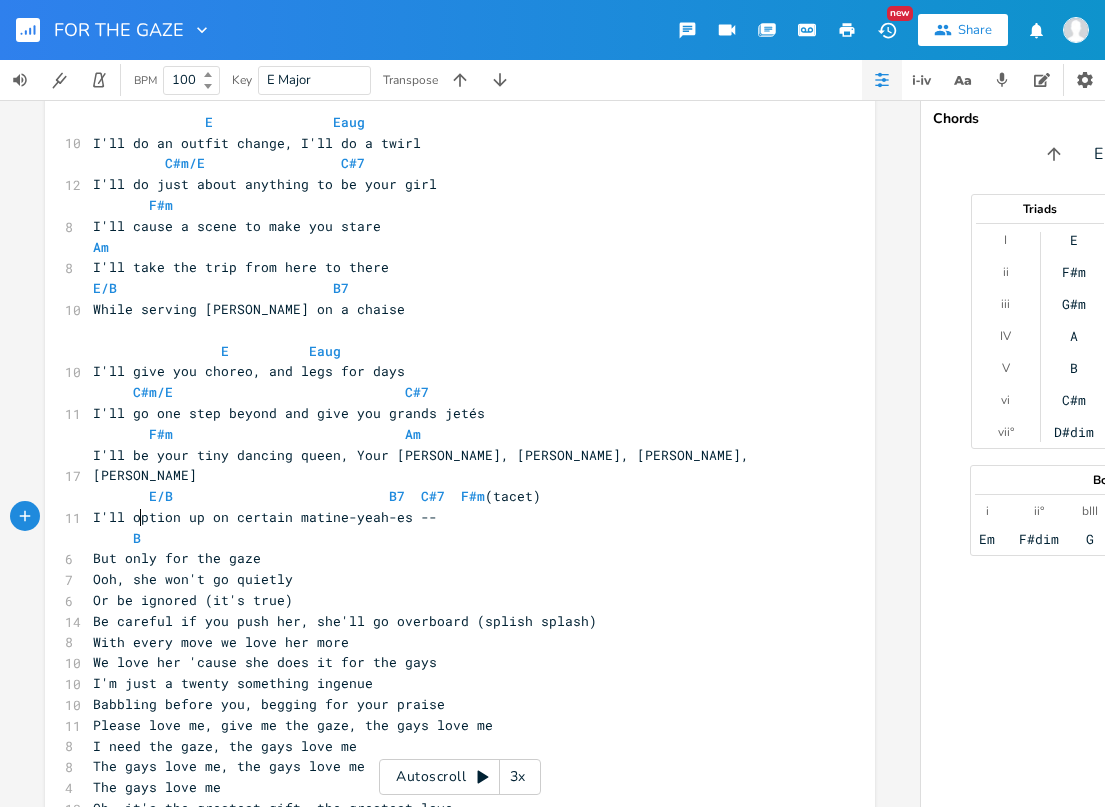 type on "B7" 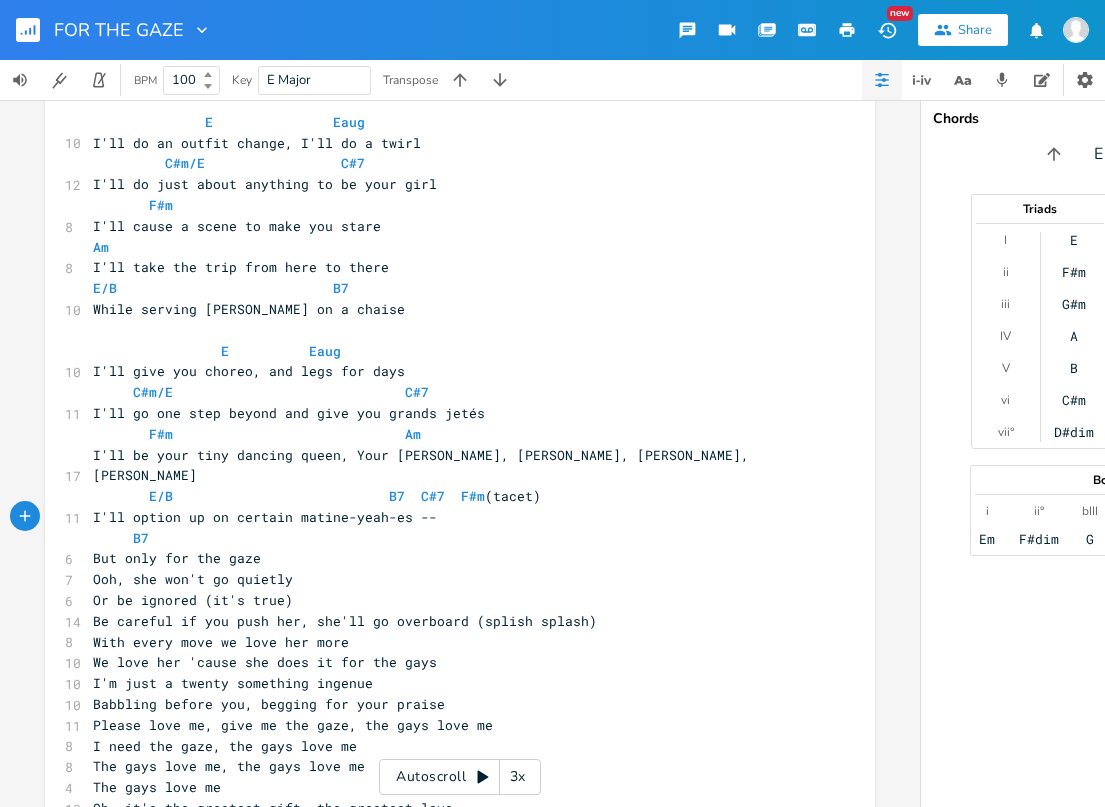 click on "But only for the gaze" at bounding box center [450, 558] 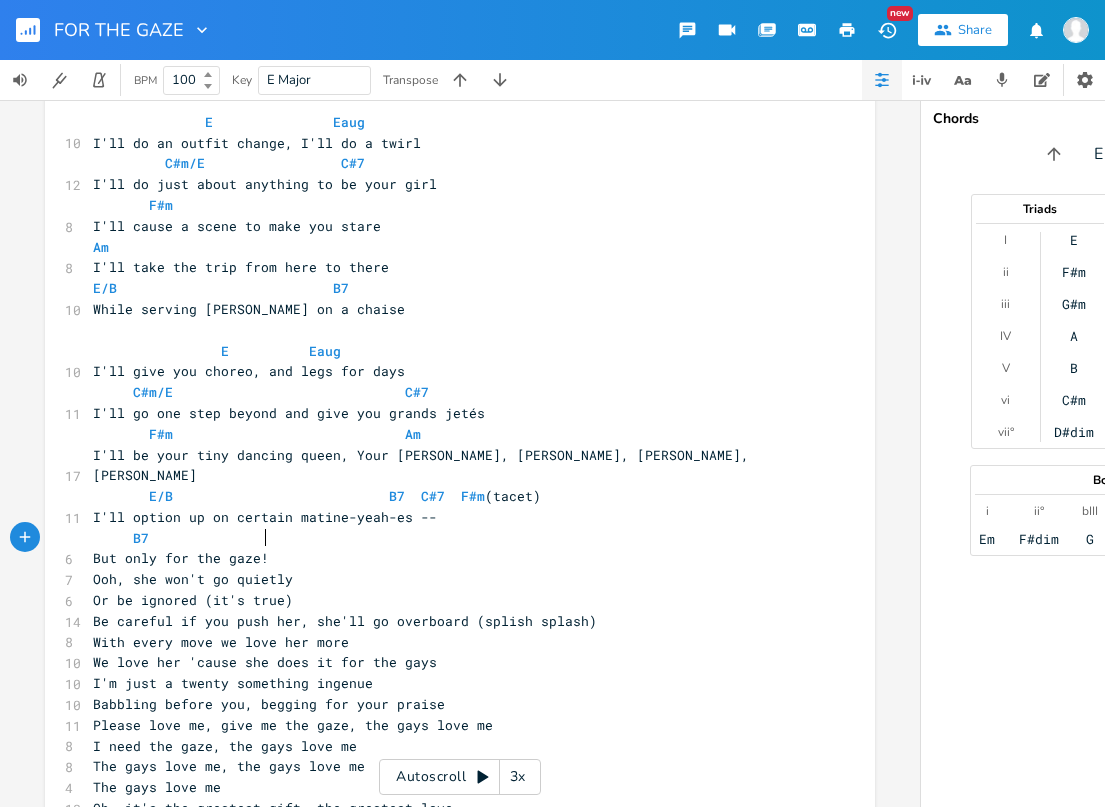 scroll, scrollTop: 0, scrollLeft: 5, axis: horizontal 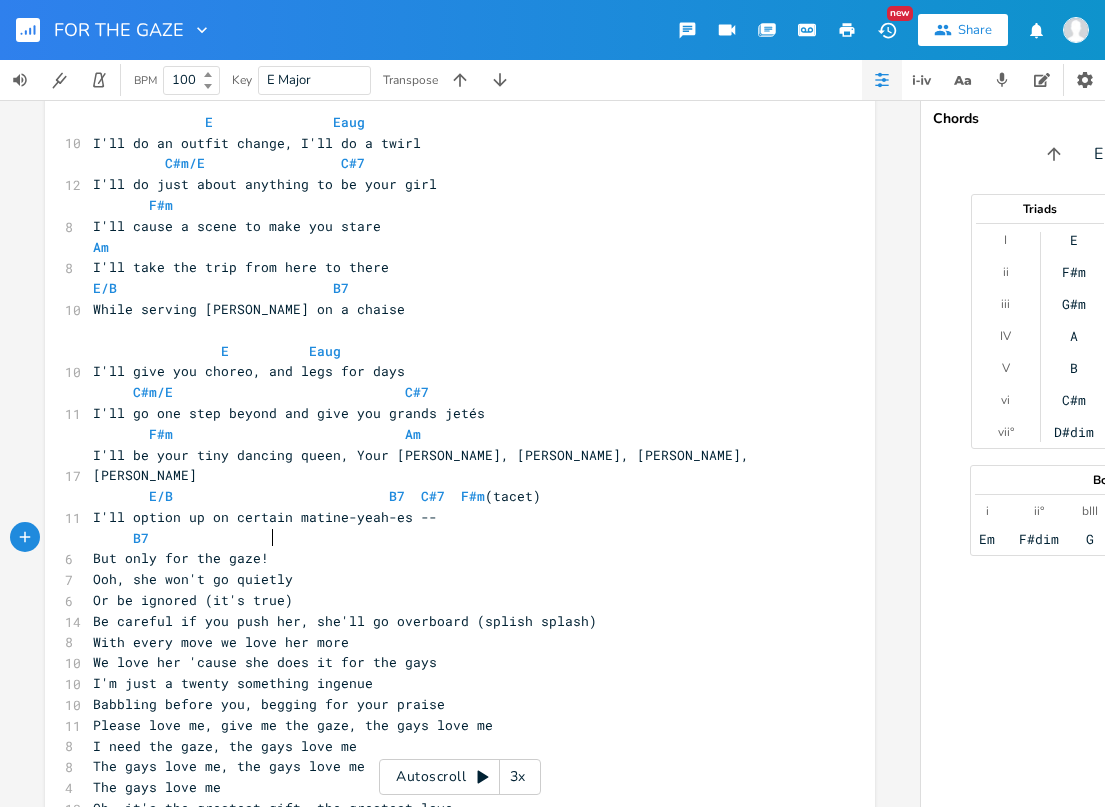 click on "B7" at bounding box center [450, 538] 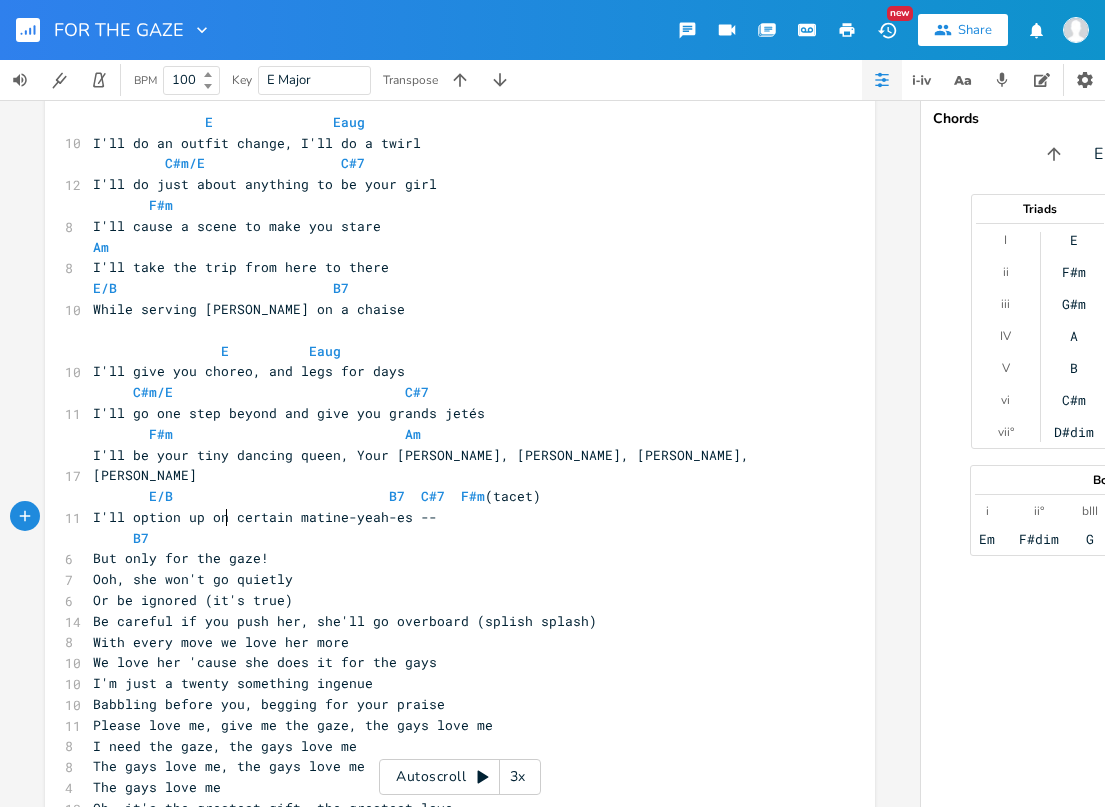 type on "E" 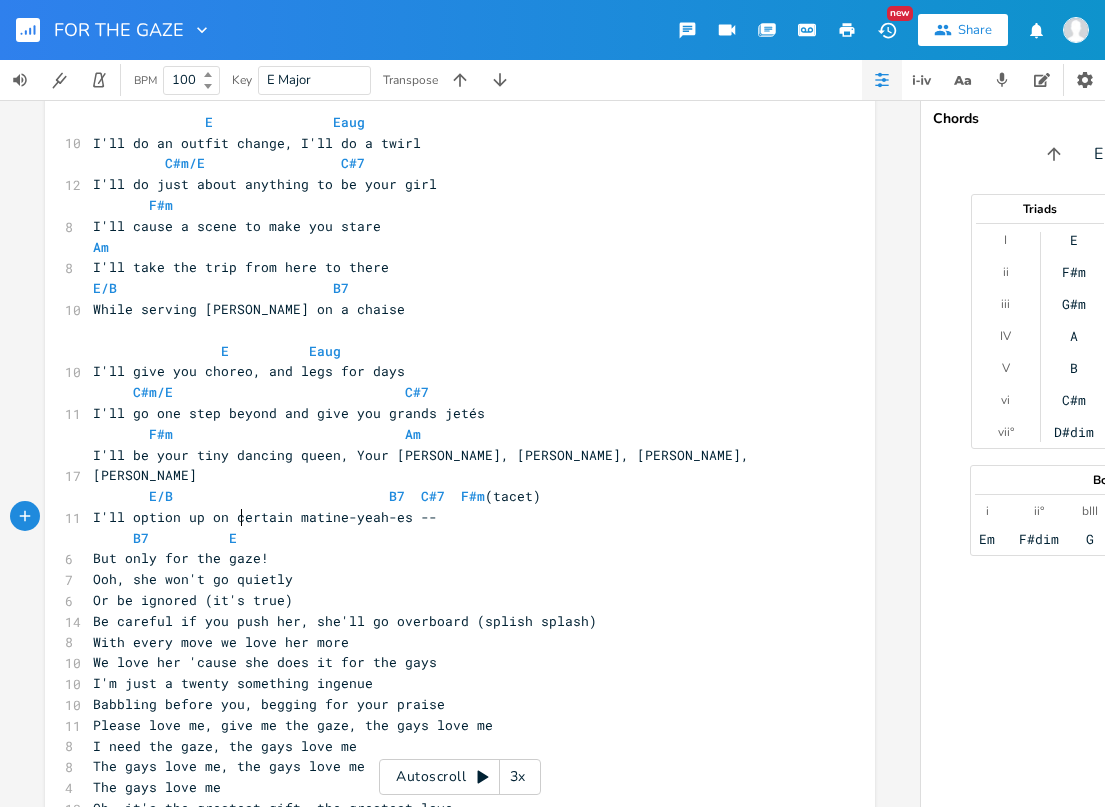 scroll, scrollTop: 0, scrollLeft: 41, axis: horizontal 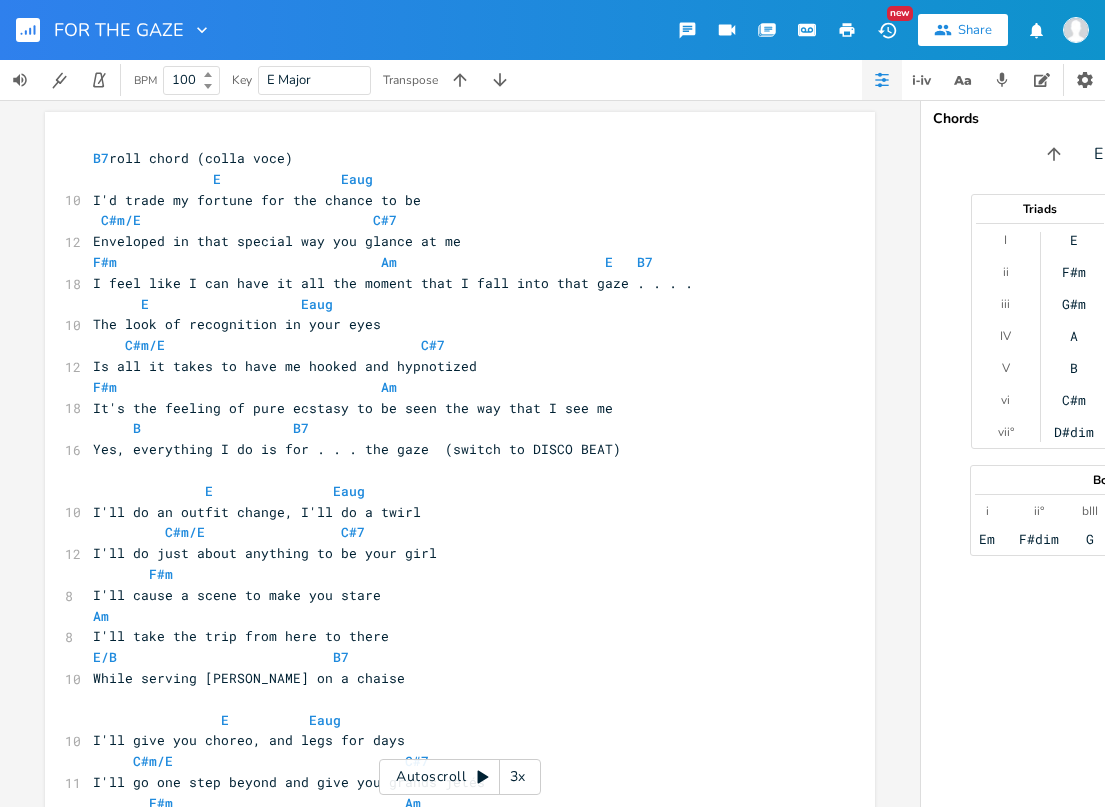 click on "I feel like I can have it all the moment that I fall into that gaze . . . ." at bounding box center [450, 283] 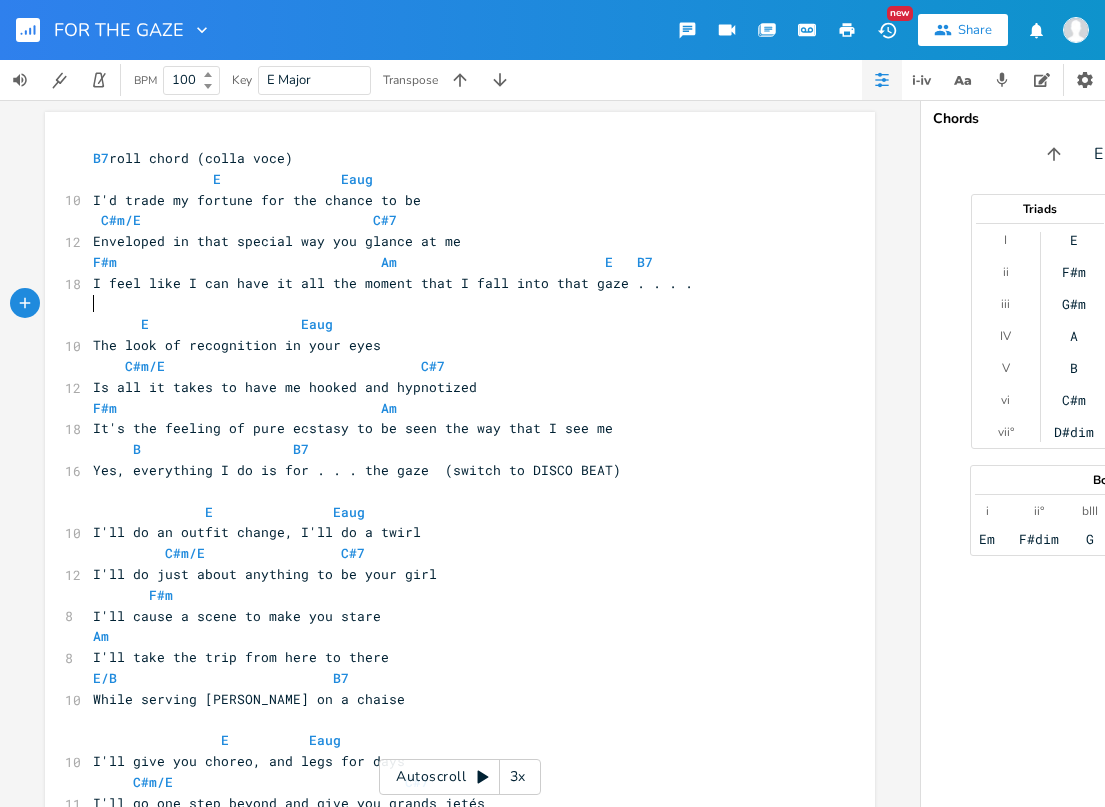 click on "C#m/E                                  C#7" at bounding box center [273, 366] 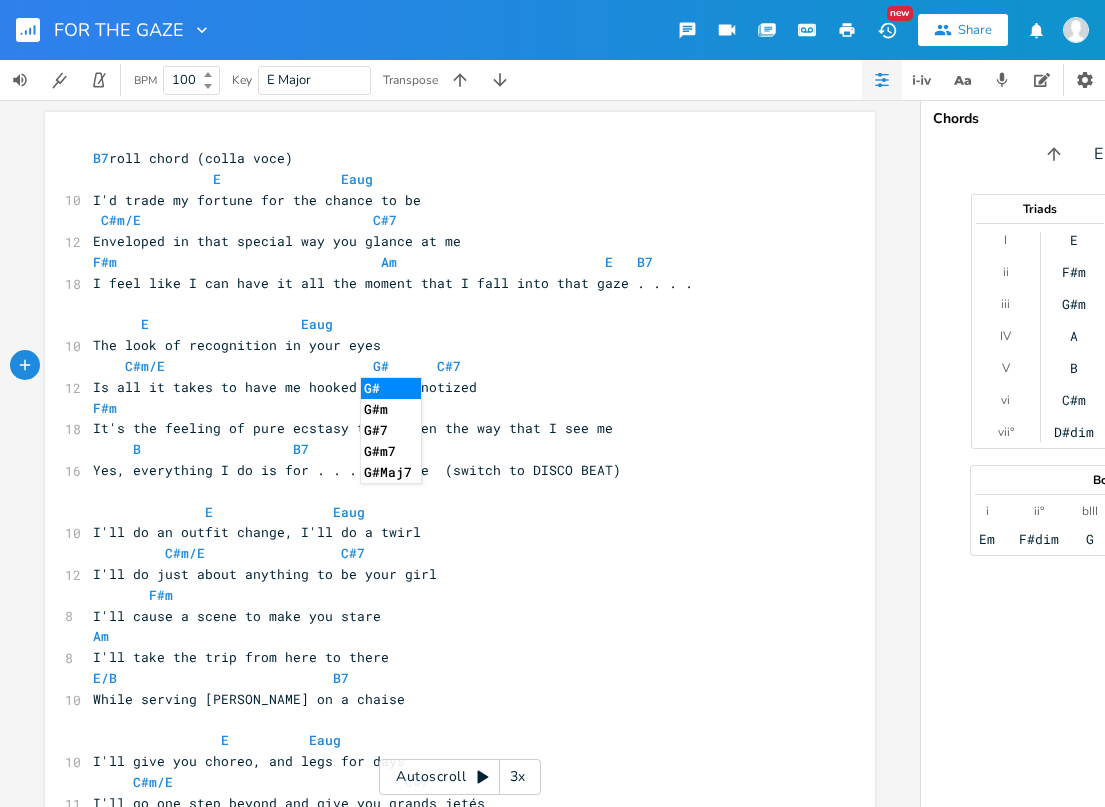 type on "G#" 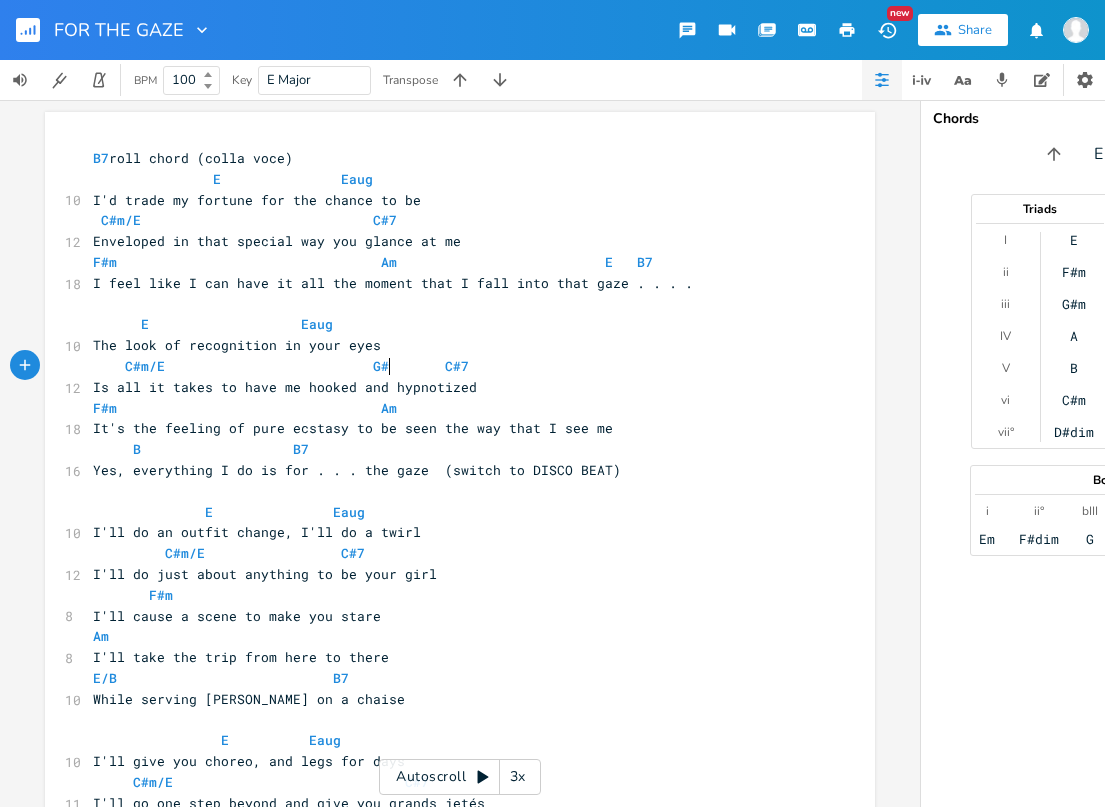 scroll, scrollTop: 0, scrollLeft: 19, axis: horizontal 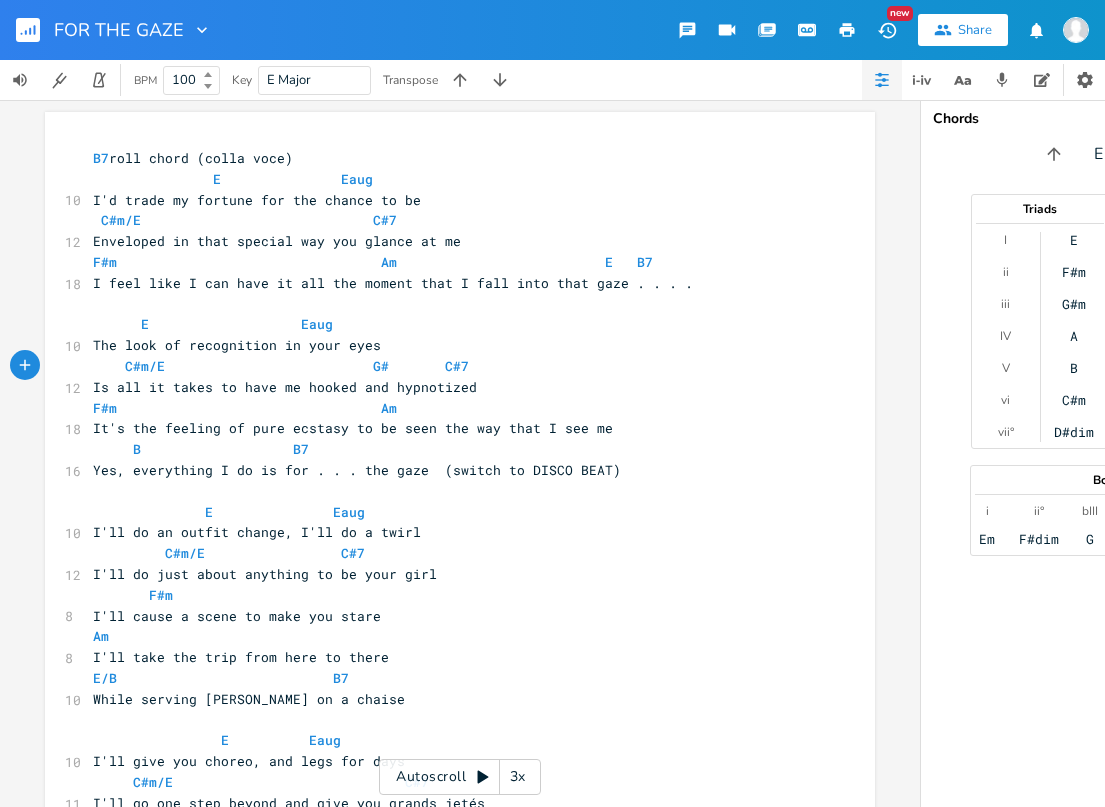 click on "C#m/E                            G#         C#7" at bounding box center [285, 366] 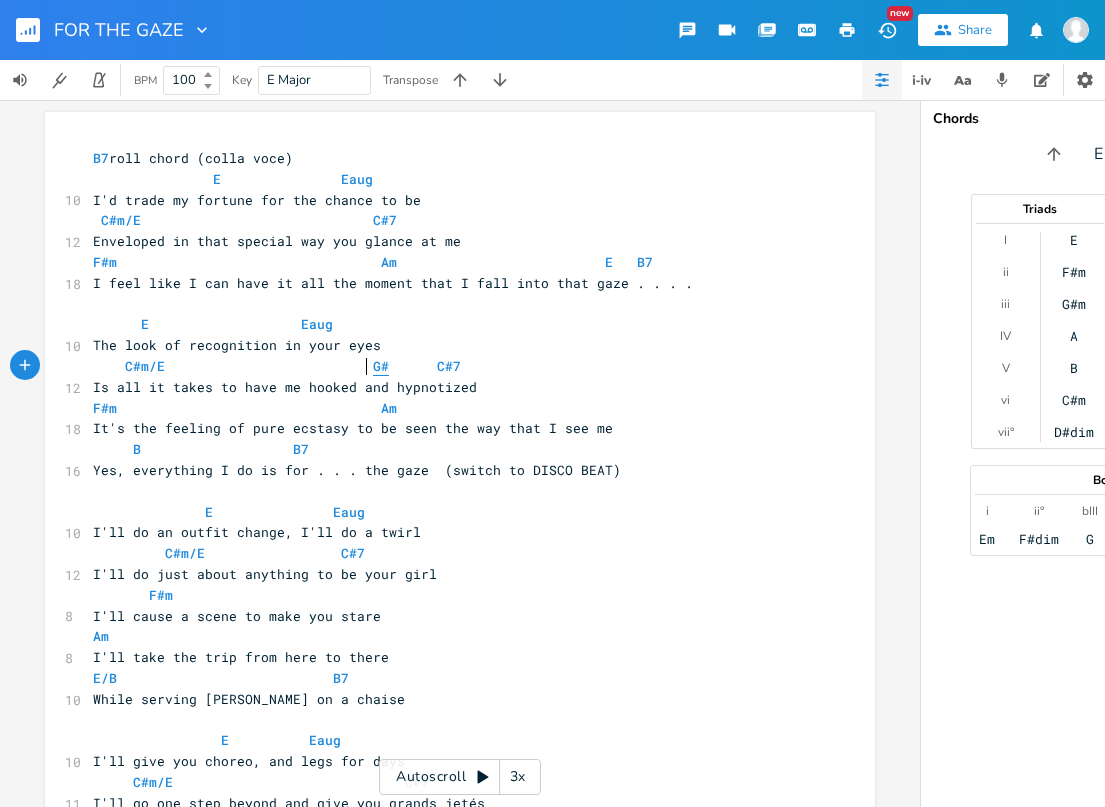 click on "G#" at bounding box center [381, 366] 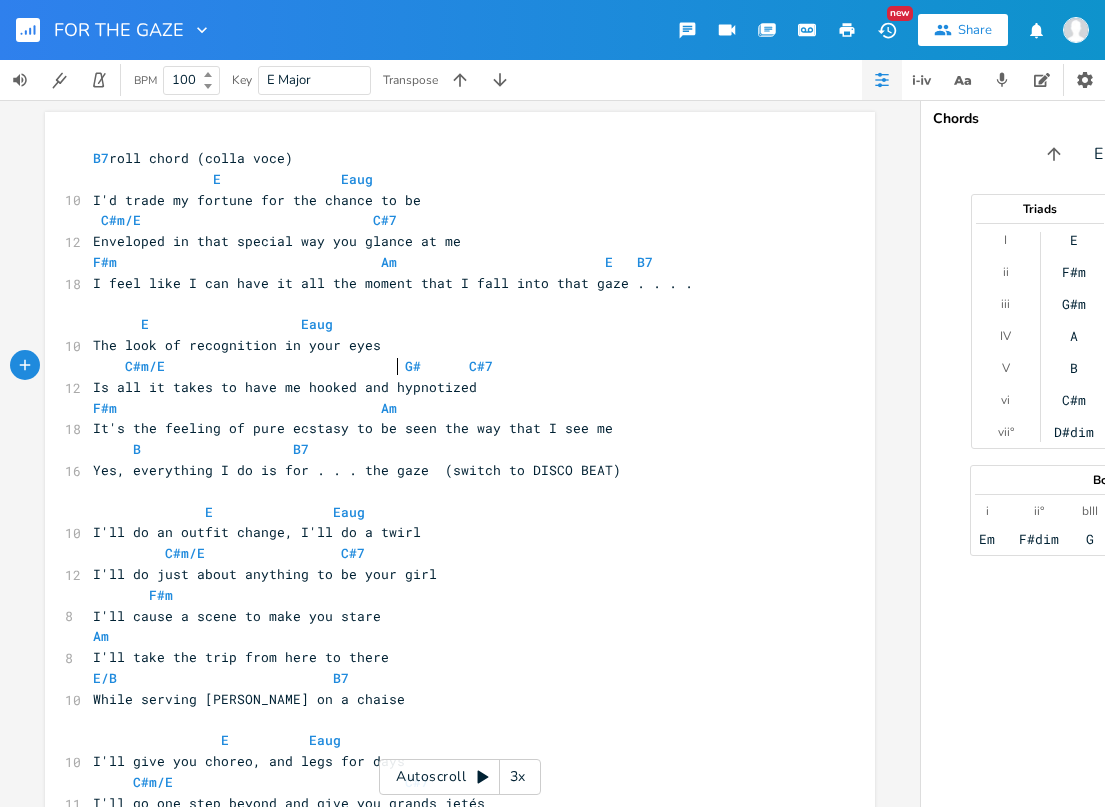 scroll, scrollTop: 0, scrollLeft: 12, axis: horizontal 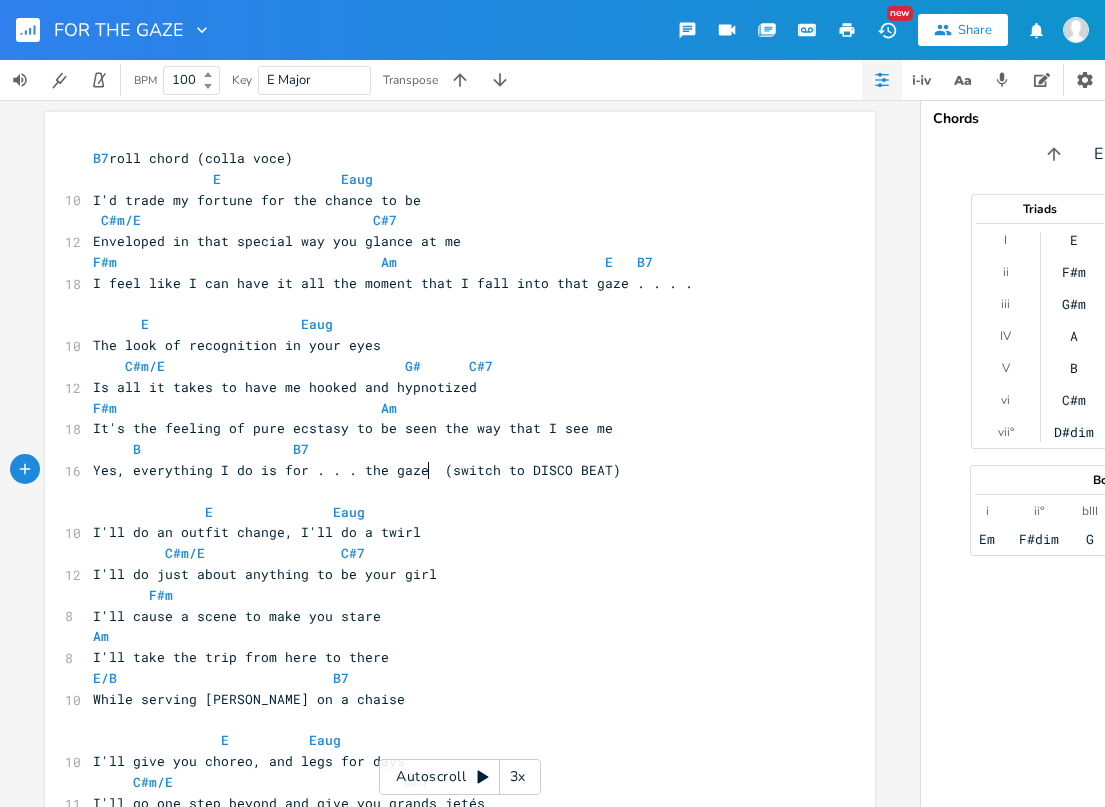 click on "Yes, everything I do is for . . . the gaze  (switch to DISCO BEAT)" at bounding box center [357, 470] 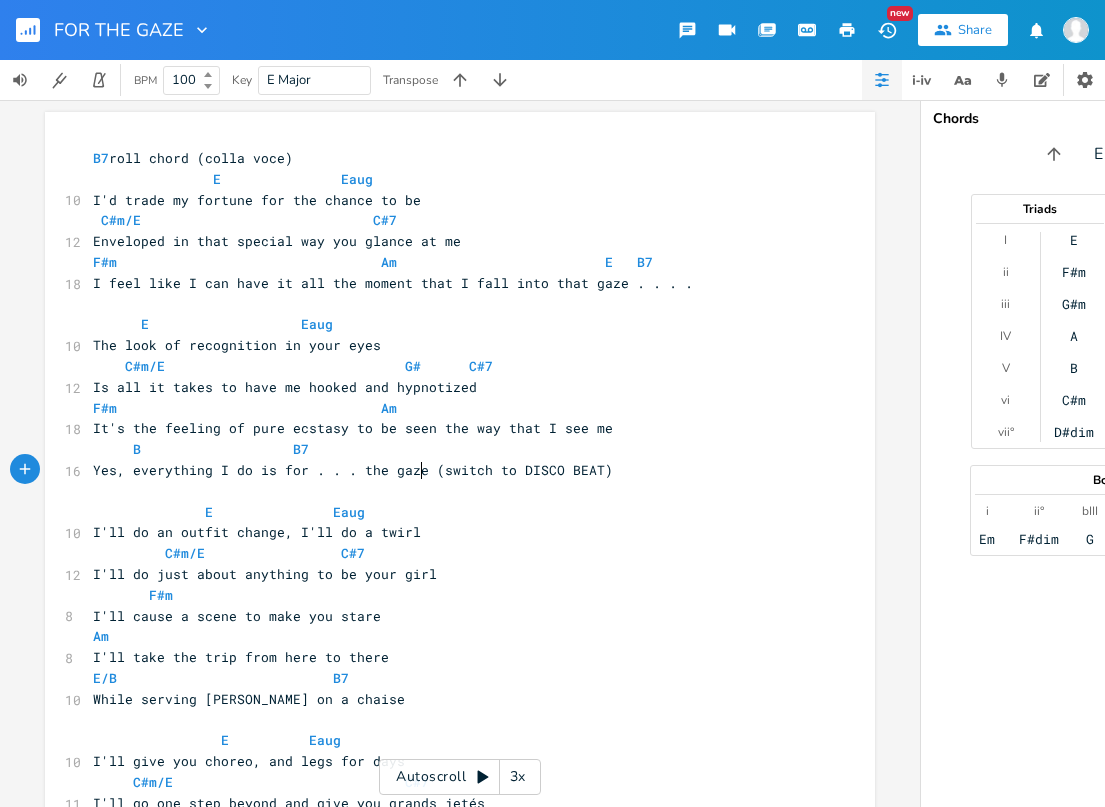 type on "!" 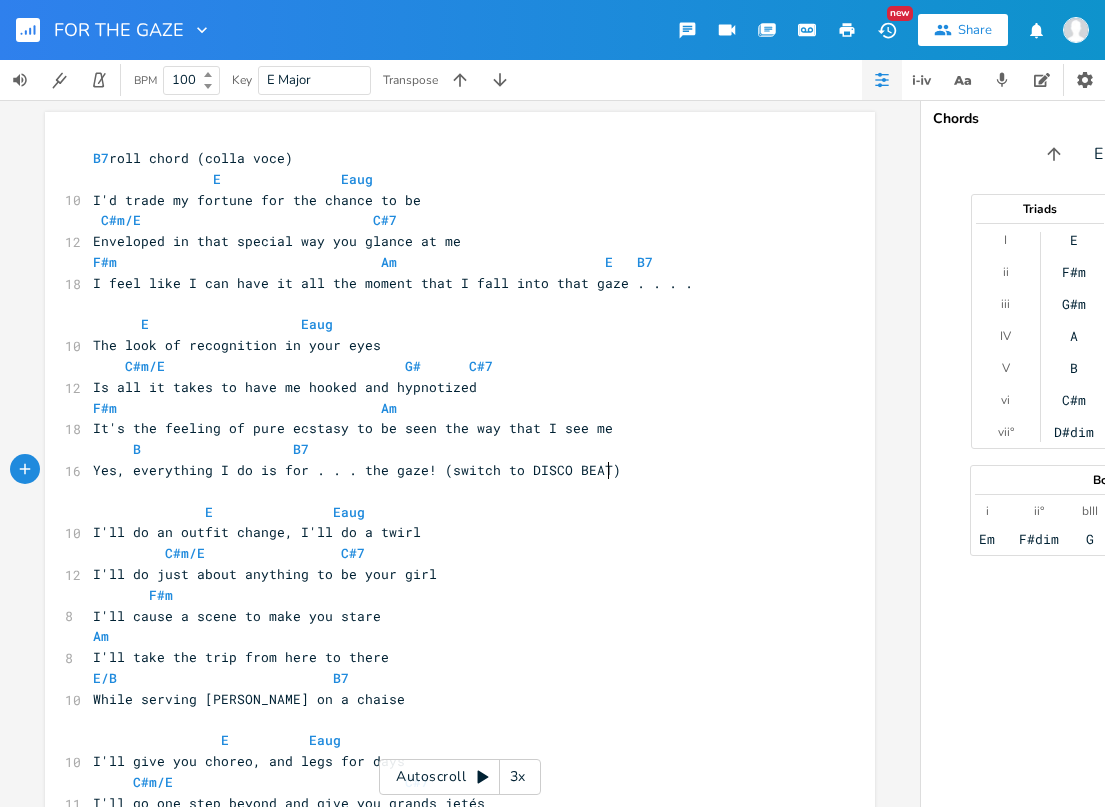 click on "Yes, everything I do is for . . . the gaze! (switch to DISCO BEAT)" at bounding box center (450, 470) 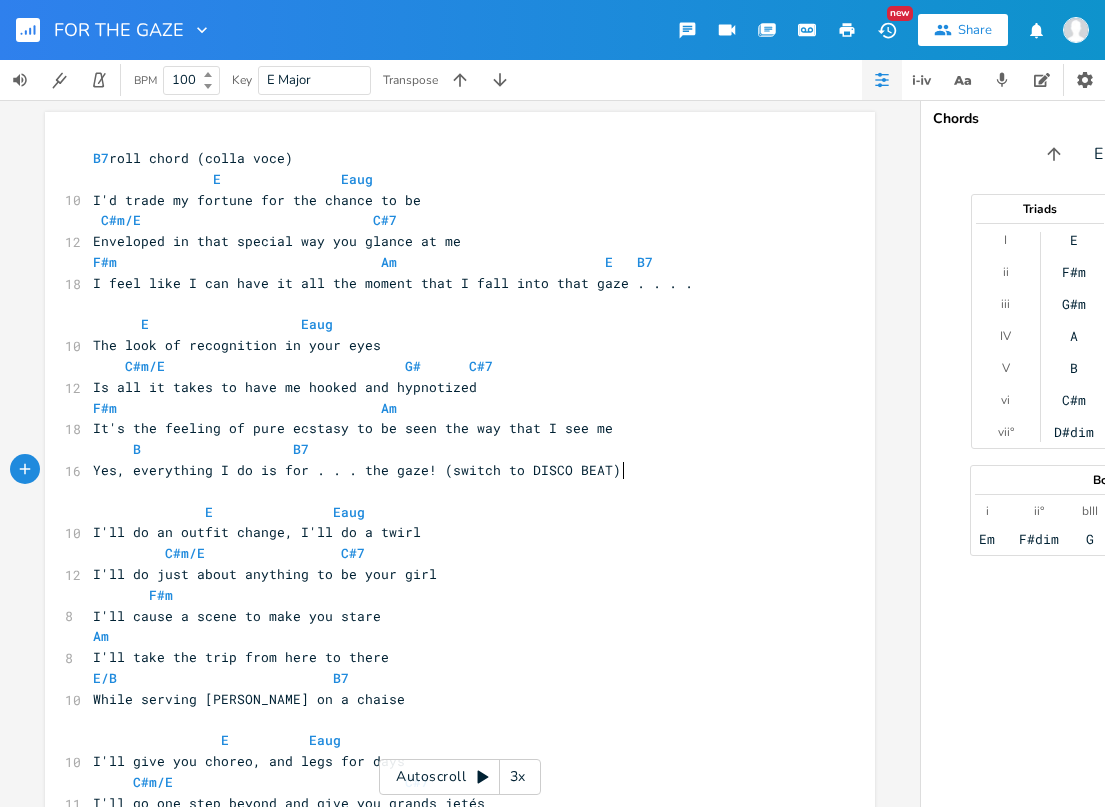 scroll, scrollTop: 0, scrollLeft: 5, axis: horizontal 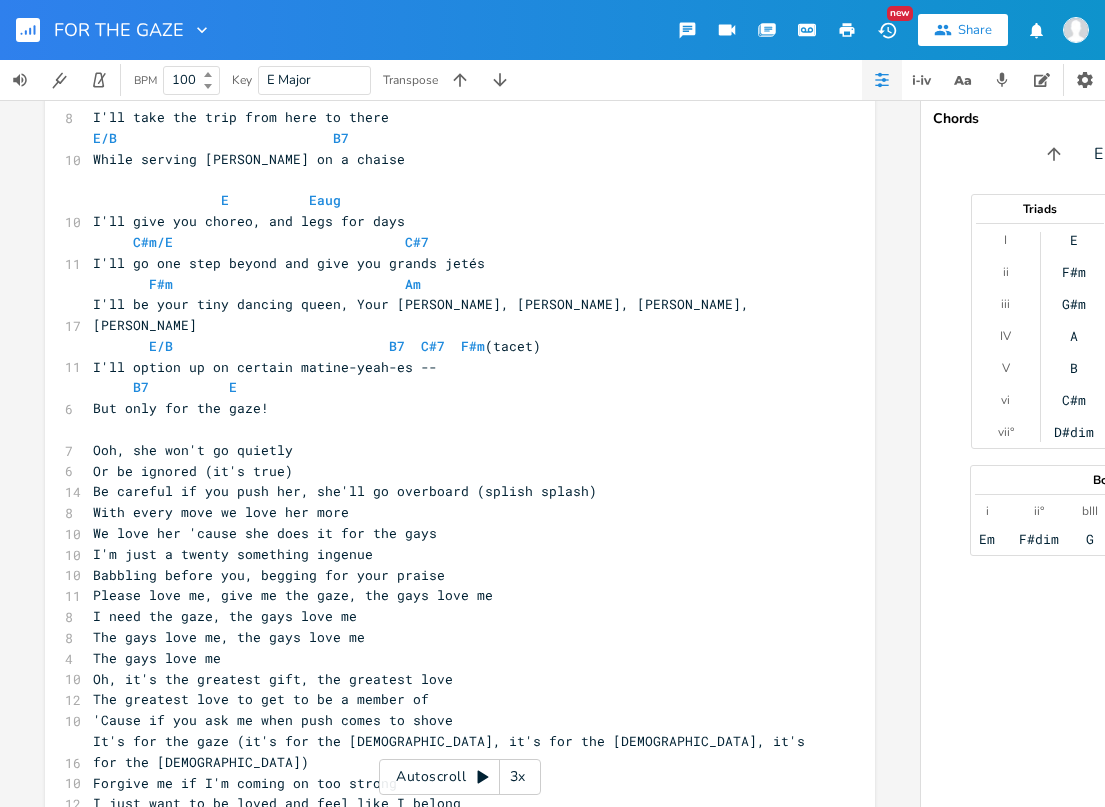 click on "We love her 'cause she does it for the gays" at bounding box center [450, 533] 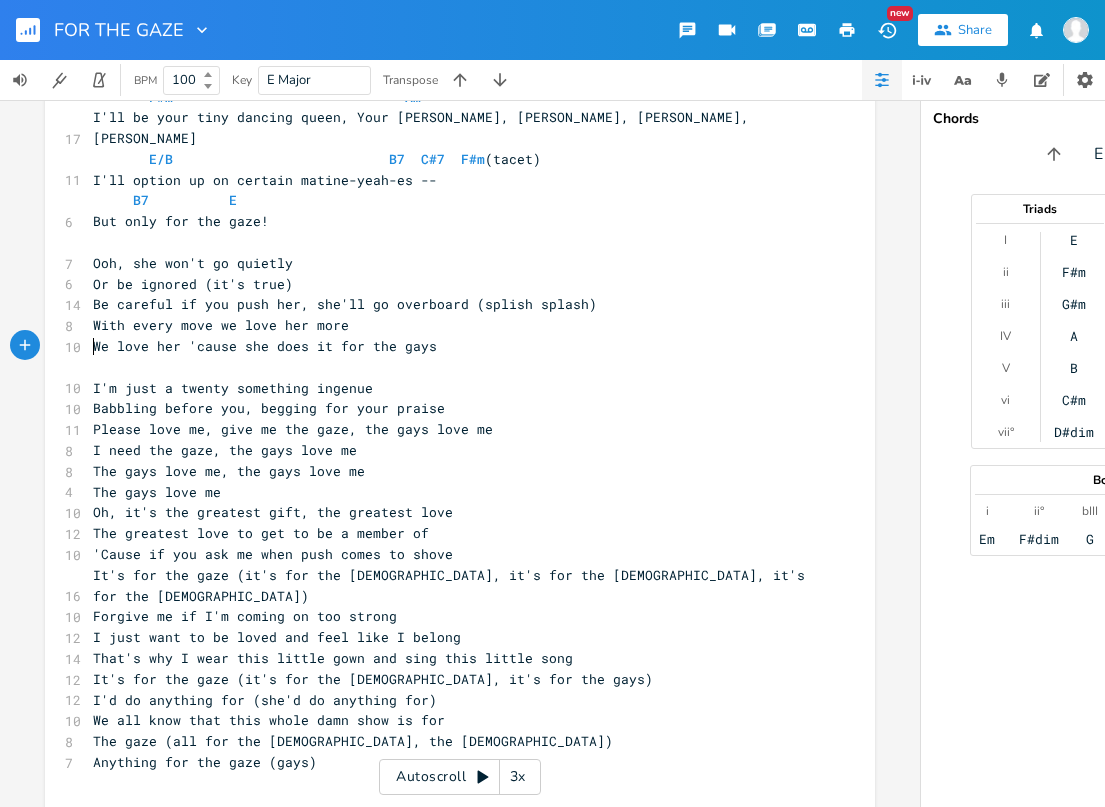 scroll, scrollTop: 745, scrollLeft: 0, axis: vertical 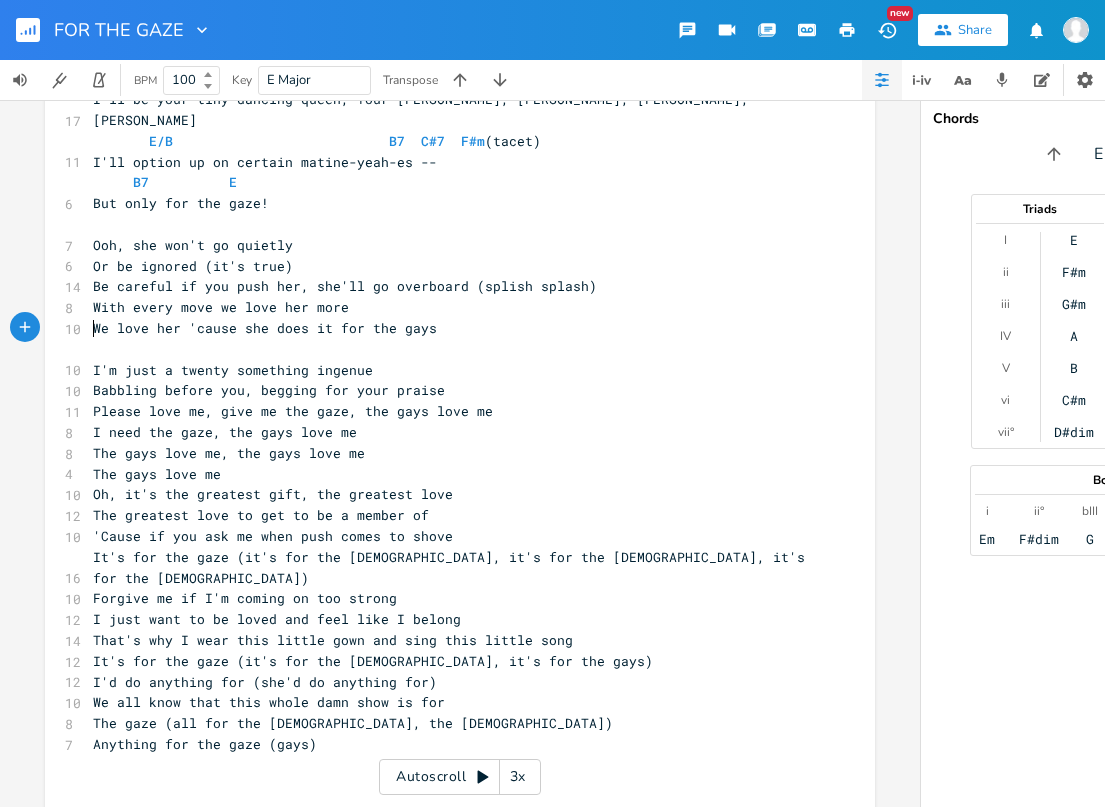 click on "The gays love me" at bounding box center [450, 474] 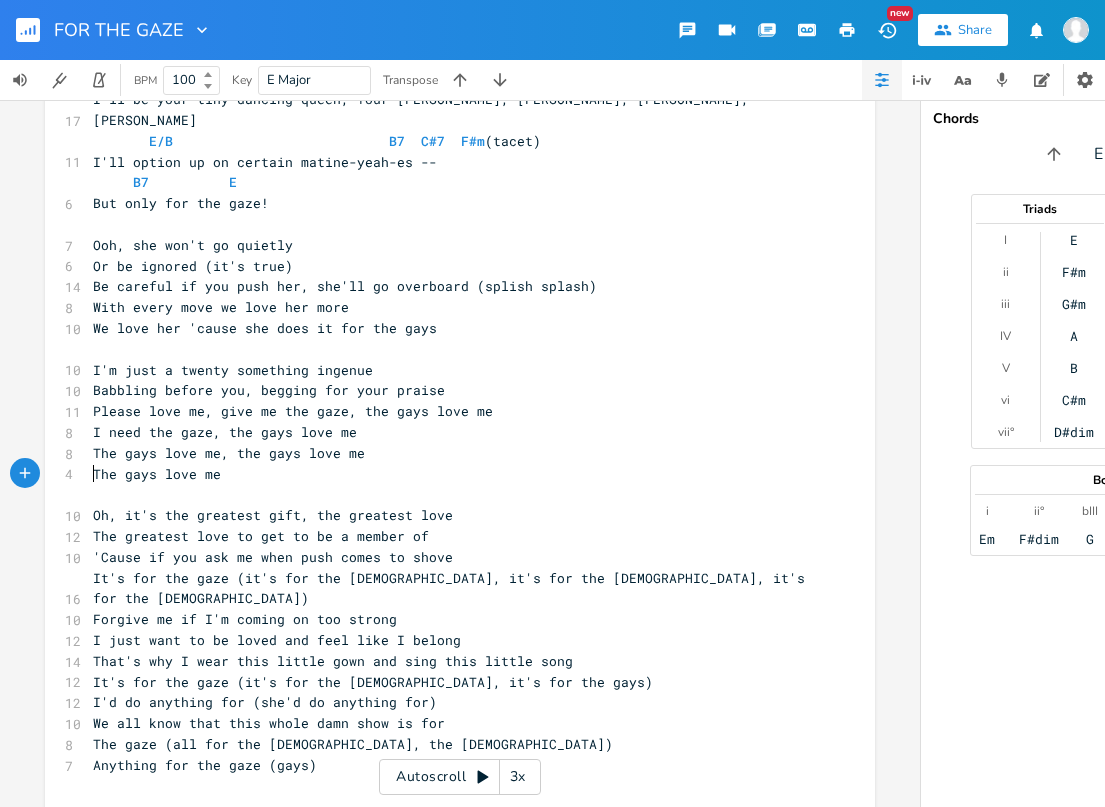 click on "Forgive me if I'm coming on too strong" at bounding box center (450, 619) 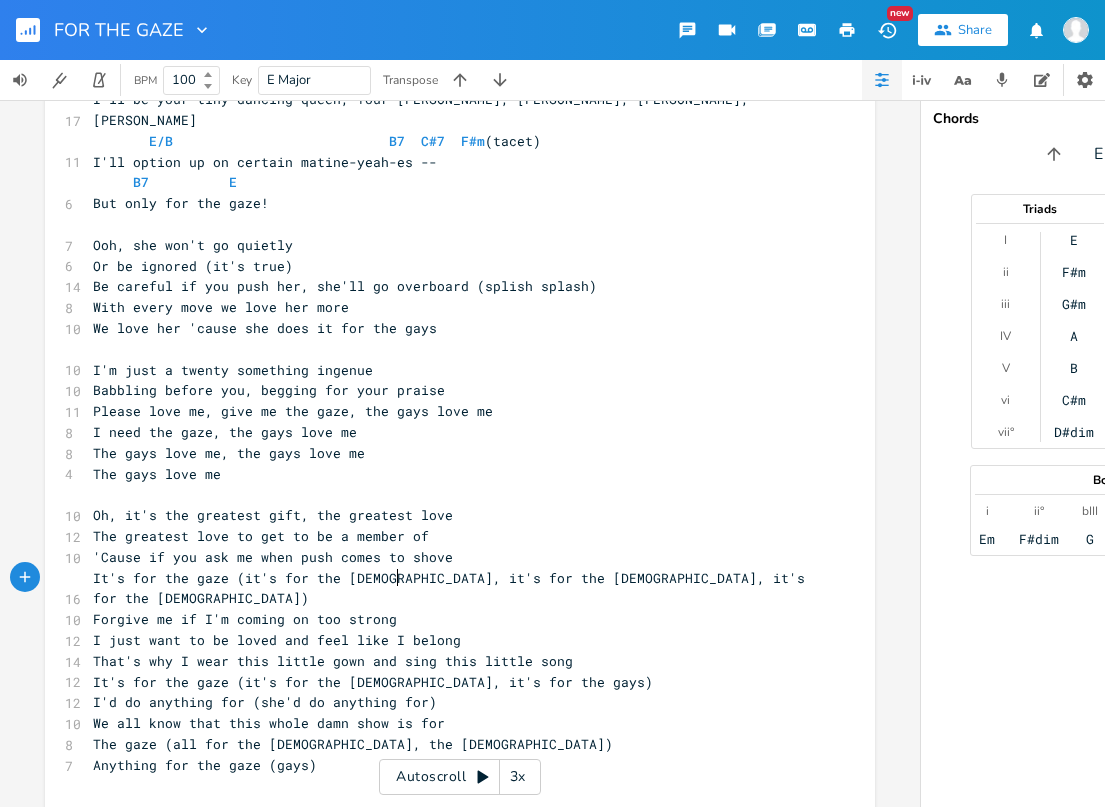 scroll, scrollTop: 0, scrollLeft: 6, axis: horizontal 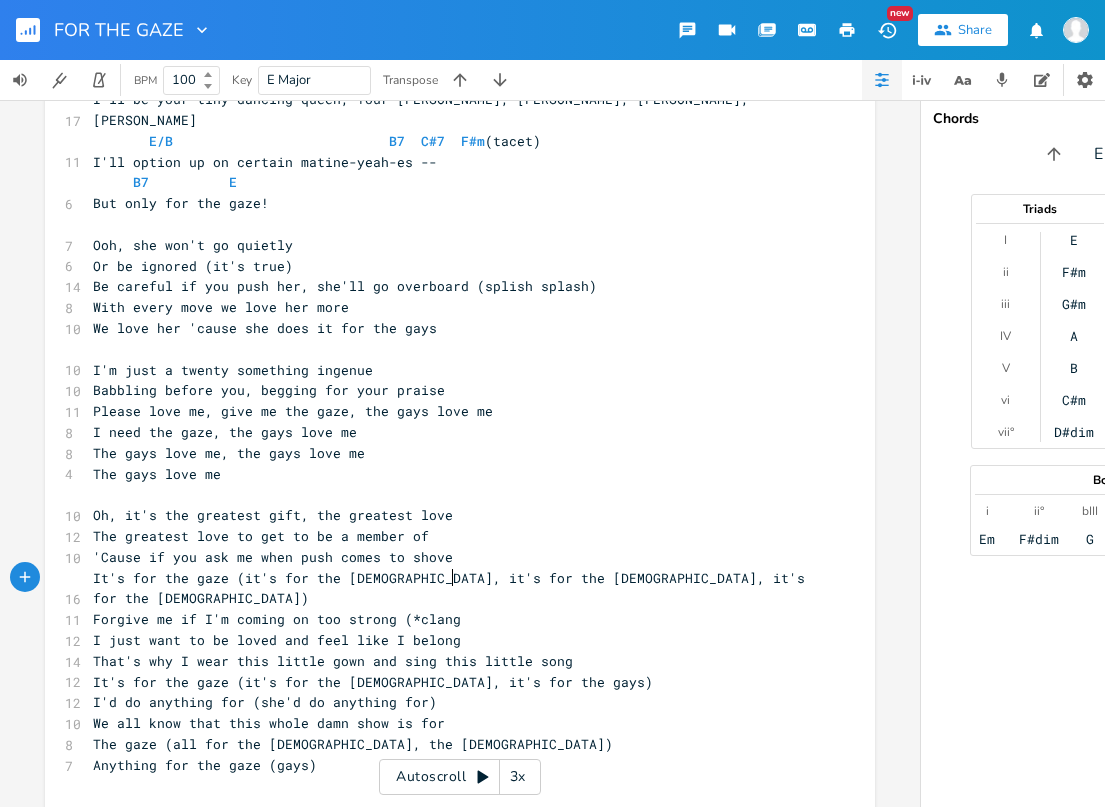 type on "(*clang" 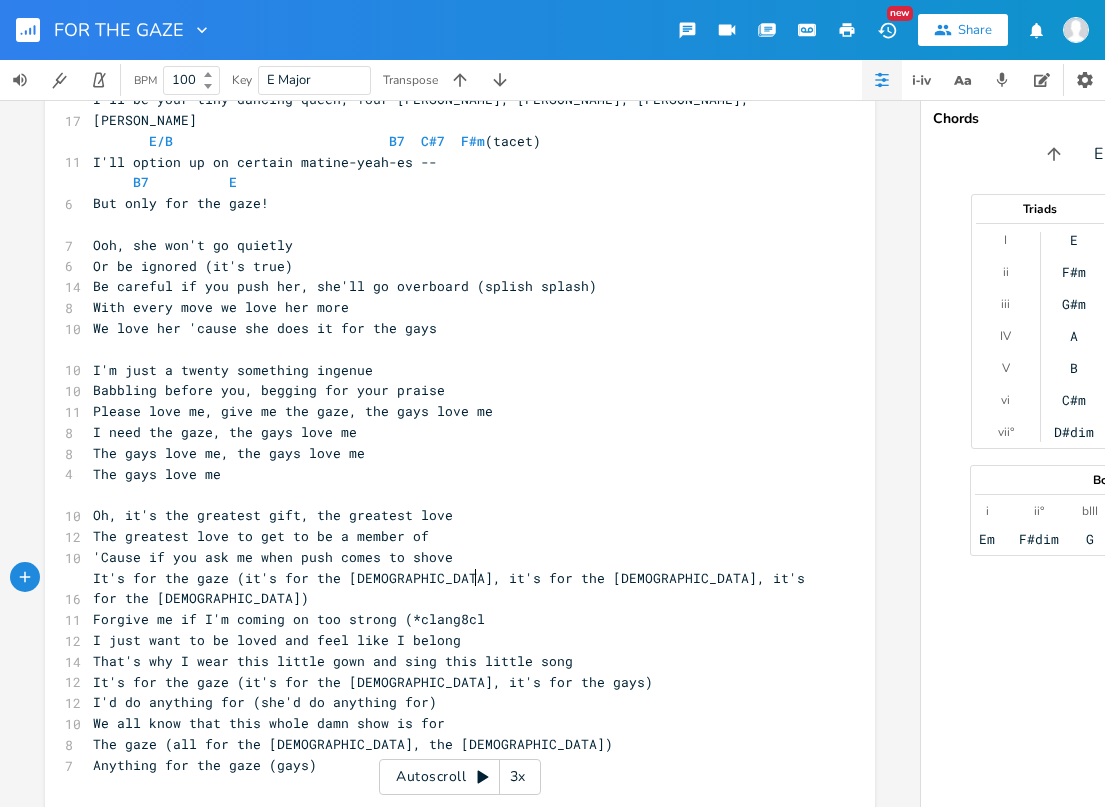 type on "8clah" 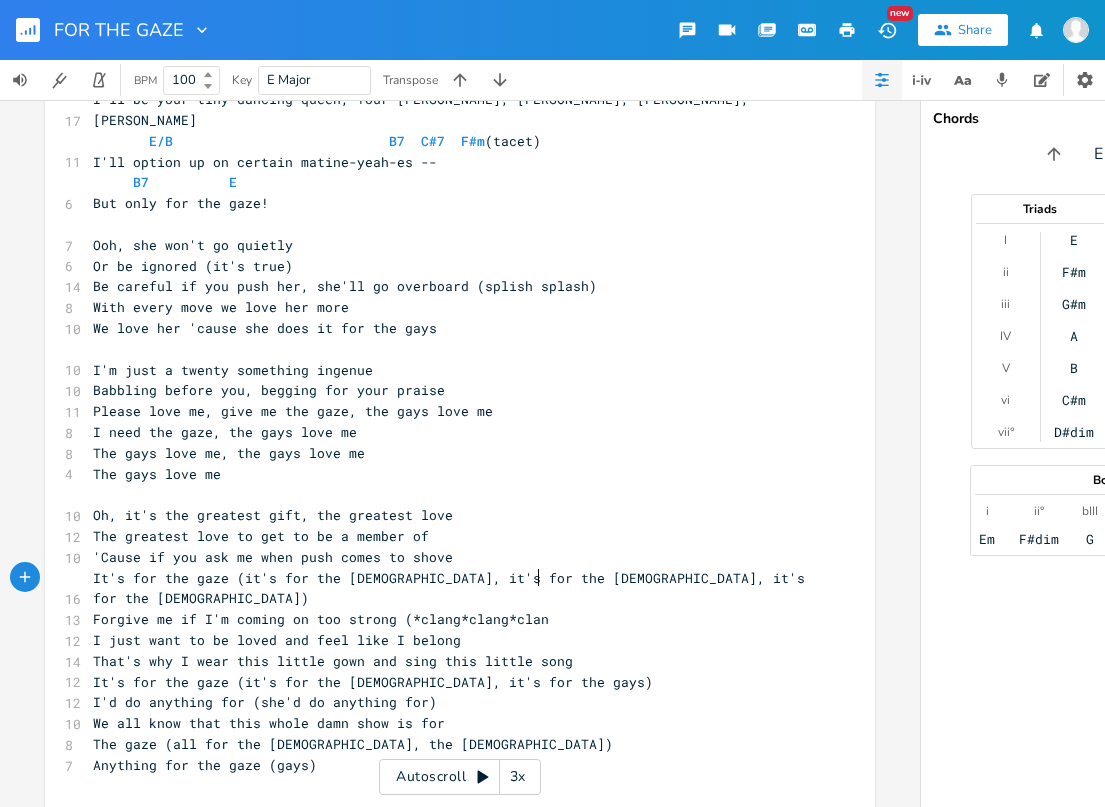 scroll, scrollTop: 0, scrollLeft: 75, axis: horizontal 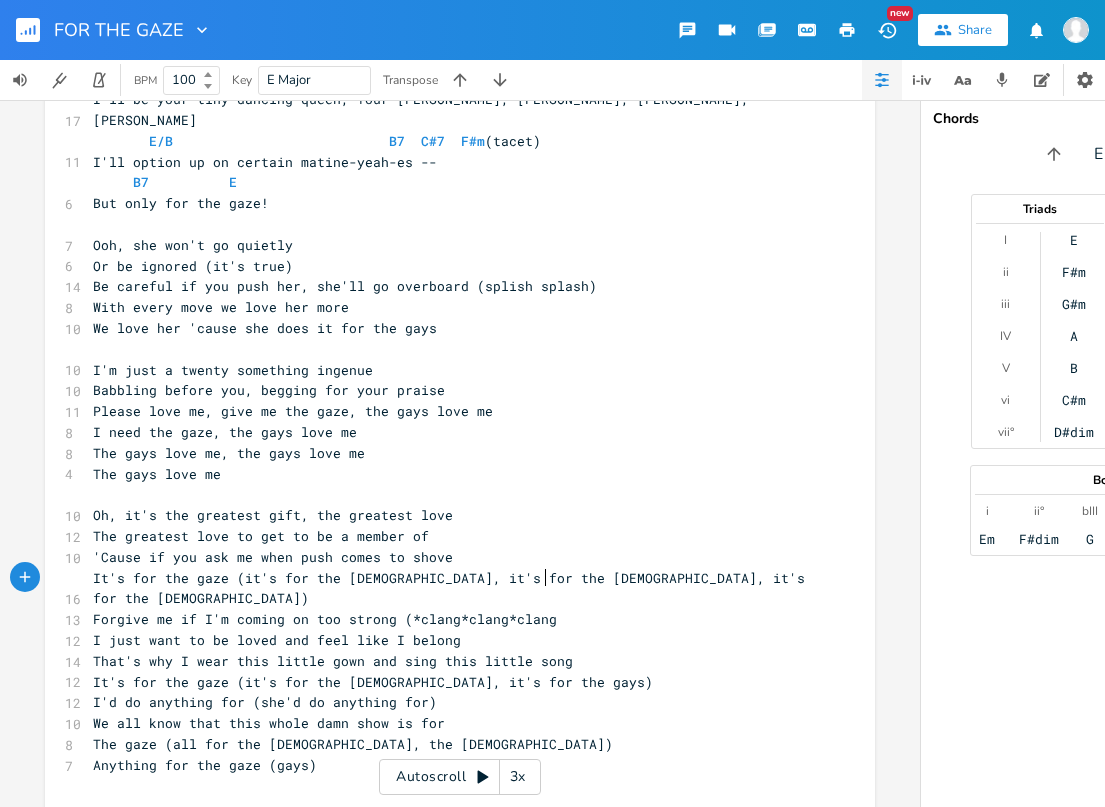 type on "*clang*clang)" 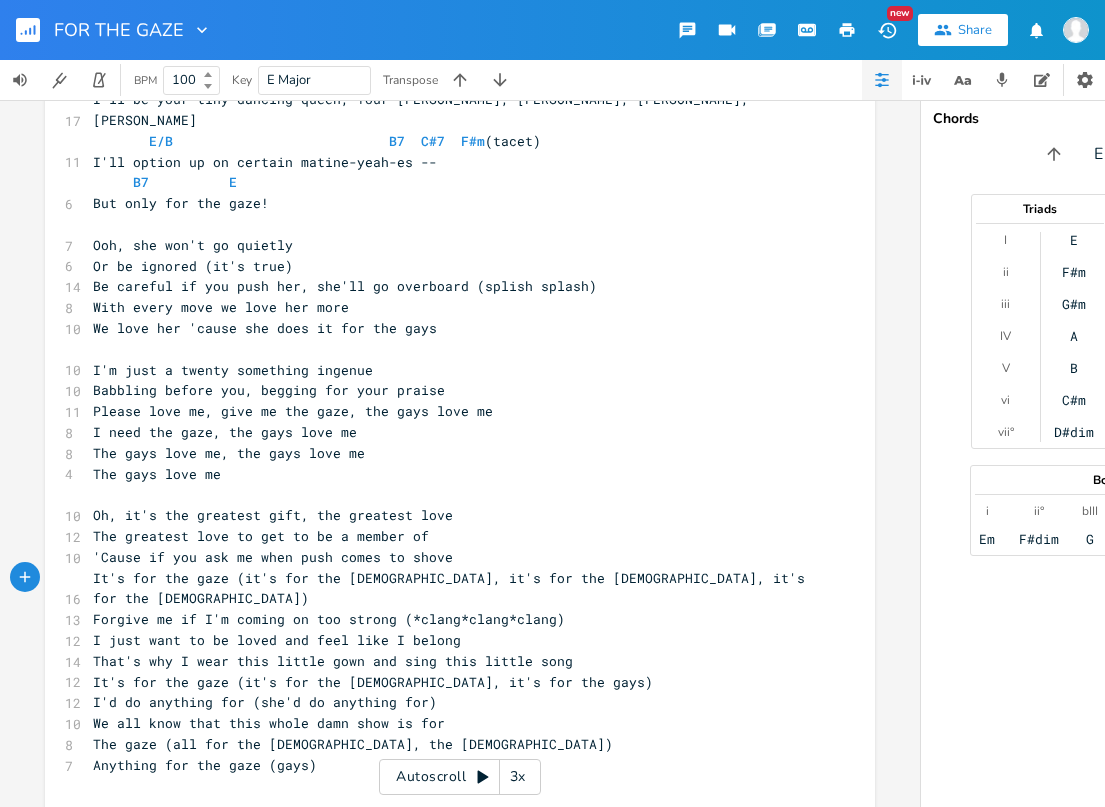 click on "​" at bounding box center (450, 494) 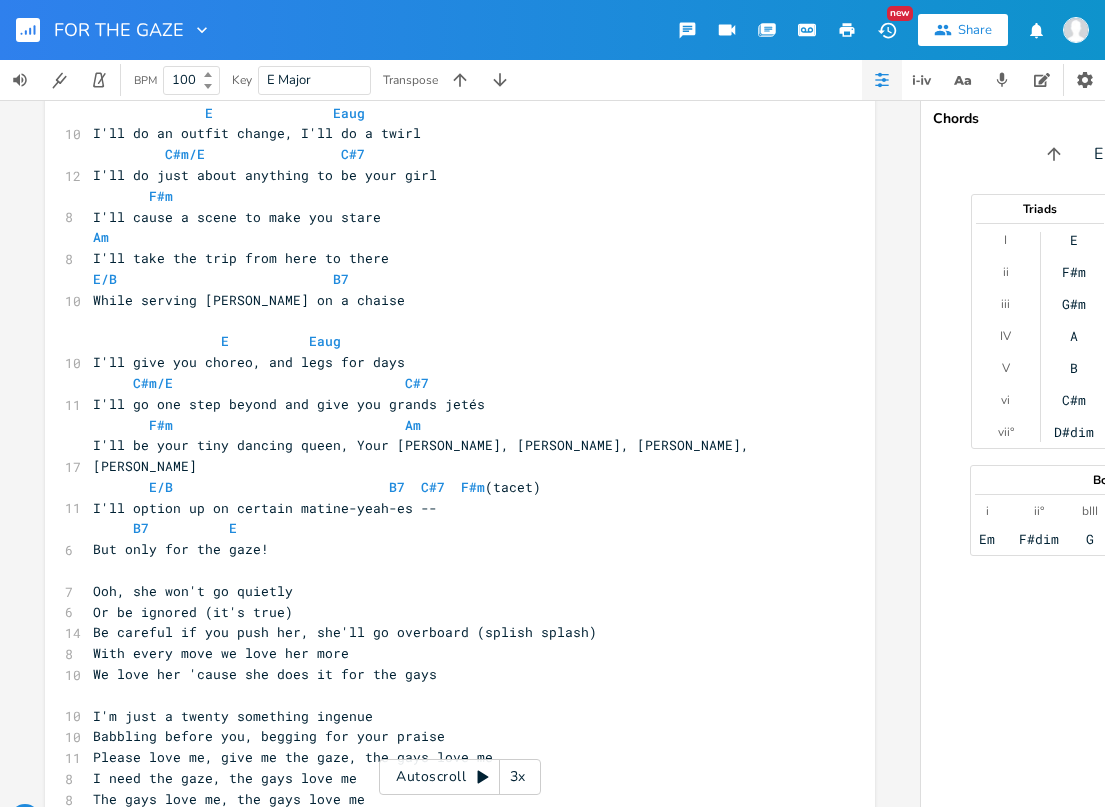 scroll, scrollTop: 397, scrollLeft: 0, axis: vertical 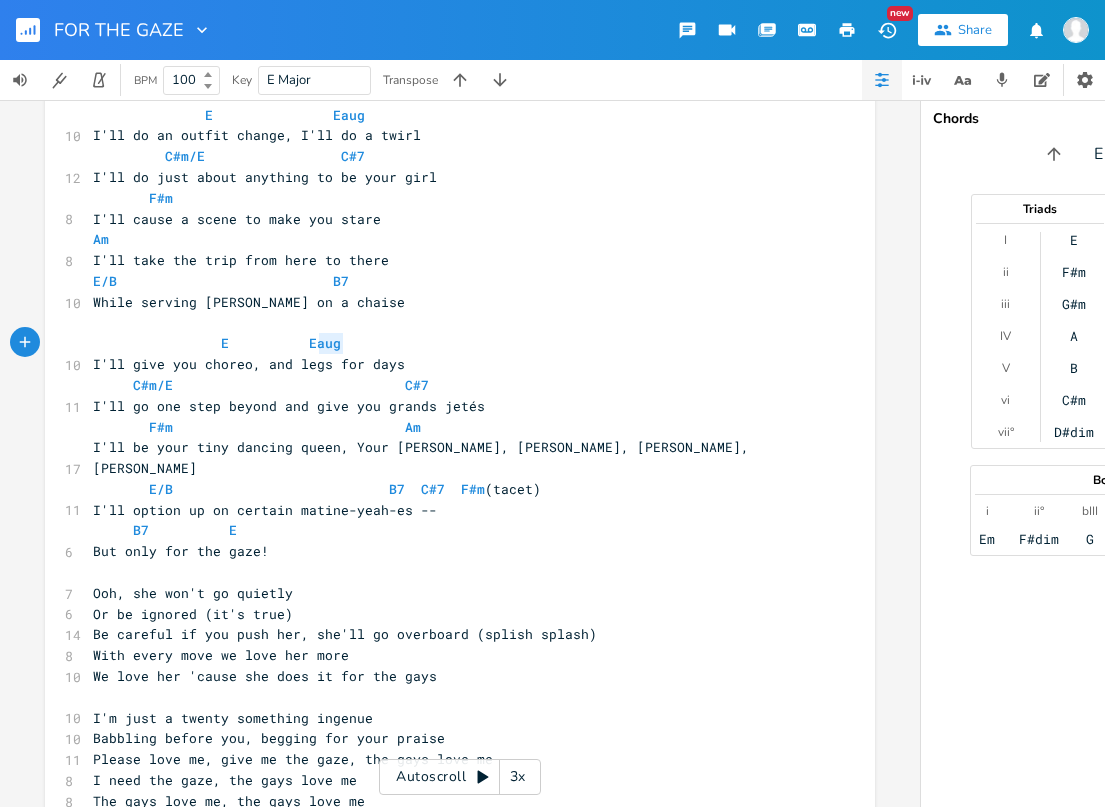 type on "E          Eaug" 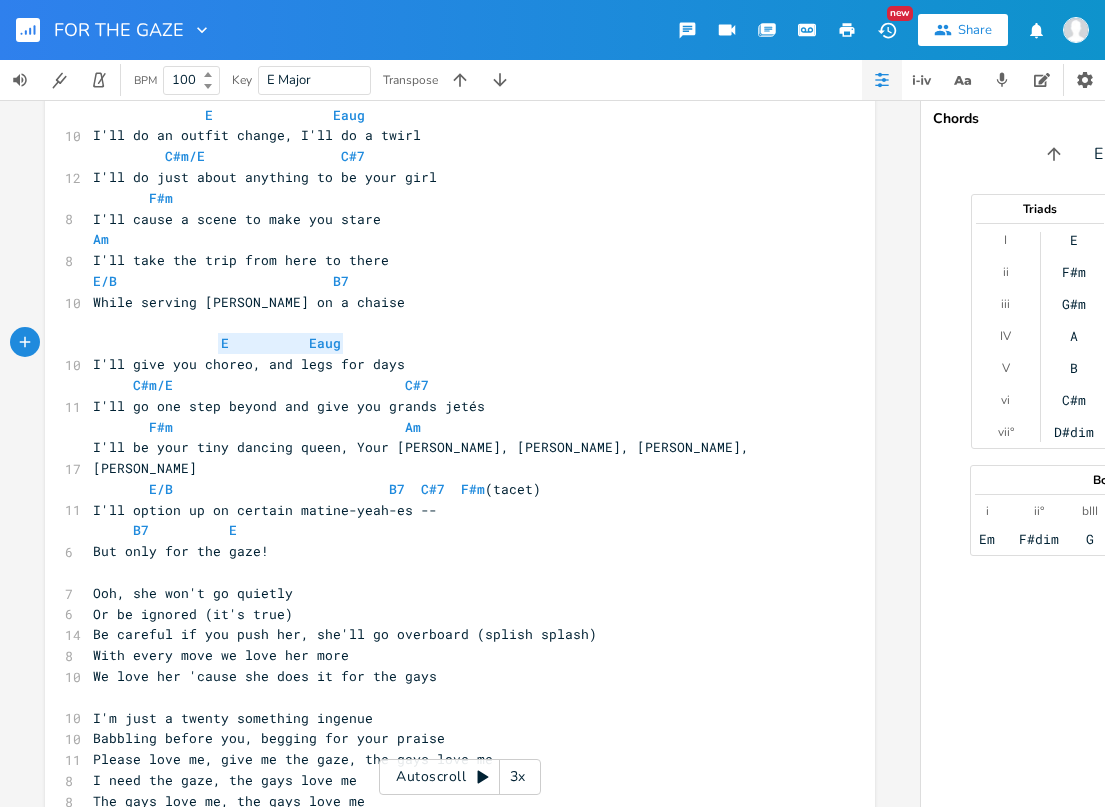 drag, startPoint x: 378, startPoint y: 344, endPoint x: 209, endPoint y: 341, distance: 169.02663 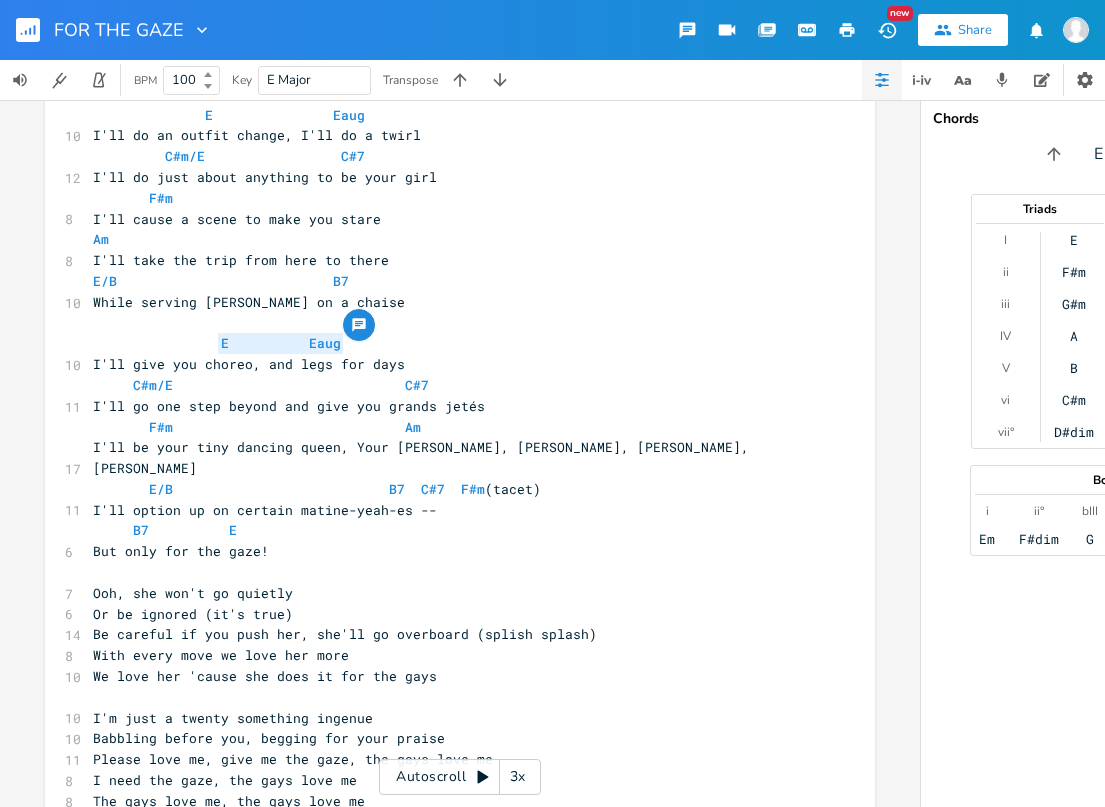 click on "C#m/E                               C#7" at bounding box center [265, 385] 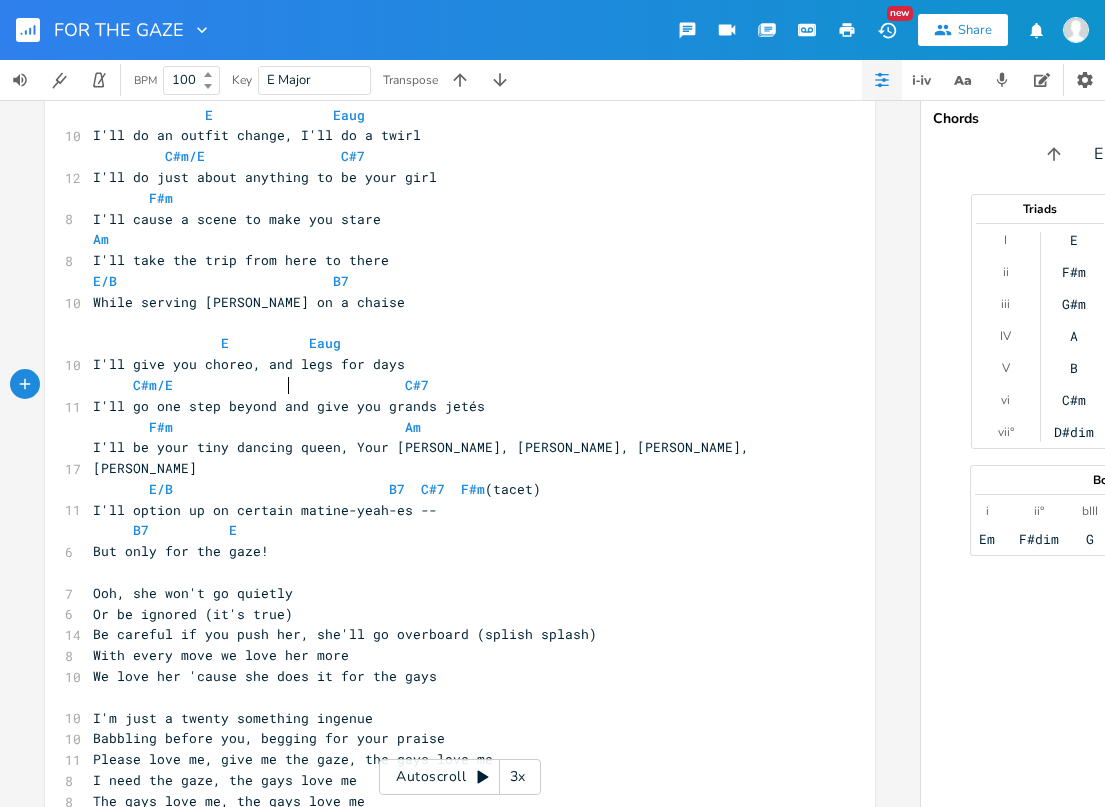 scroll, scrollTop: 573, scrollLeft: 0, axis: vertical 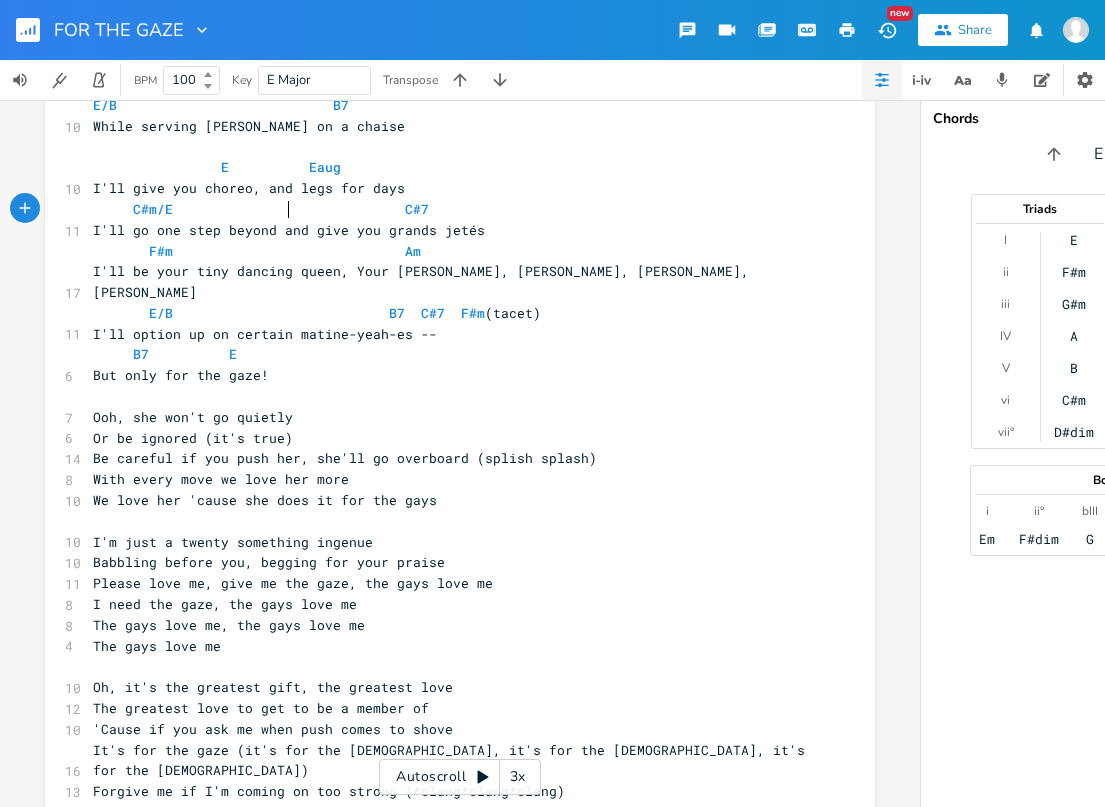 click on "​" at bounding box center [450, 666] 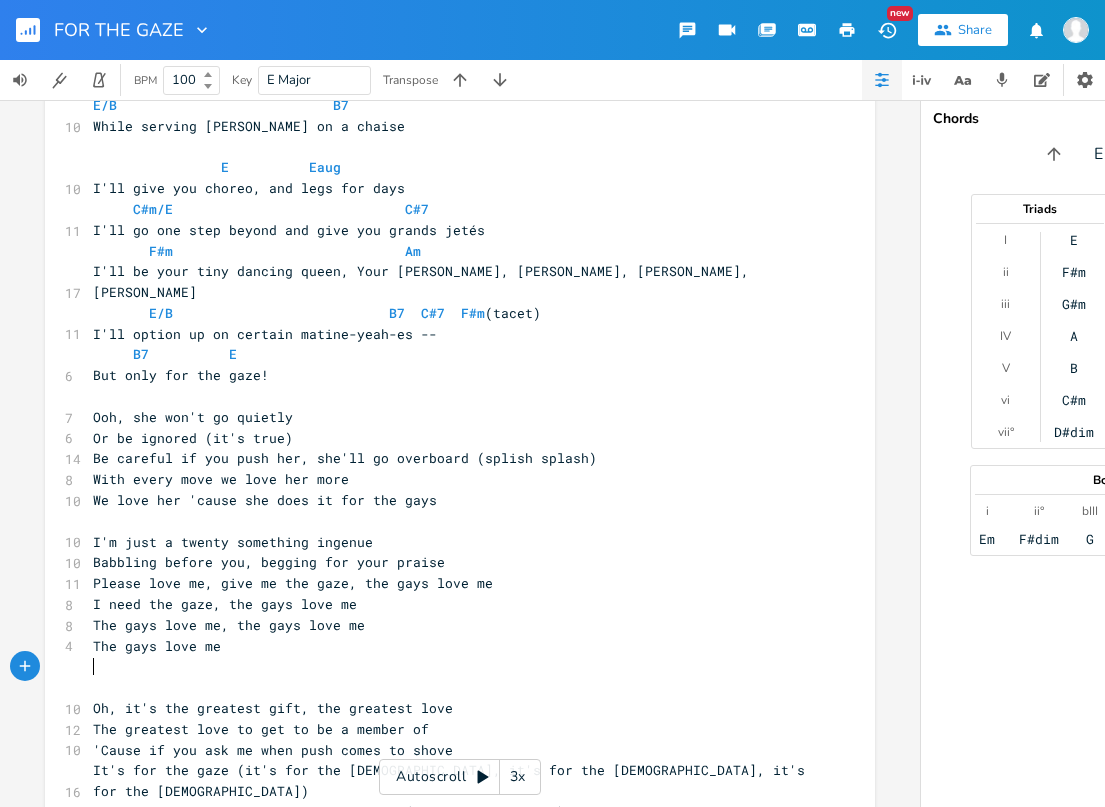 paste 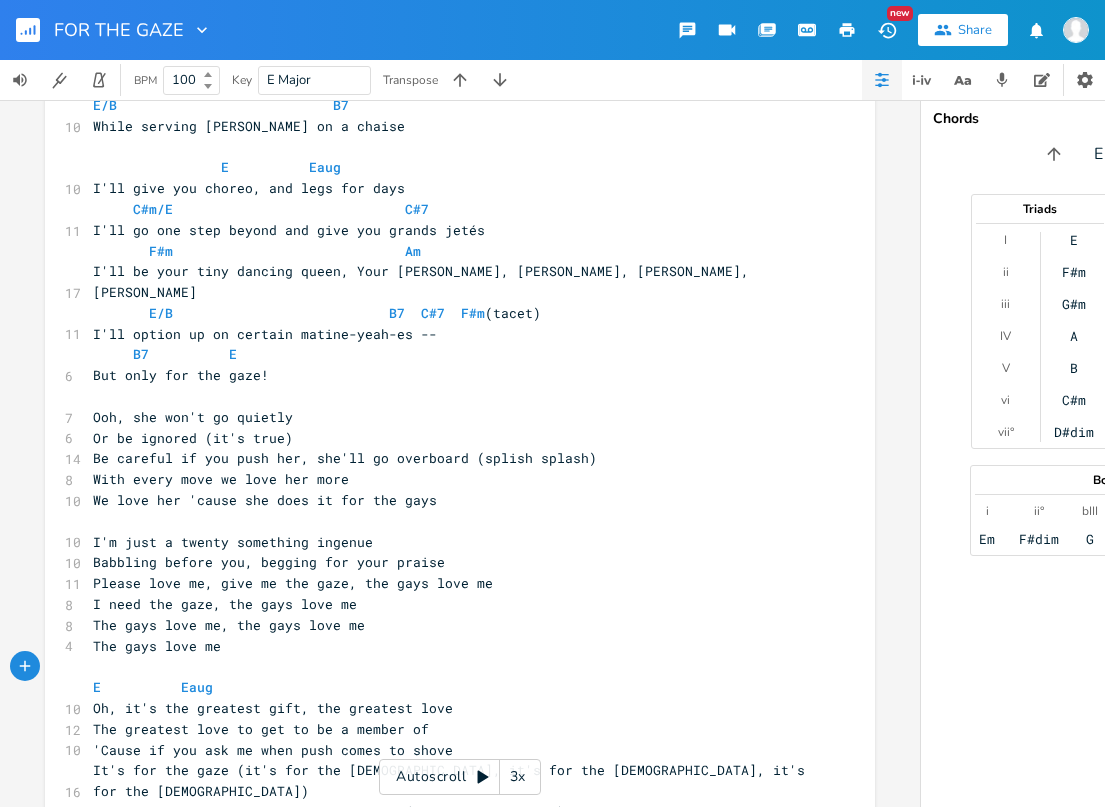 click on "E            Eaug" at bounding box center (450, 687) 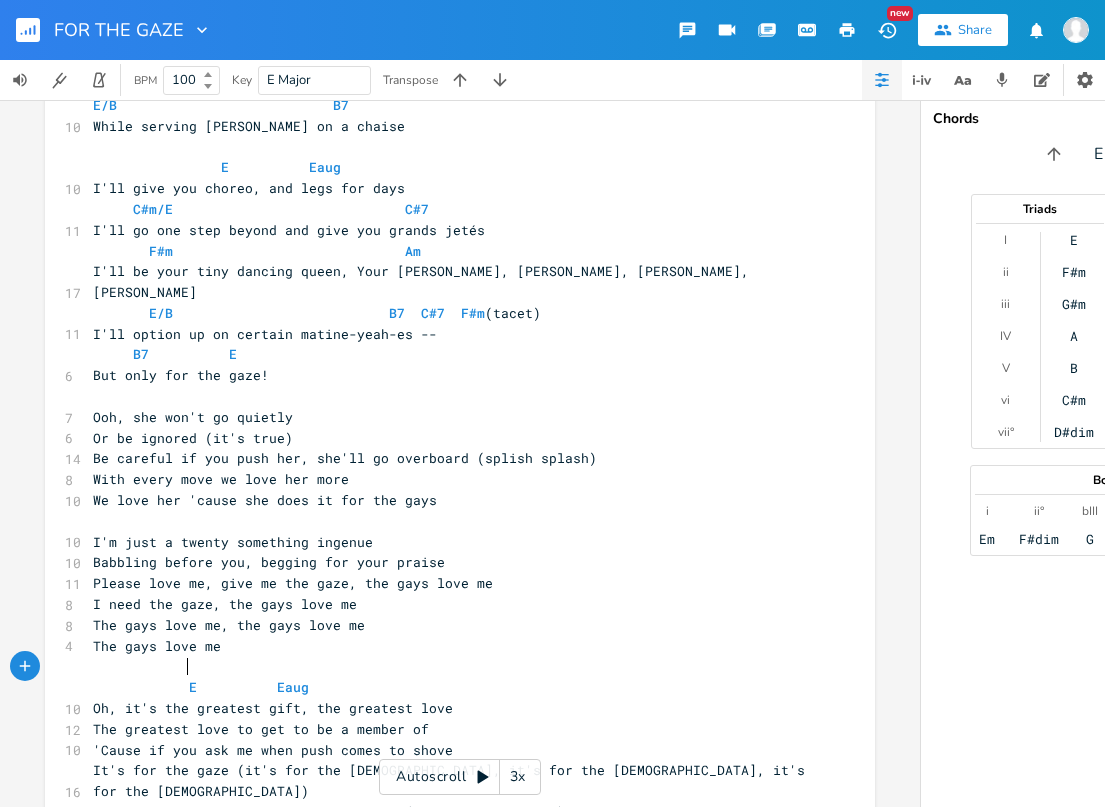 scroll, scrollTop: 0, scrollLeft: 47, axis: horizontal 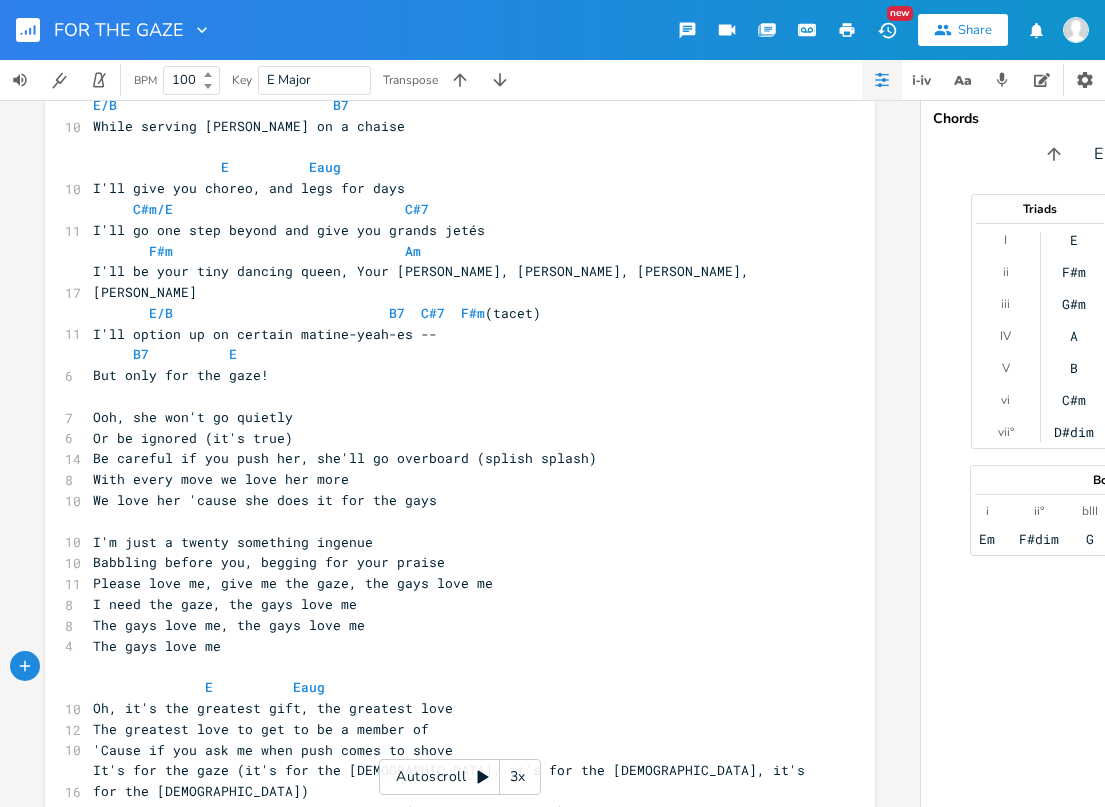 click on "Oh, it's the greatest gift, the greatest love" at bounding box center (450, 708) 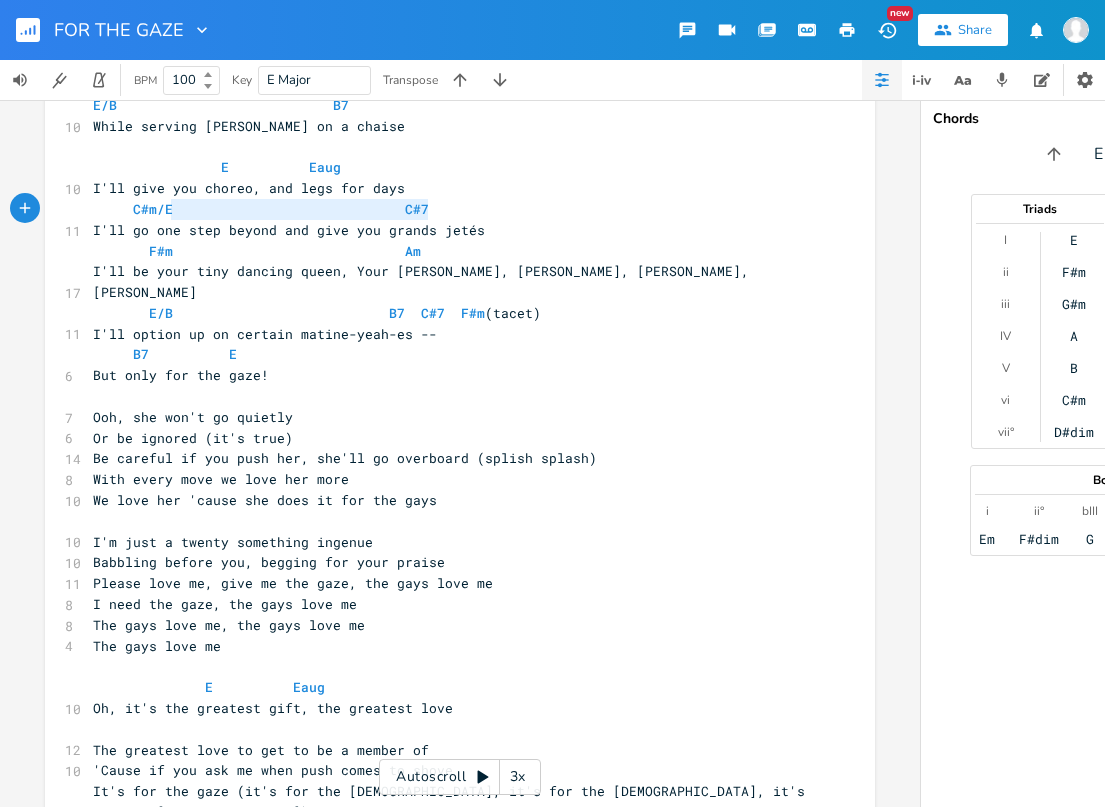 type on "C#m/E                             C#7" 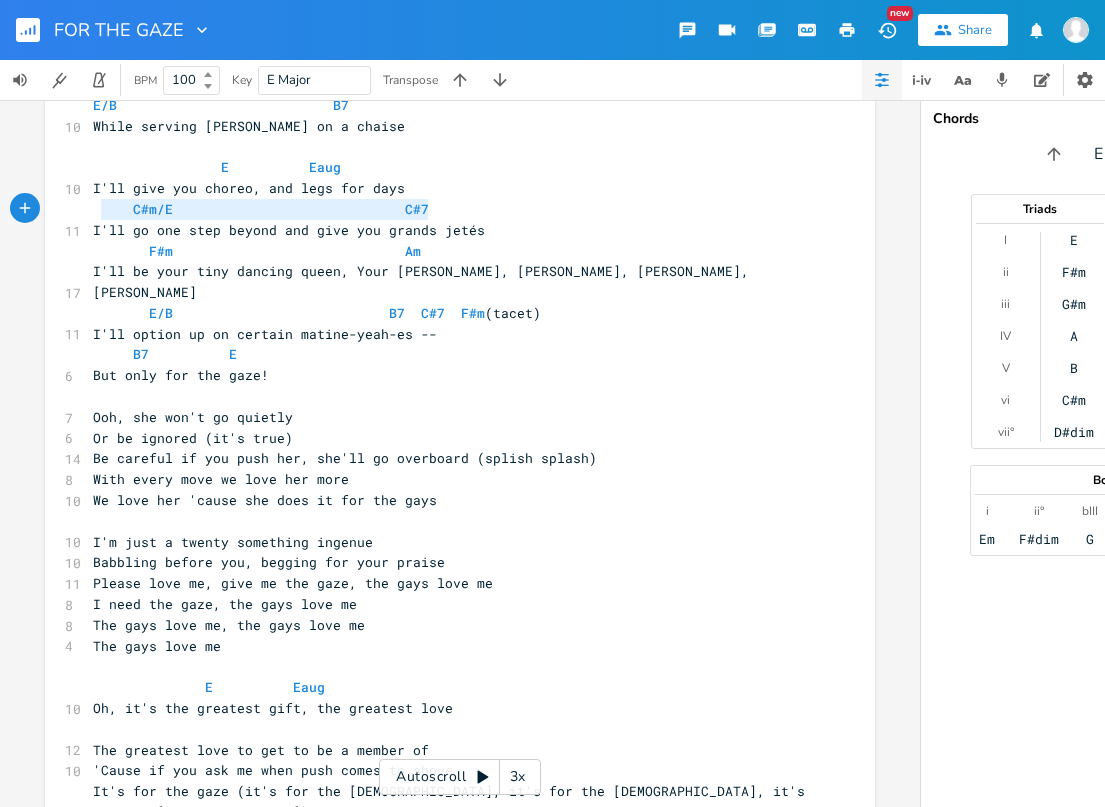 drag, startPoint x: 480, startPoint y: 208, endPoint x: 98, endPoint y: 210, distance: 382.00525 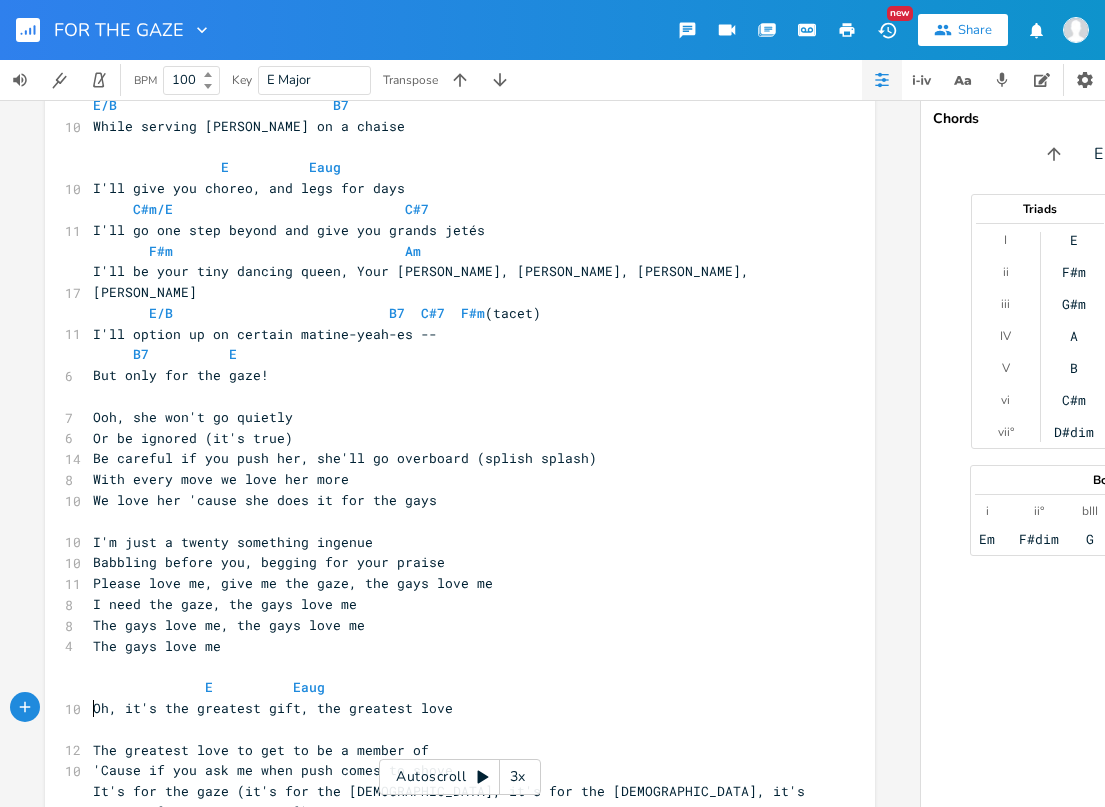 click on "​" at bounding box center [450, 729] 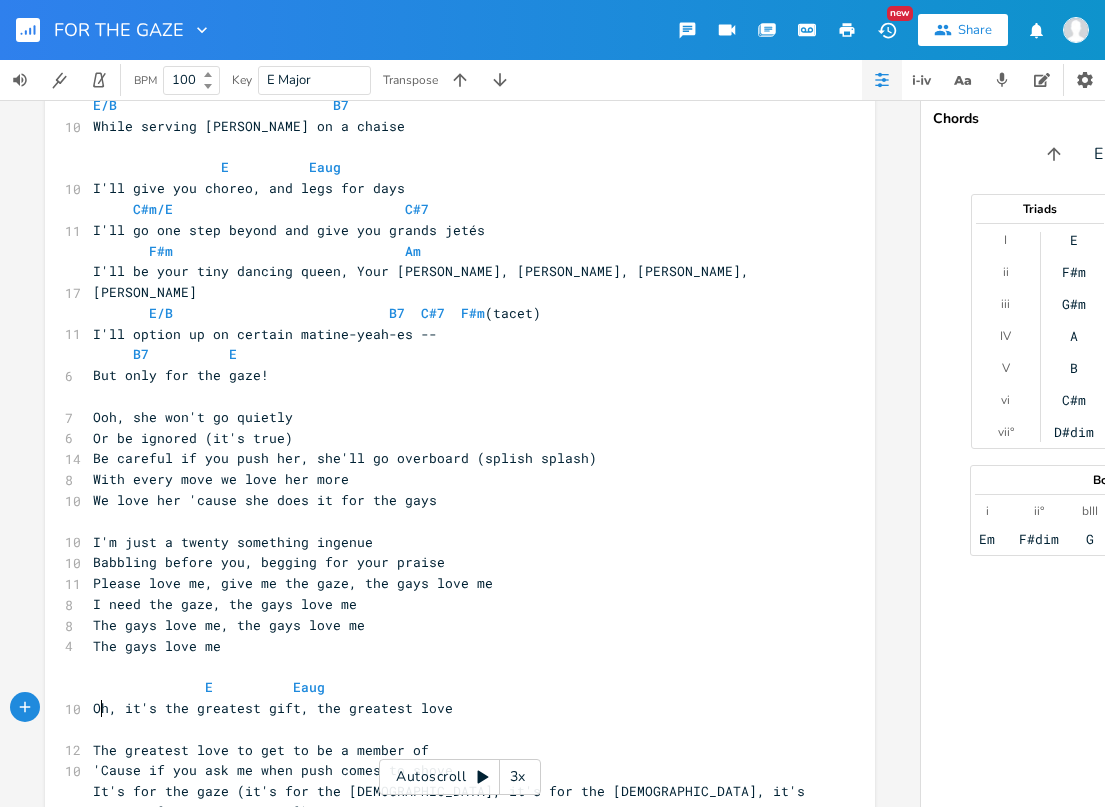 paste 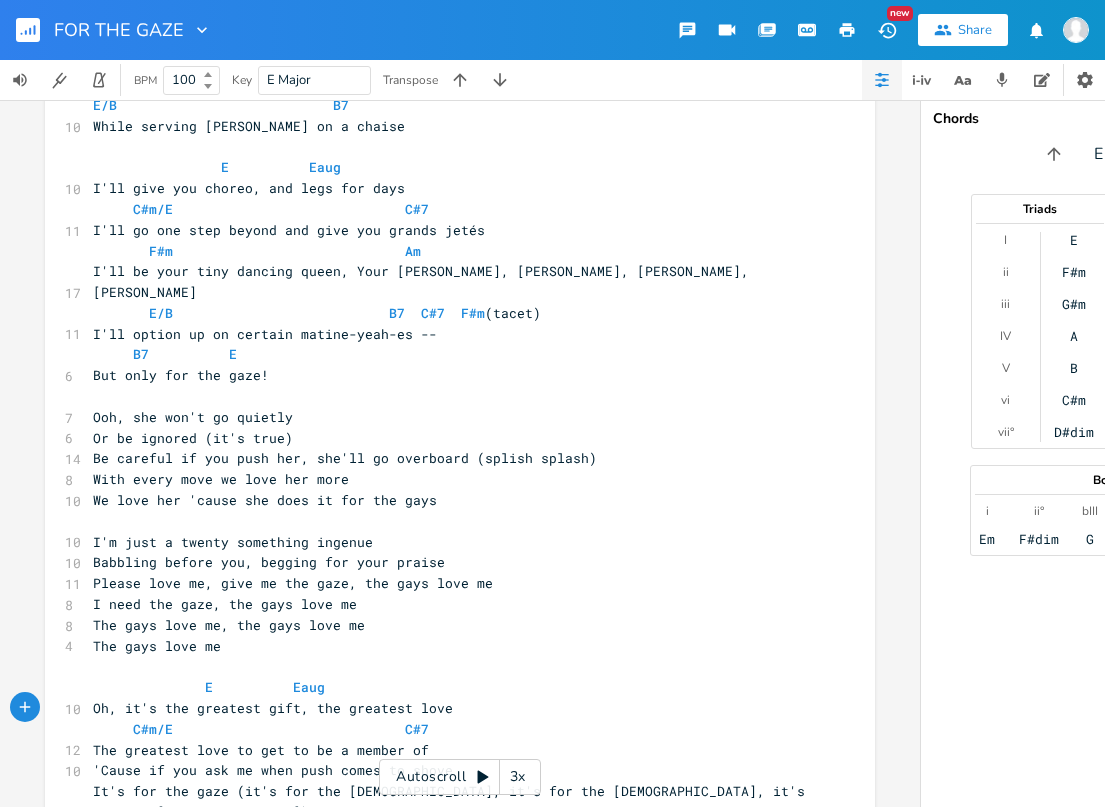 click on "C#m/E                               C#7" at bounding box center [265, 729] 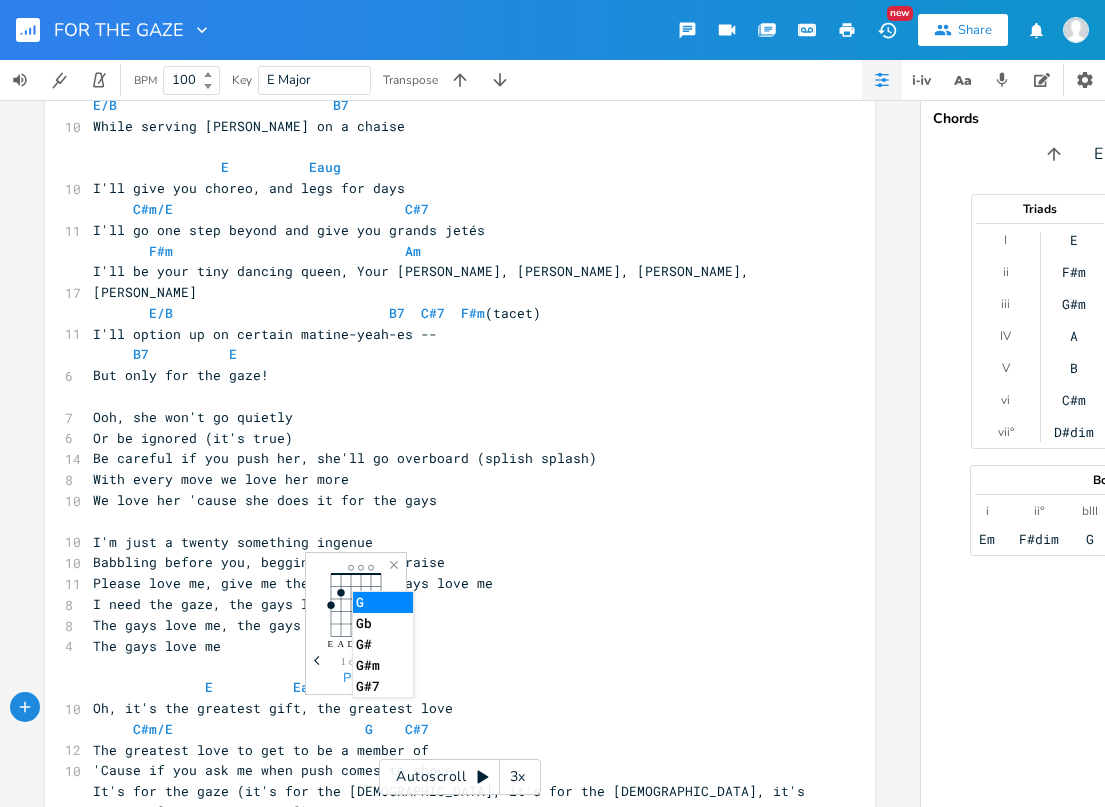scroll, scrollTop: 0, scrollLeft: 16, axis: horizontal 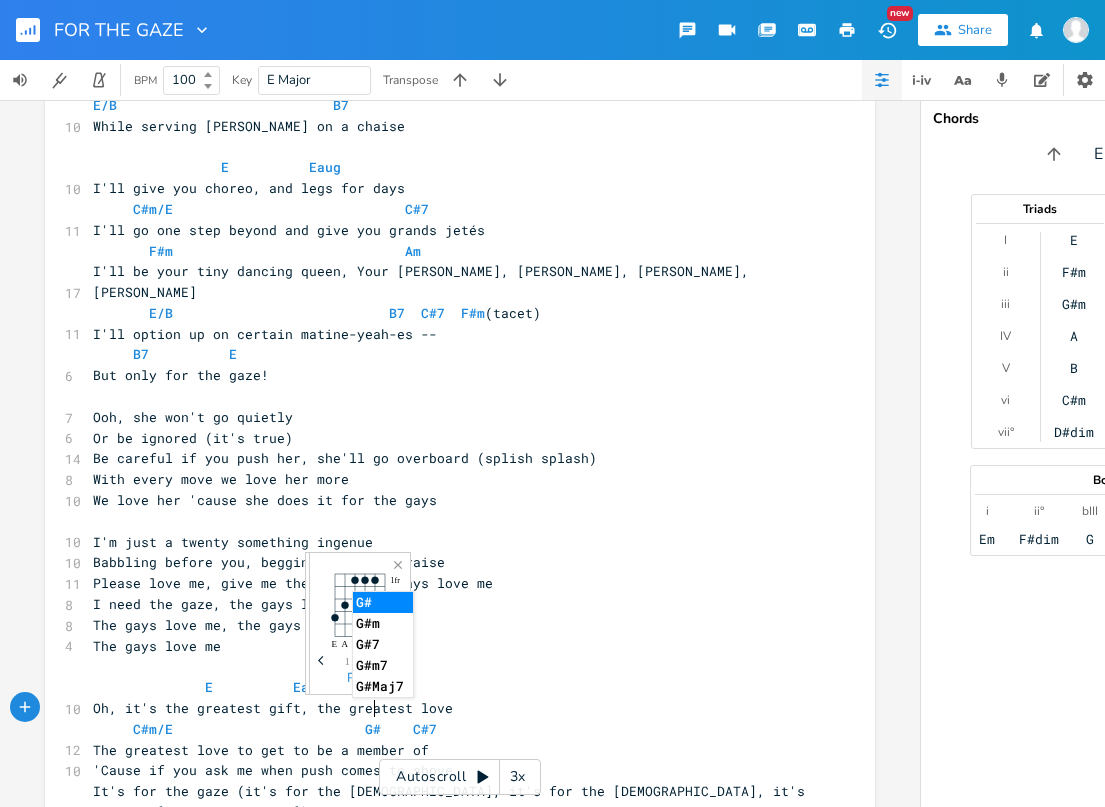 type on "G#m" 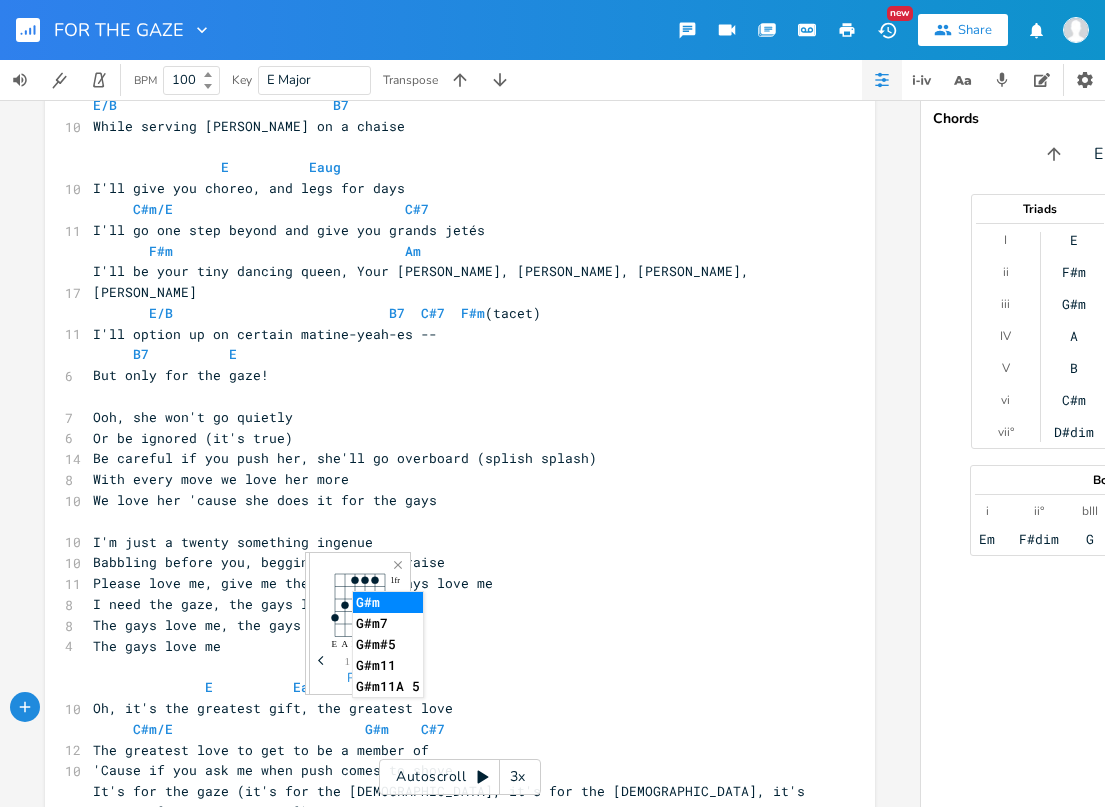 click on "Oh, it's the greatest gift, the greatest love" at bounding box center (450, 708) 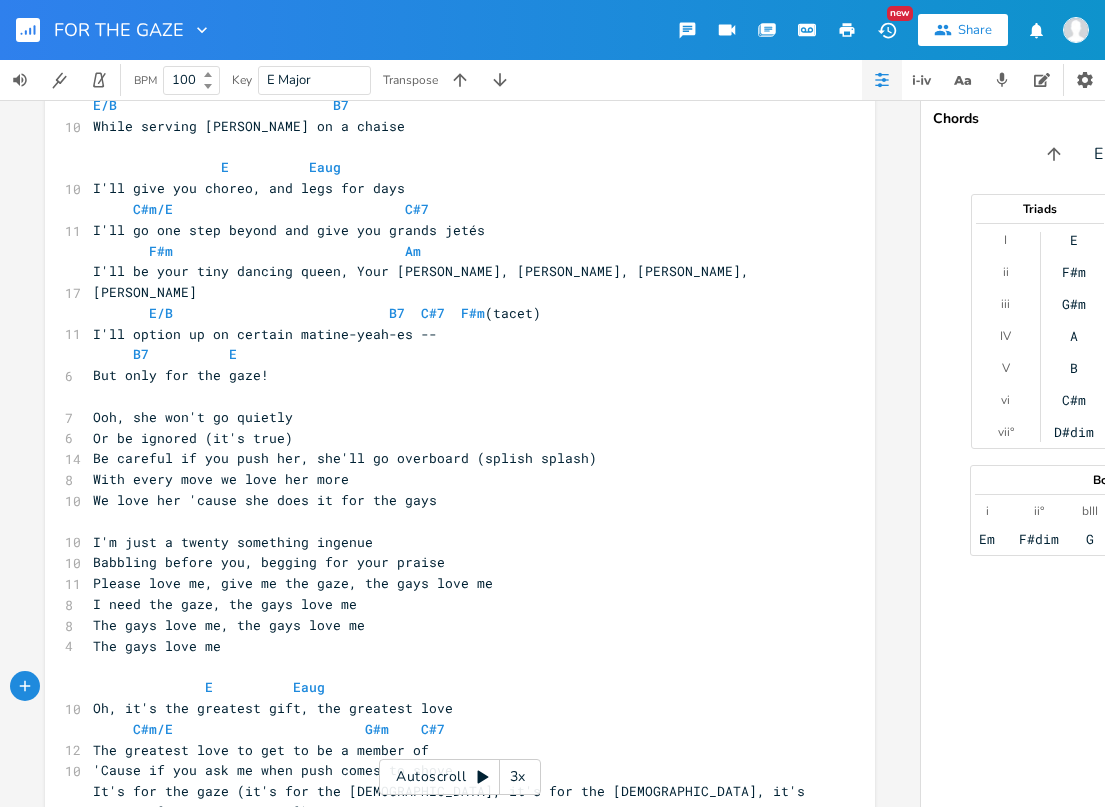 click on "C#m/E                          G#m      C#7" at bounding box center [273, 729] 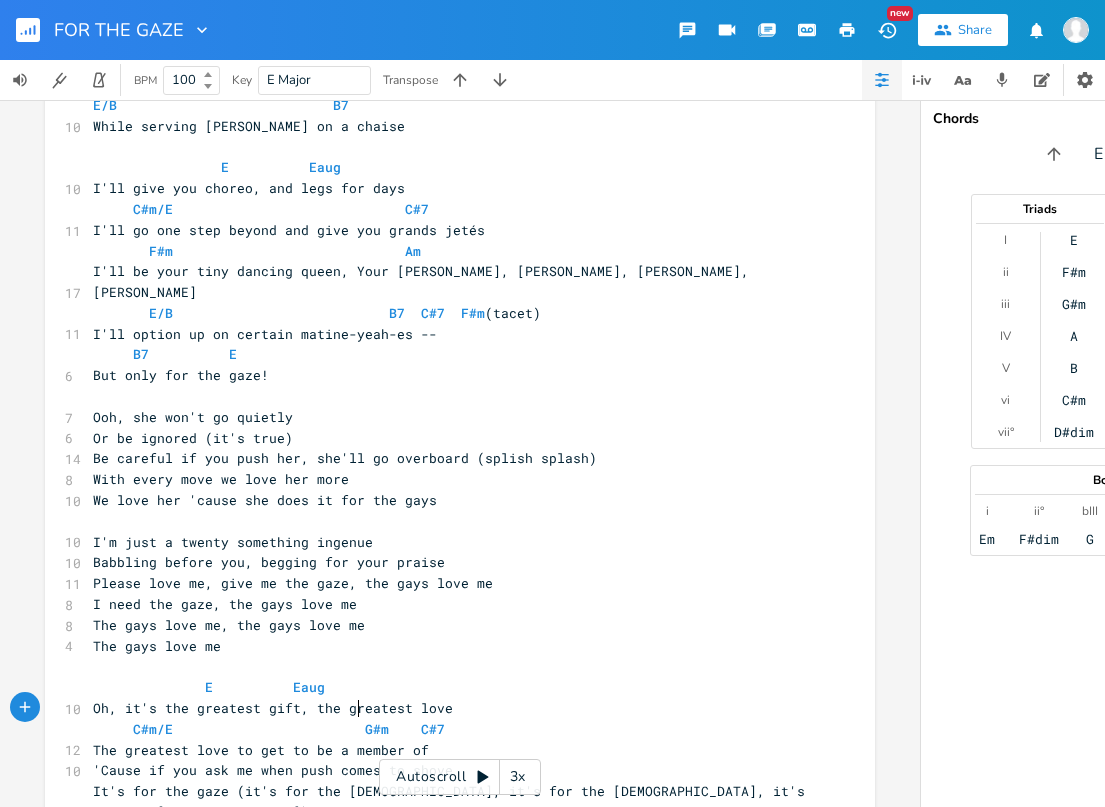 type on "=" 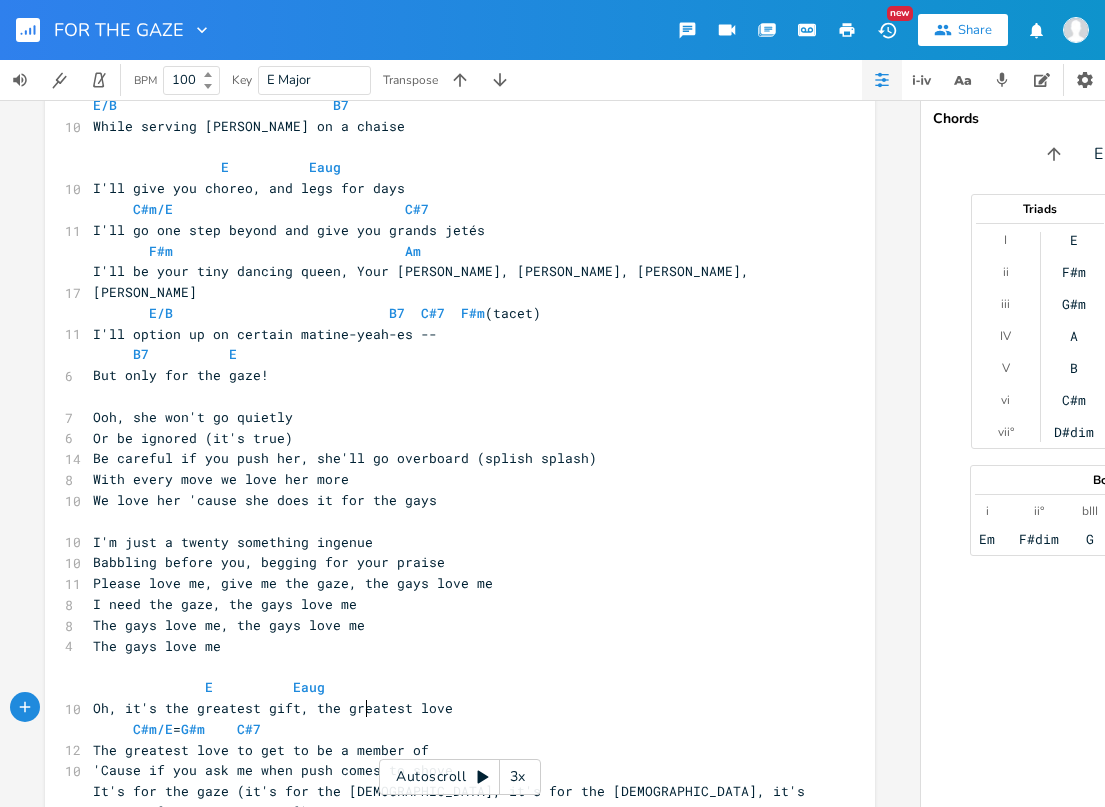 scroll, scrollTop: 757, scrollLeft: 0, axis: vertical 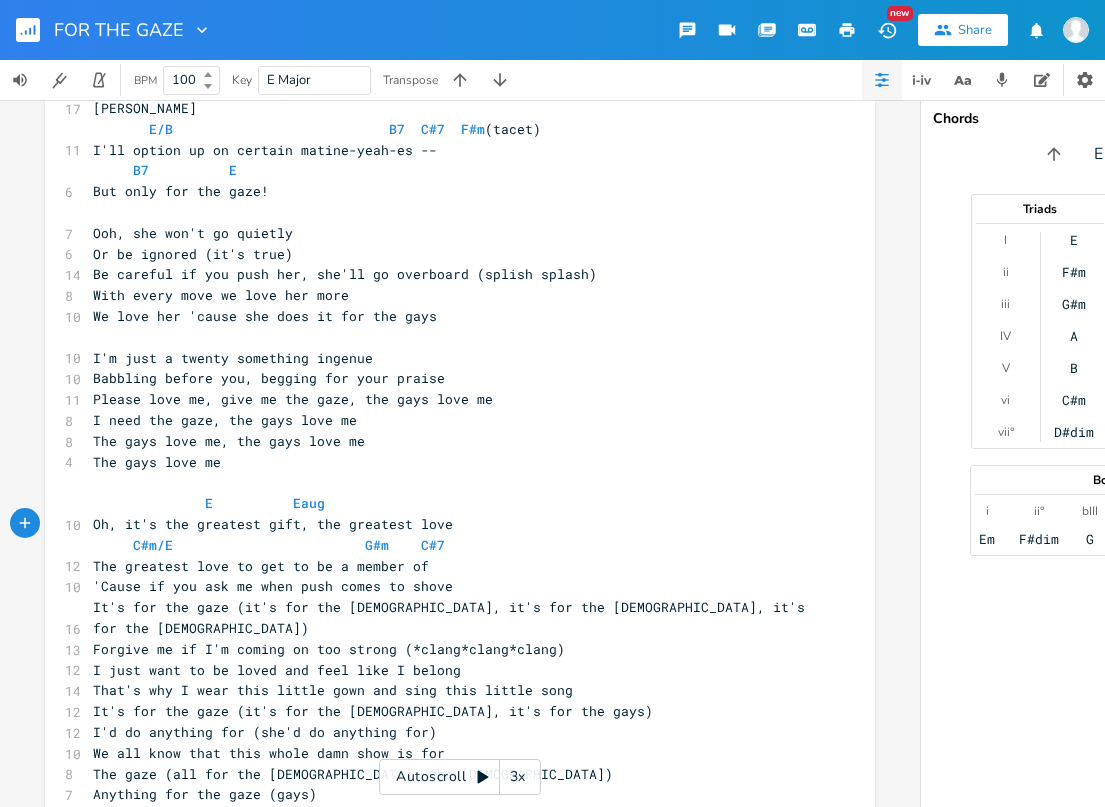 click on "The greatest love to get to be a member of" at bounding box center (450, 566) 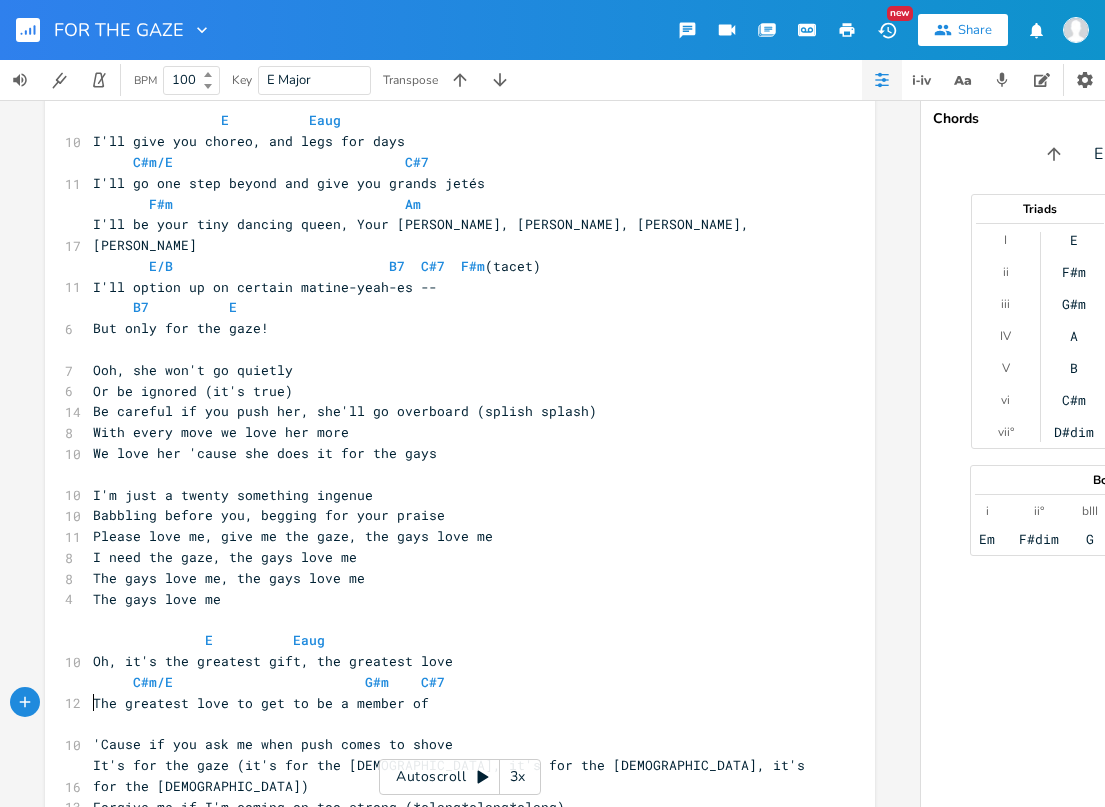 scroll, scrollTop: 616, scrollLeft: 0, axis: vertical 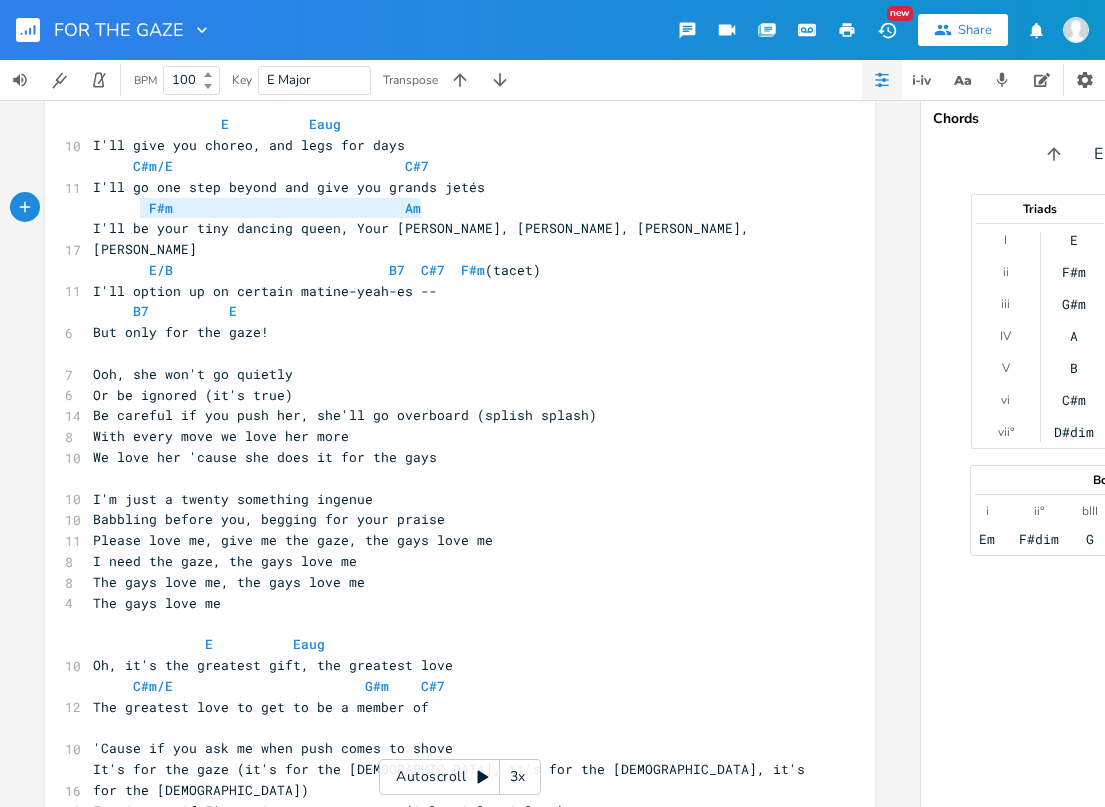 type on "F#m                             Am" 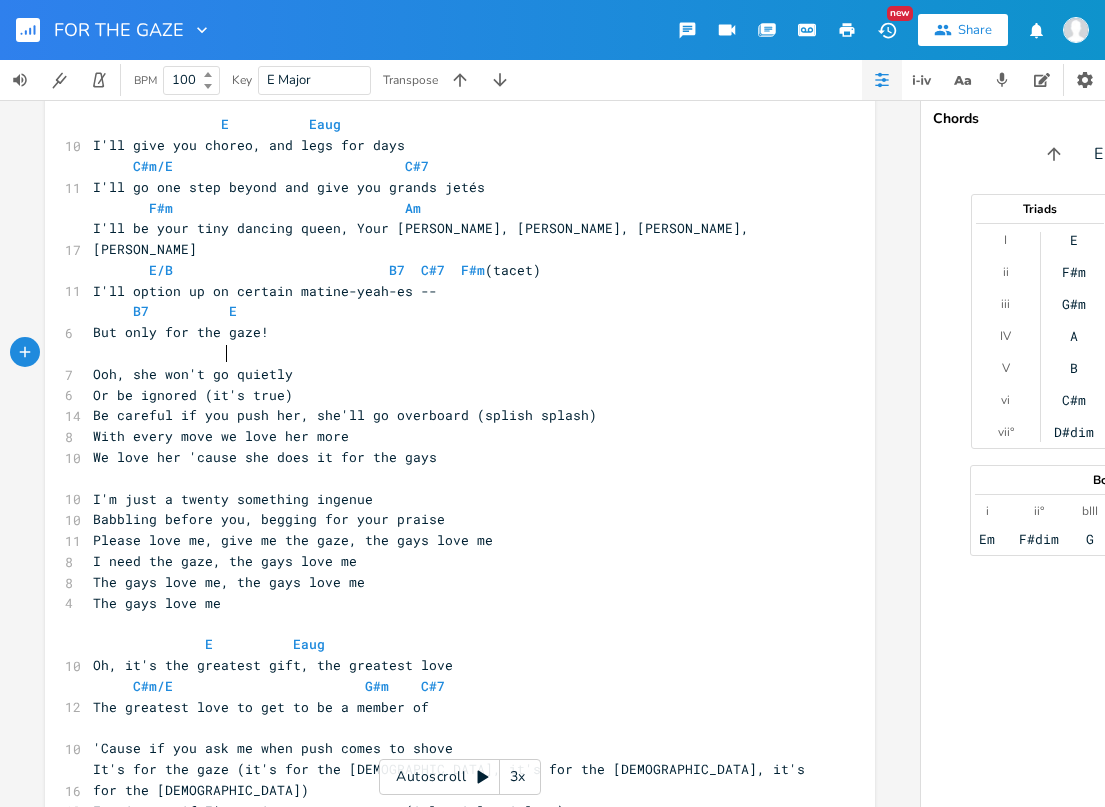 click on "Ooh, she won't go quietly" at bounding box center [193, 374] 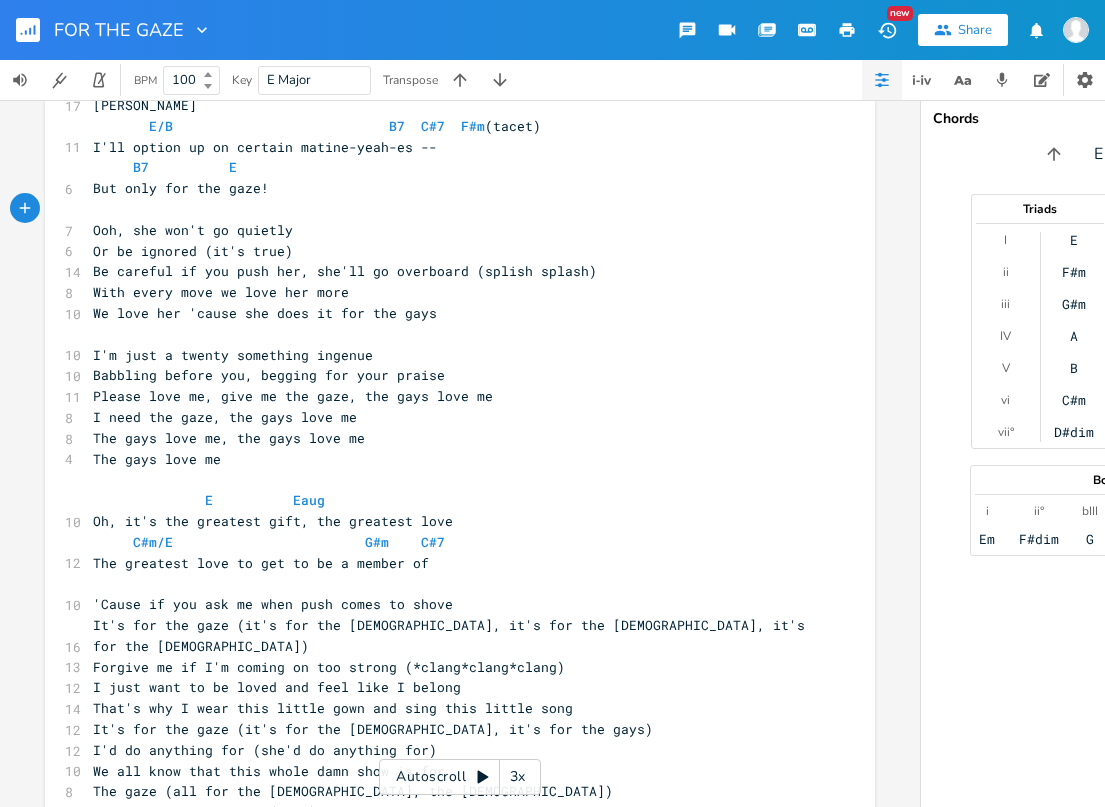 scroll, scrollTop: 800, scrollLeft: 0, axis: vertical 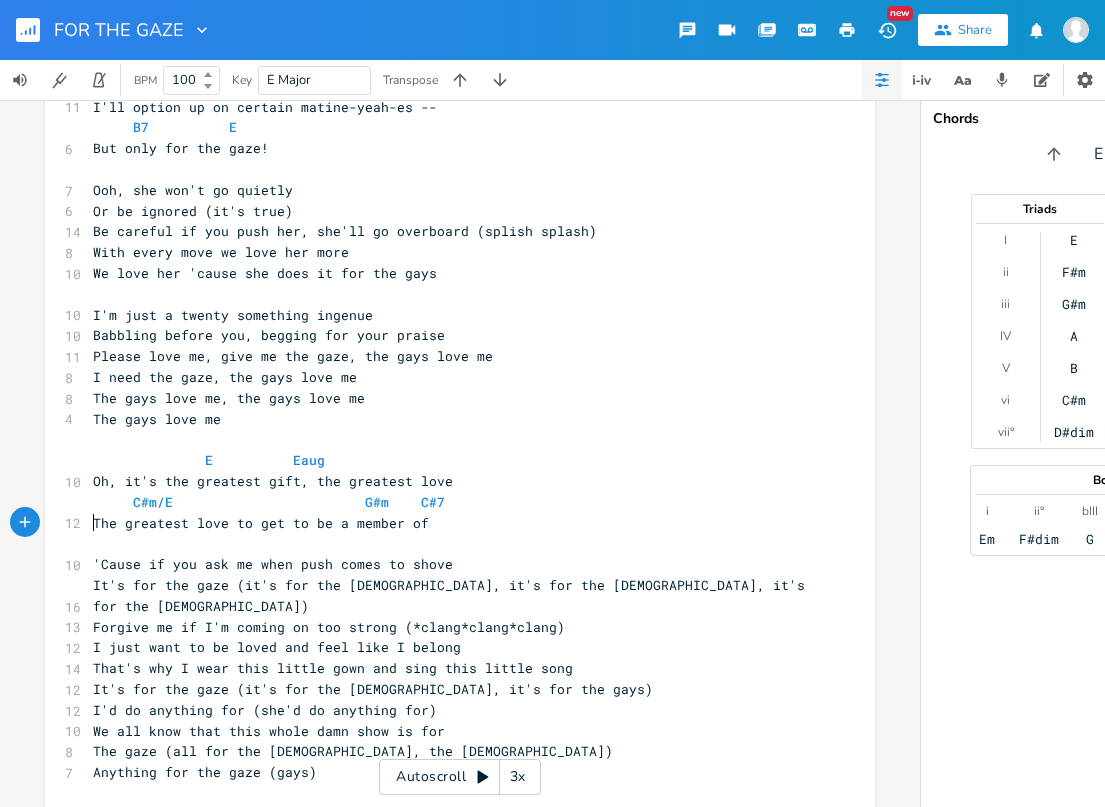 click on "​" at bounding box center [450, 543] 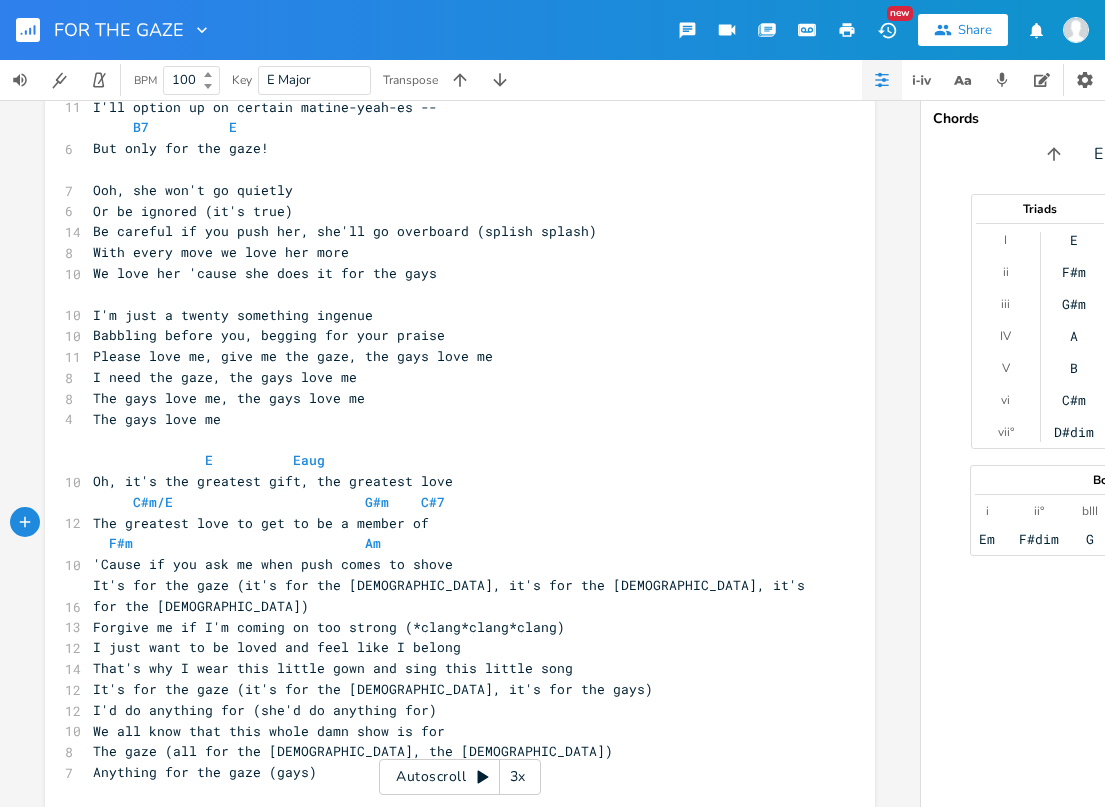 click on "F#m                               Am" at bounding box center (241, 543) 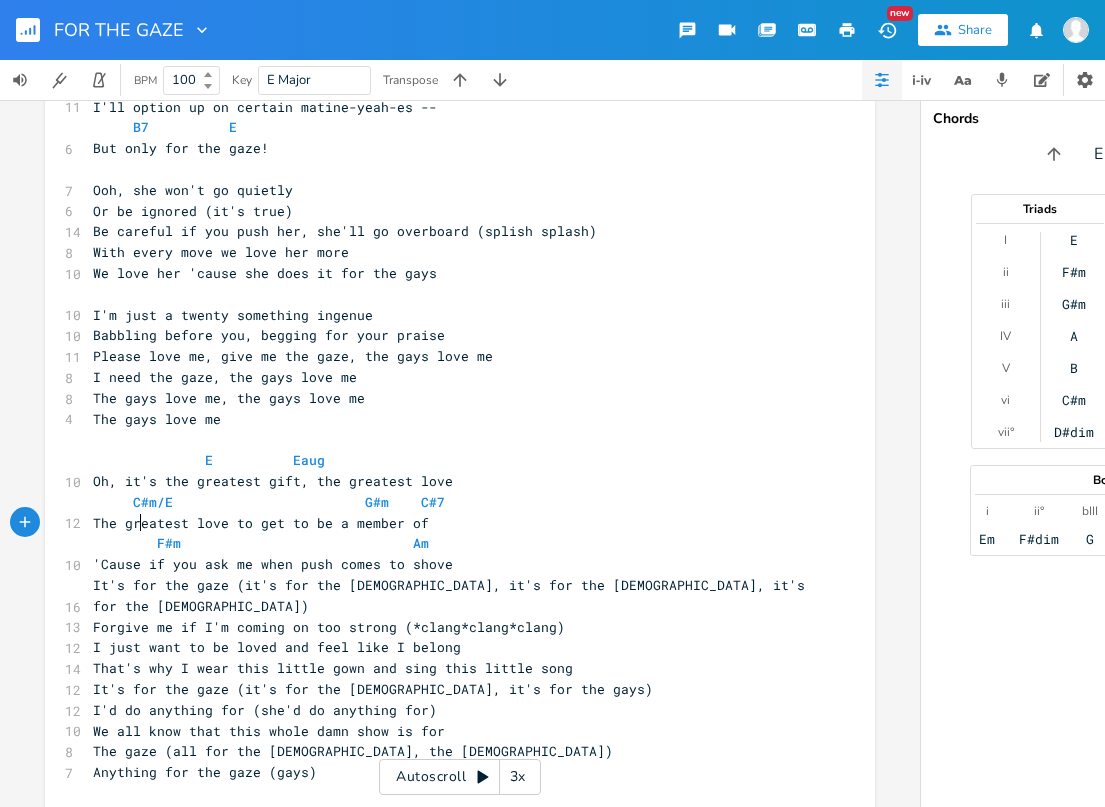 scroll, scrollTop: 0, scrollLeft: 23, axis: horizontal 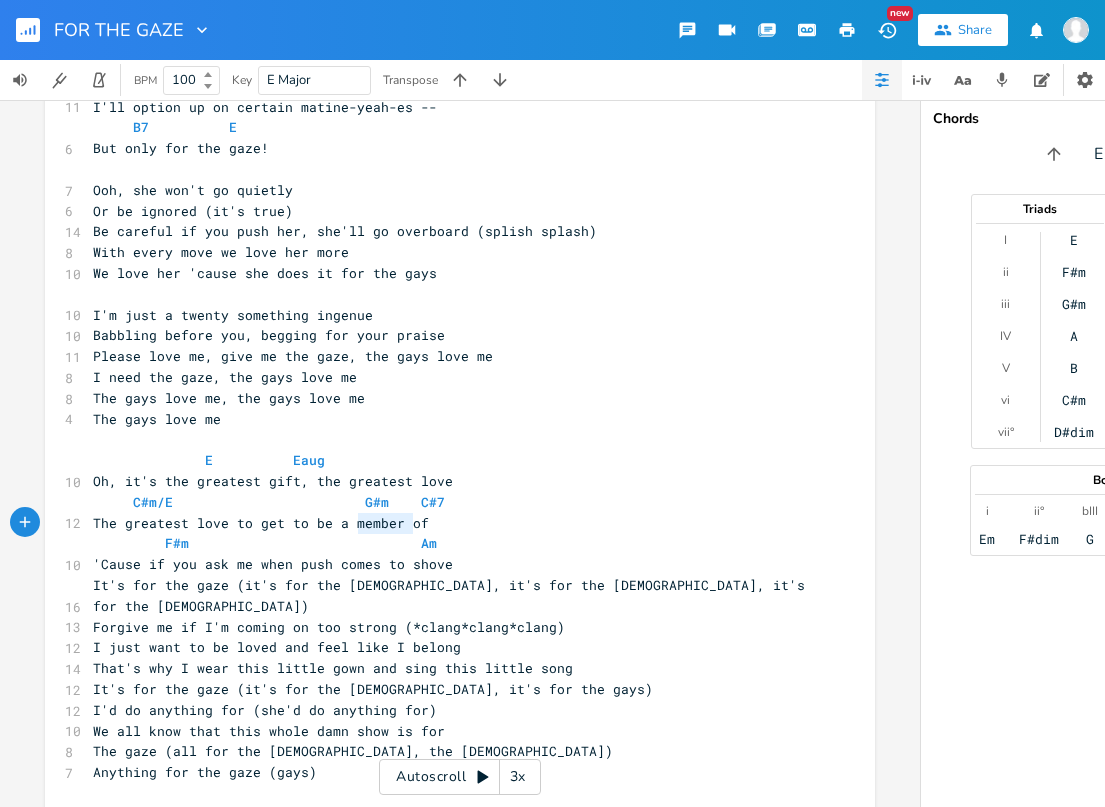 drag, startPoint x: 403, startPoint y: 521, endPoint x: 339, endPoint y: 521, distance: 64 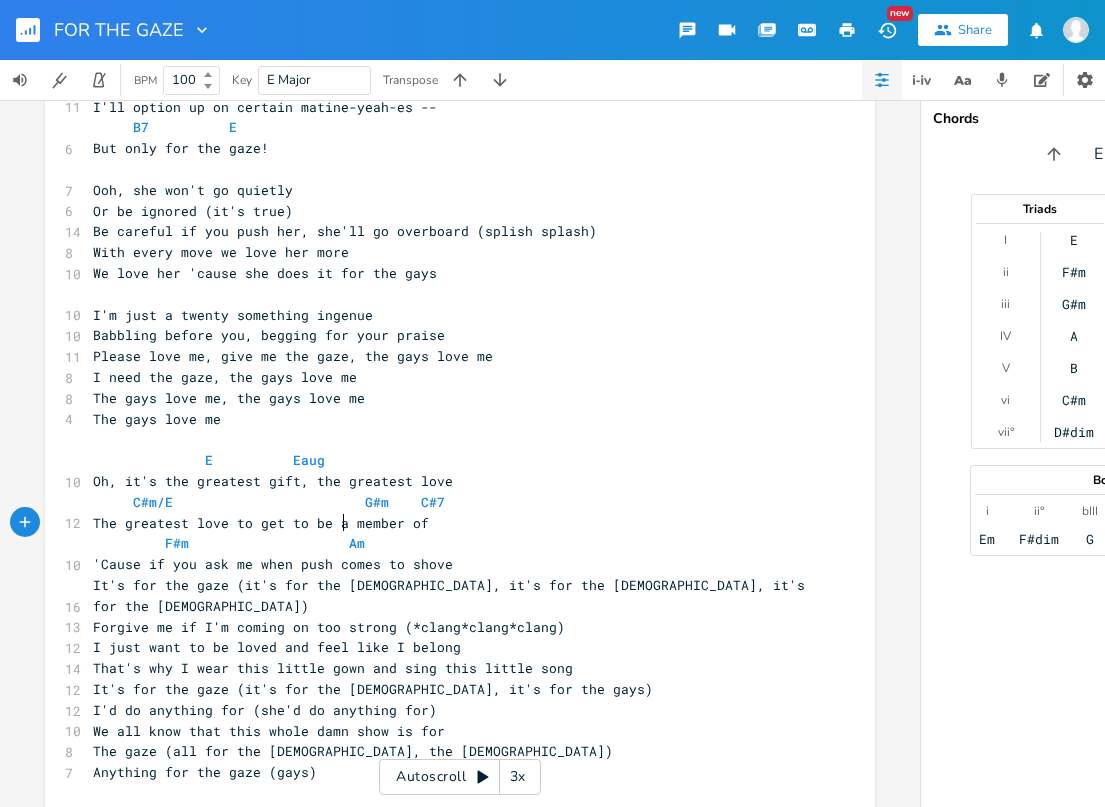 click on "F#m                      Am" at bounding box center (233, 543) 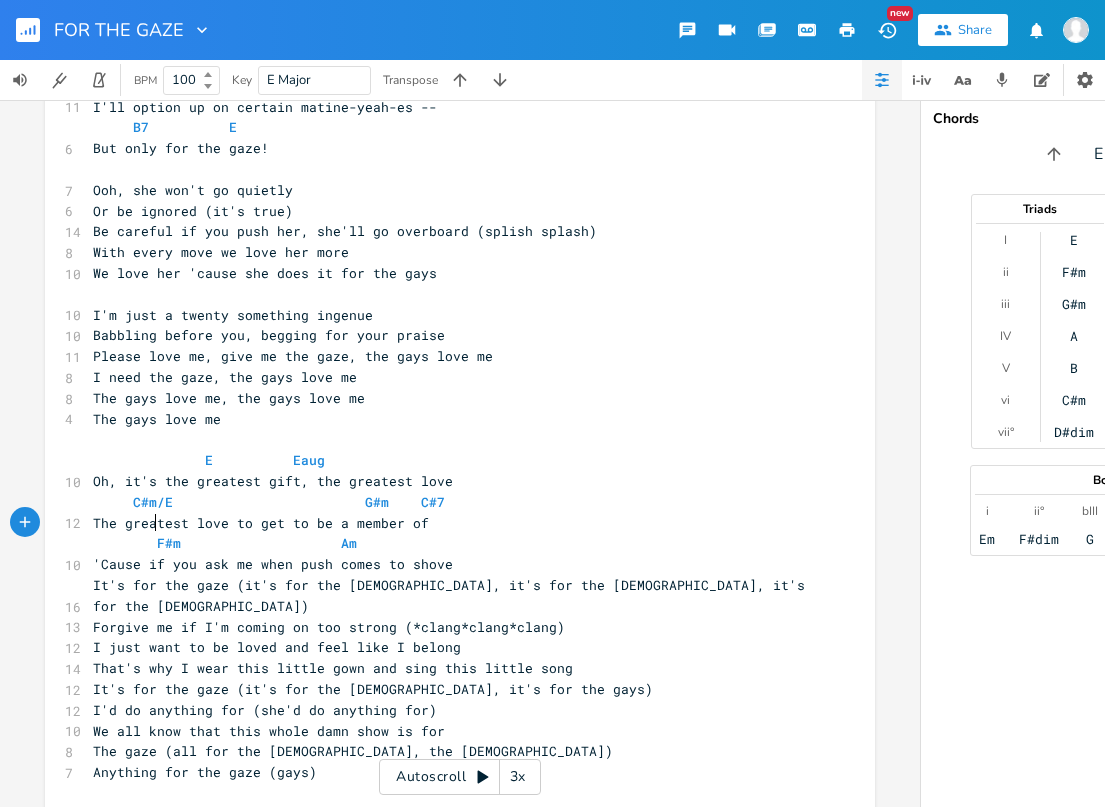 click on "​" at bounding box center [450, 439] 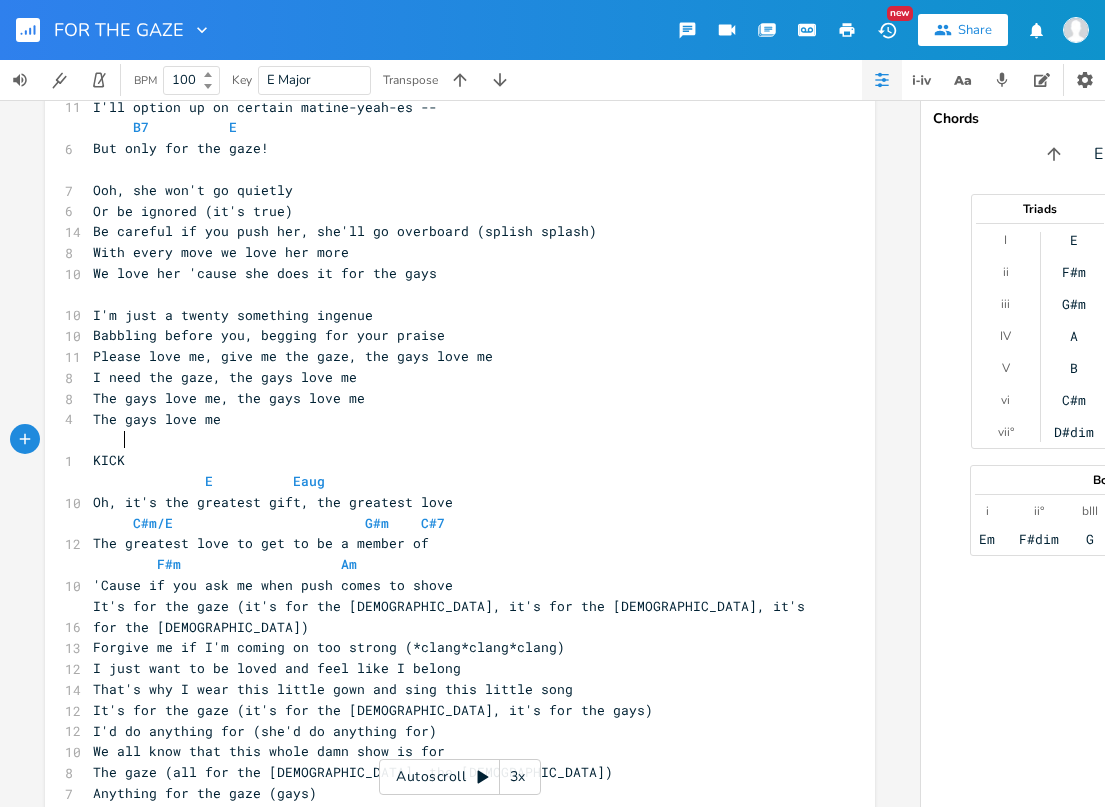 type on "KICKI" 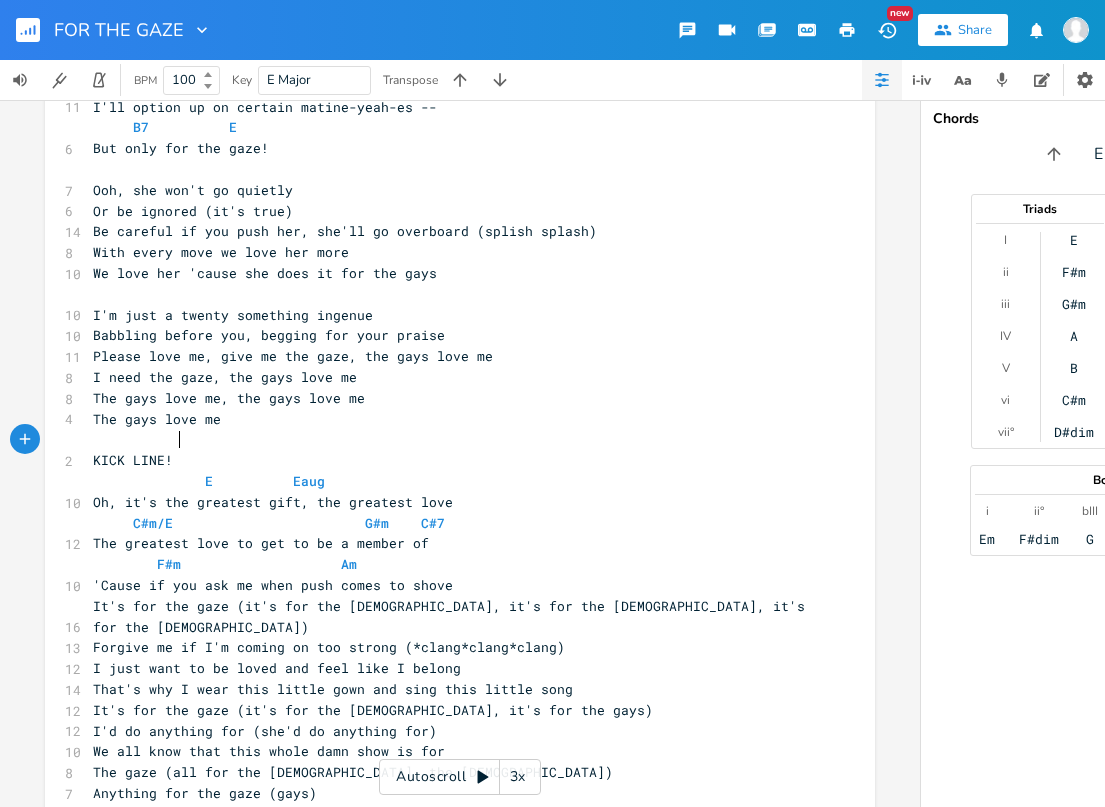 scroll, scrollTop: 0, scrollLeft: 36, axis: horizontal 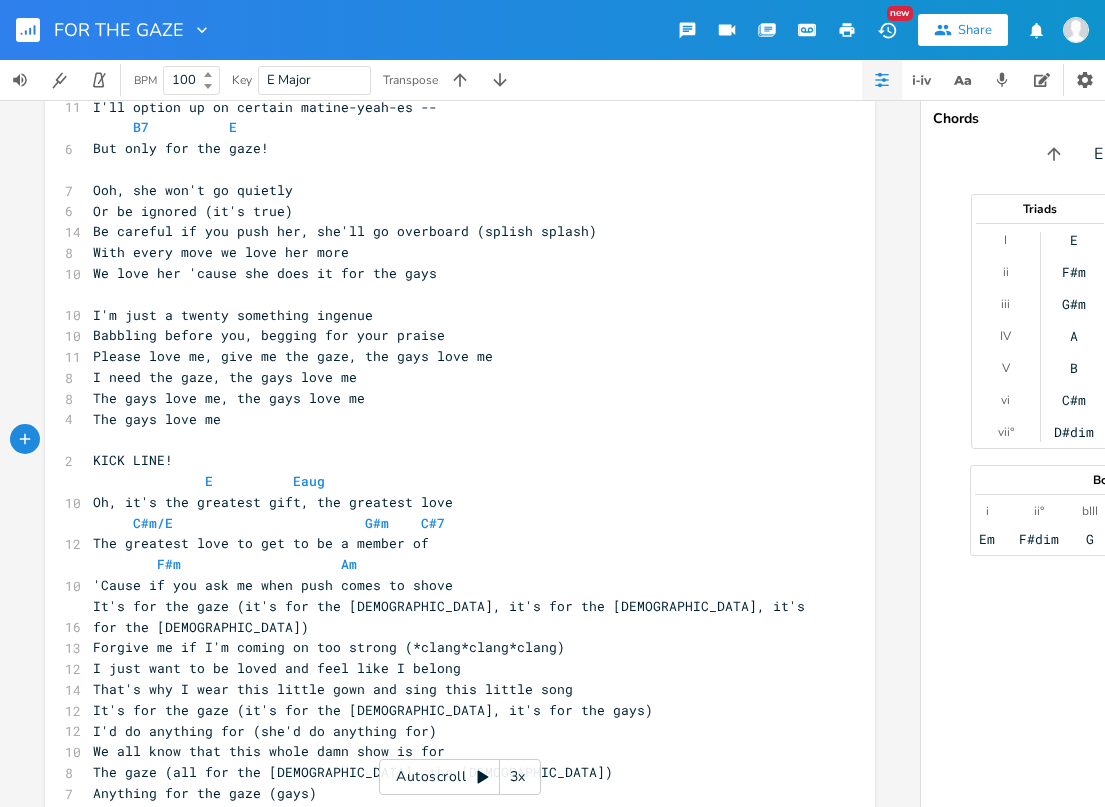 type on "LINE!" 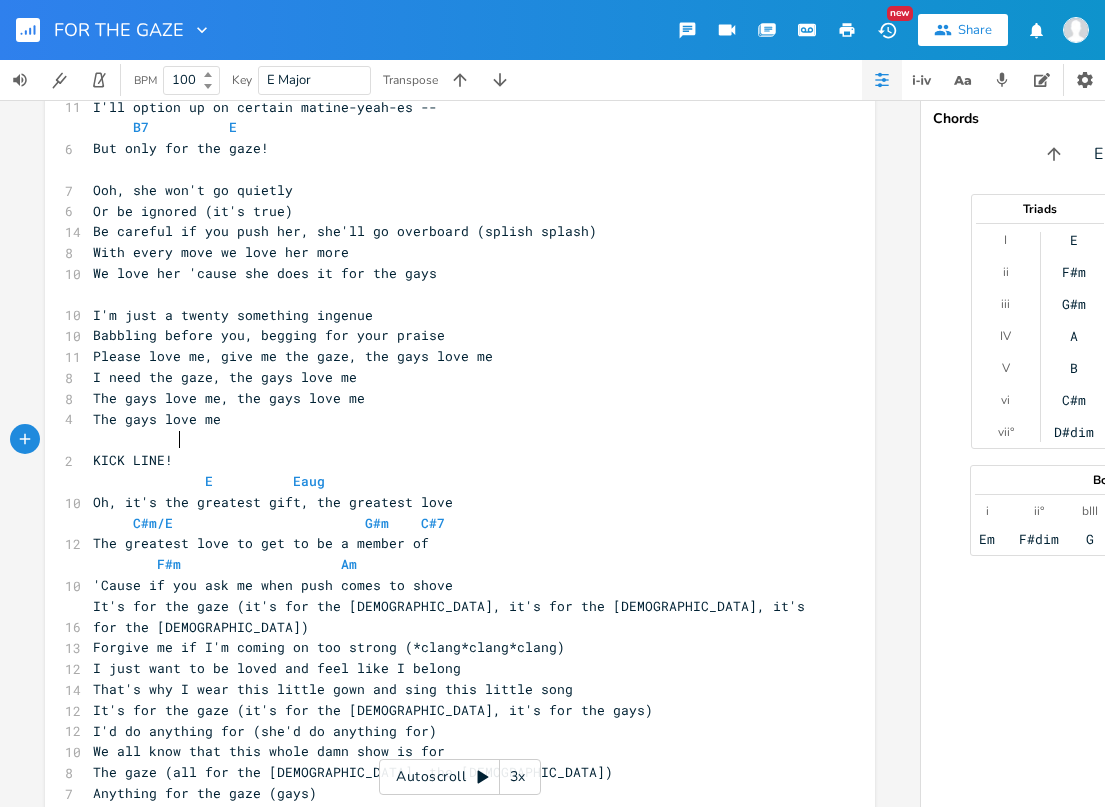 click on "The greatest love to get to be a member of" at bounding box center (450, 543) 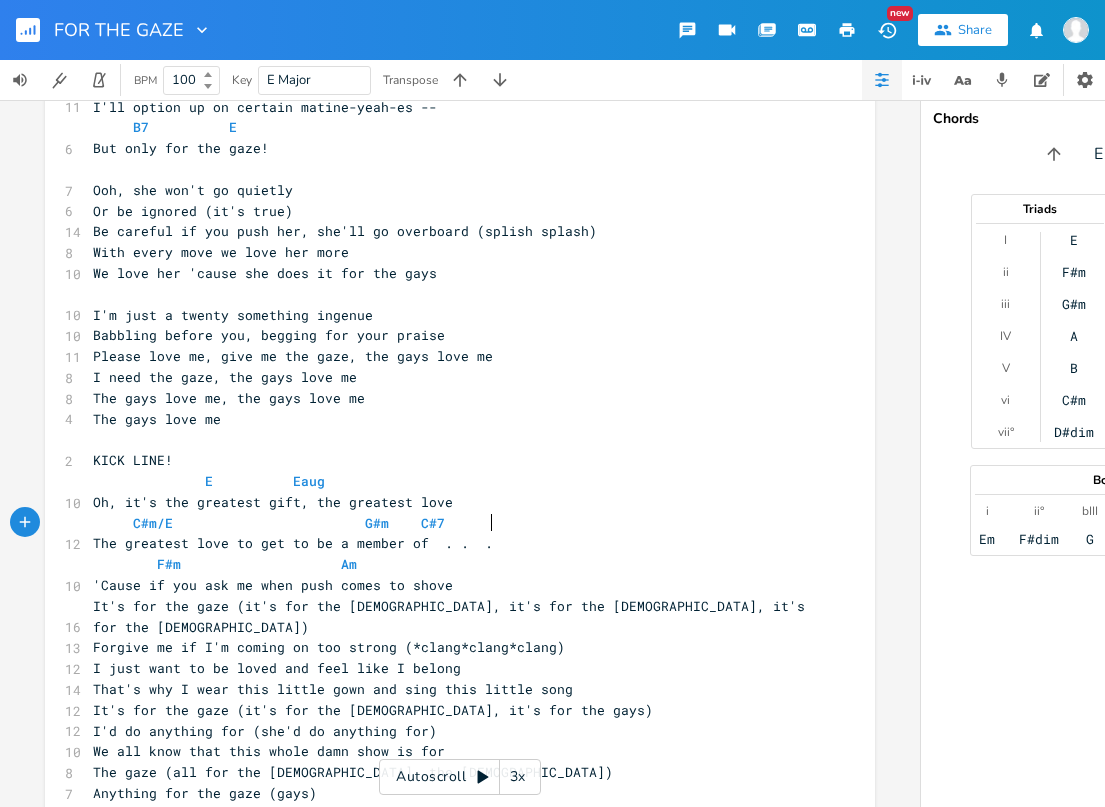 type on ". .  ." 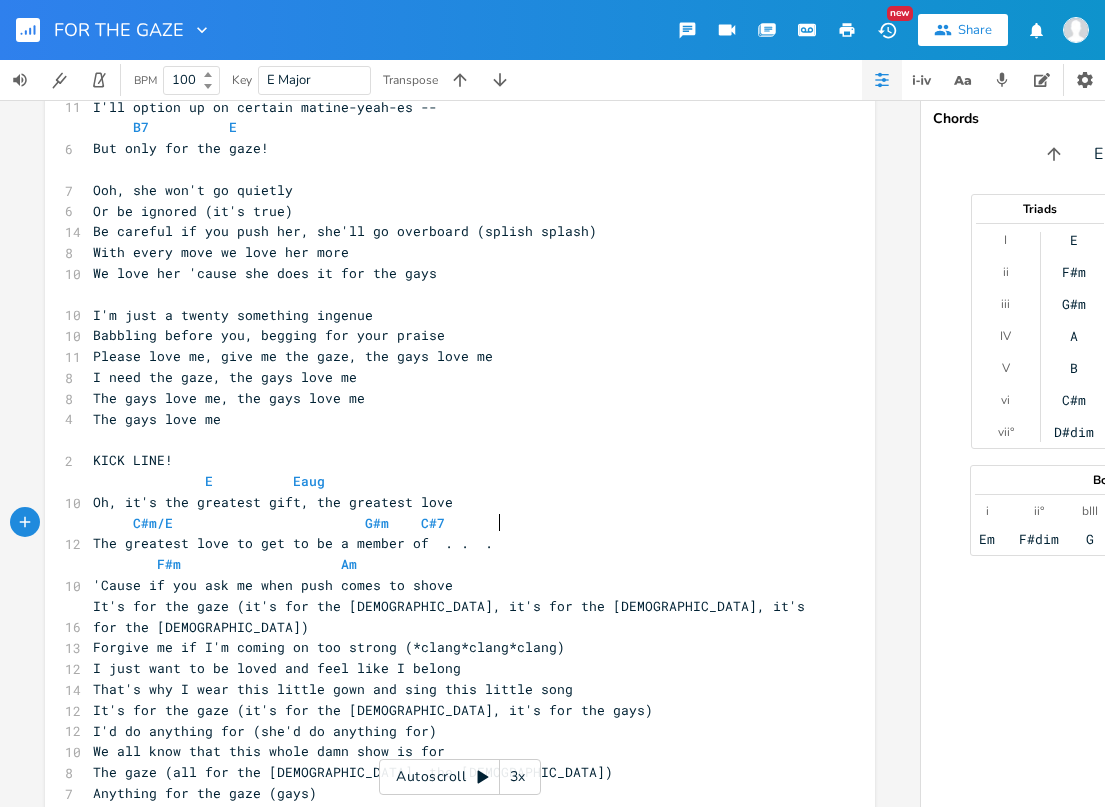 click on "F#m                      Am" at bounding box center [229, 564] 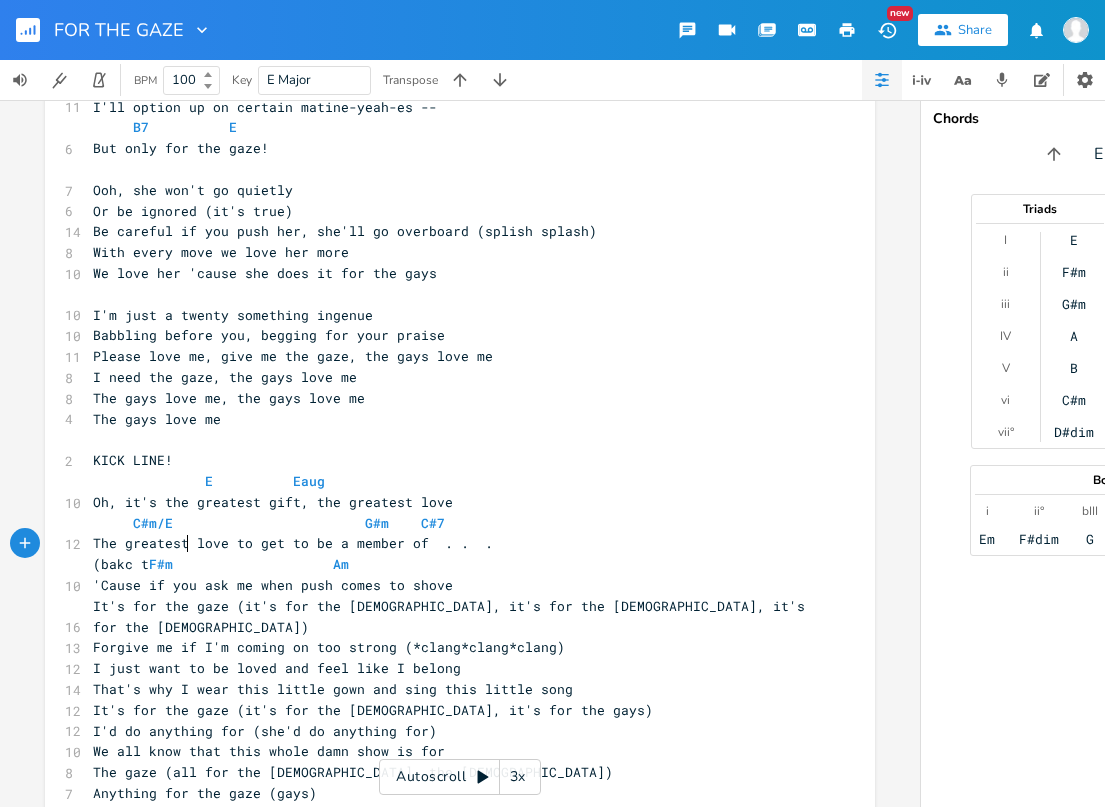 type on "(bakc to" 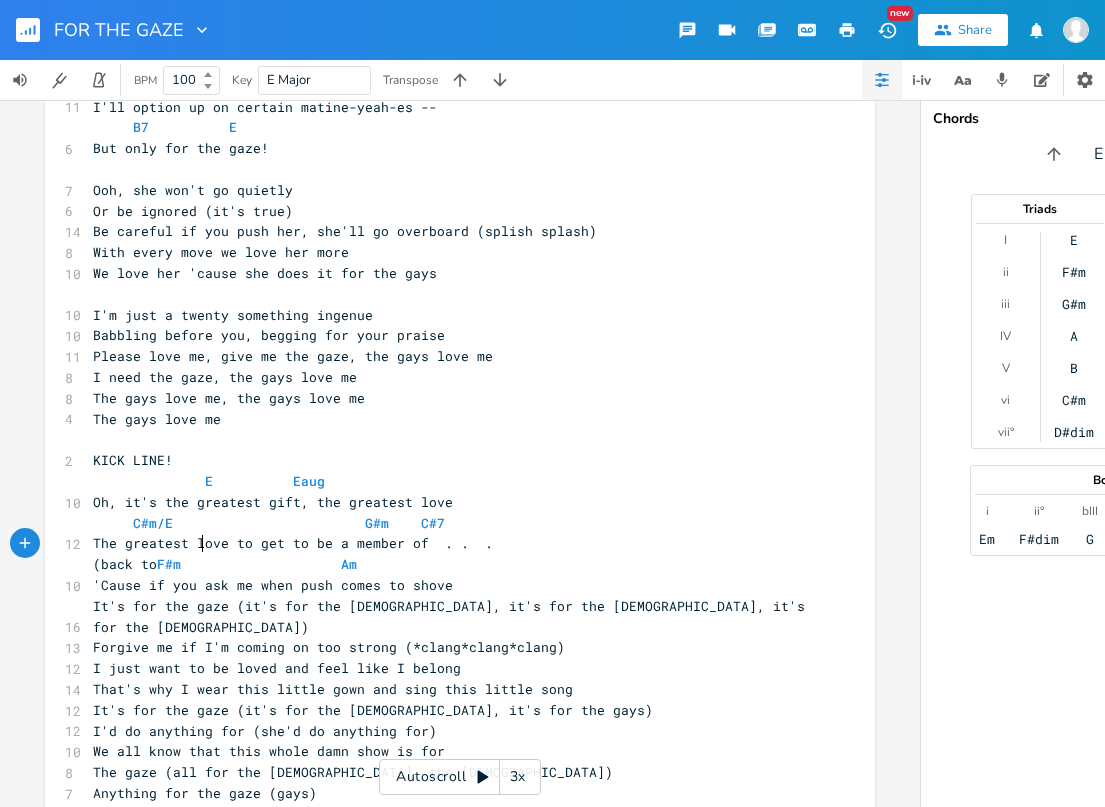 type on "ck to /" 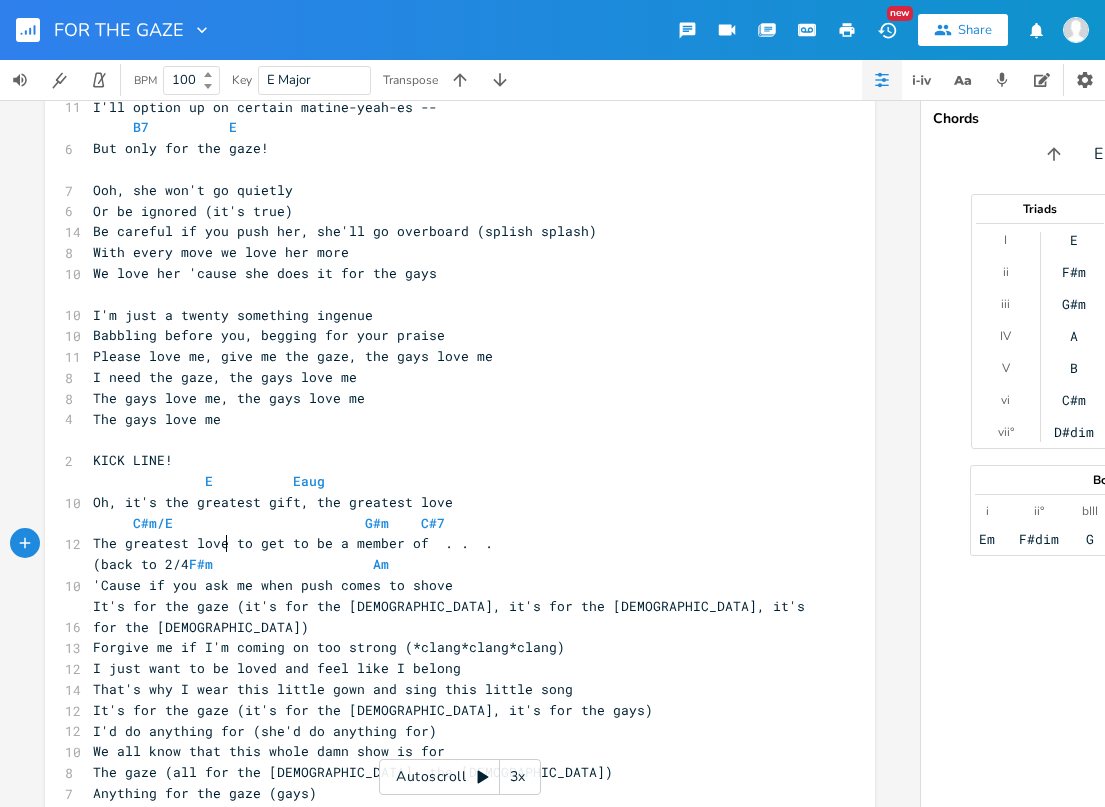 type on "2/4)" 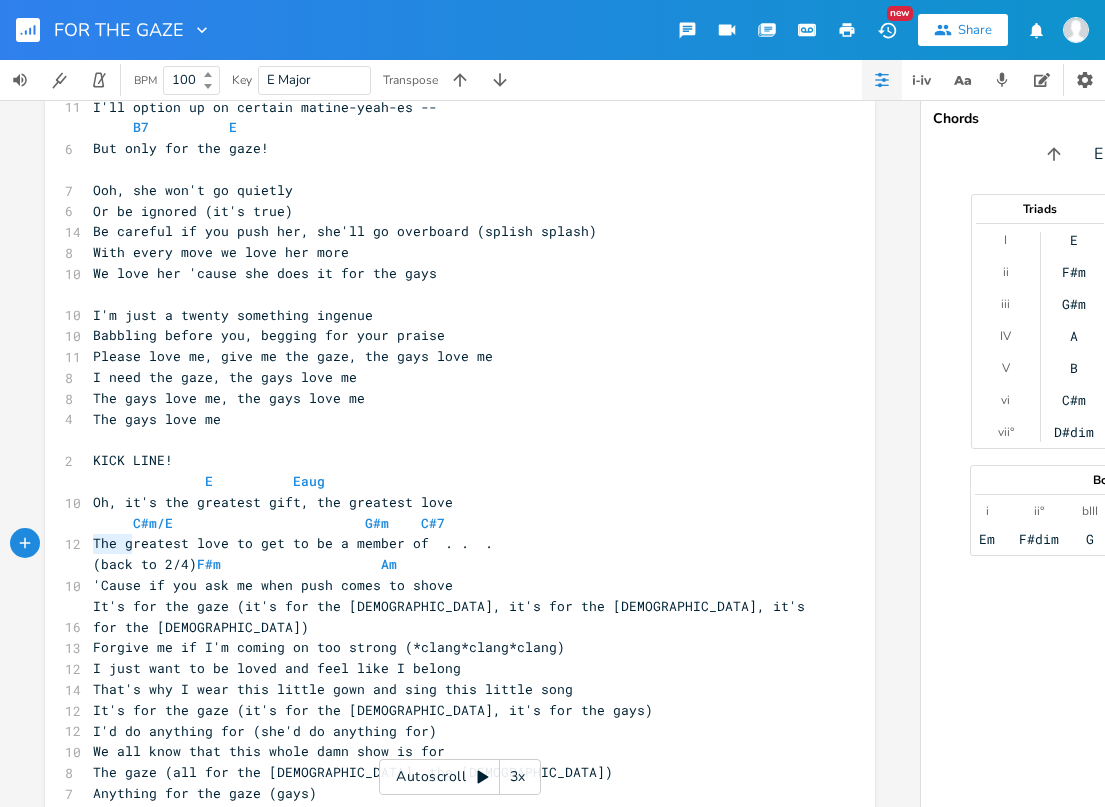drag, startPoint x: 124, startPoint y: 541, endPoint x: 81, endPoint y: 546, distance: 43.289722 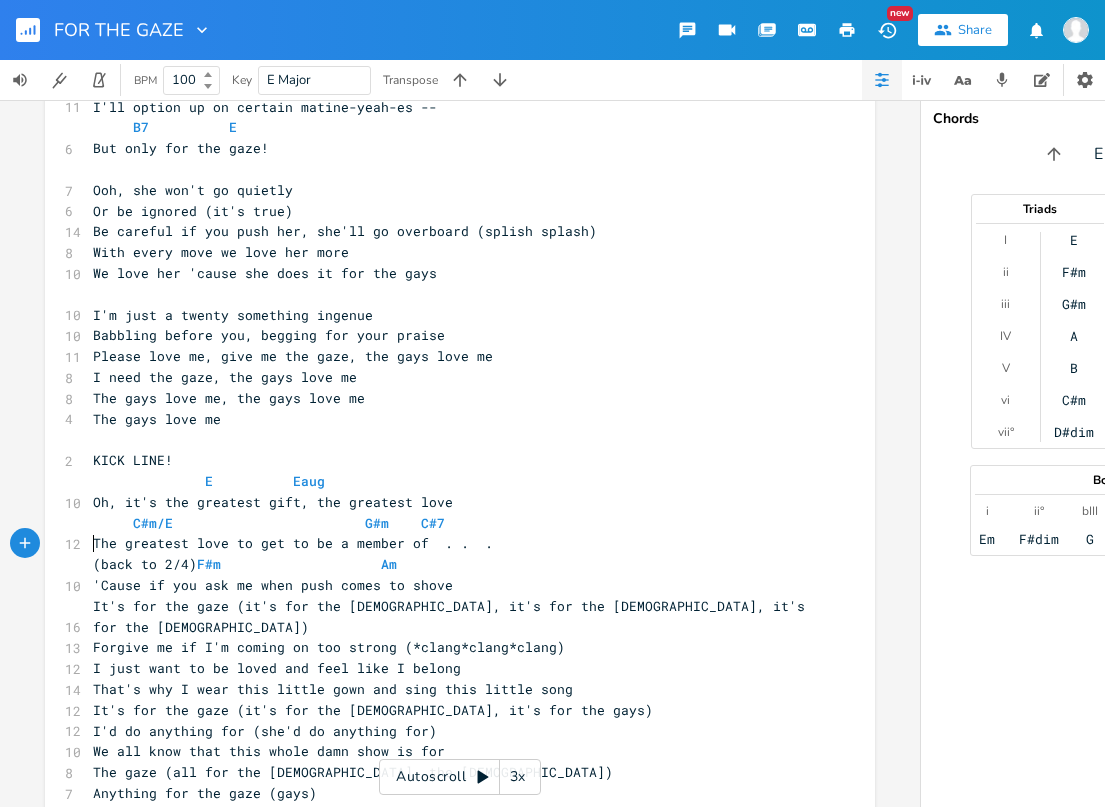 click on "'Cause if you ask me when push comes to shove" at bounding box center [450, 585] 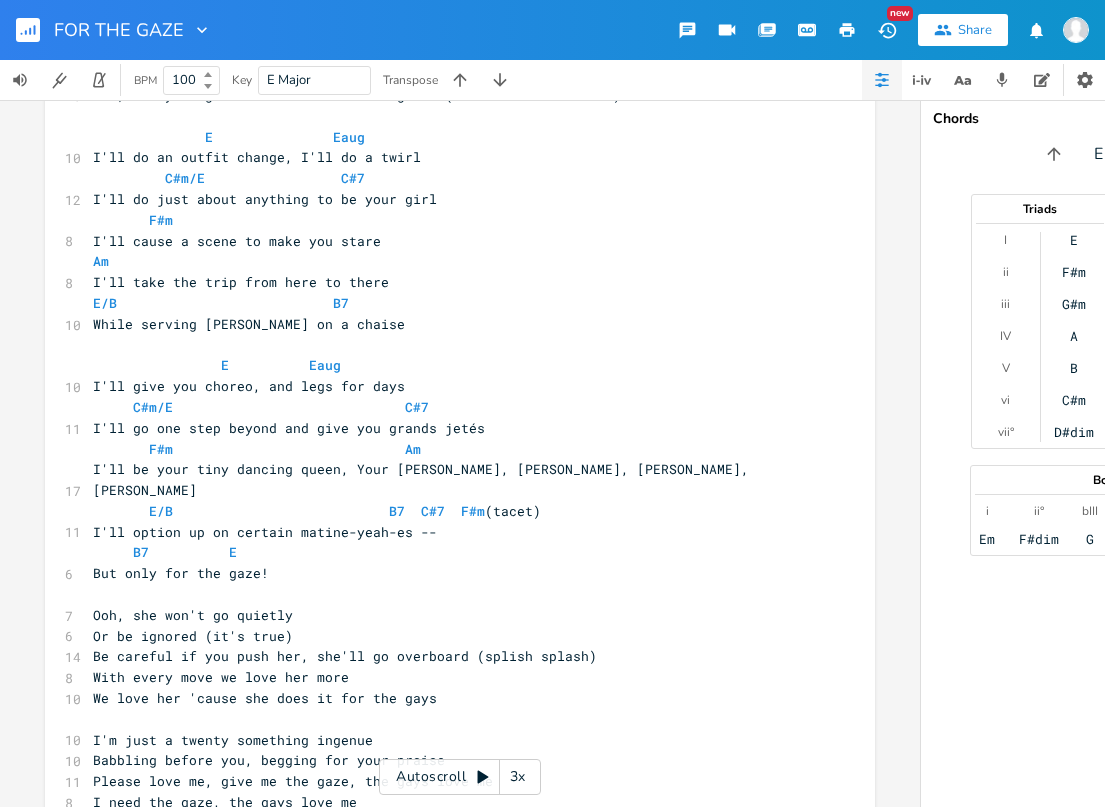 scroll, scrollTop: 374, scrollLeft: 0, axis: vertical 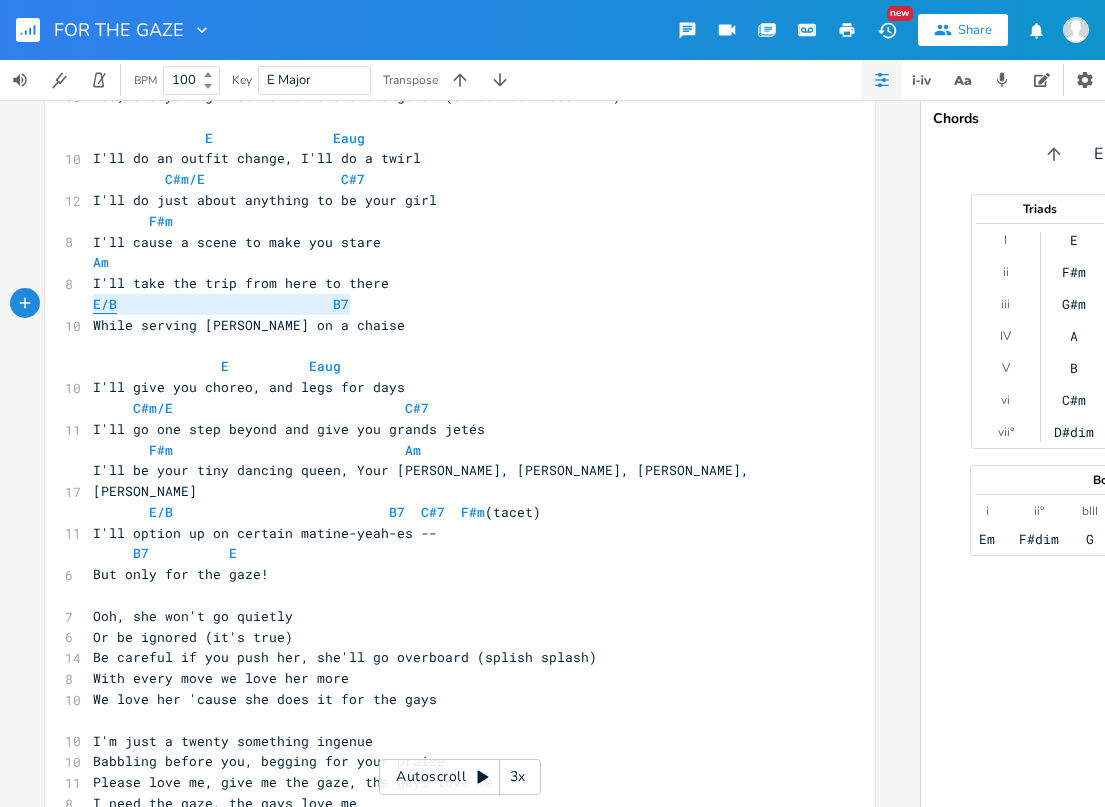 drag, startPoint x: 385, startPoint y: 296, endPoint x: 87, endPoint y: 304, distance: 298.10736 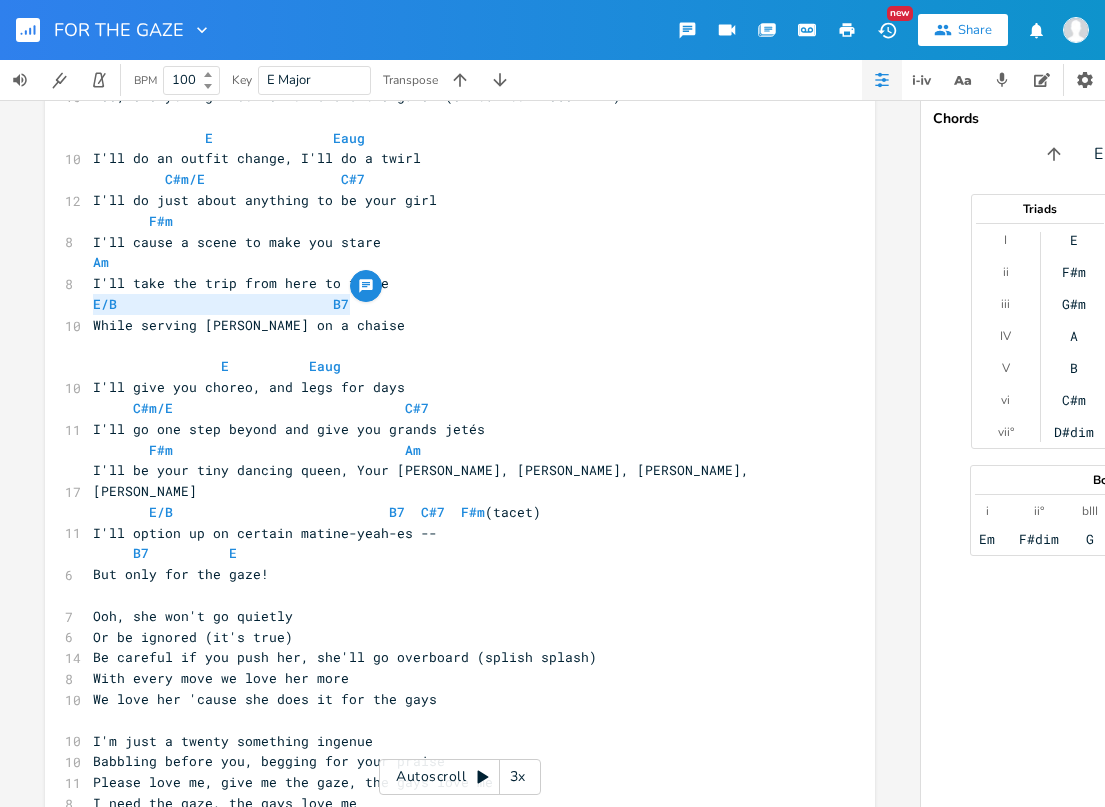 type on "E/B                           B7" 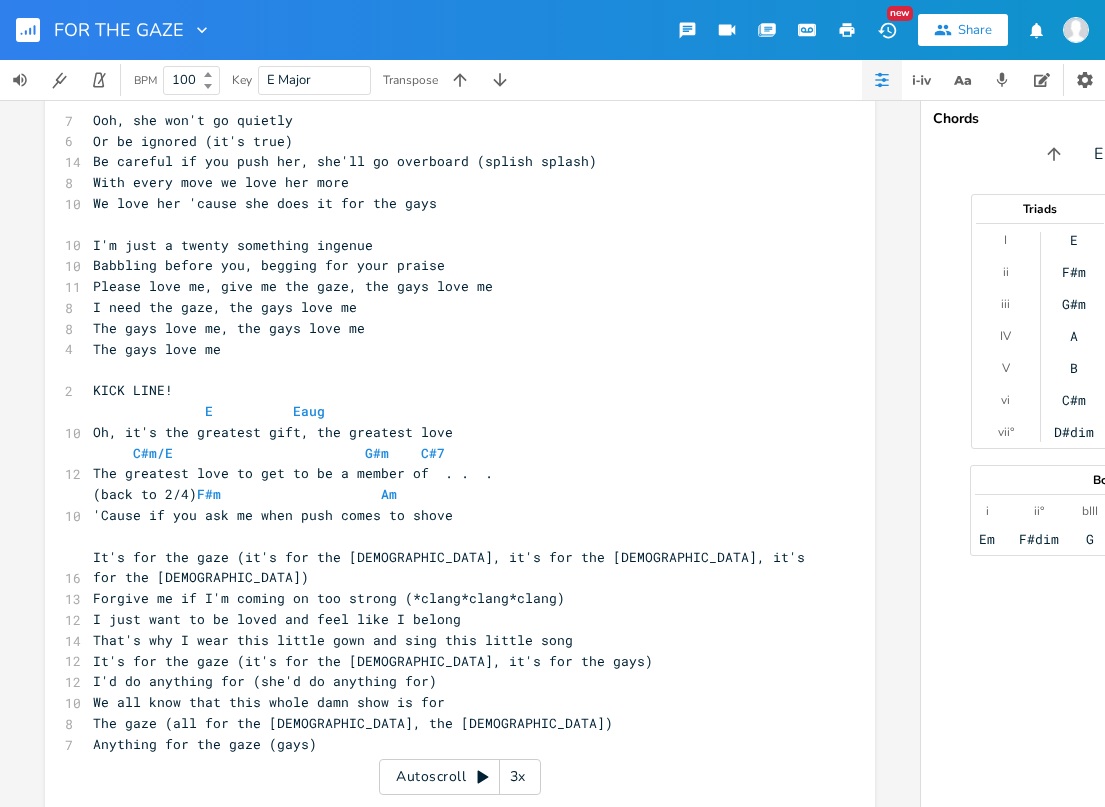click on "​" at bounding box center (450, 536) 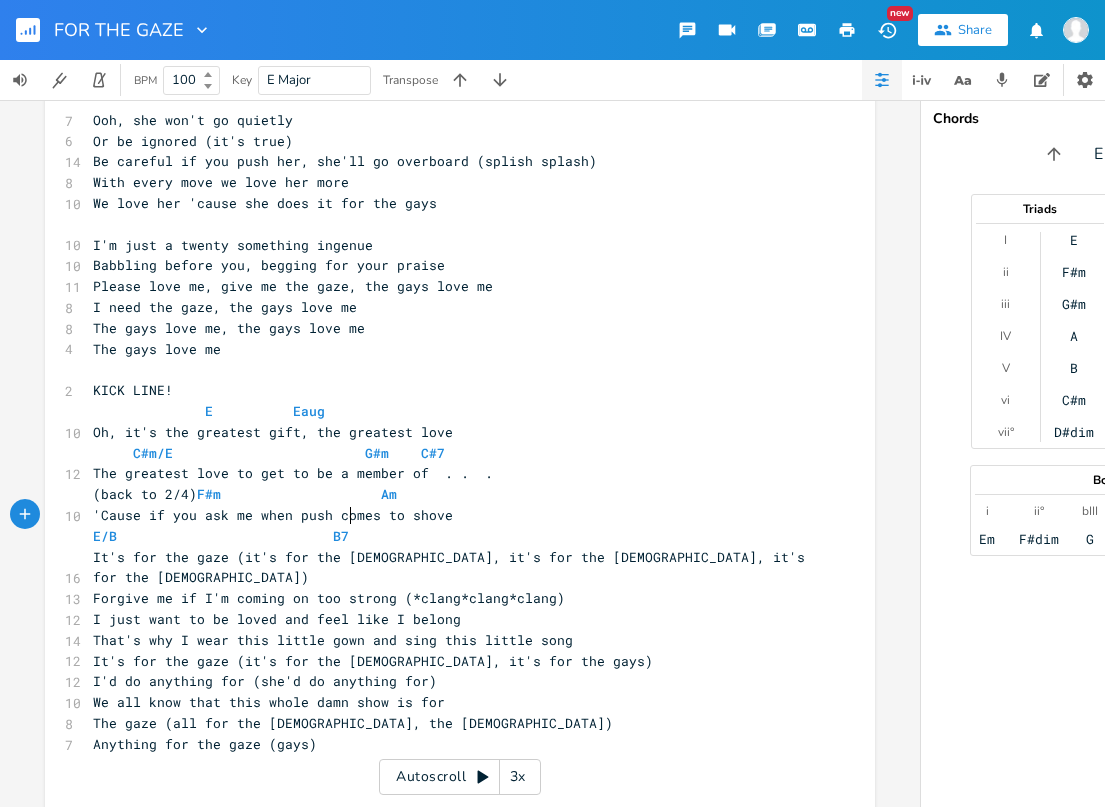 scroll, scrollTop: 869, scrollLeft: 0, axis: vertical 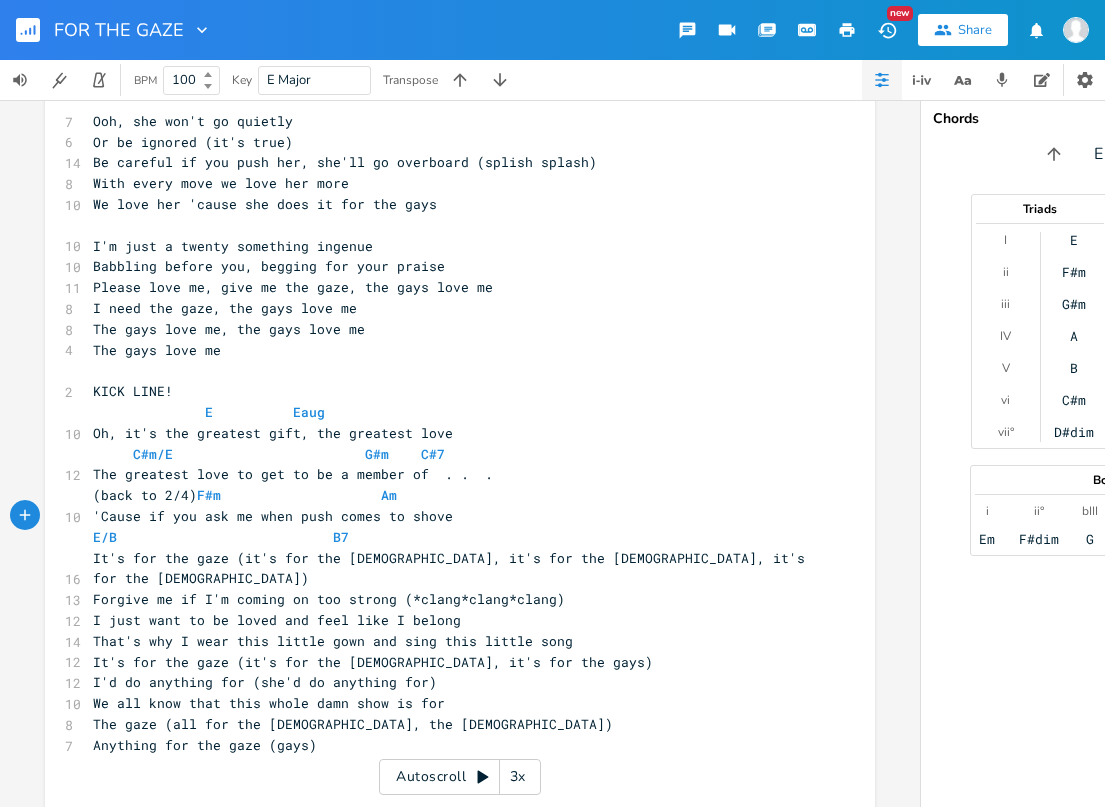 click on "x   B7  roll chord (colla voce)                 E                 Eaug   10 I'd trade my fortune for the chance to be   C#m/E                               C#7   12 Enveloped in that special way you glance at me F#m                                   Am                            E     B7   18 I feel like I can have it all the moment that I fall into that gaze . . . .  ​        E                     Eaug   10 The look of recognition in your eyes      C#m/E                                G#        C#7   12 Is all it takes to have me hooked and hypnotized F#m                                   Am                            18 It's the feeling of pure ecstasy to be seen the way that I see me       B                     B7   16 Yes, everything I do is for . . . the gaze! (switch to DISCO BEAT)   ​                E                 Eaug   10           C#m/E C#7   12" at bounding box center (460, 34) 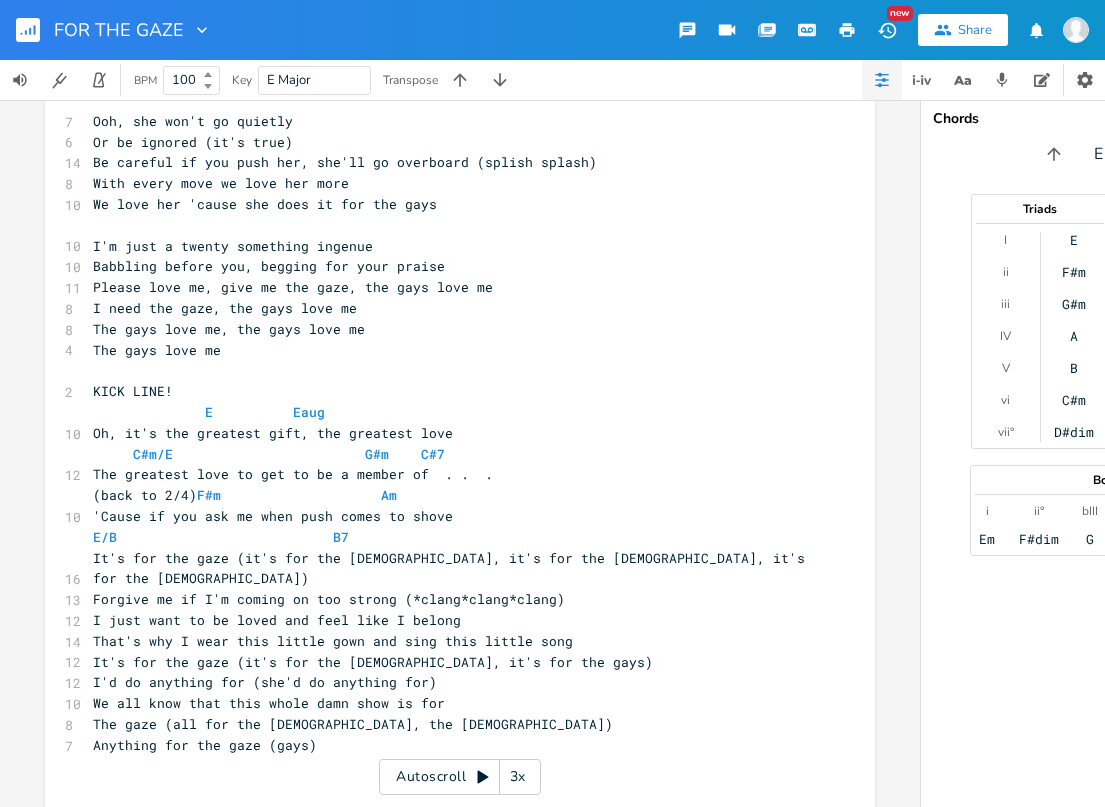 scroll, scrollTop: 870, scrollLeft: 0, axis: vertical 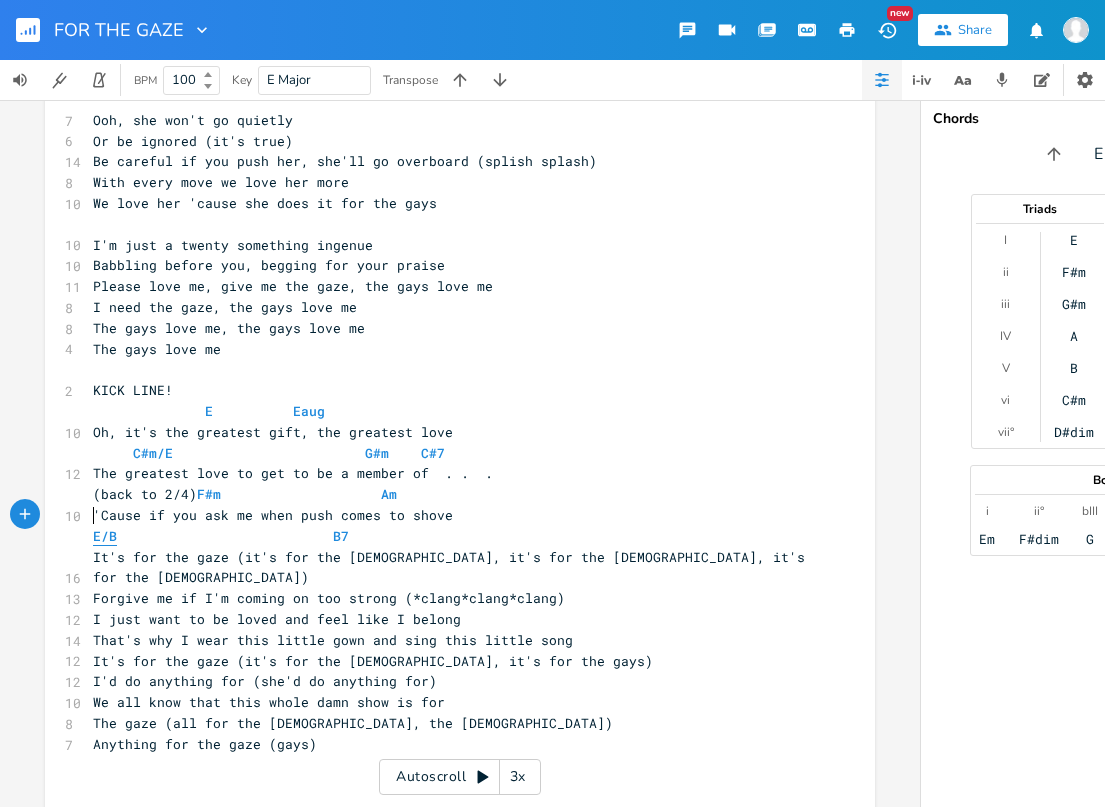 click on "E/B" at bounding box center [105, 536] 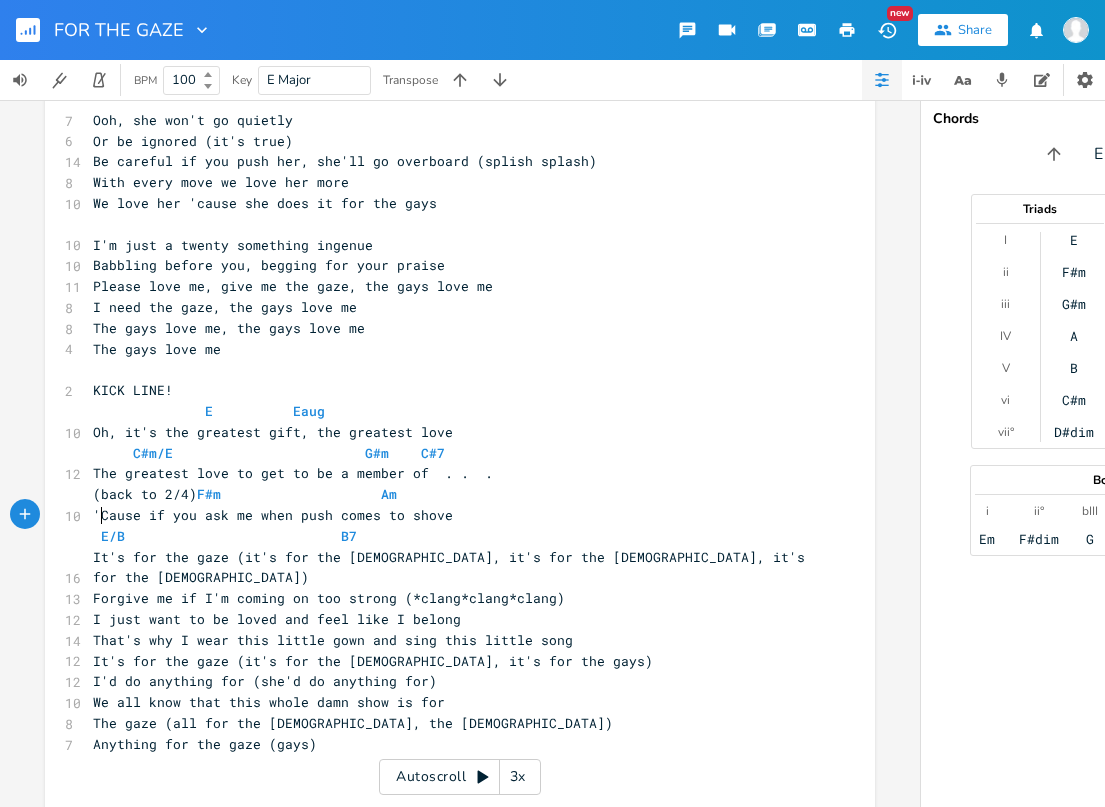 scroll, scrollTop: 0, scrollLeft: 2, axis: horizontal 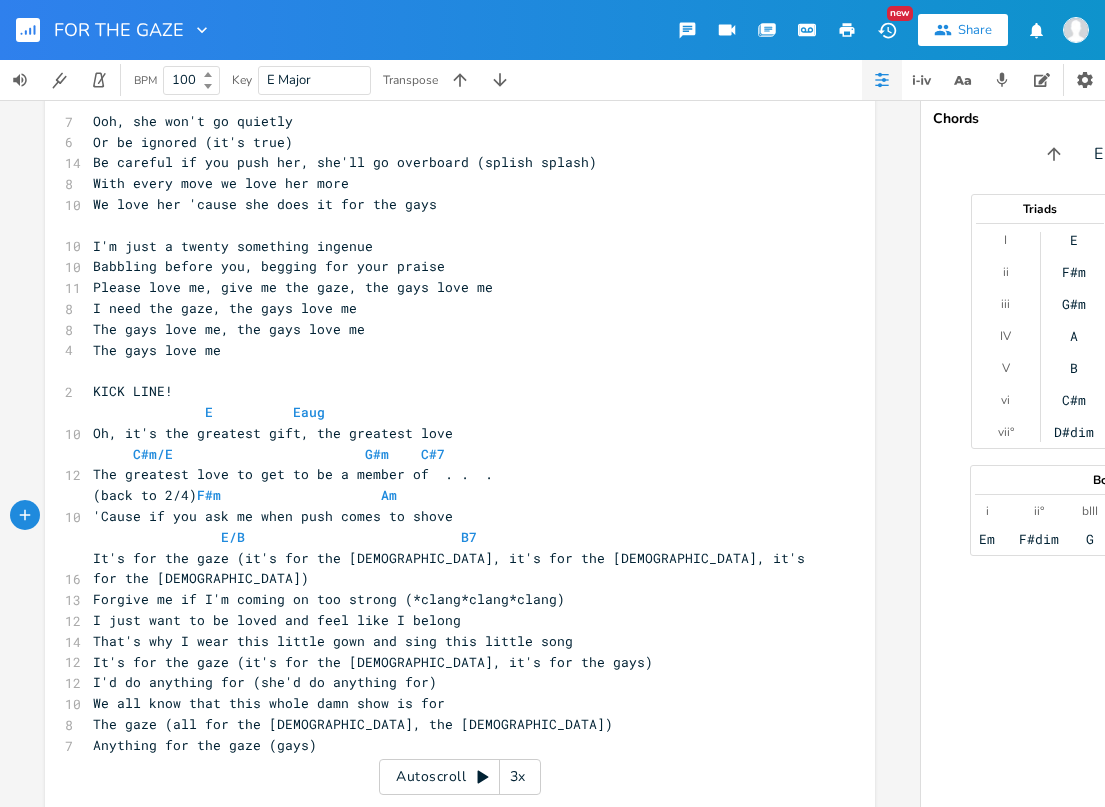 click on "It's for the gaze (it's for the [DEMOGRAPHIC_DATA], it's for the [DEMOGRAPHIC_DATA], it's for the [DEMOGRAPHIC_DATA])" at bounding box center [450, 569] 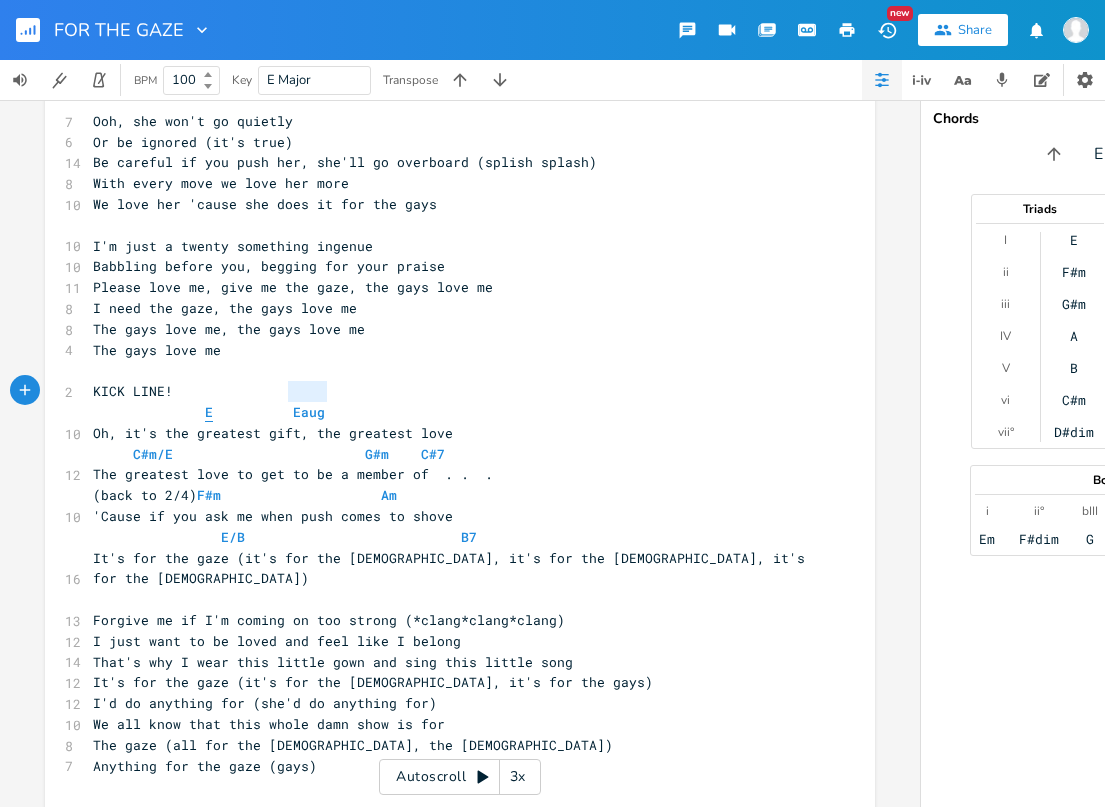 type on "E          Eaug" 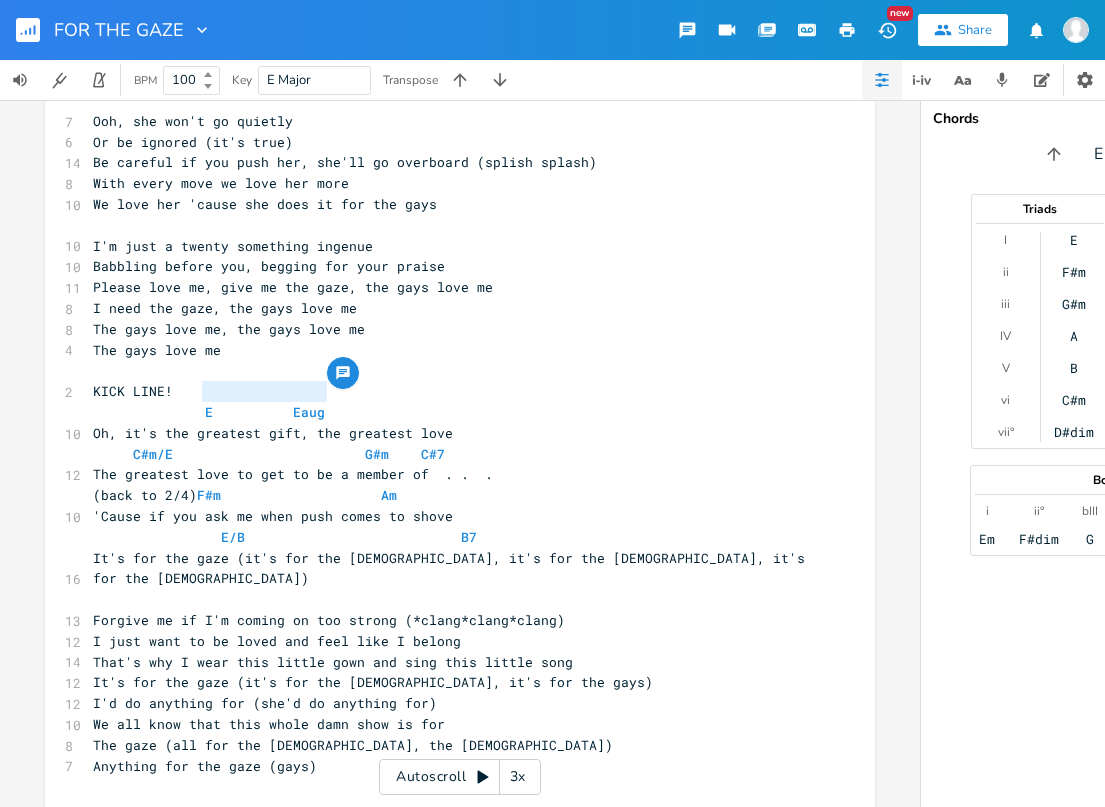 drag, startPoint x: 284, startPoint y: 383, endPoint x: 193, endPoint y: 385, distance: 91.02197 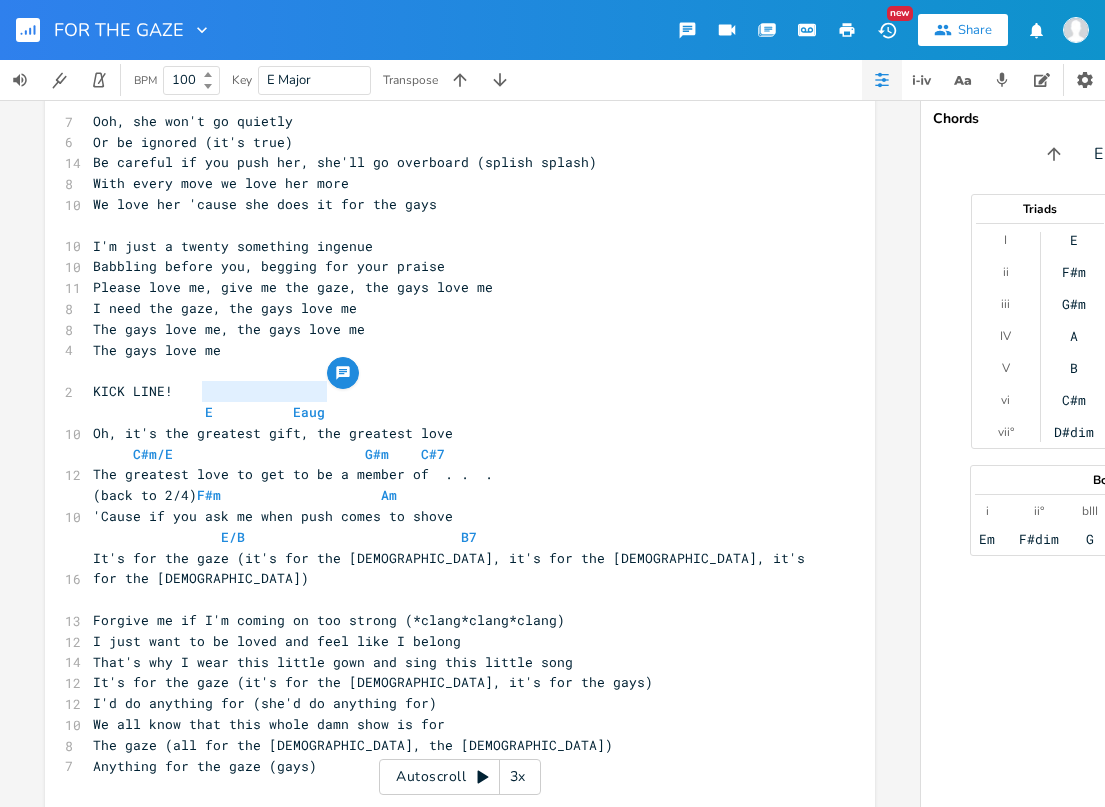 click on "​" at bounding box center [450, 599] 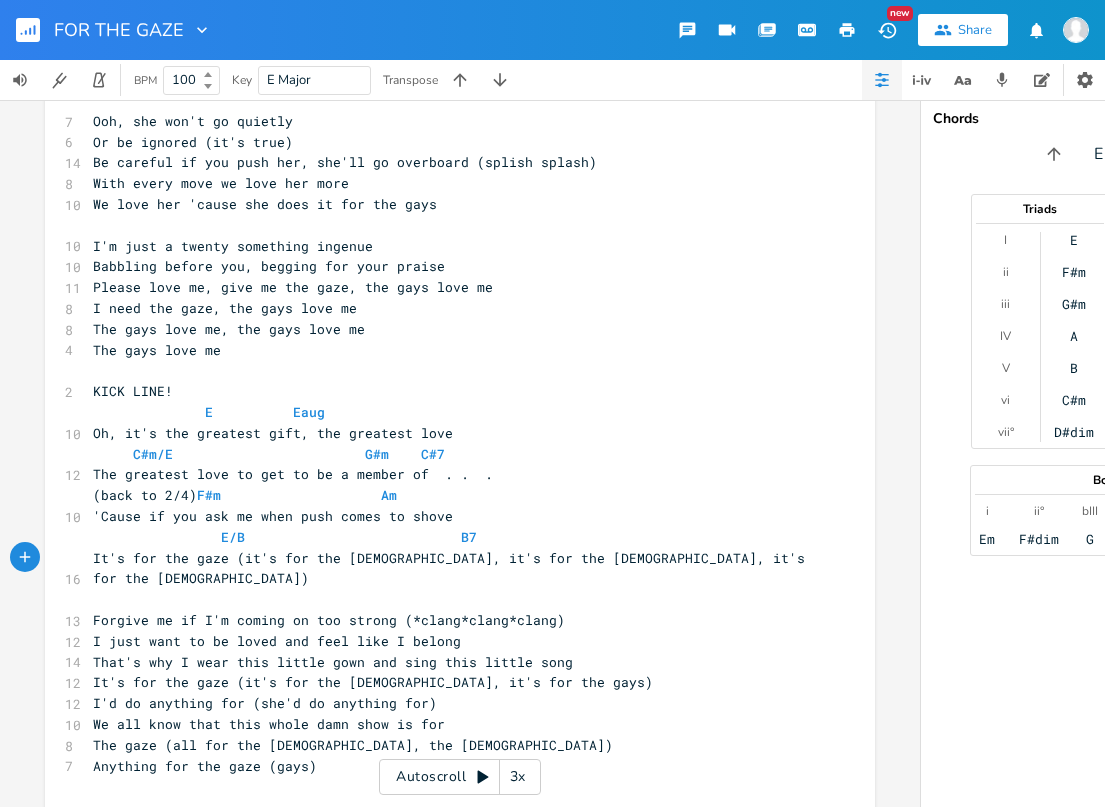 click on "​" at bounding box center (450, 599) 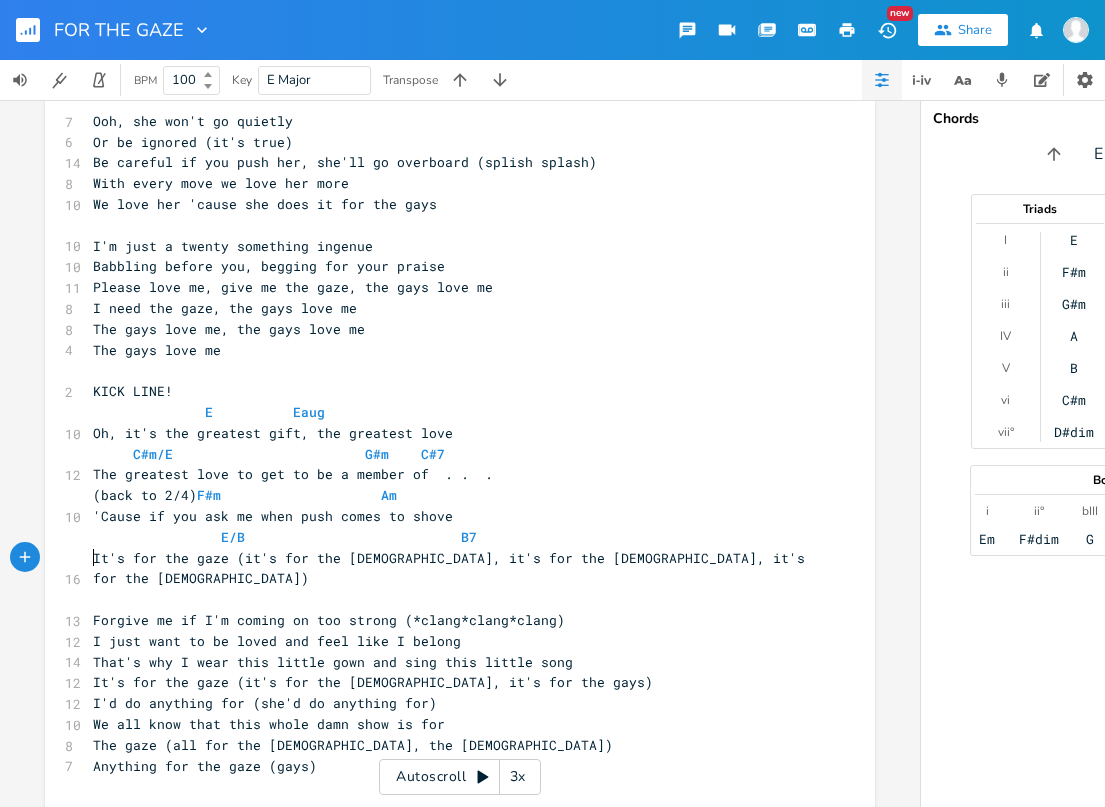 click on "​" at bounding box center (450, 599) 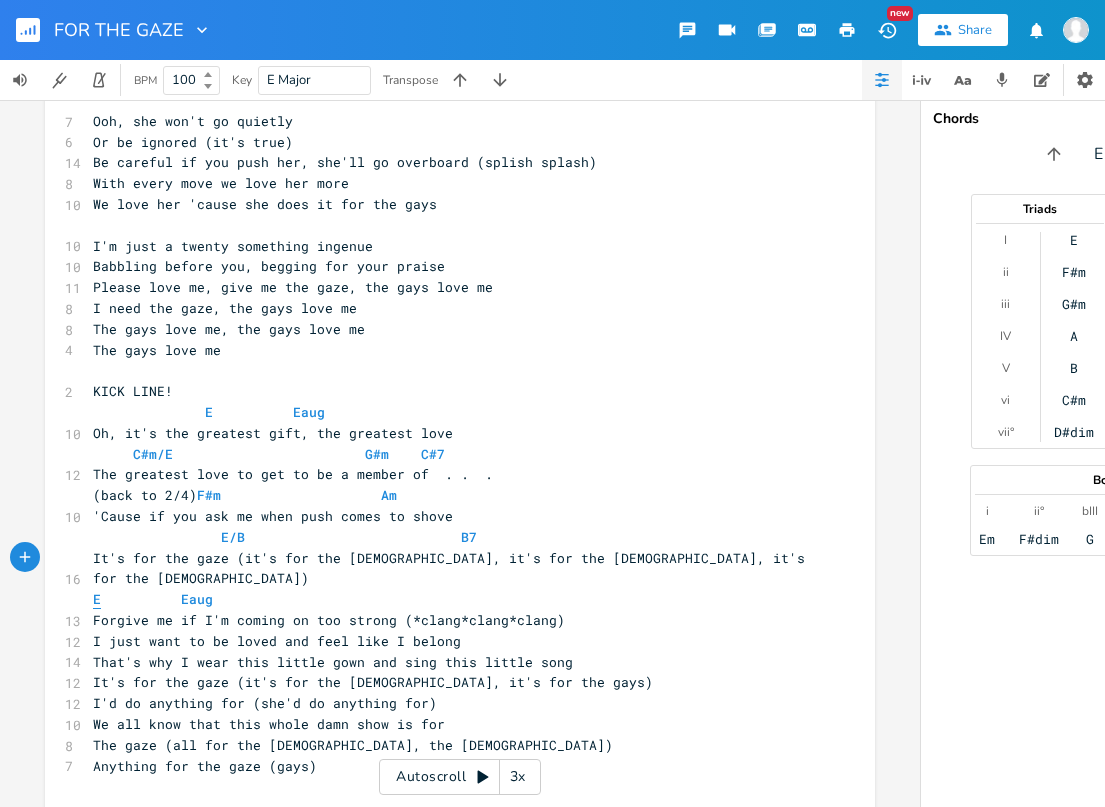 click on "E            Eaug" at bounding box center [450, 599] 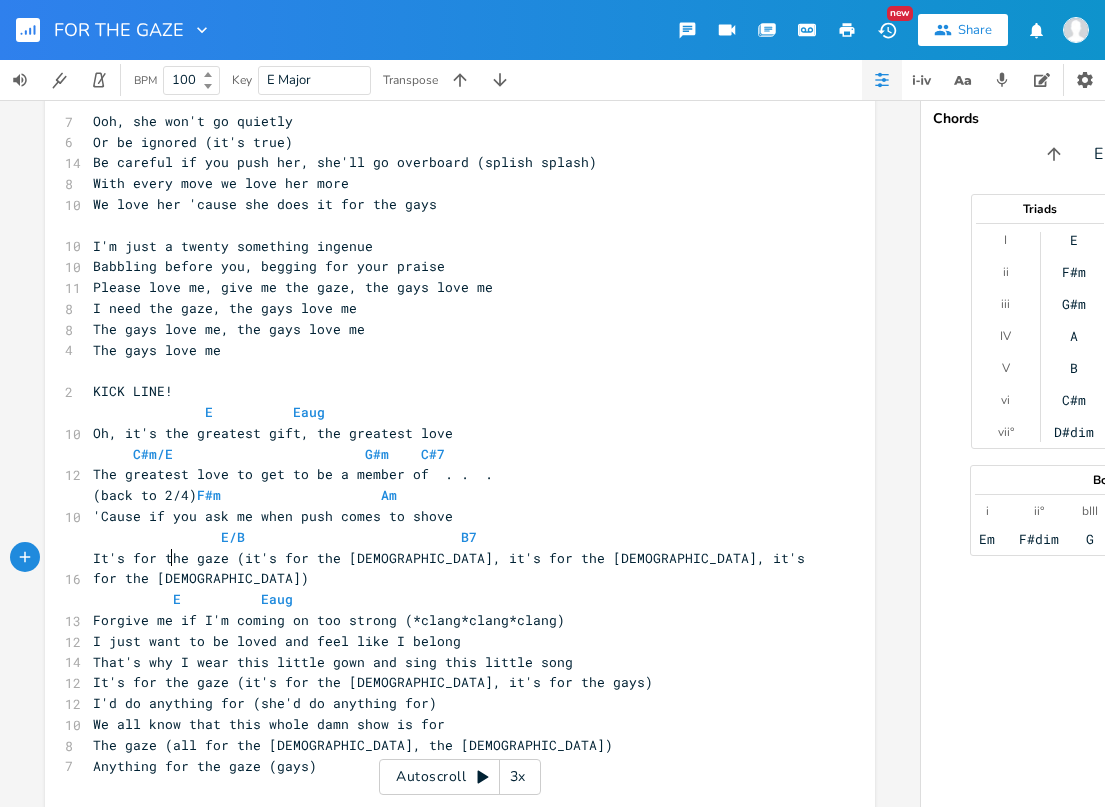 scroll, scrollTop: 0, scrollLeft: 40, axis: horizontal 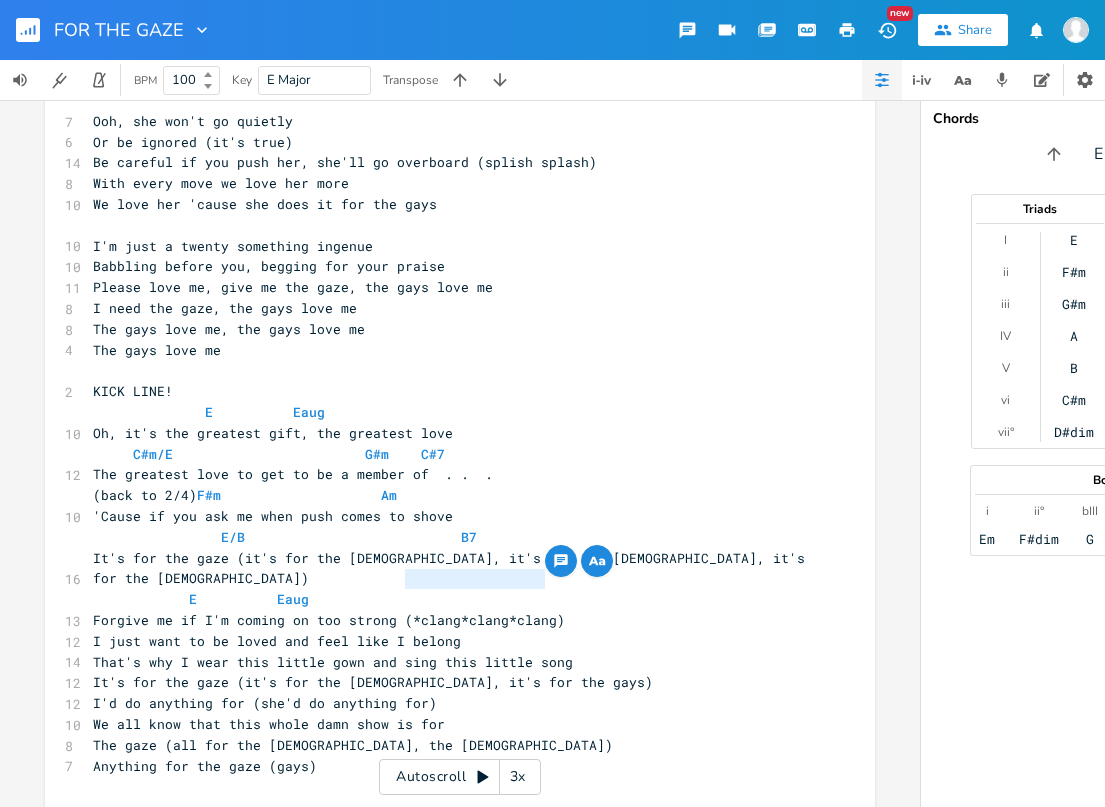 drag, startPoint x: 518, startPoint y: 579, endPoint x: 402, endPoint y: 580, distance: 116.00431 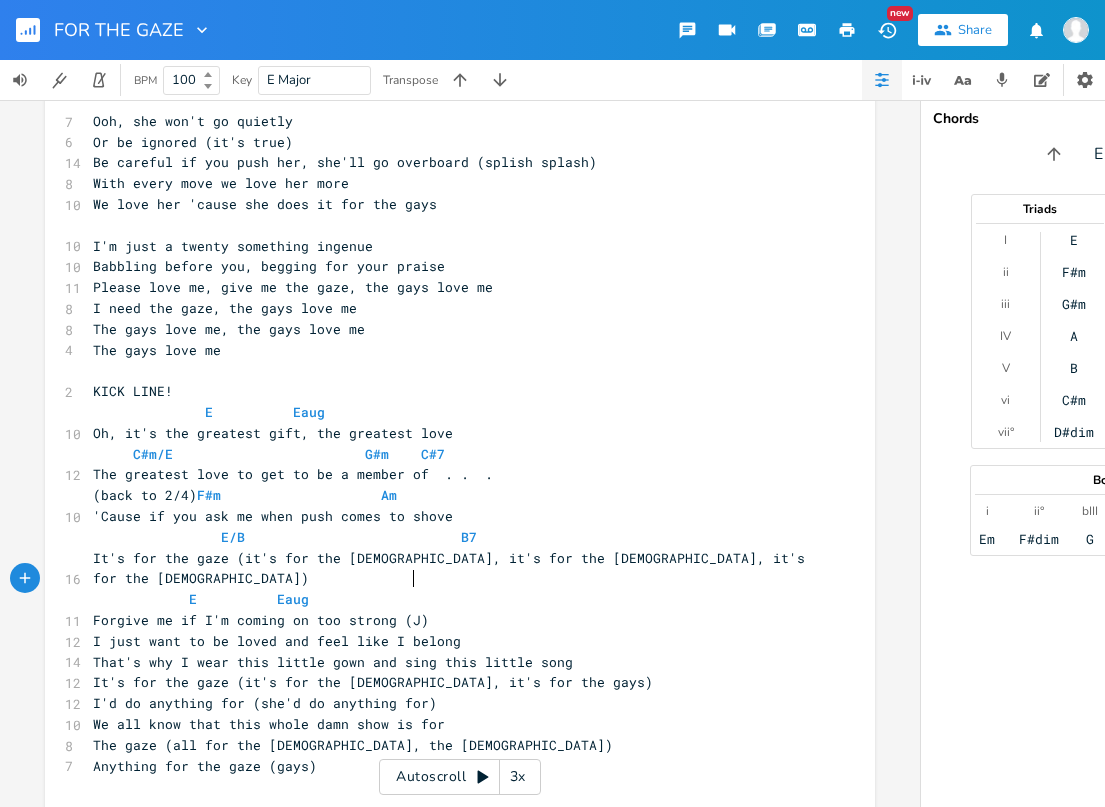 type on "JD" 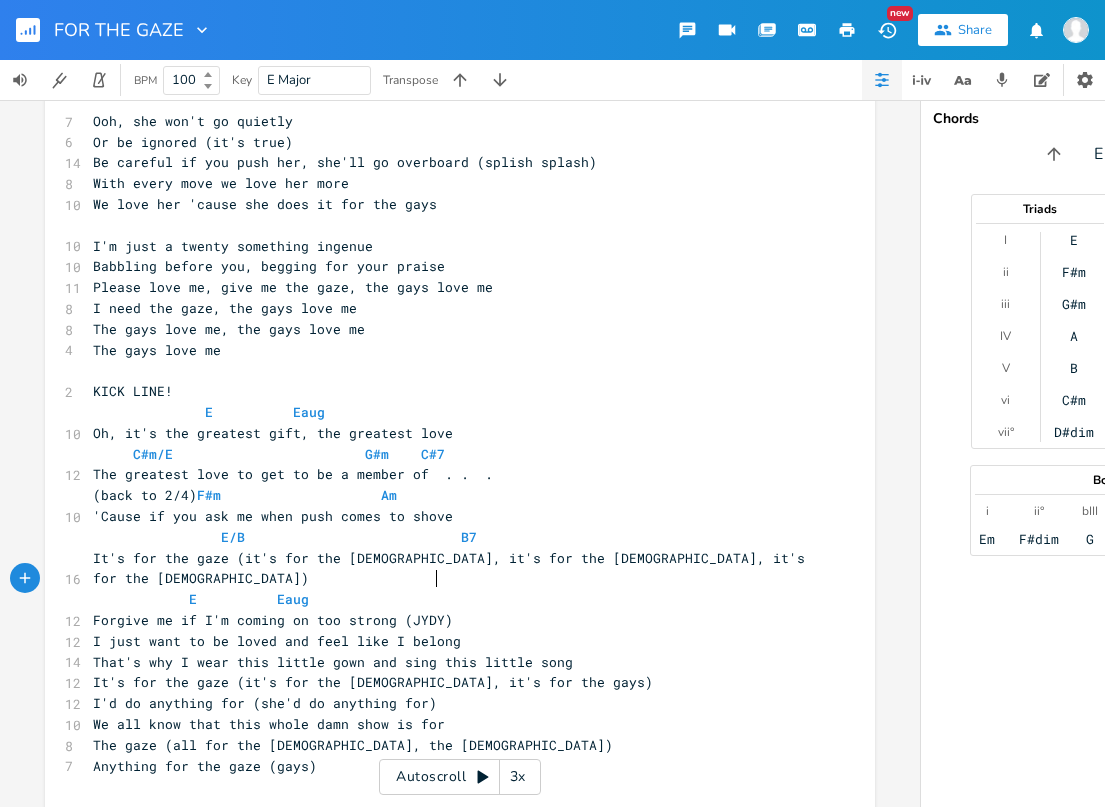type on "JYDY J" 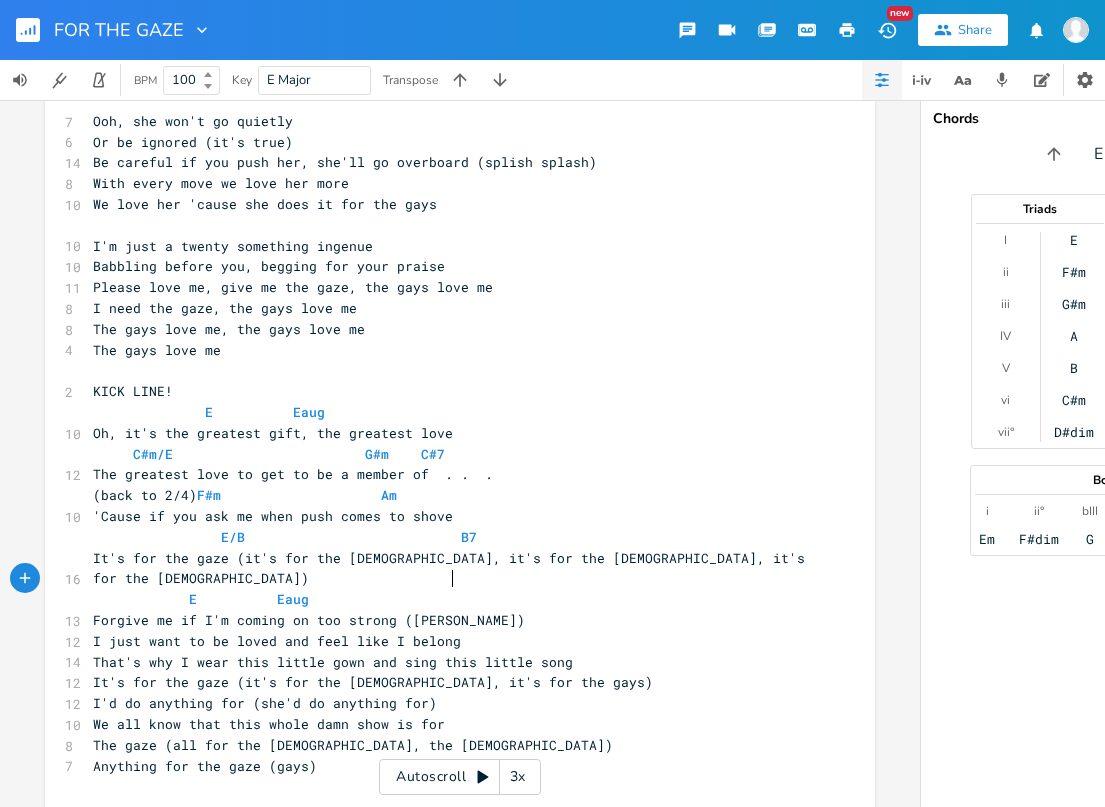 scroll, scrollTop: 0, scrollLeft: 36, axis: horizontal 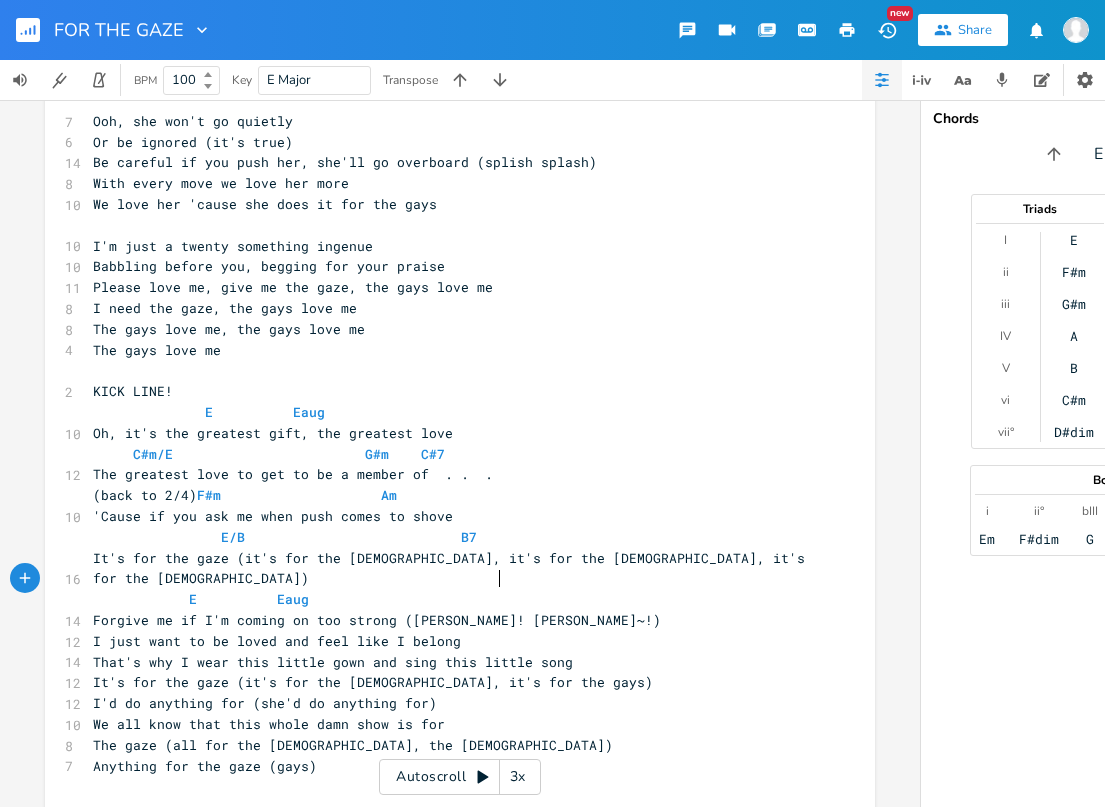 type on "[PERSON_NAME]! [PERSON_NAME]~!" 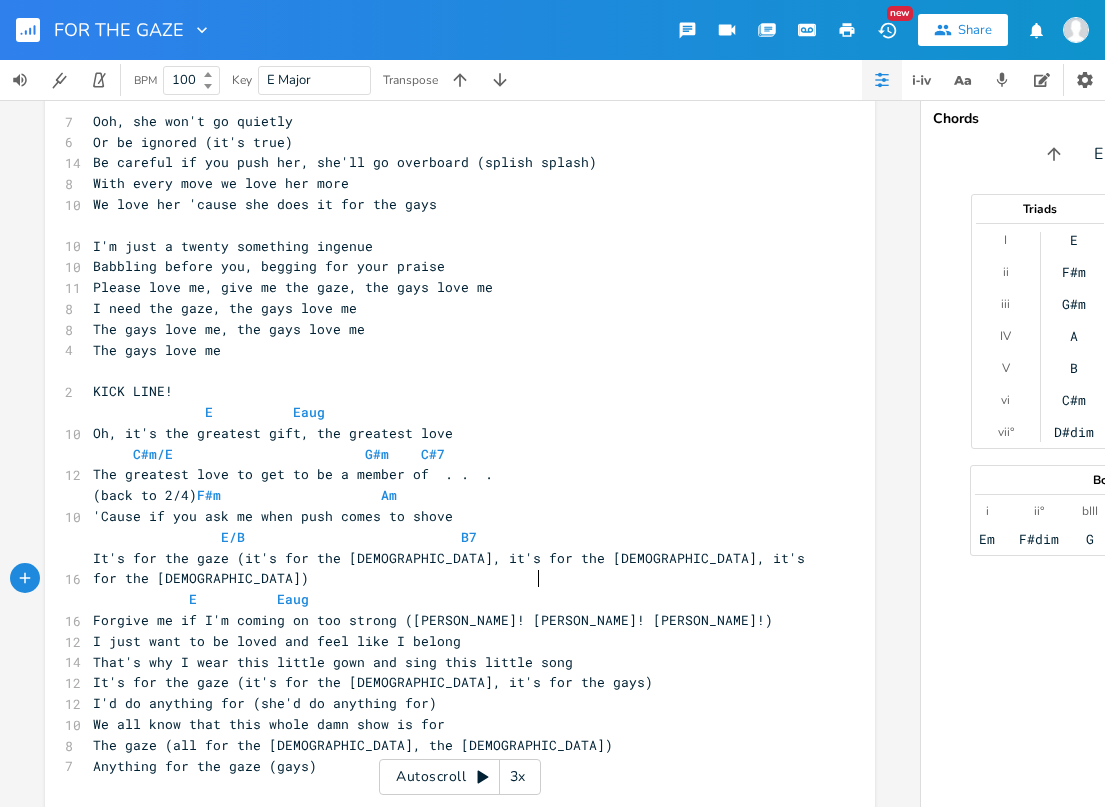 type on "! [PERSON_NAME]!" 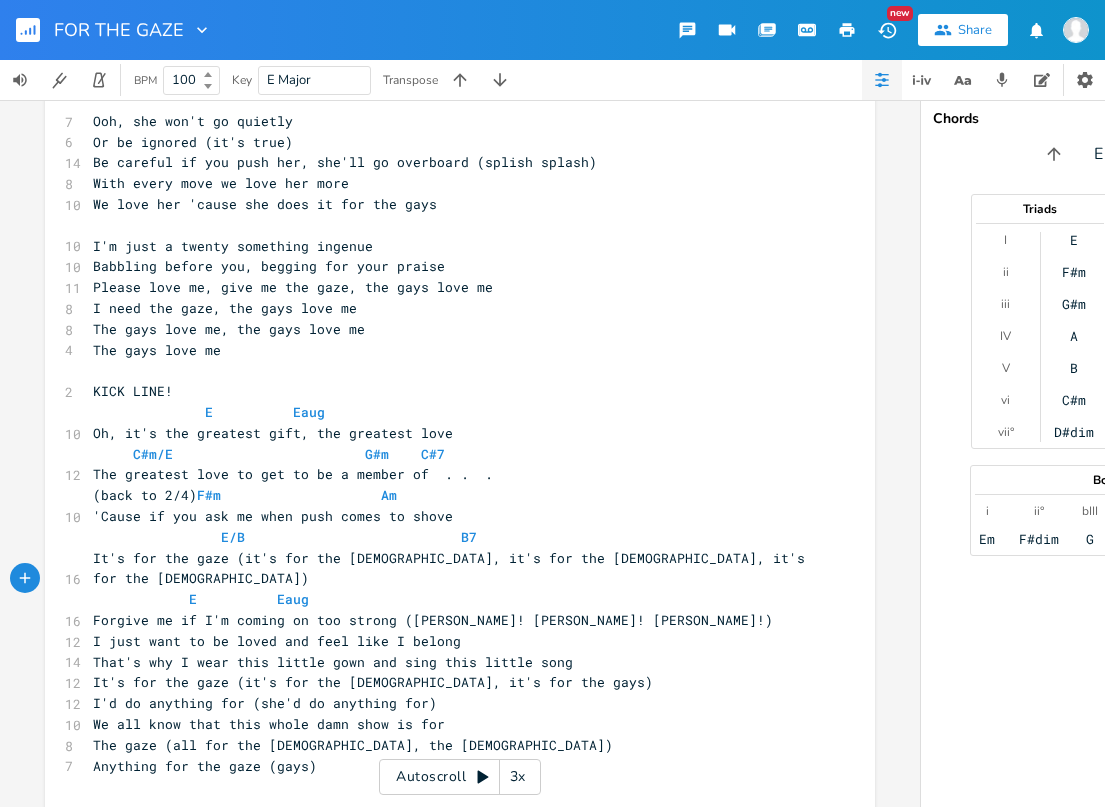click on "Forgive me if I'm coming on too strong ([PERSON_NAME]! [PERSON_NAME]! [PERSON_NAME]!)" at bounding box center [450, 620] 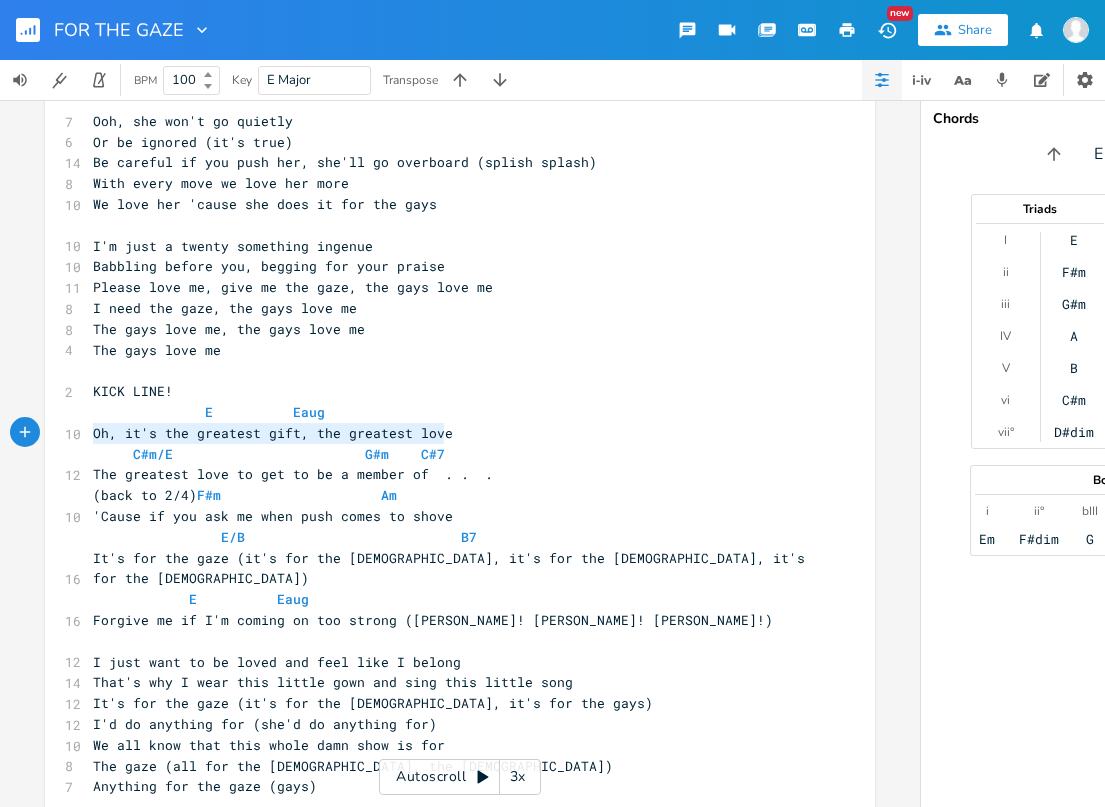 type on "C#m/E                        G#m    C#7" 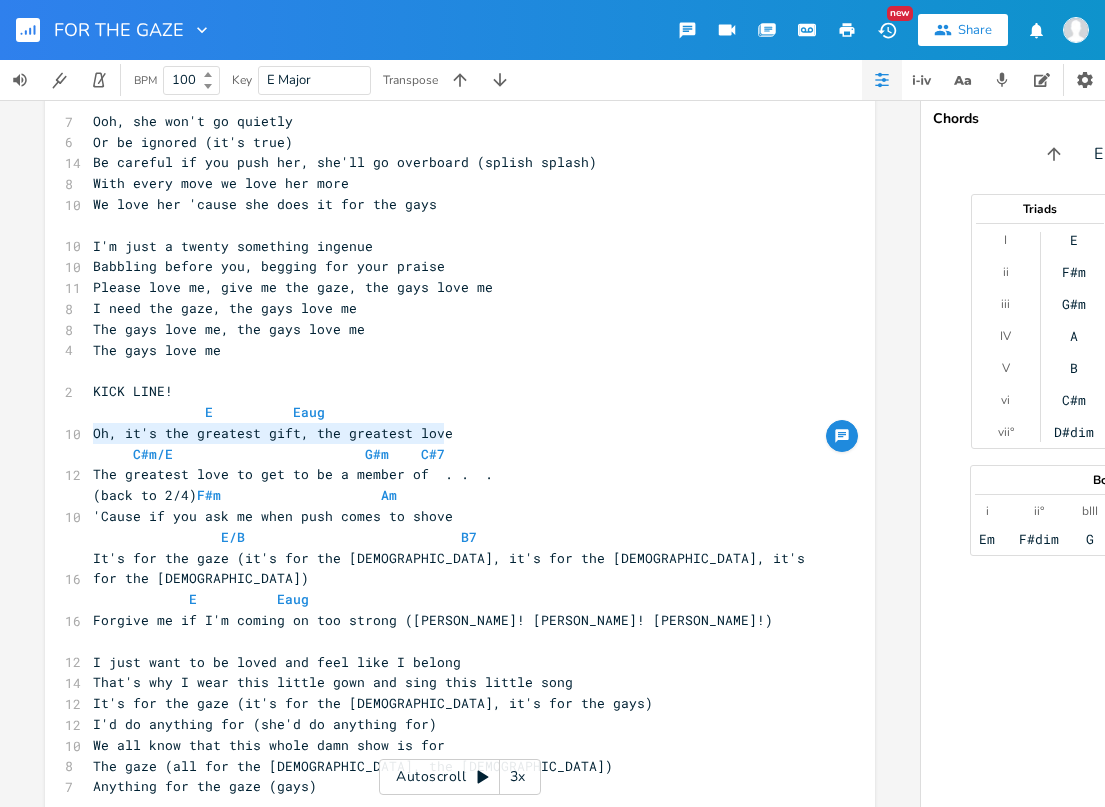 type on "C#m/E                        G#m    C#7" 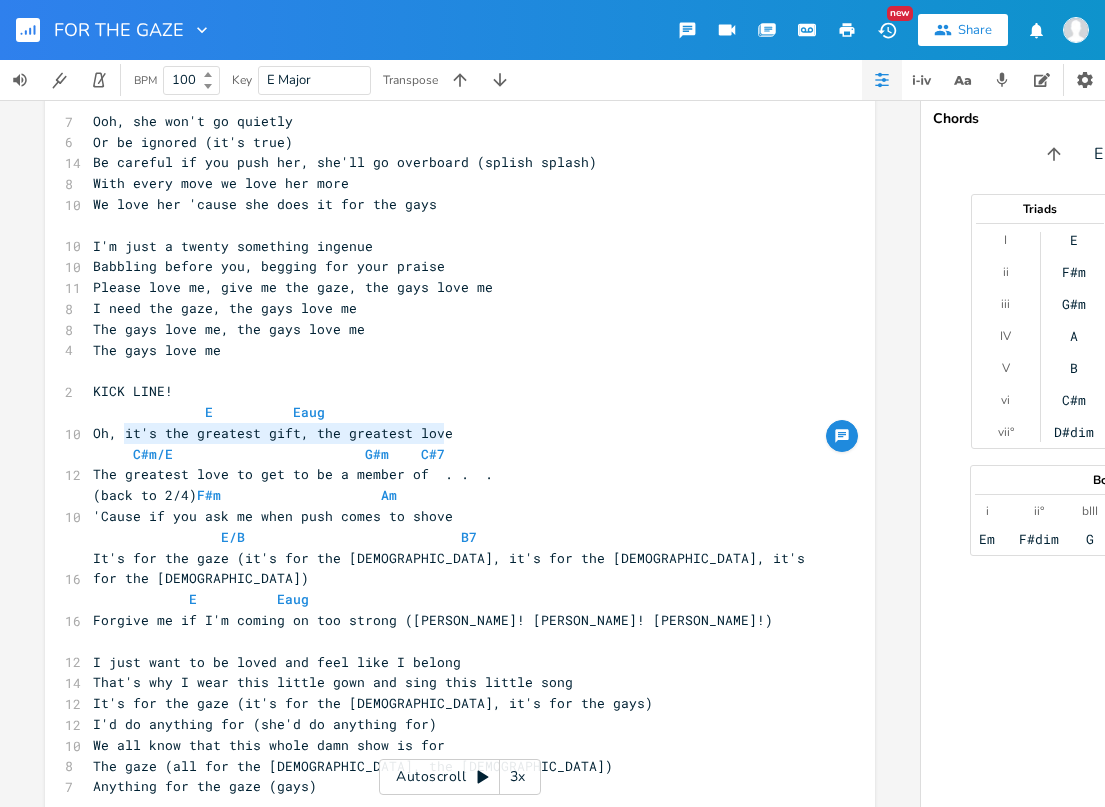 drag, startPoint x: 440, startPoint y: 434, endPoint x: 122, endPoint y: 431, distance: 318.01416 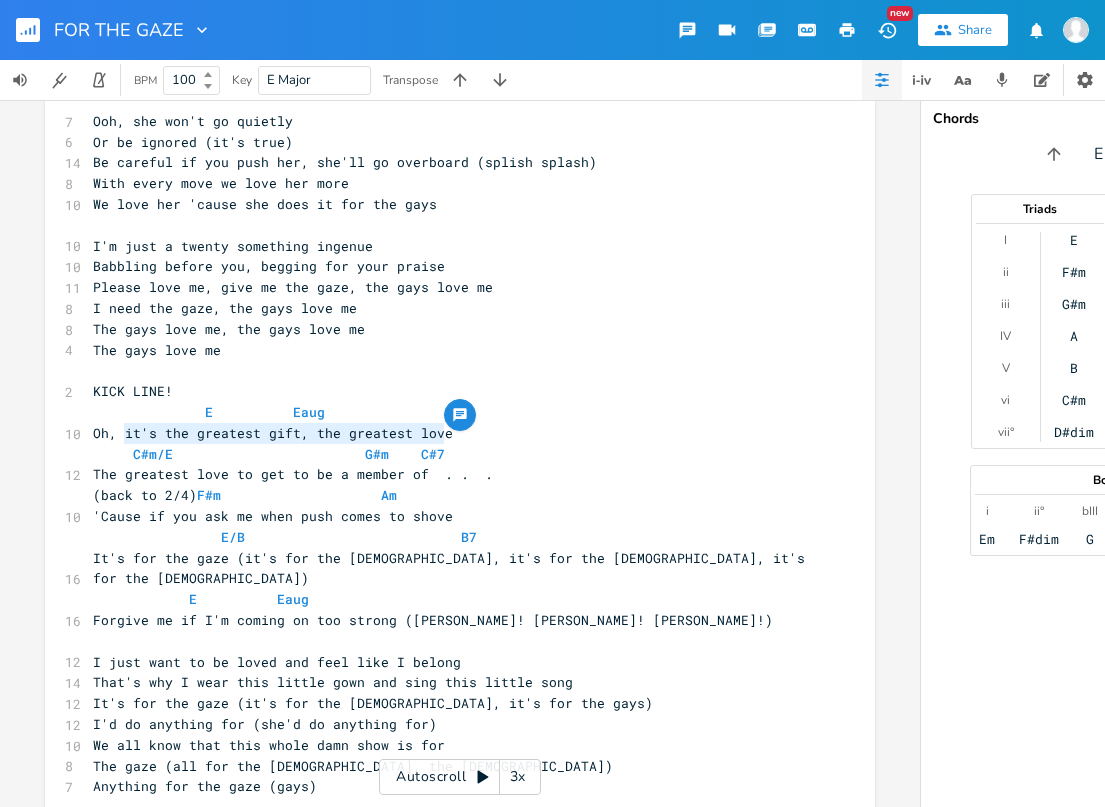 click on "​" at bounding box center [450, 641] 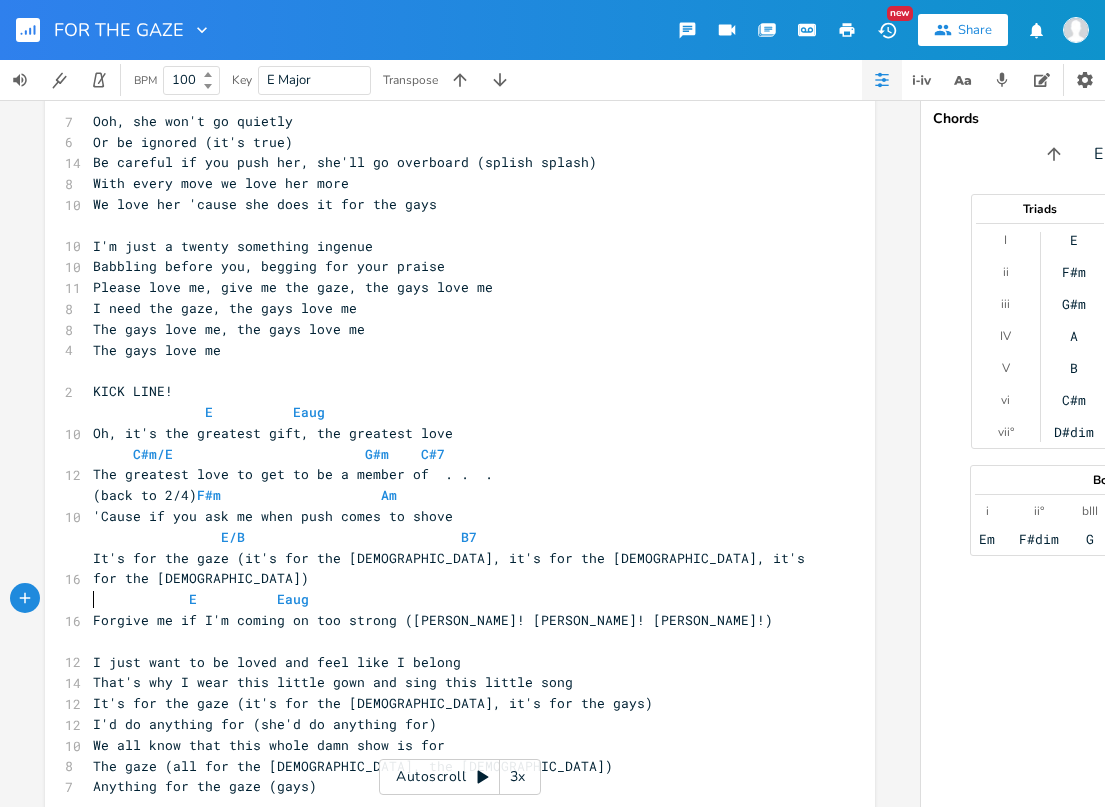paste 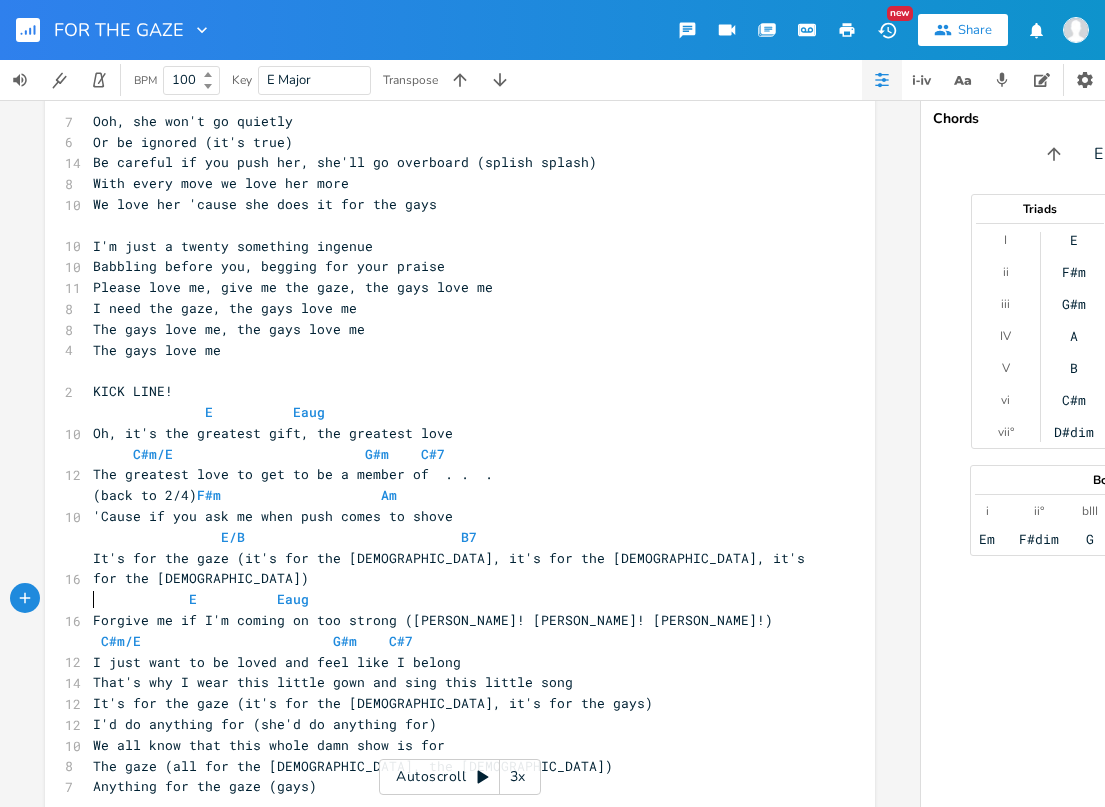 click on "C#m/E                          G#m      C#7" at bounding box center [257, 641] 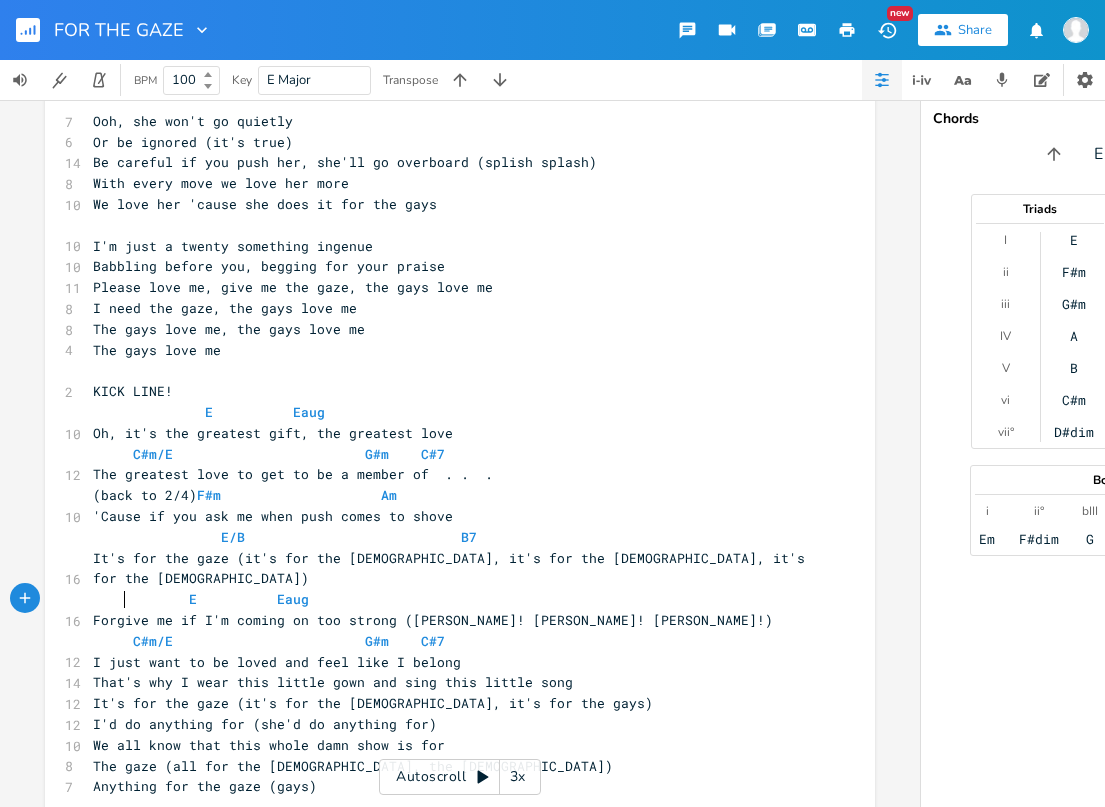 scroll, scrollTop: 0, scrollLeft: 16, axis: horizontal 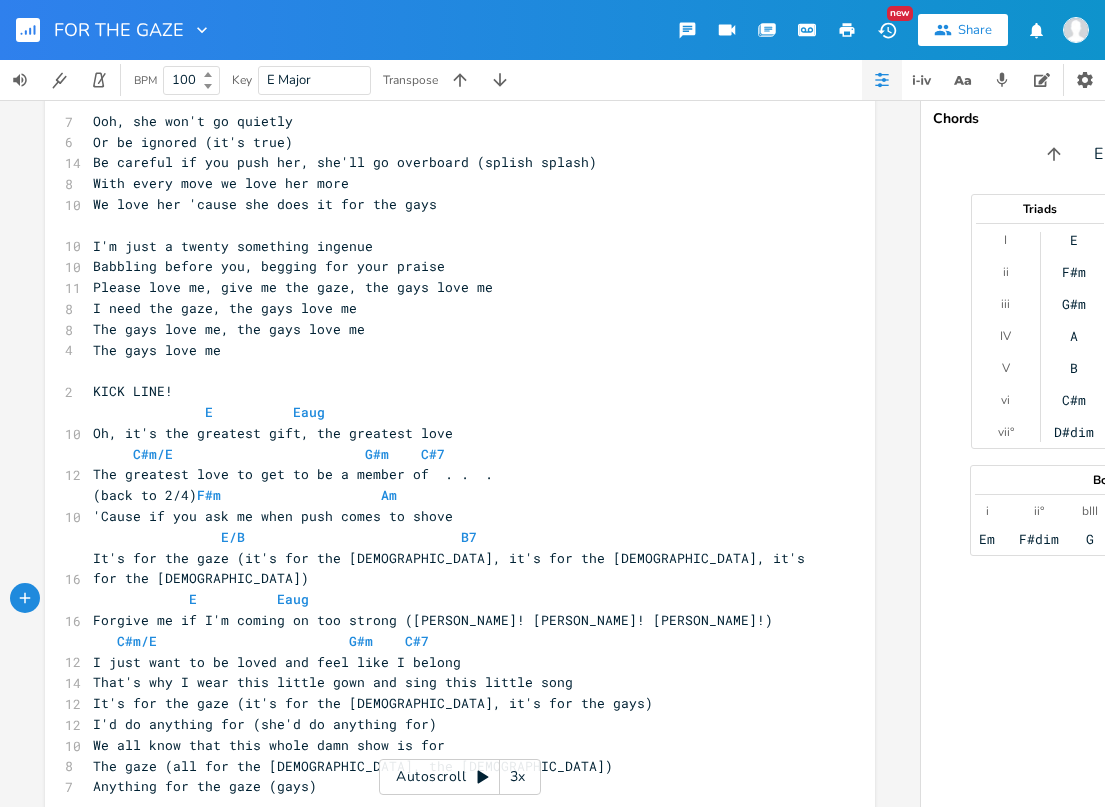 click on "I just want to be loved and feel like I belong" at bounding box center (450, 662) 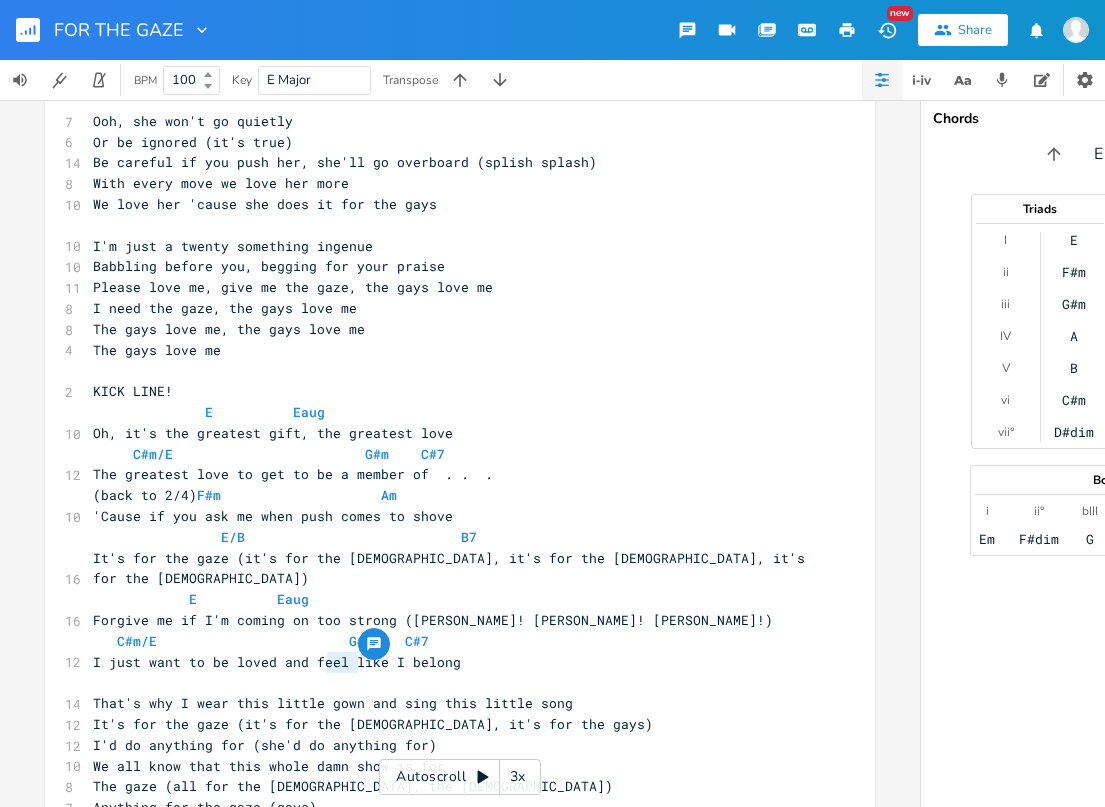 drag, startPoint x: 350, startPoint y: 659, endPoint x: 323, endPoint y: 658, distance: 27.018513 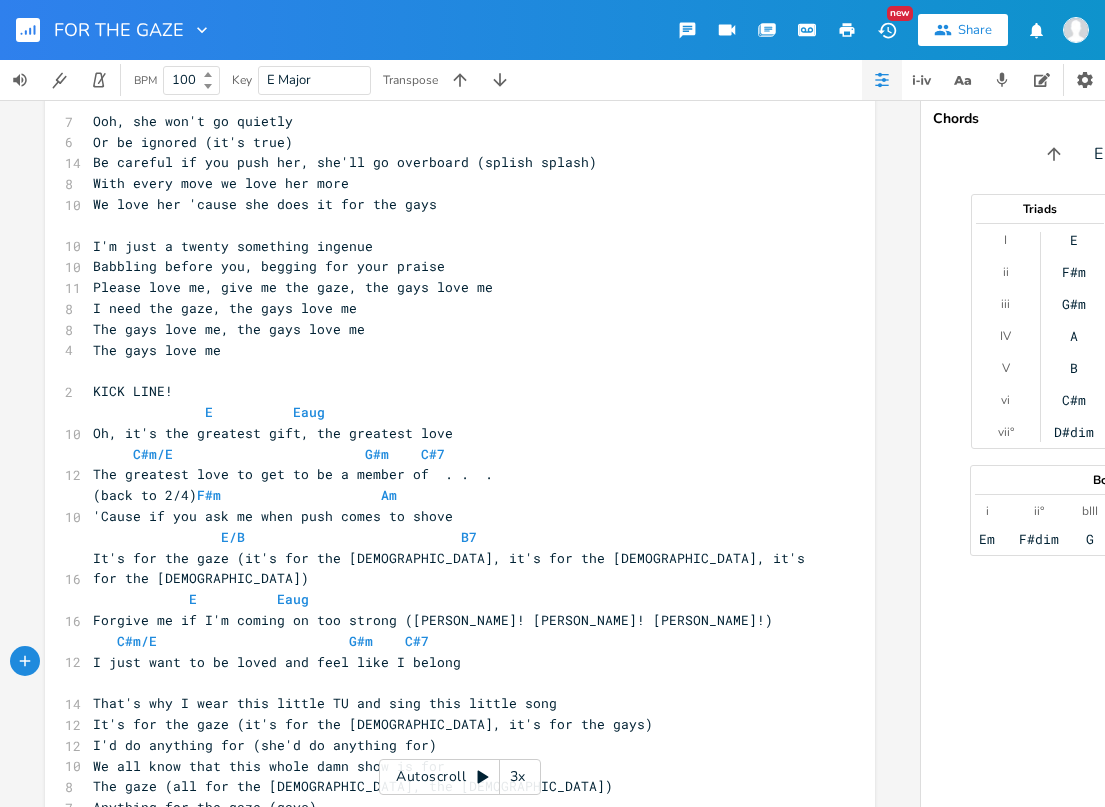 type on "TUX" 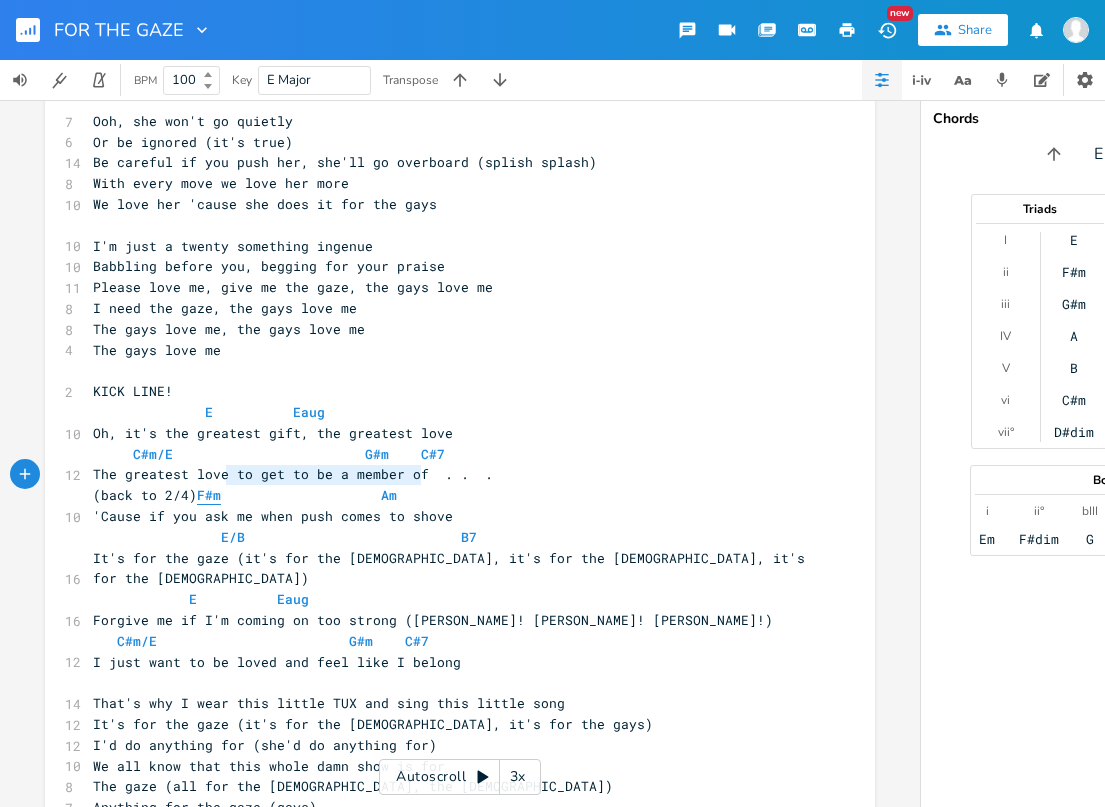 type on "F#m                    Am" 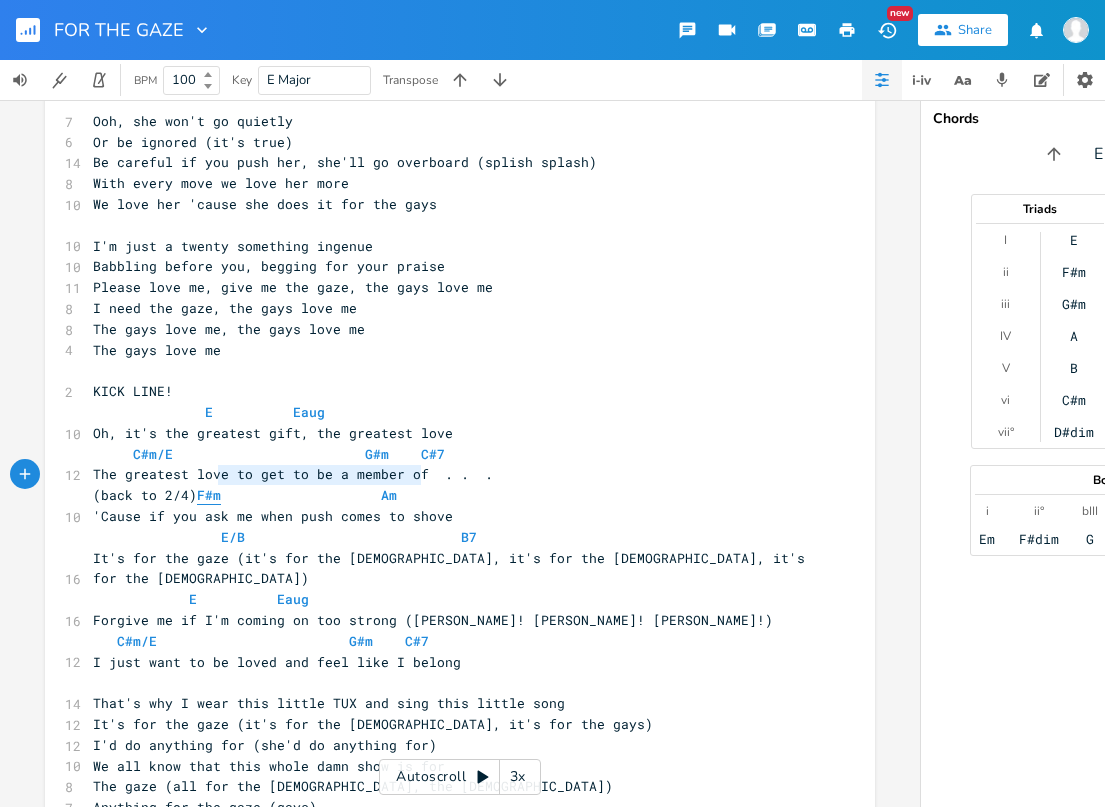 drag, startPoint x: 404, startPoint y: 480, endPoint x: 212, endPoint y: 478, distance: 192.01042 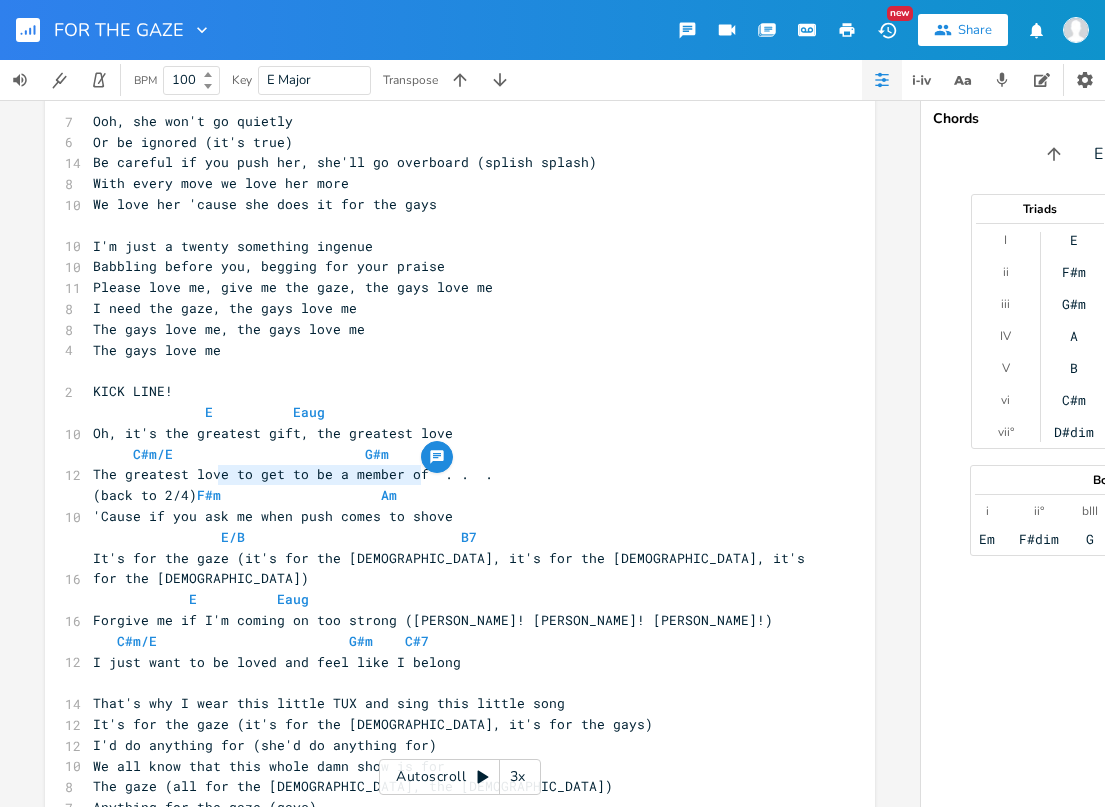 click on "​" at bounding box center (450, 682) 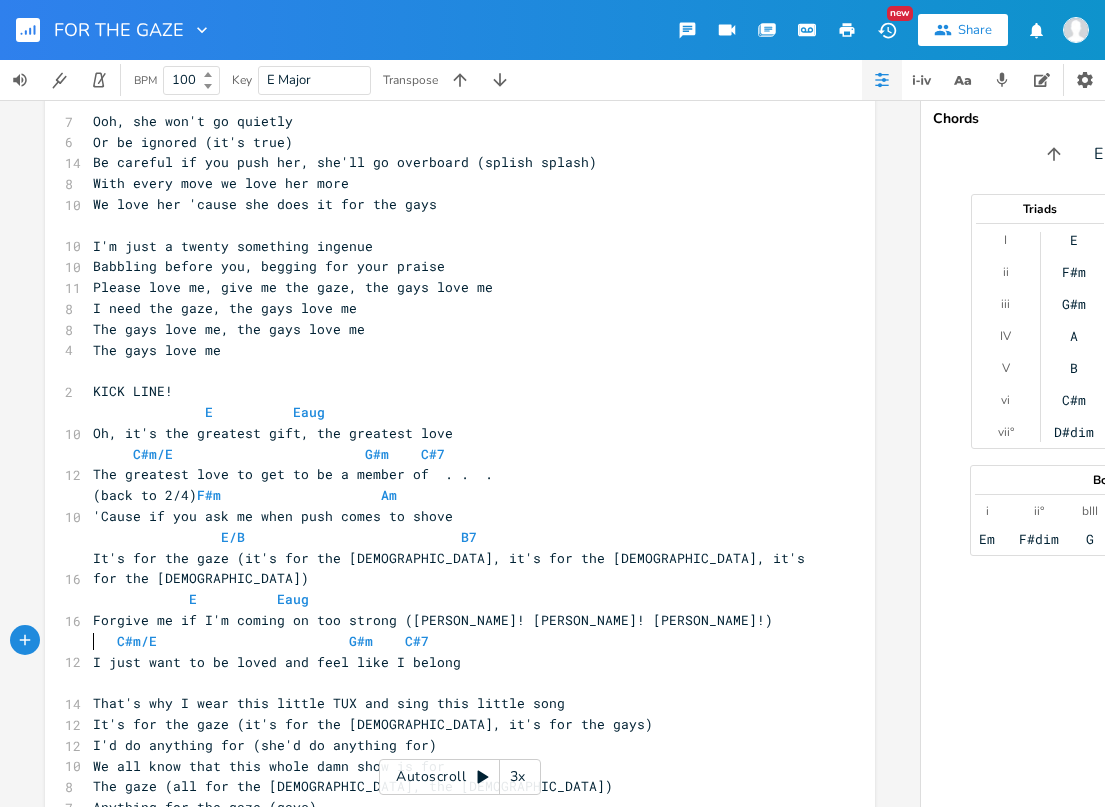 paste 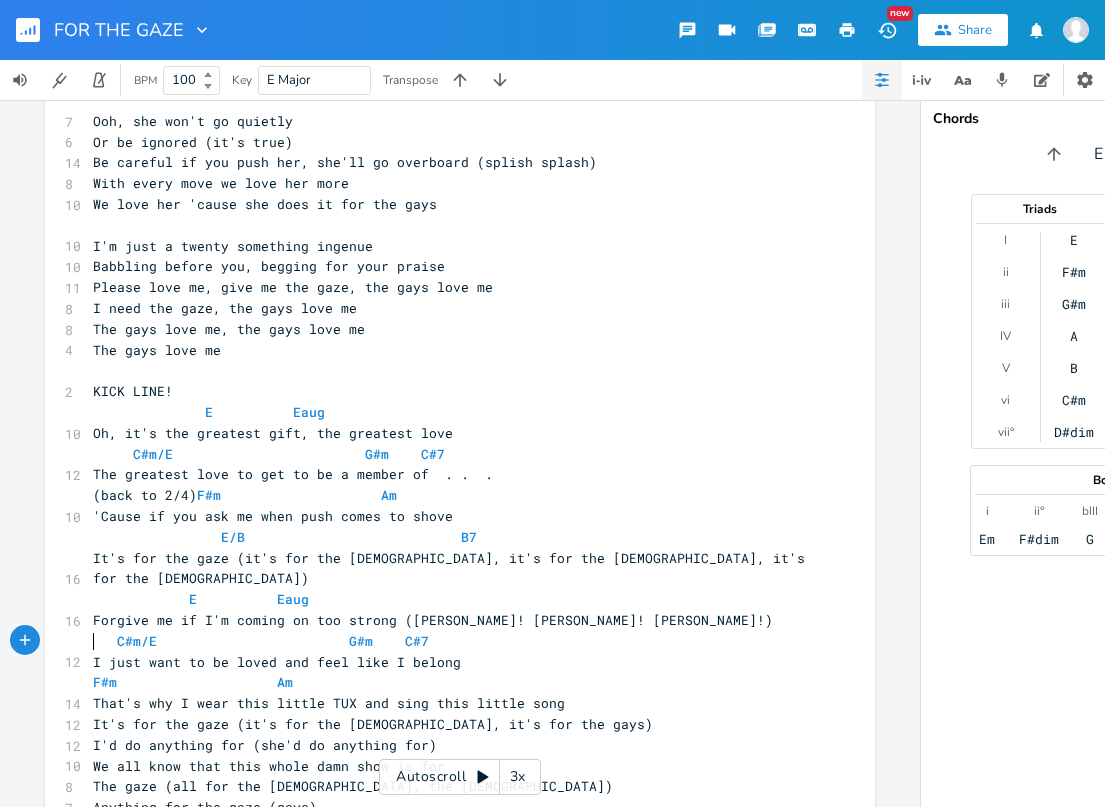 click on "F#m                      Am" at bounding box center [450, 682] 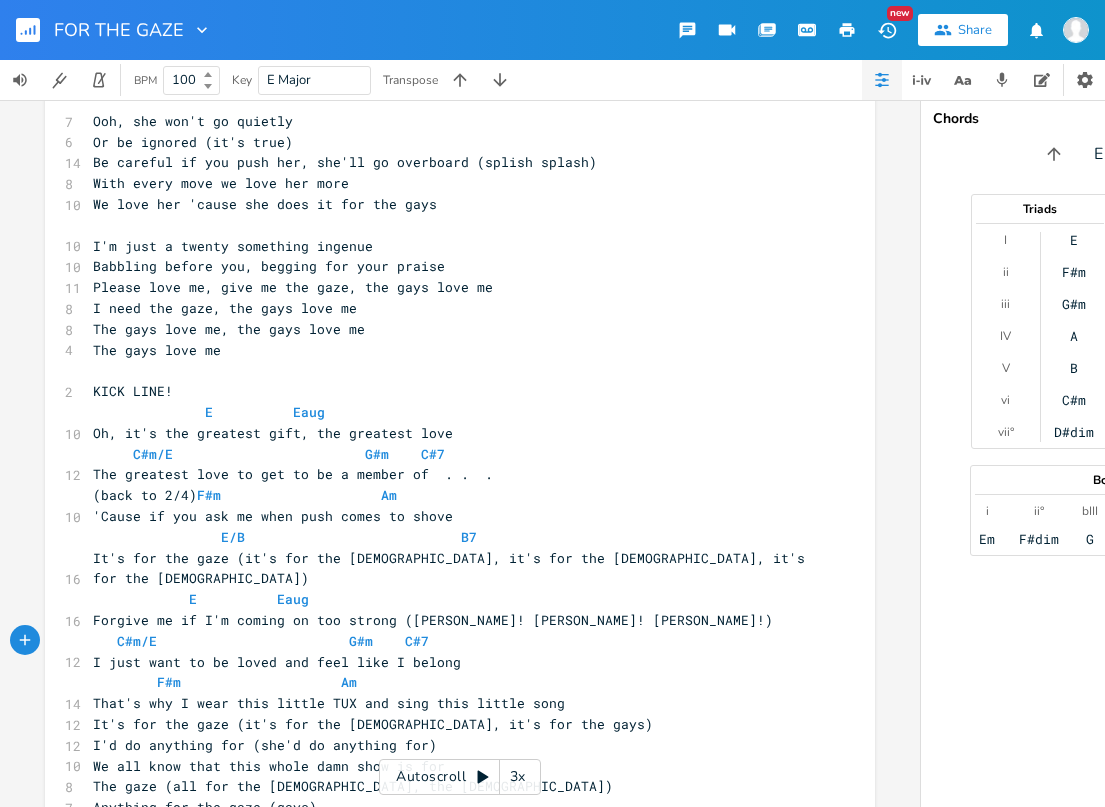 click on "F#m                      Am" at bounding box center (229, 682) 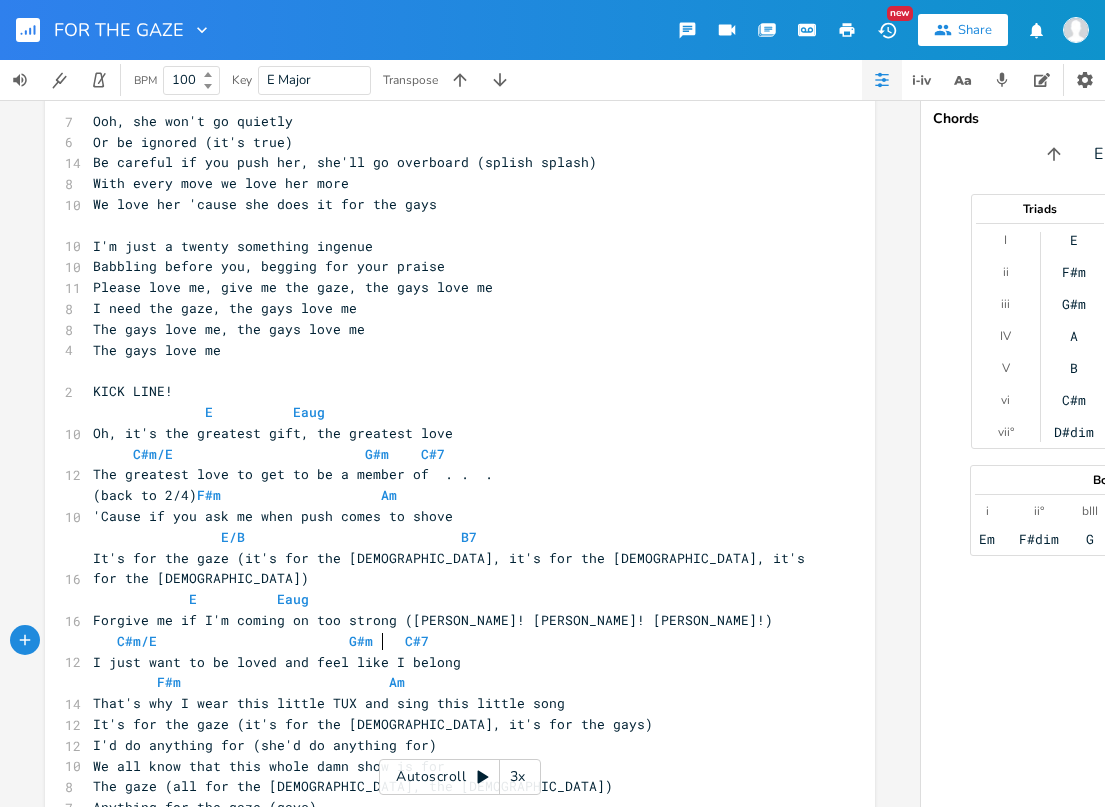 scroll, scrollTop: 0, scrollLeft: 26, axis: horizontal 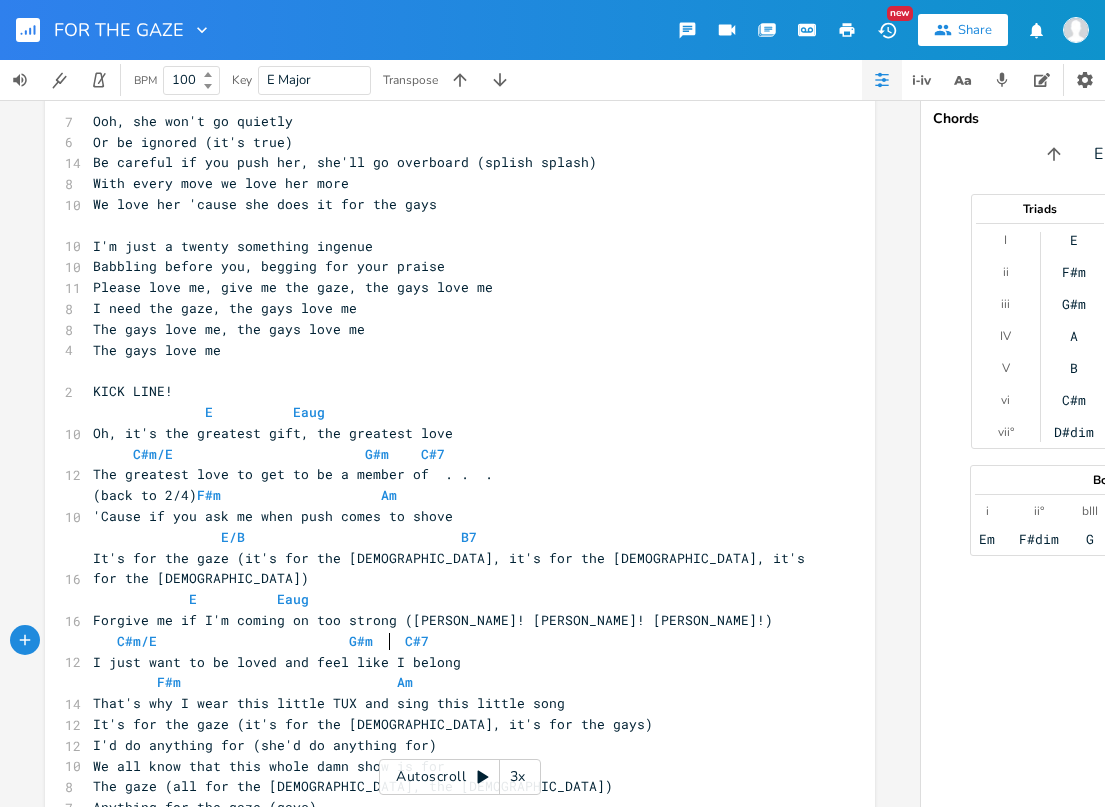 click on "That's why I wear this little TUX and sing this little song" at bounding box center [450, 703] 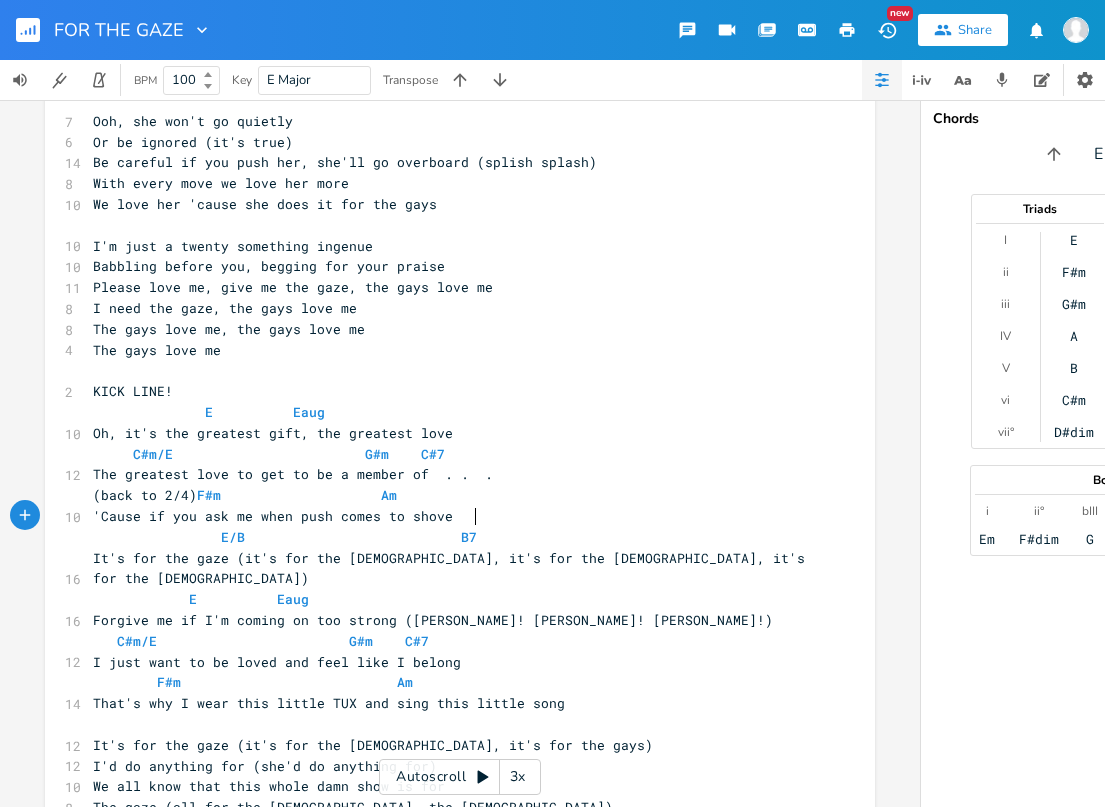 click on "E/B                             B7" at bounding box center [450, 537] 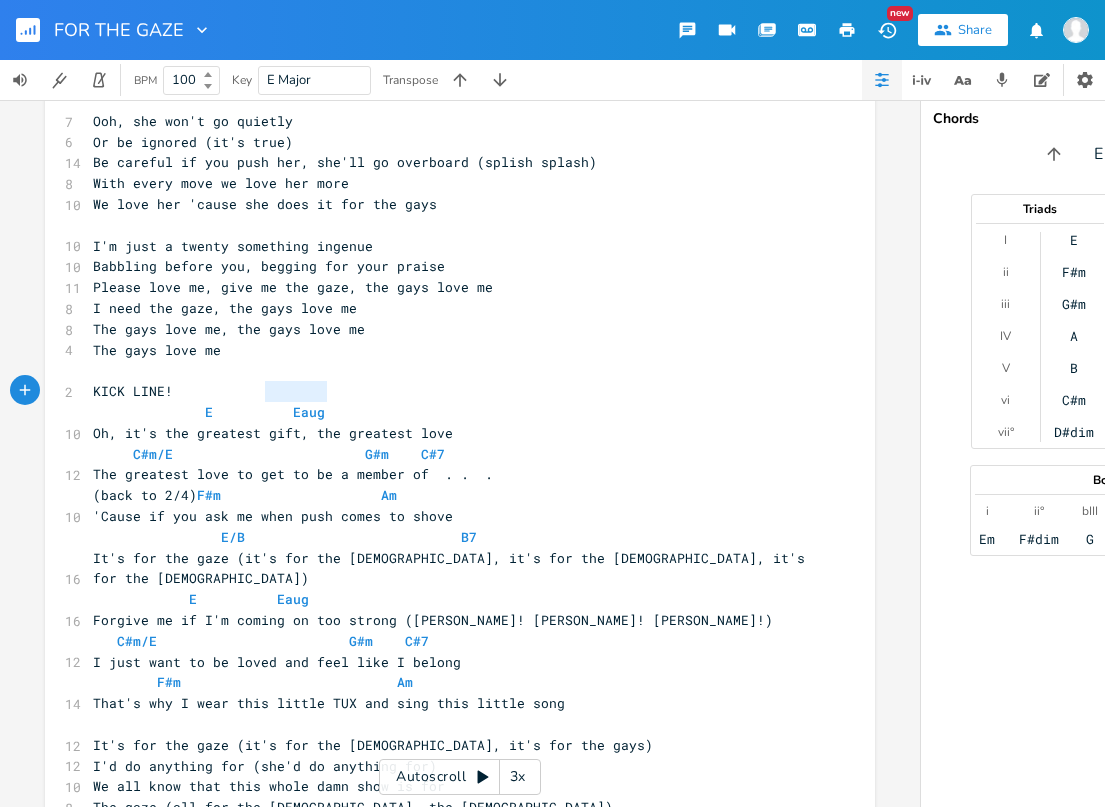 type on "Eaug" 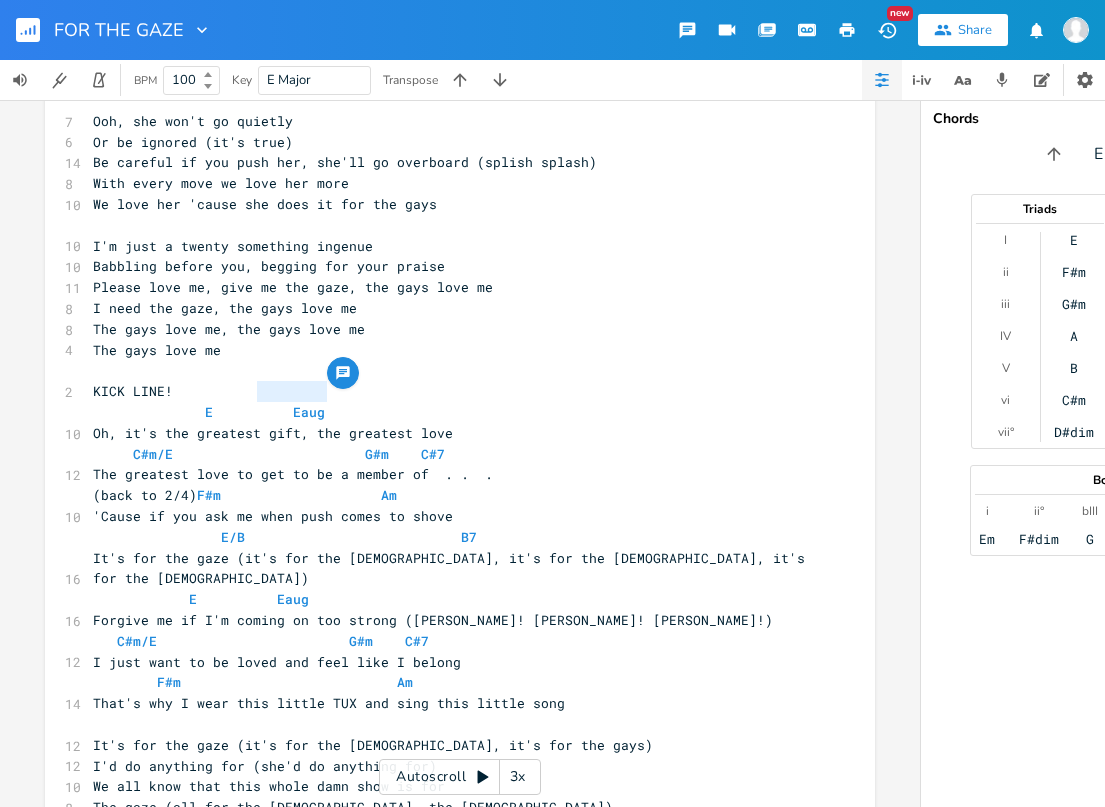 click on "(back to 2/4)    F#m                      Am" at bounding box center [450, 495] 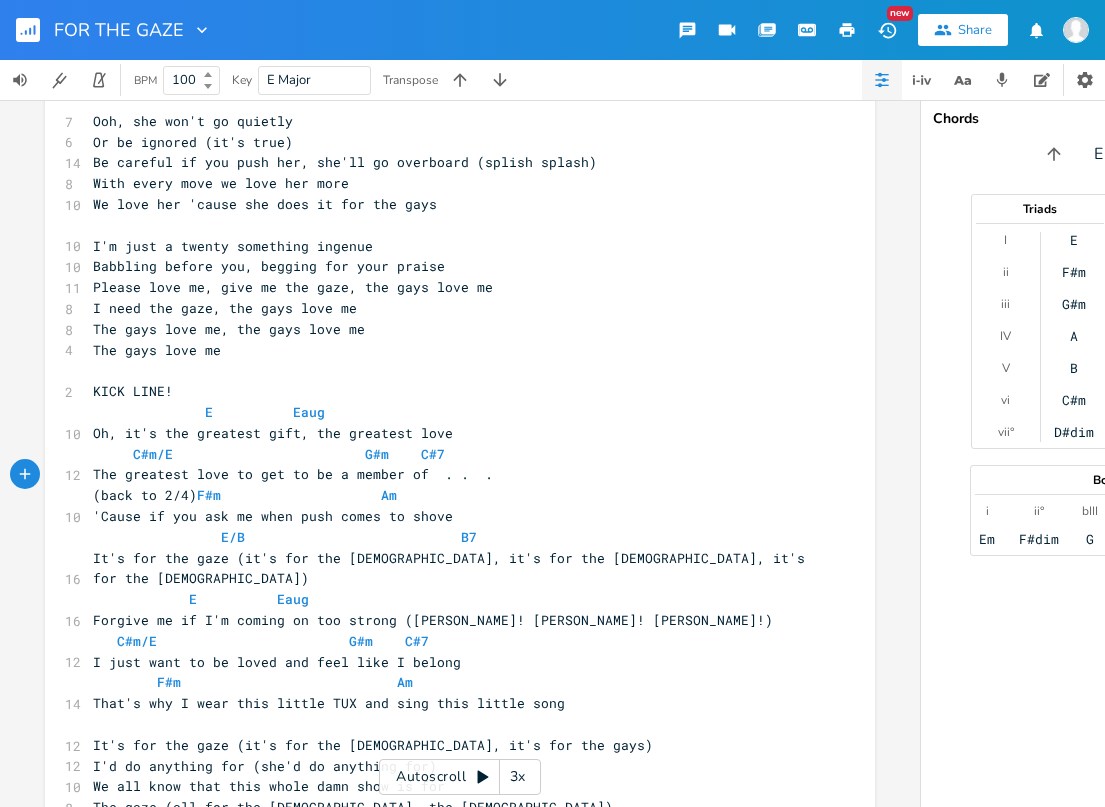 click on "​" at bounding box center (450, 724) 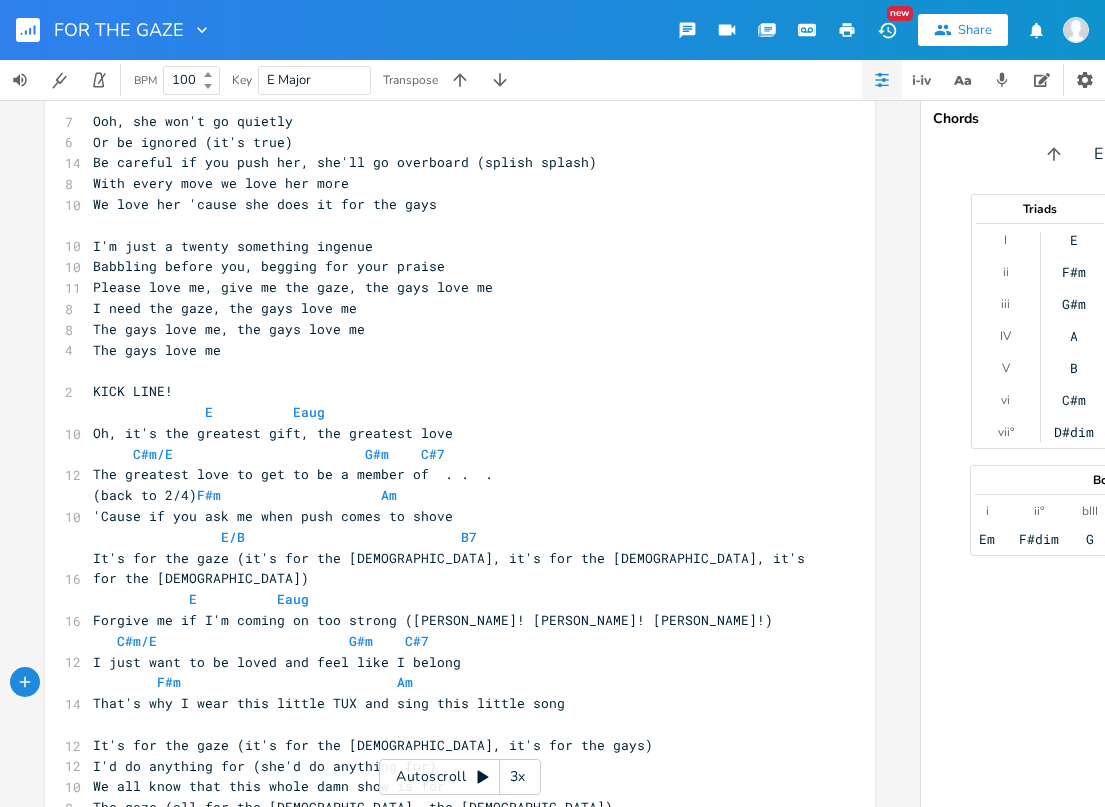 scroll, scrollTop: 0, scrollLeft: 3, axis: horizontal 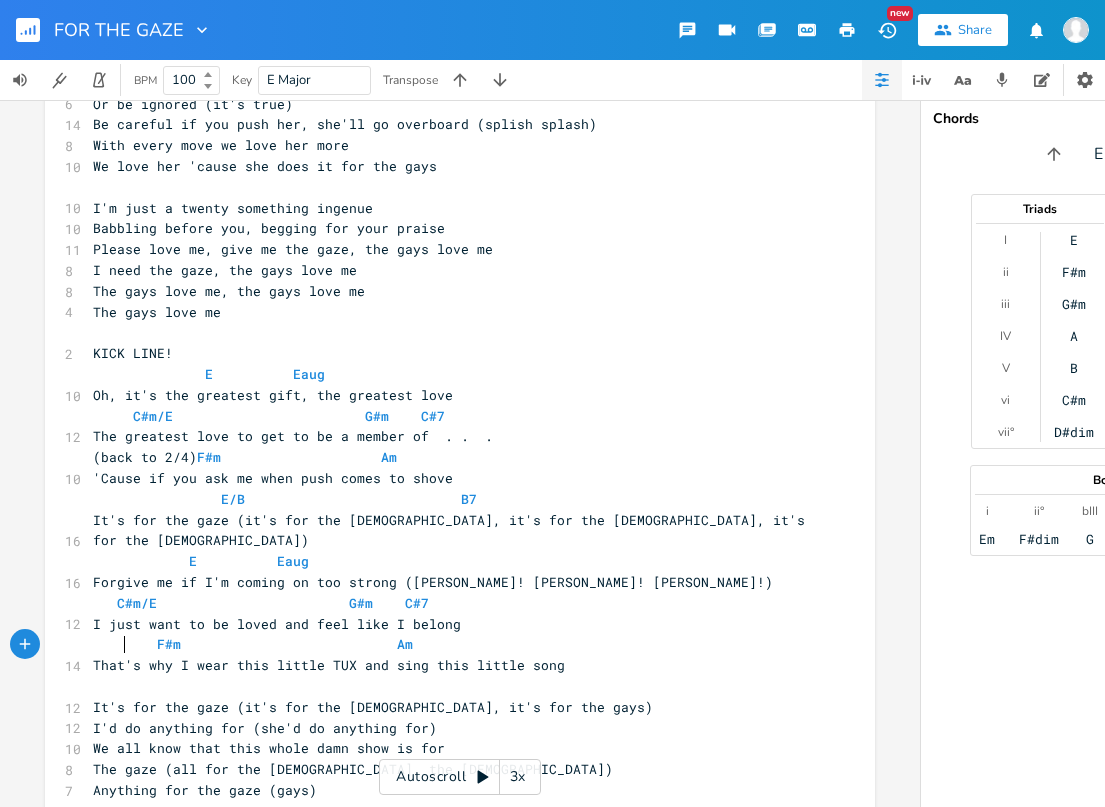 click on "I'd do anything for (she'd do anything for)" at bounding box center [450, 728] 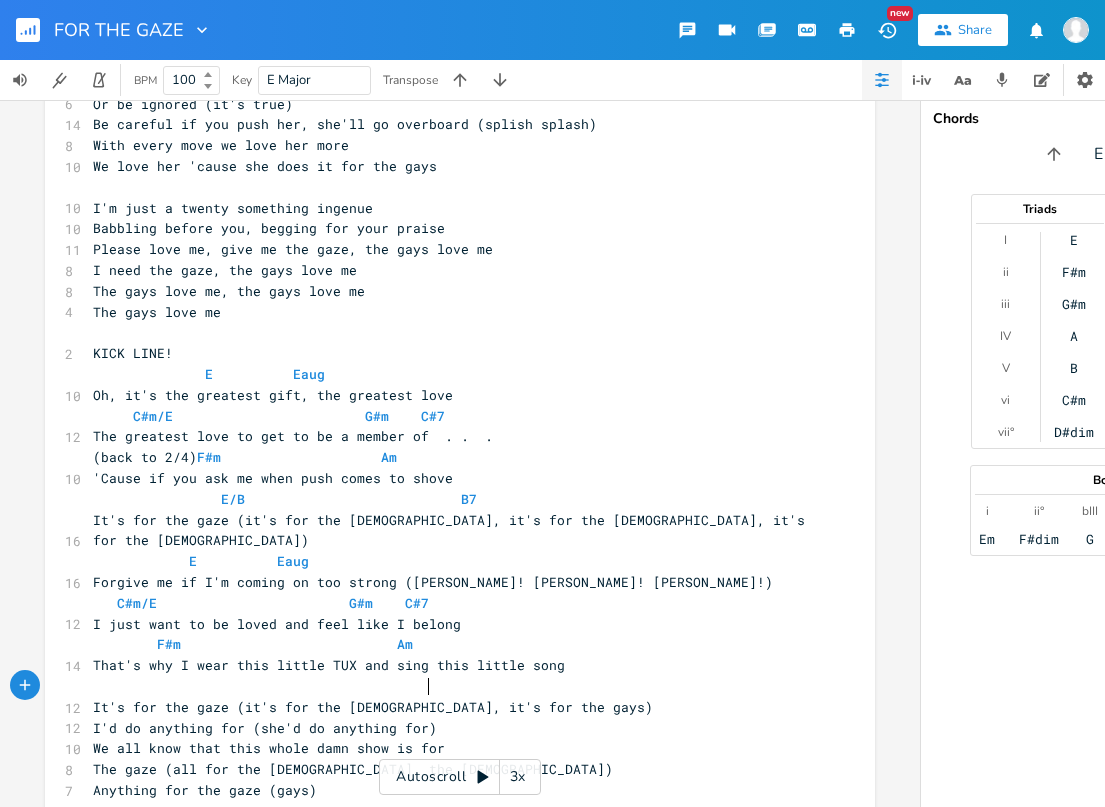 click on "It's for the gaze (it's for the [DEMOGRAPHIC_DATA], it's for the gays)" at bounding box center (450, 707) 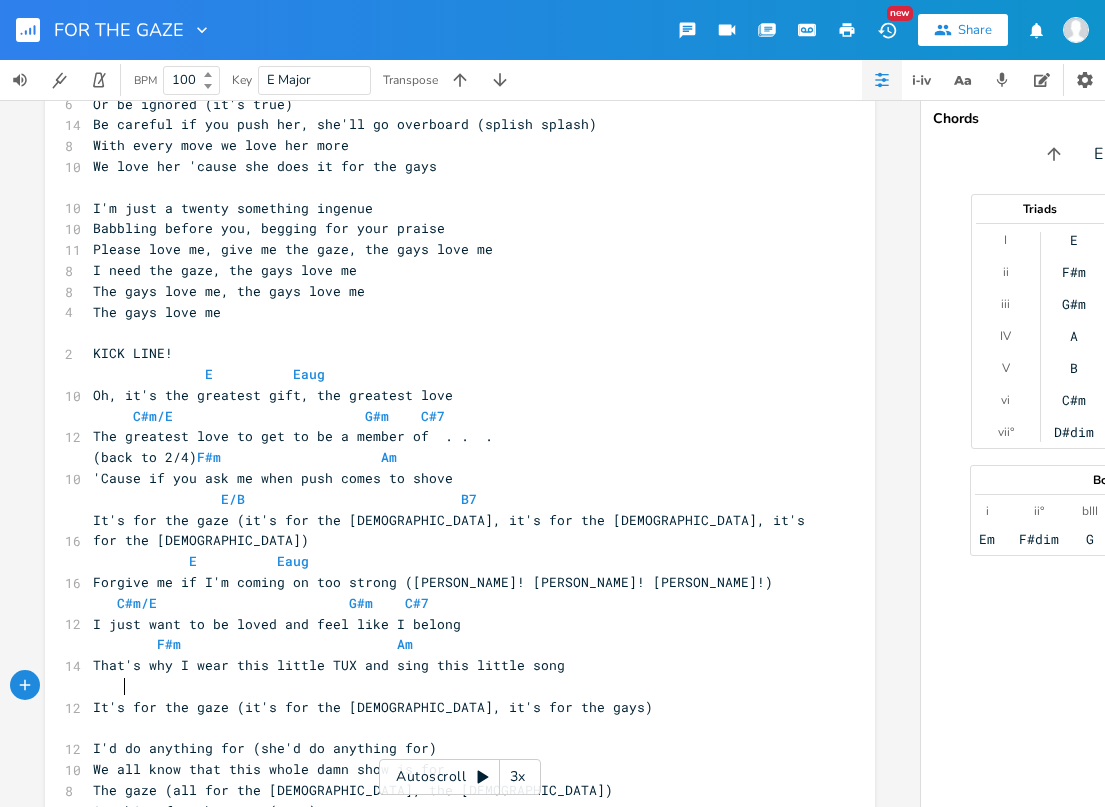 scroll, scrollTop: 0, scrollLeft: 19, axis: horizontal 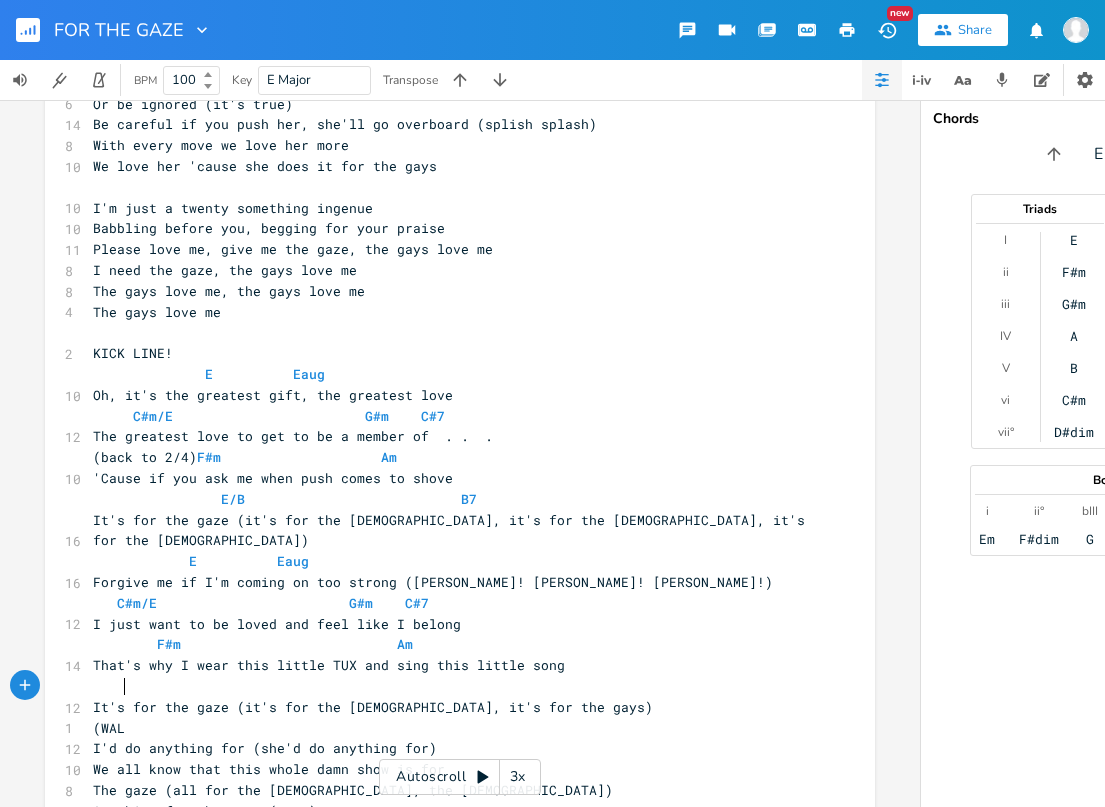 type on "(WALG" 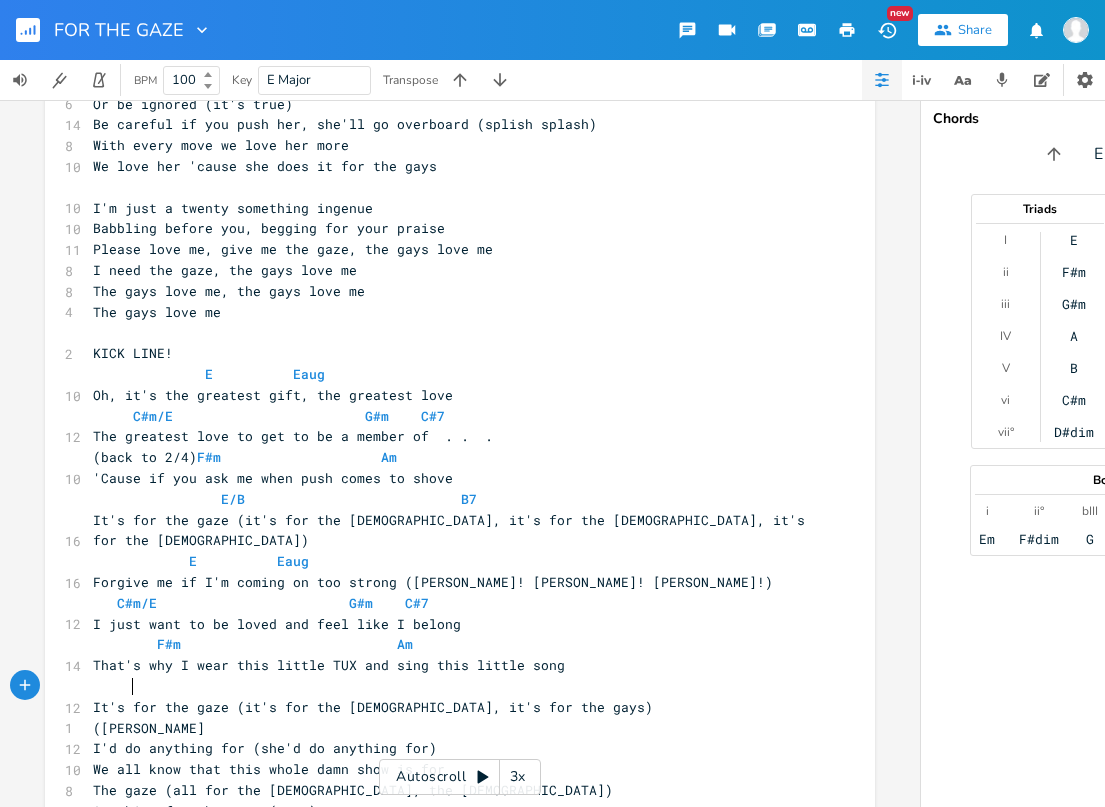 type on "ZG" 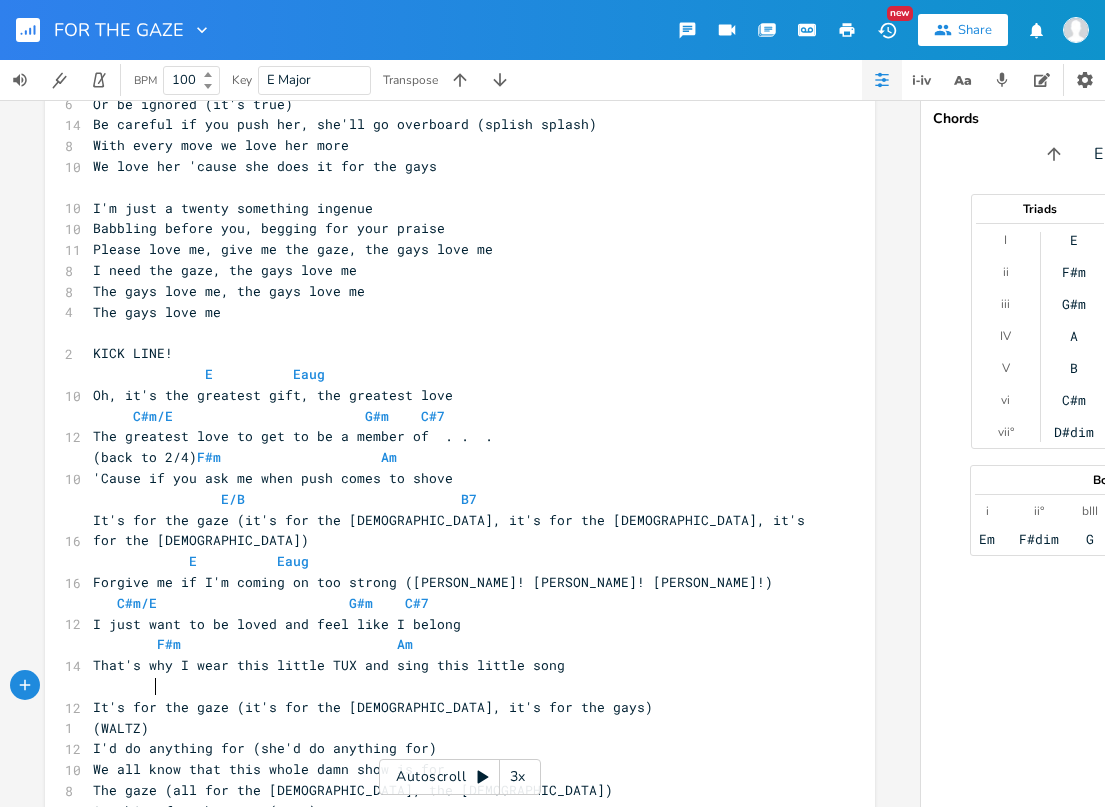 scroll, scrollTop: 0, scrollLeft: 22, axis: horizontal 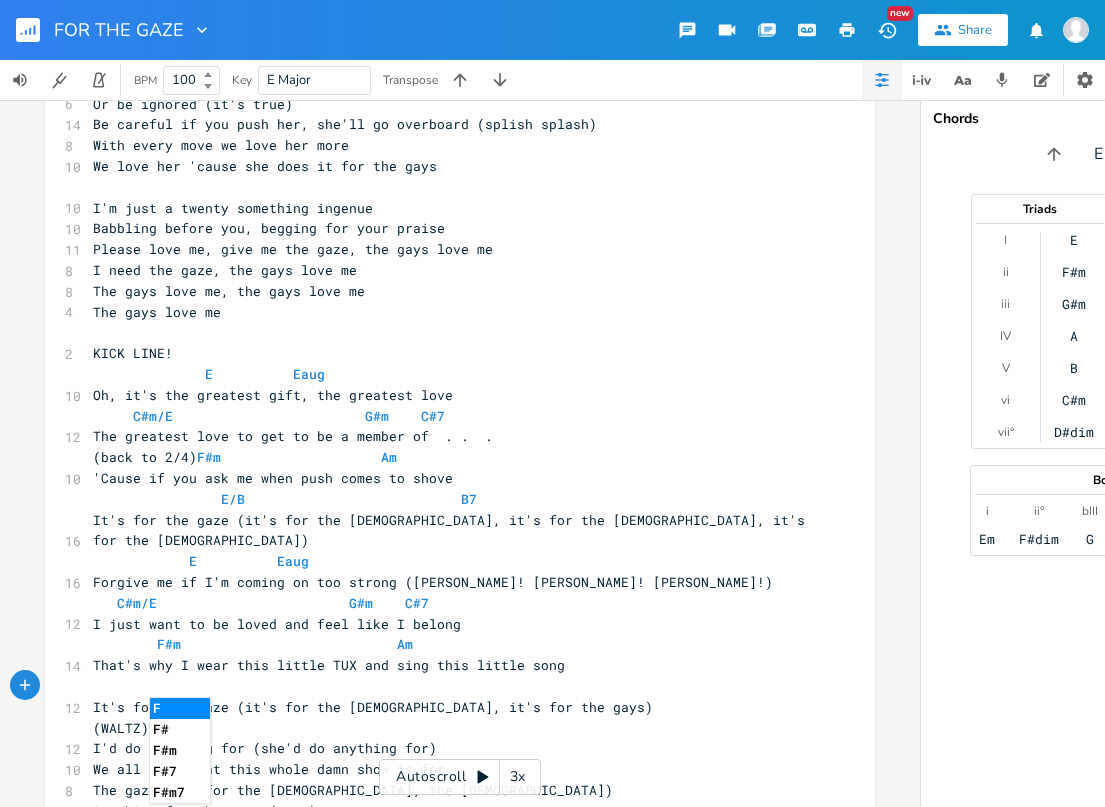 type on "TZ) F$" 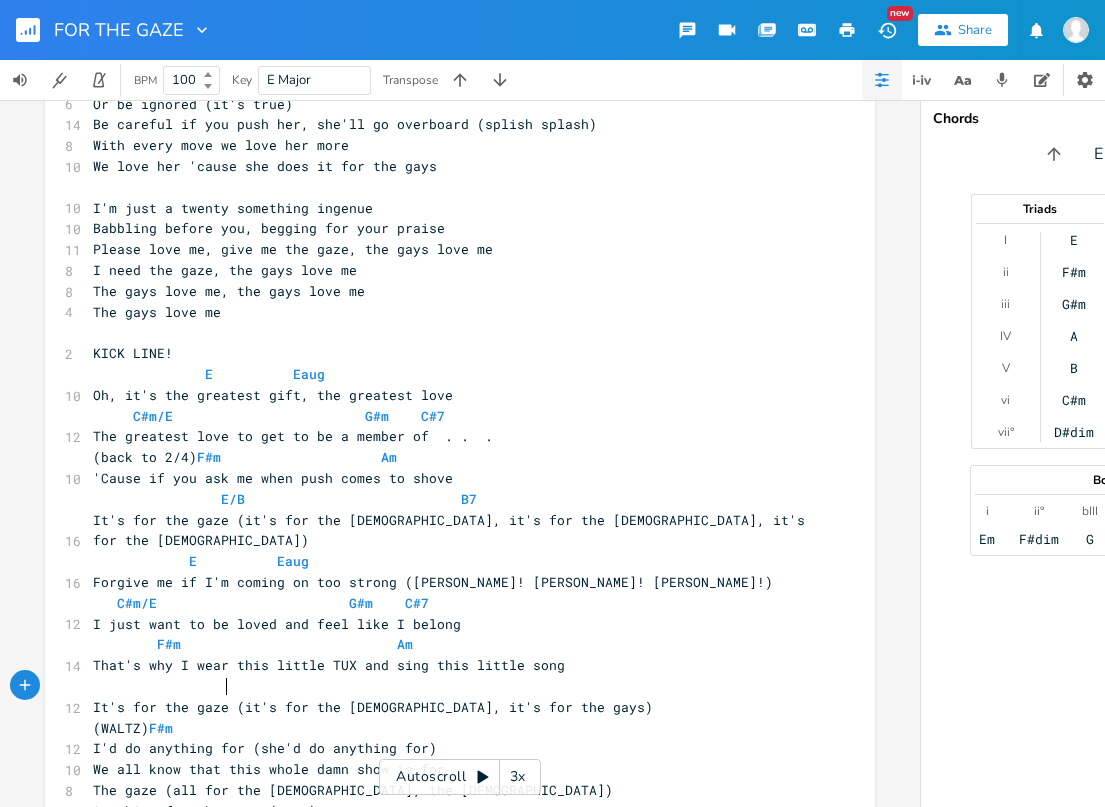 type on "#m" 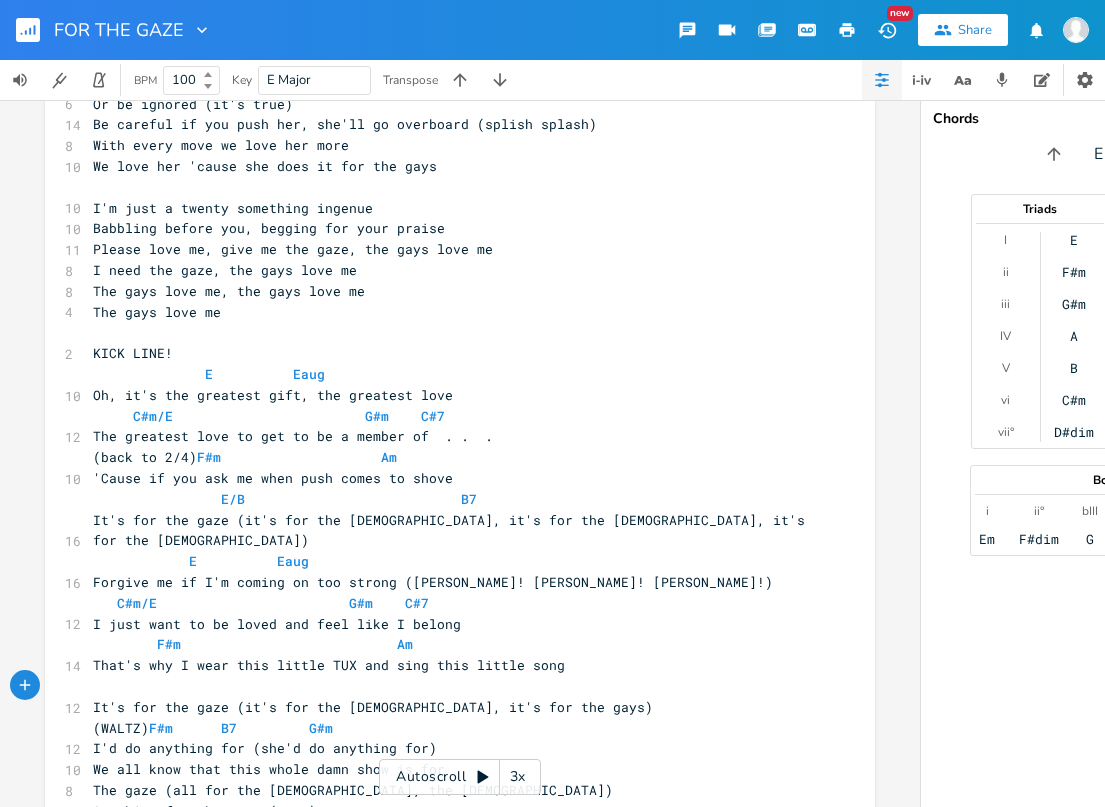 scroll, scrollTop: 0, scrollLeft: 115, axis: horizontal 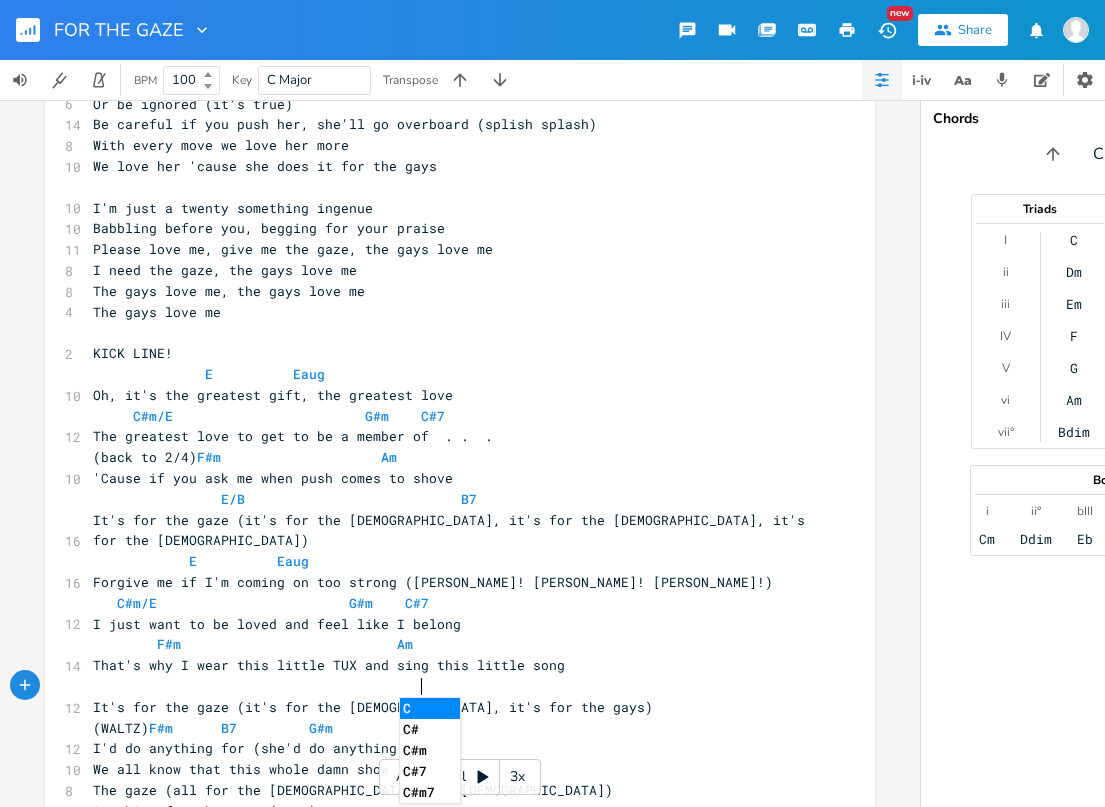 type on "B7         G#m         C#7" 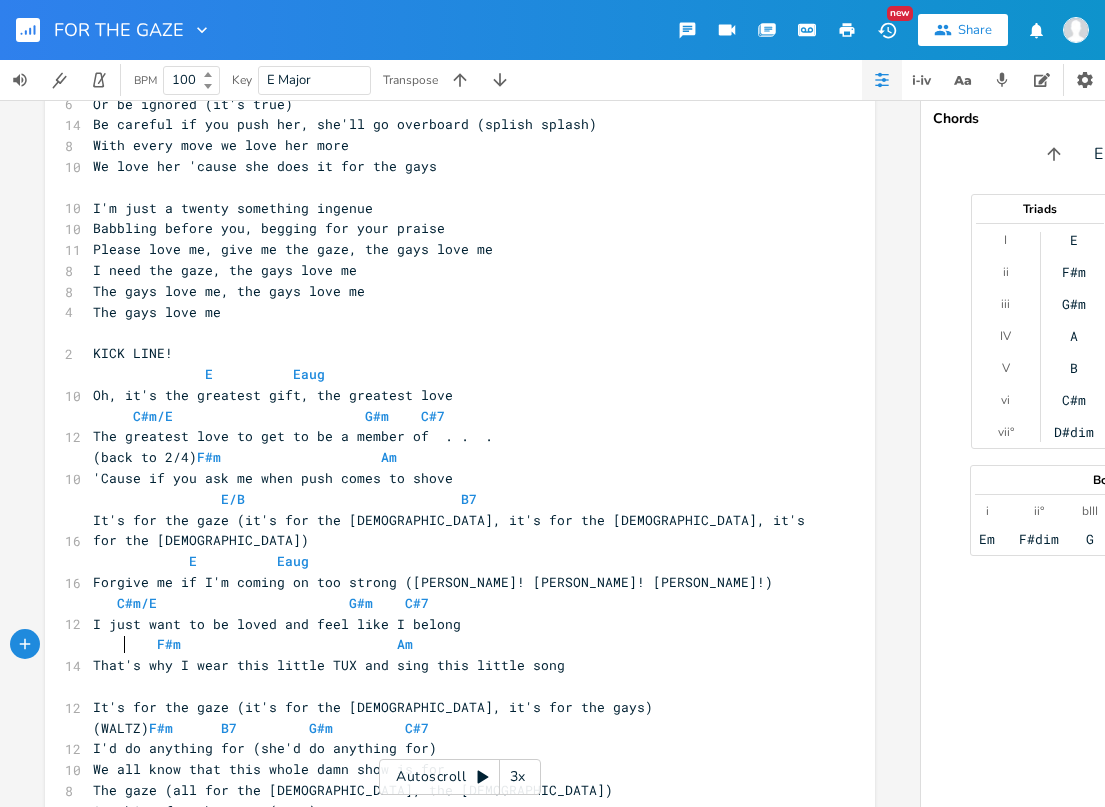 click at bounding box center (450, 686) 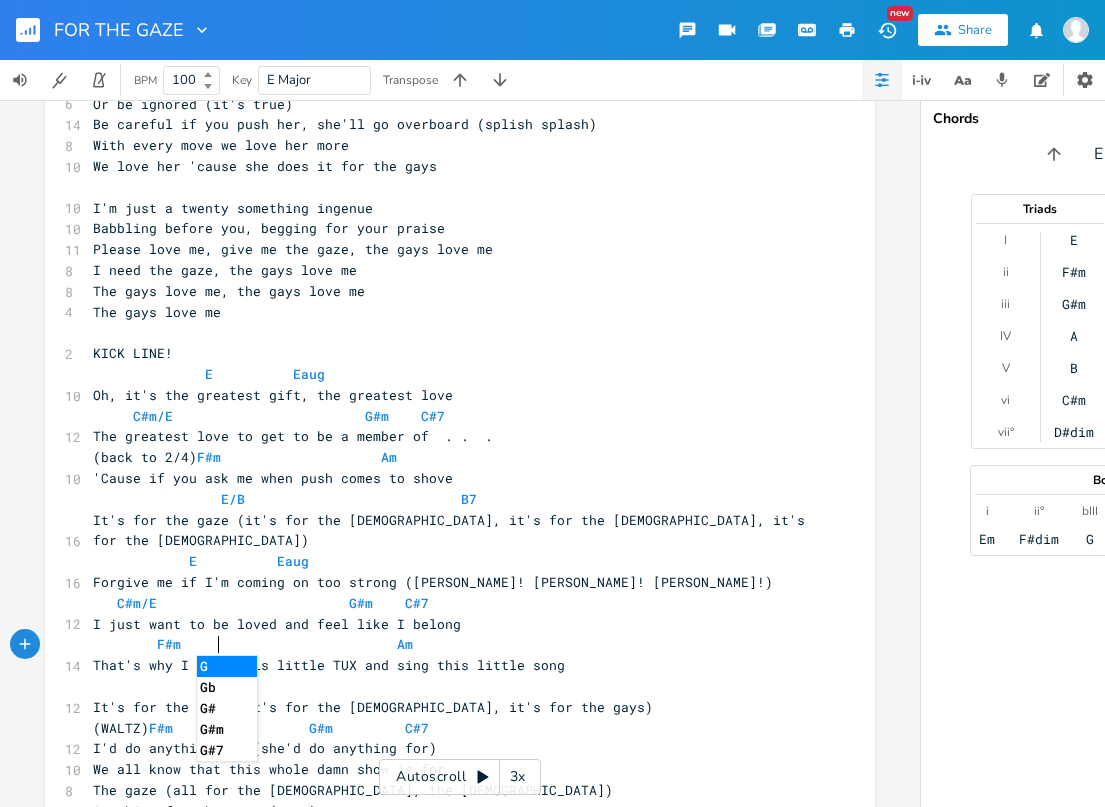 scroll, scrollTop: 0, scrollLeft: 50, axis: horizontal 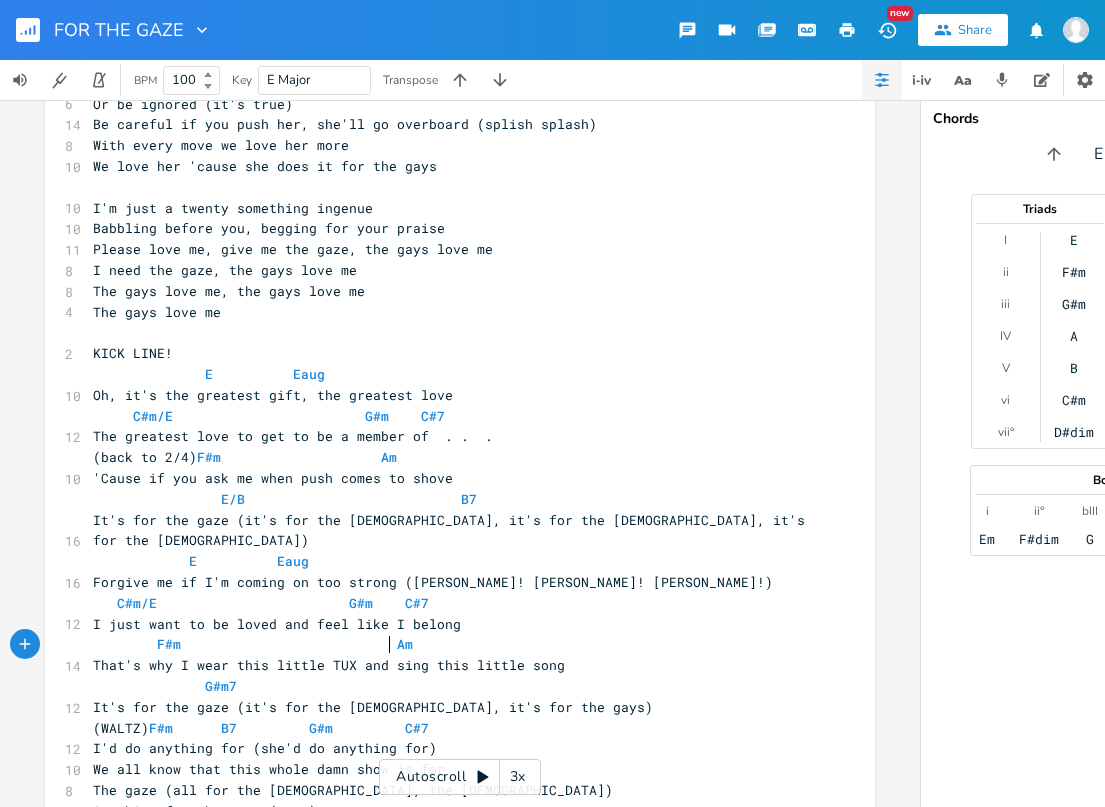 type on "G#m7" 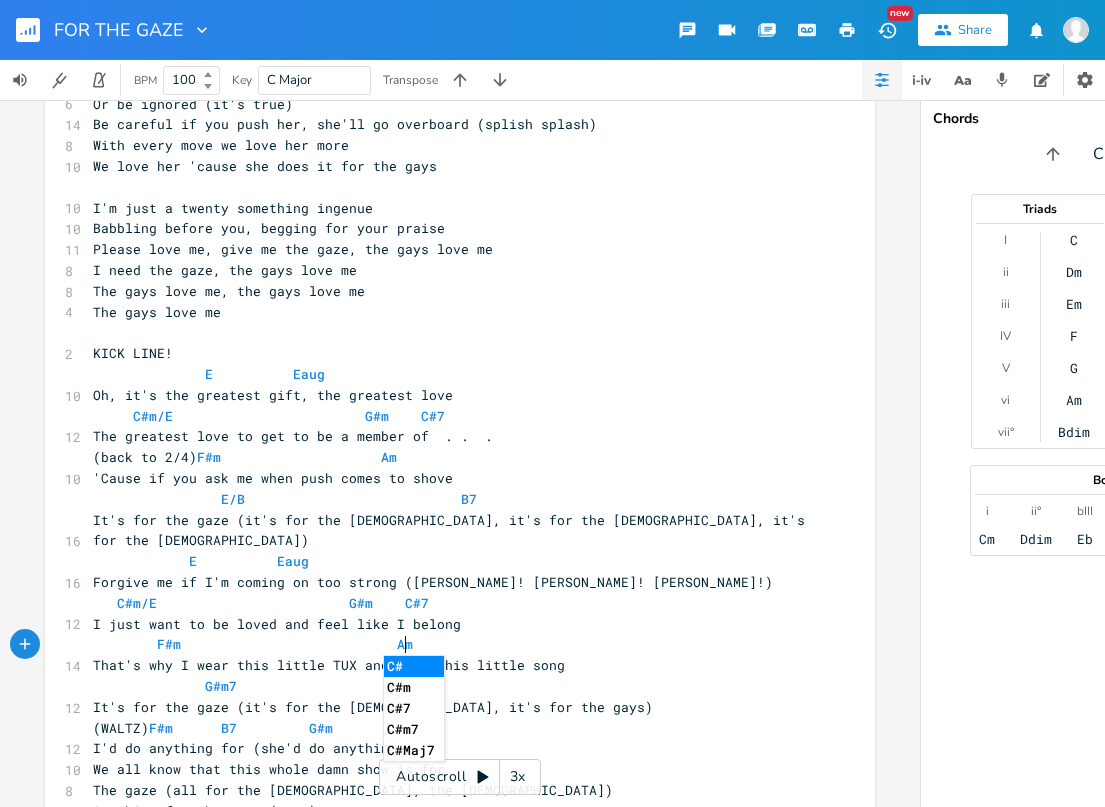 scroll, scrollTop: 0, scrollLeft: 27, axis: horizontal 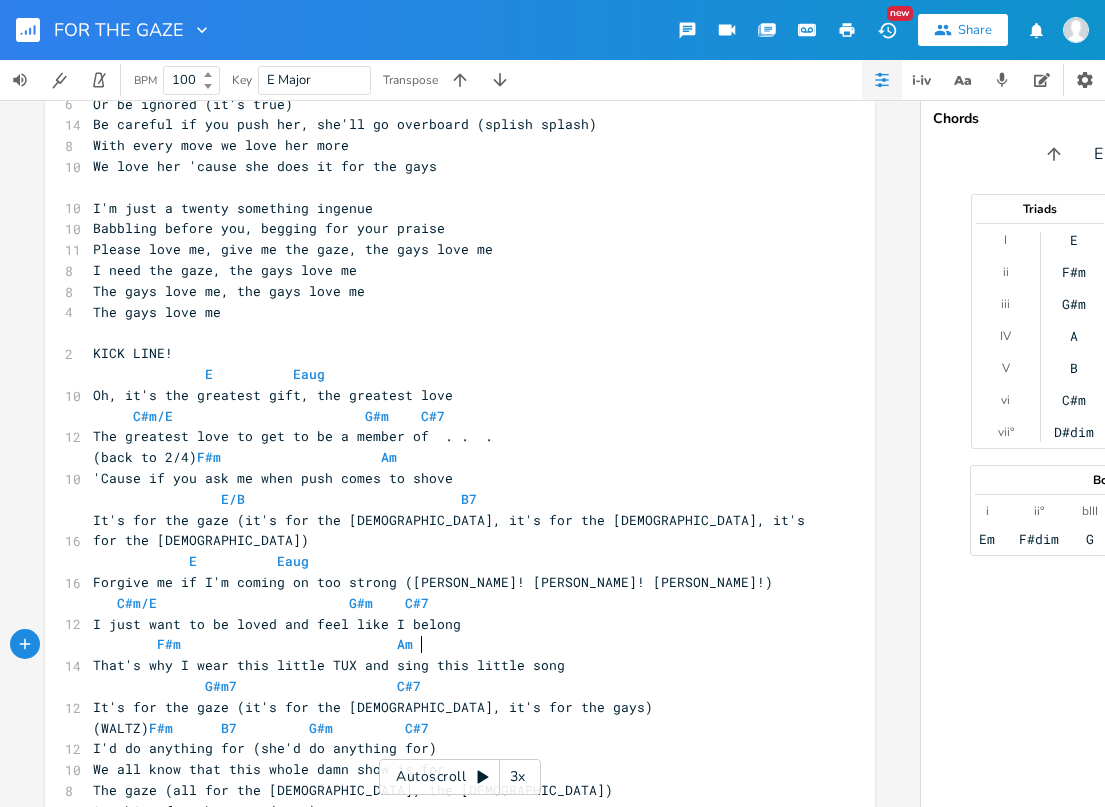 type on "C#7" 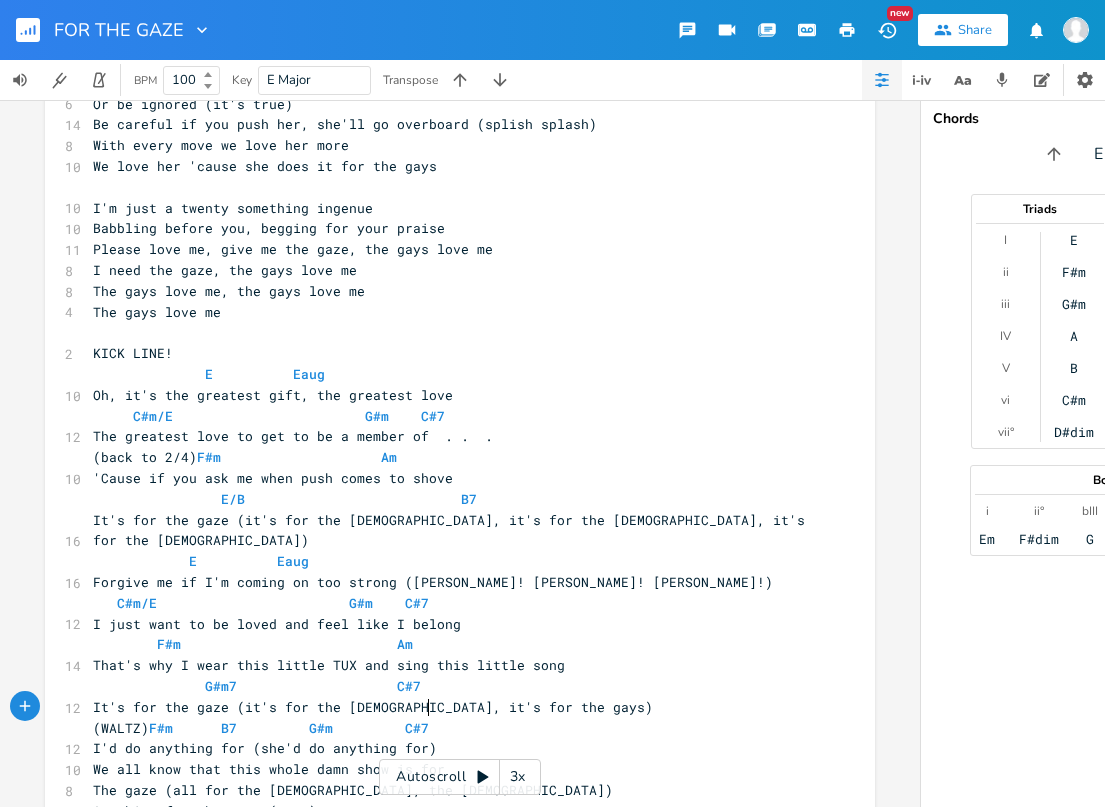 click on "I'd do anything for (she'd do anything for)" at bounding box center [450, 748] 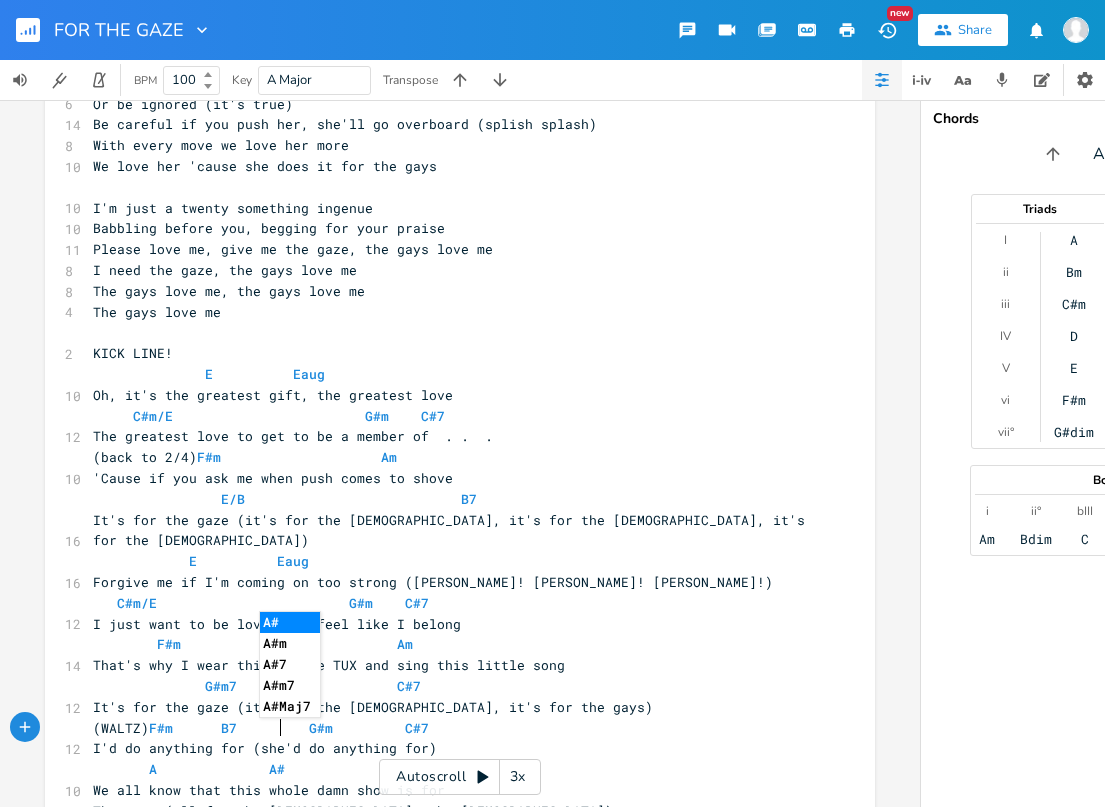 scroll, scrollTop: 0, scrollLeft: 124, axis: horizontal 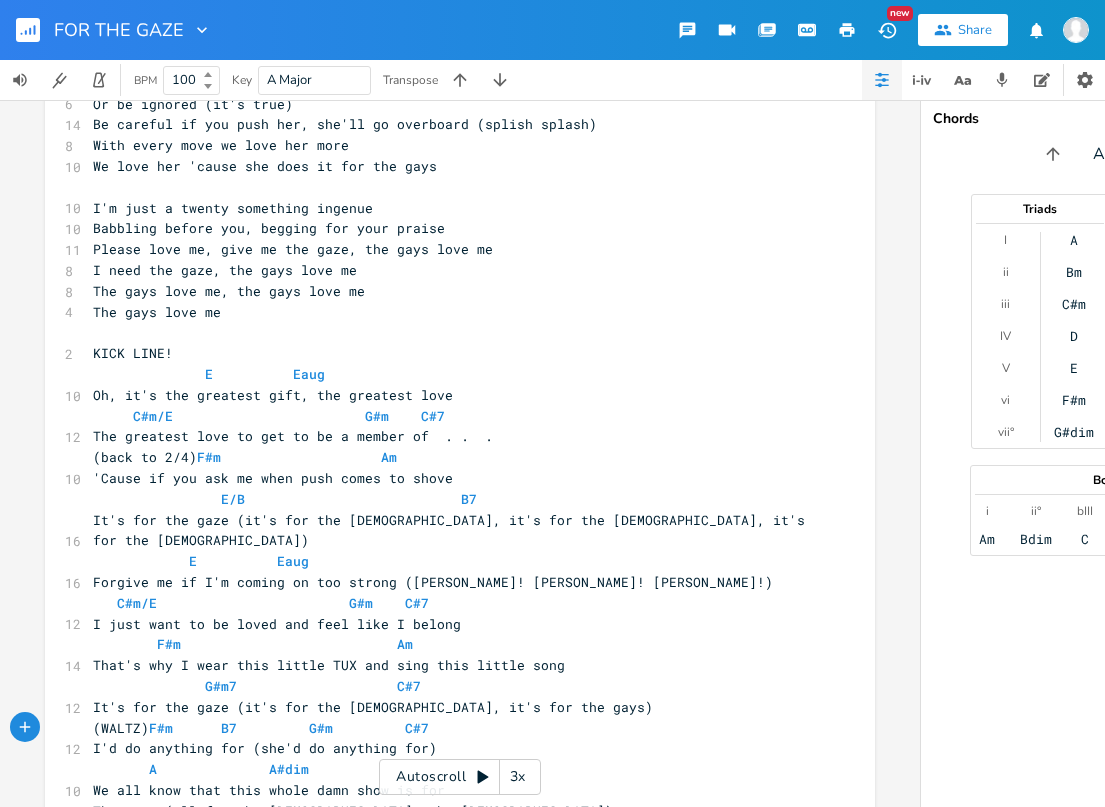 click on "A                A#dim" at bounding box center (450, 769) 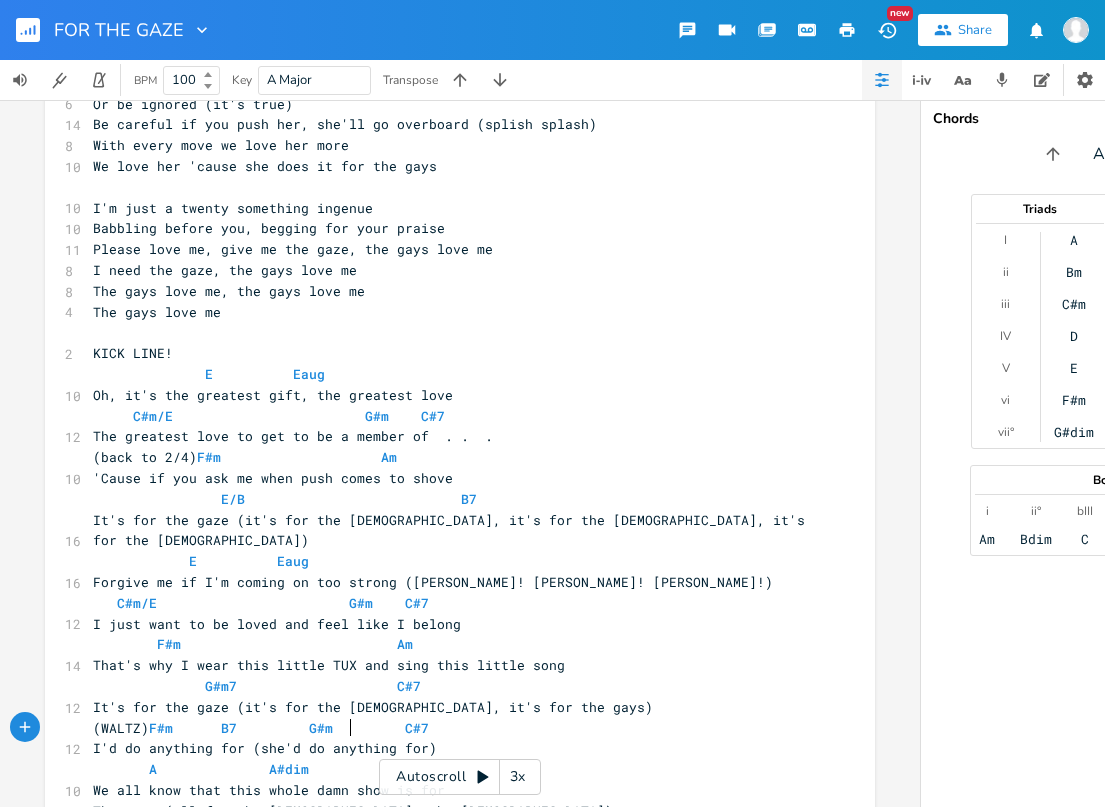 scroll, scrollTop: 0, scrollLeft: 19, axis: horizontal 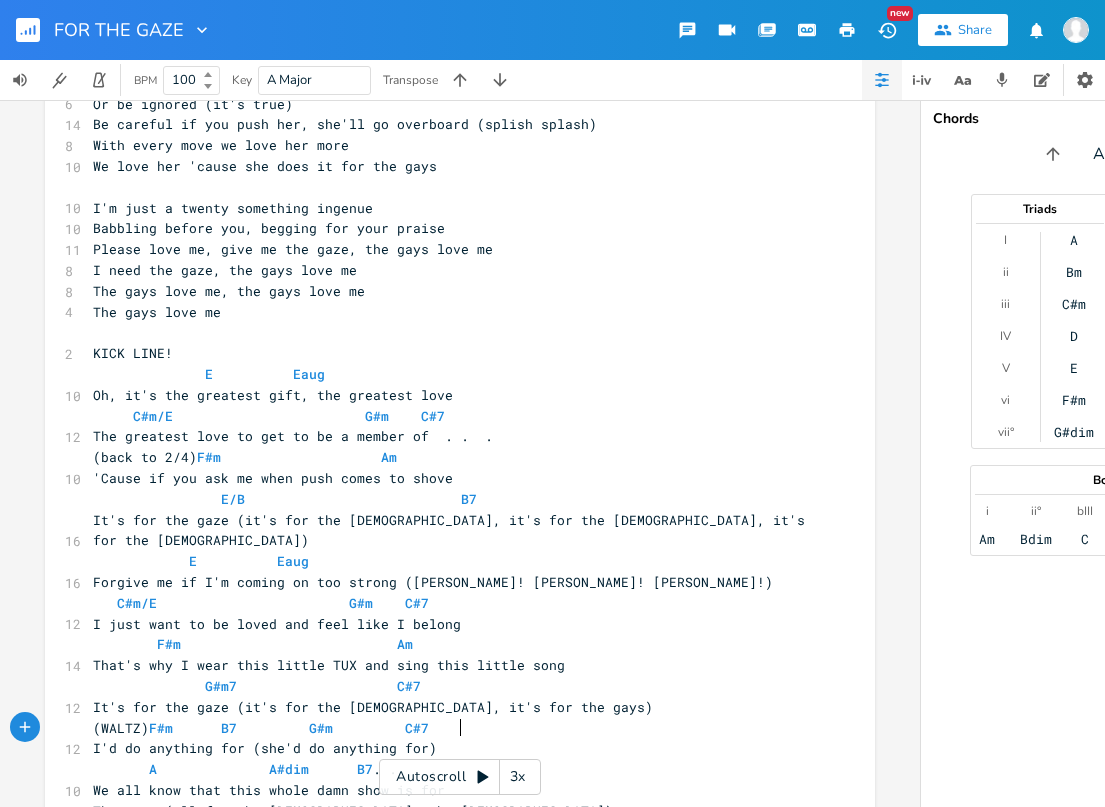 type on "B7    . .  . ." 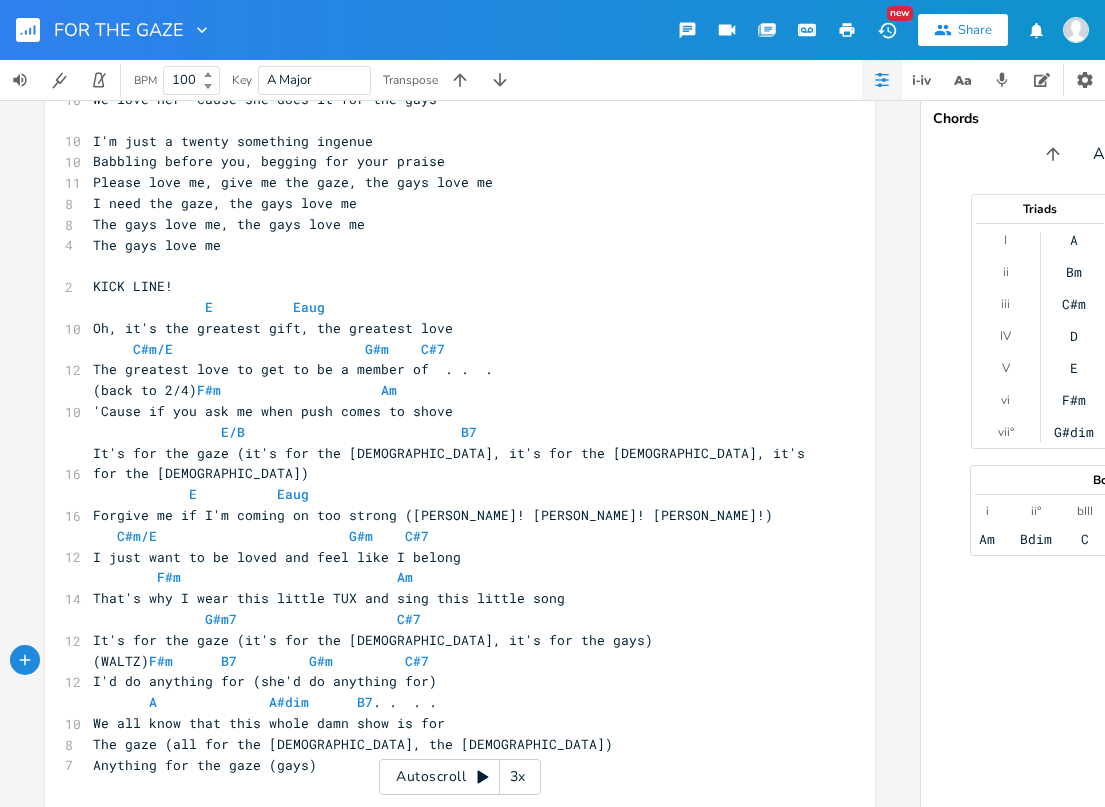 scroll, scrollTop: 995, scrollLeft: 0, axis: vertical 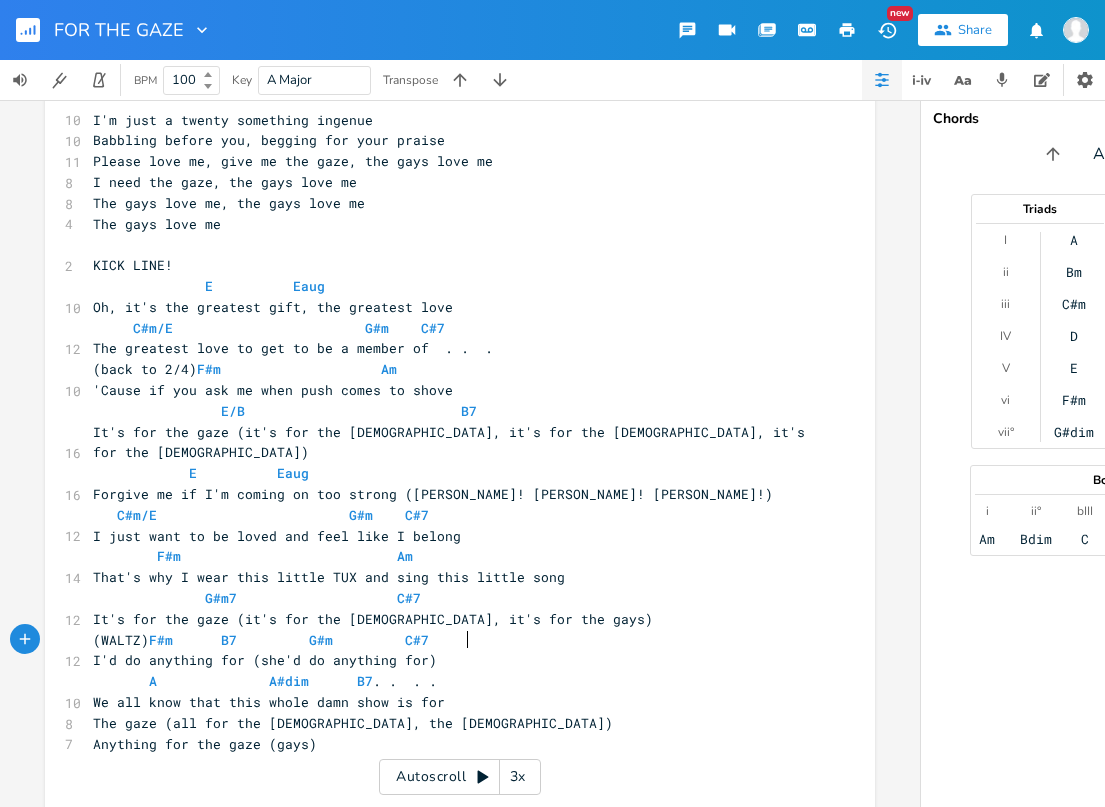 click on "We all know that this whole damn show is for" at bounding box center (450, 702) 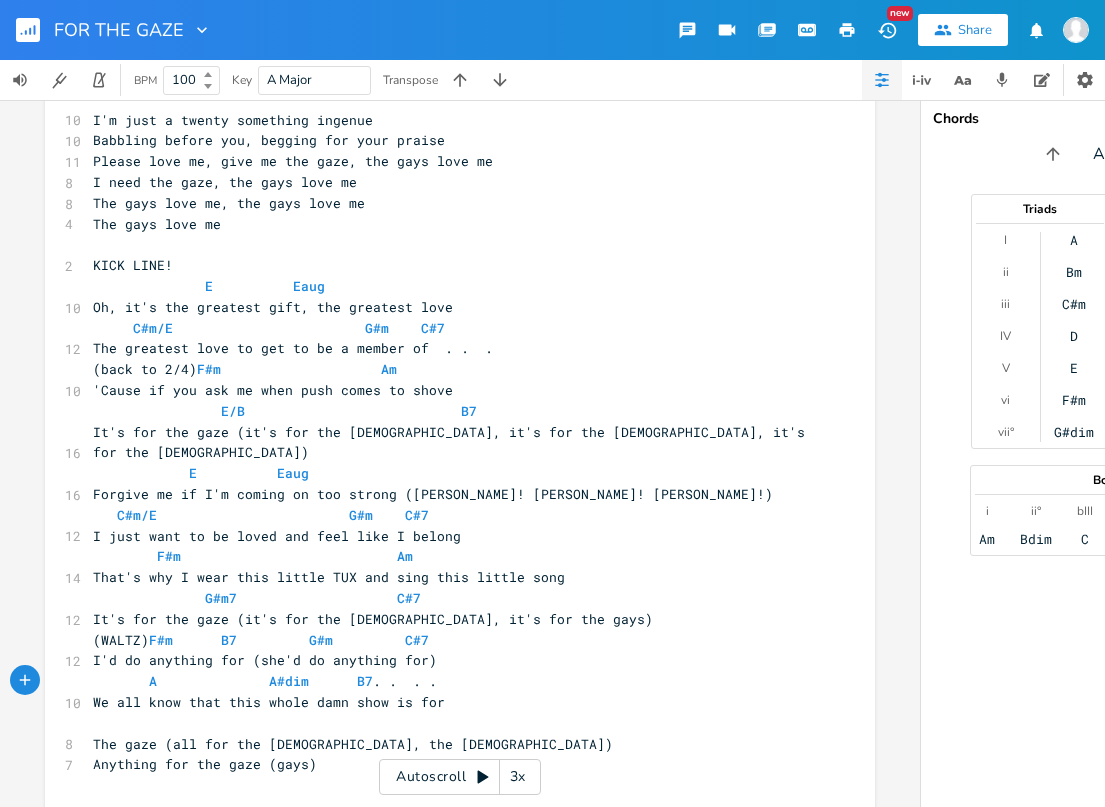 type on "E" 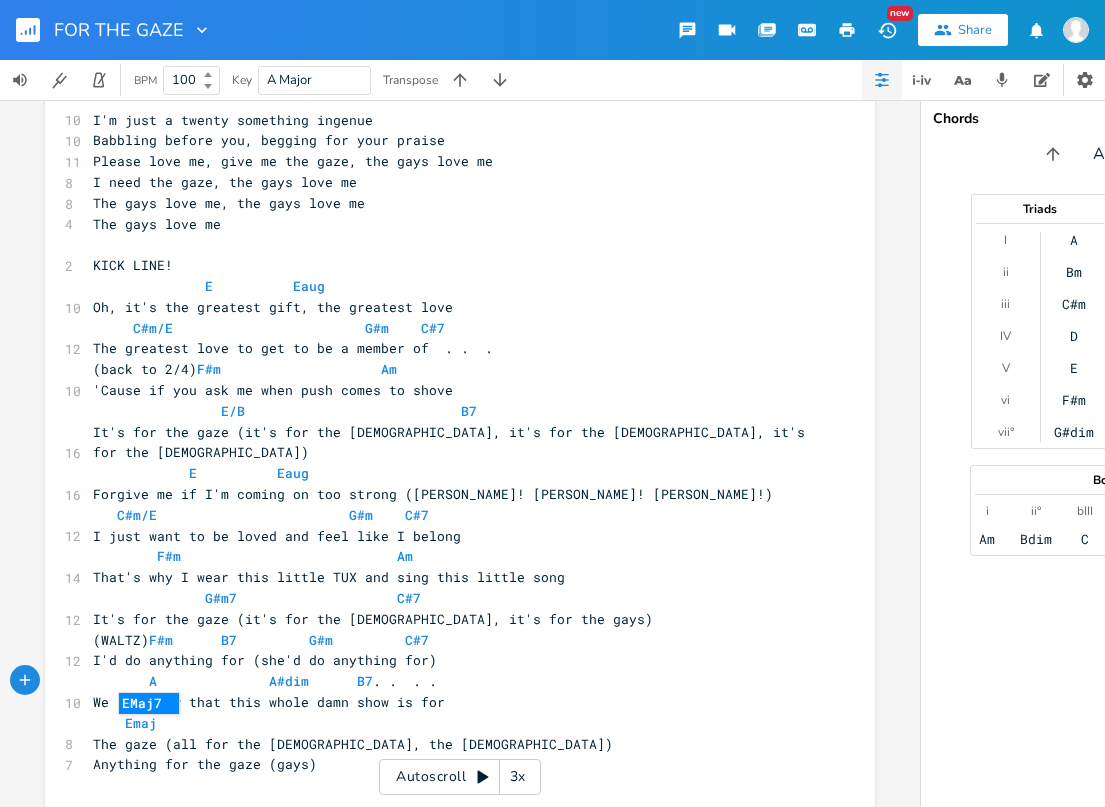 scroll, scrollTop: 0, scrollLeft: 32, axis: horizontal 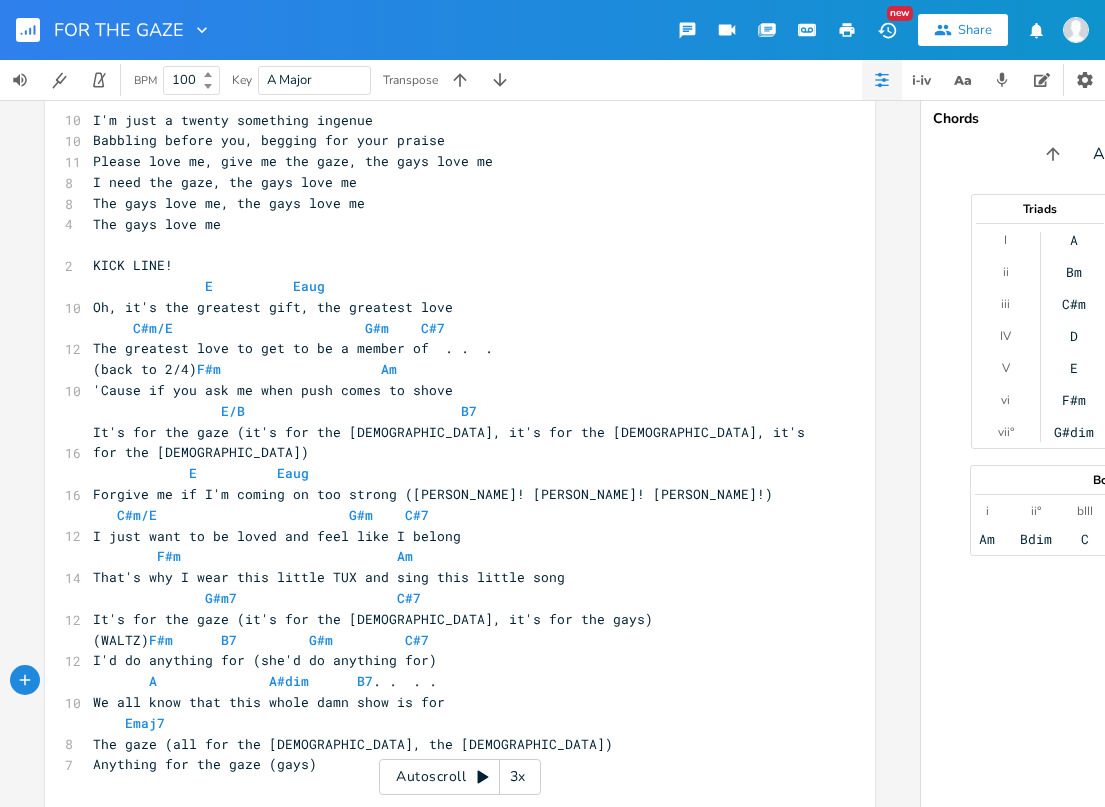 type on "maj7" 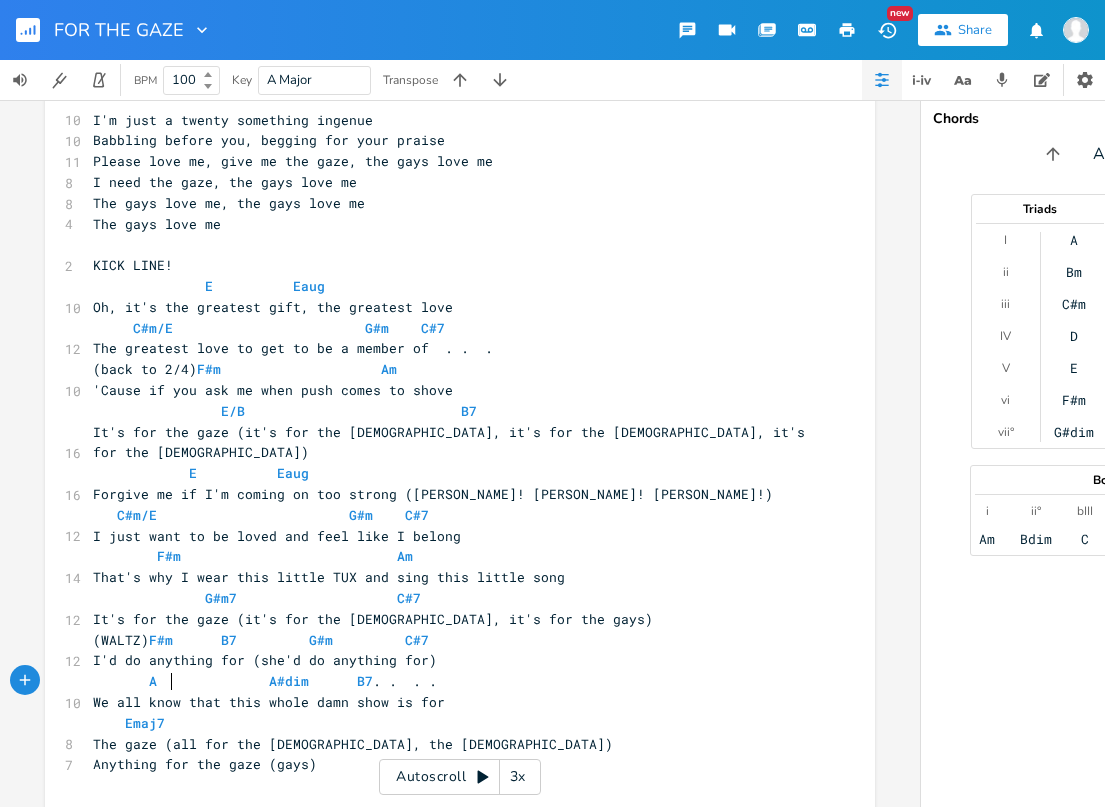 click on "We all know that this whole damn show is for" at bounding box center [450, 702] 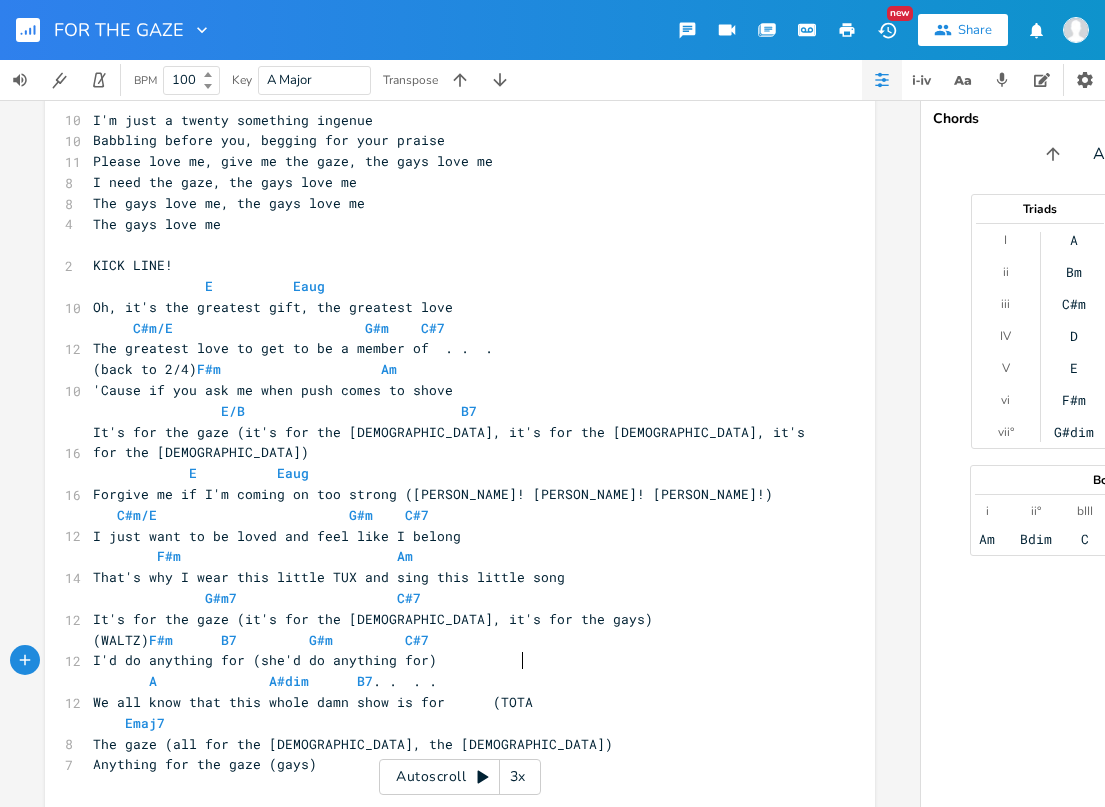 type on "(TOTA!)" 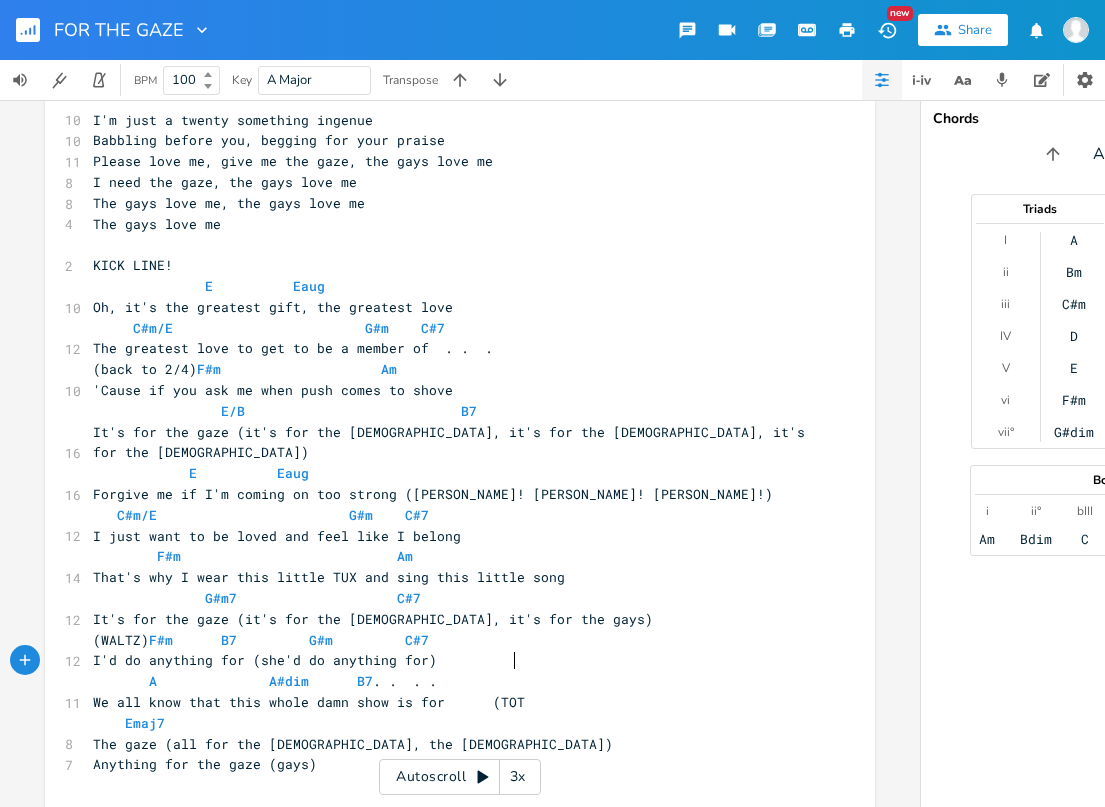 type on ")" 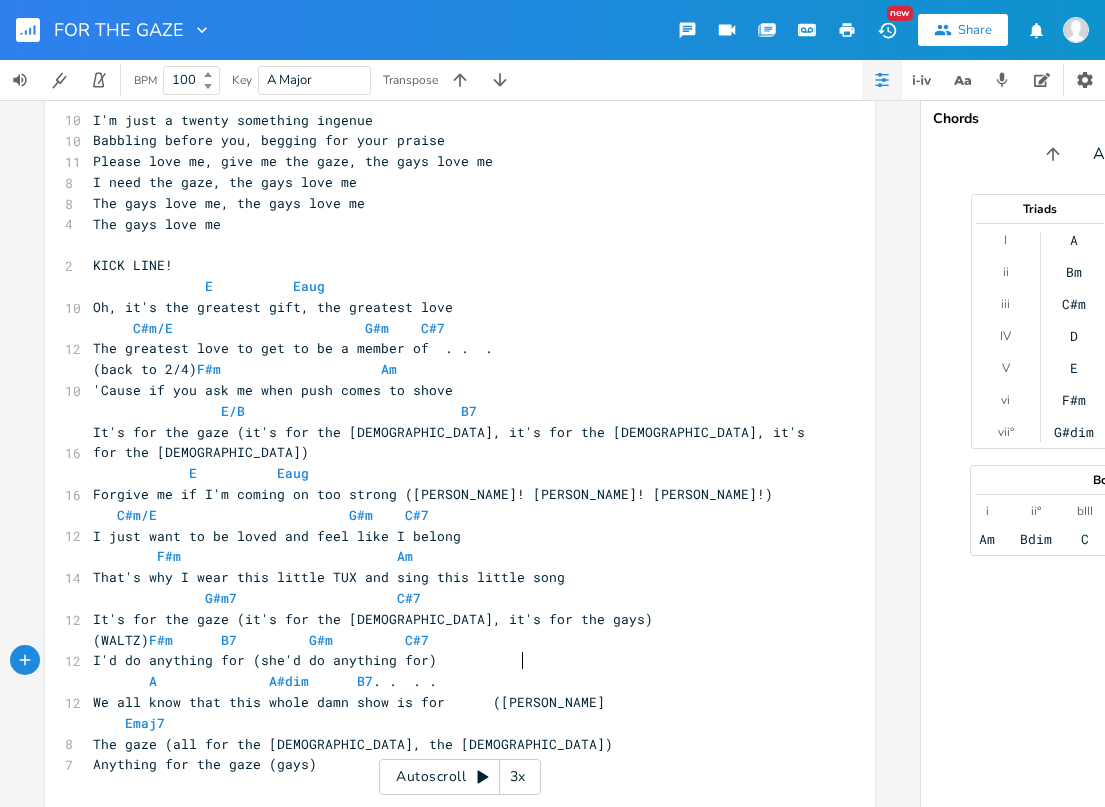 type on "O!" 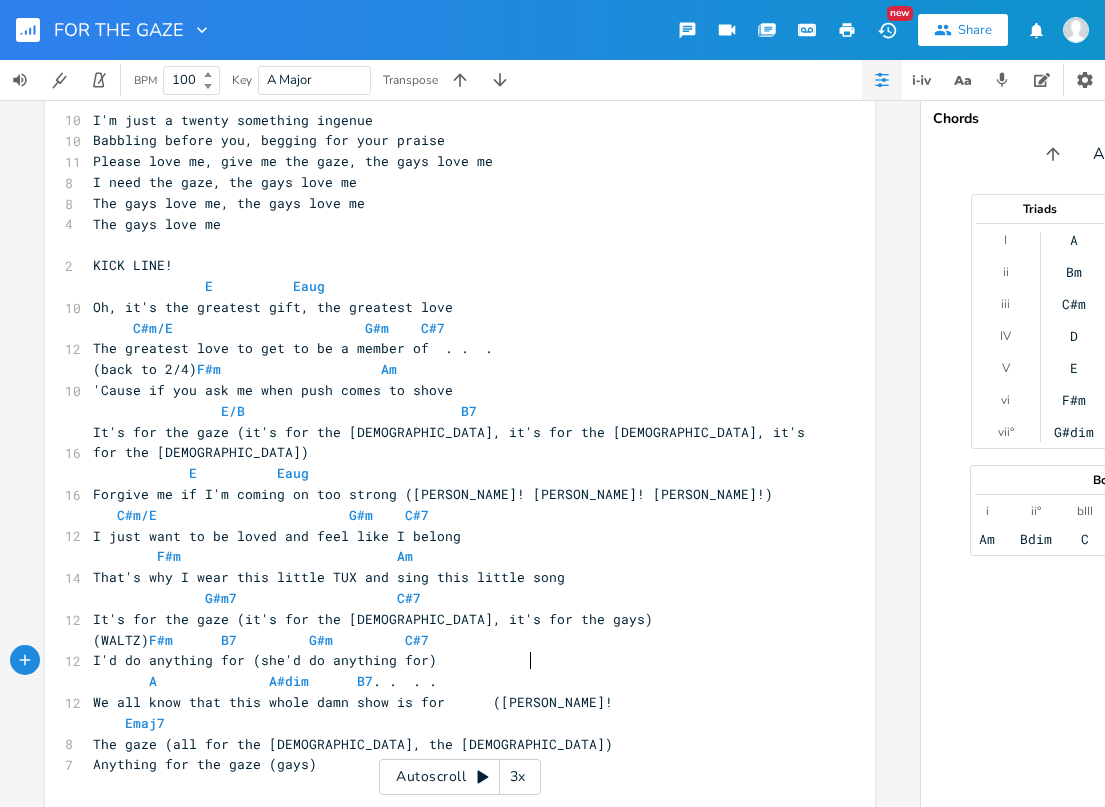 scroll, scrollTop: 0, scrollLeft: 12, axis: horizontal 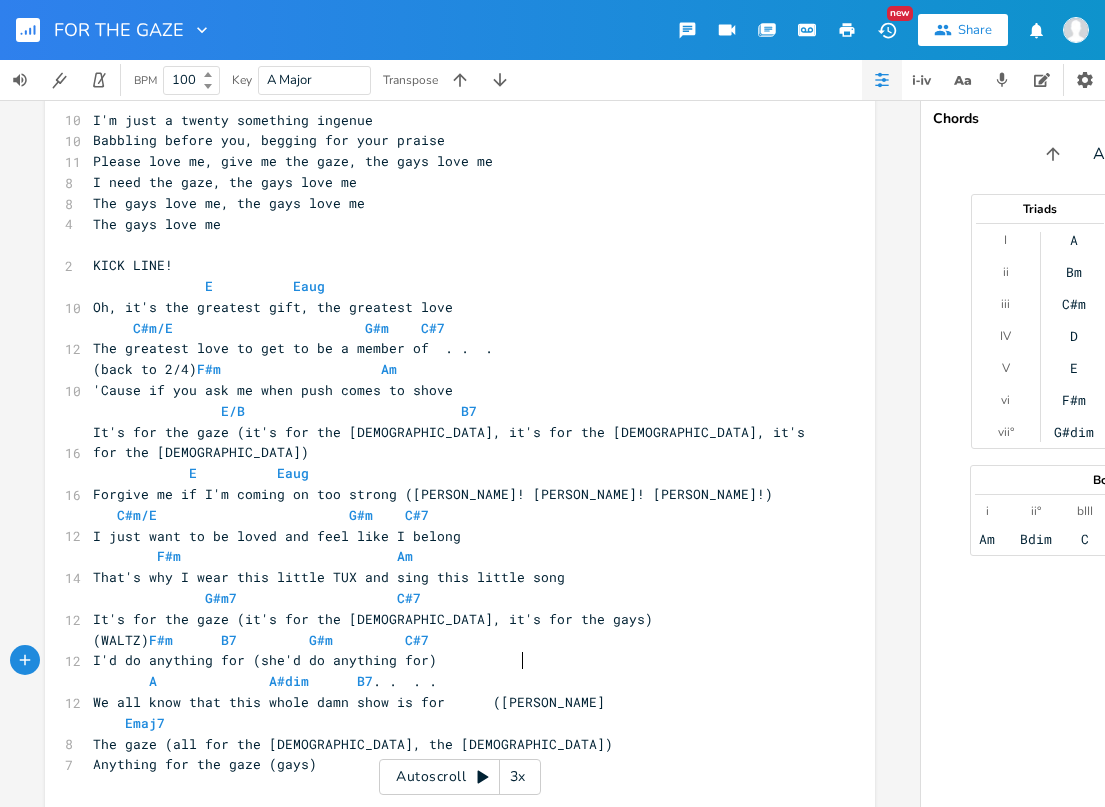 type on "whole damn show is for      (TOTO
Emaj7" 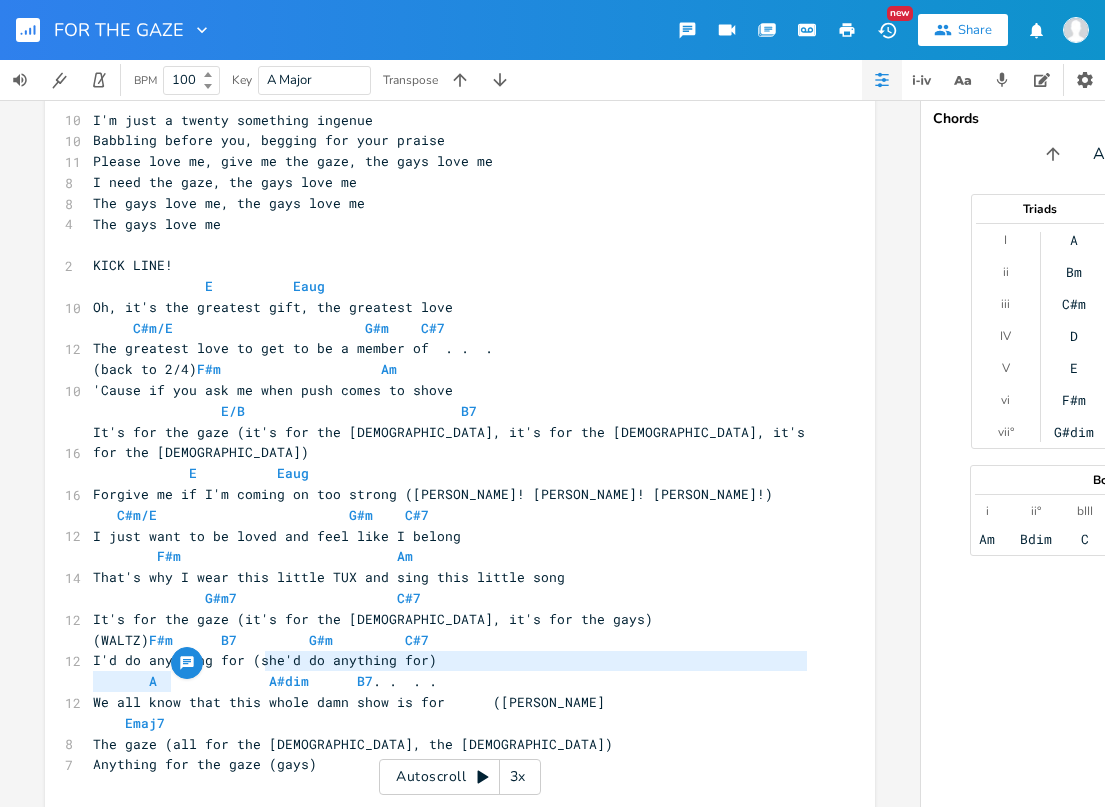 click on "B7  roll chord (colla voce)                 E                 Eaug   10 I'd trade my fortune for the chance to be   C#m/E                               C#7   12 Enveloped in that special way you glance at me F#m                                   Am                            E     B7   18 I feel like I can have it all the moment that I fall into that gaze . . . .  ​        E                     Eaug   10 The look of recognition in your eyes      C#m/E                                G#        C#7   12 Is all it takes to have me hooked and hypnotized F#m                                   Am                            18 It's the feeling of pure ecstasy to be seen the way that I see me       B                     B7   16 Yes, everything I do is for . . . the gaze! (switch to DISCO BEAT)   ​                E                 Eaug   10           C#m/E C#7   12 F#m" at bounding box center [450, -15] 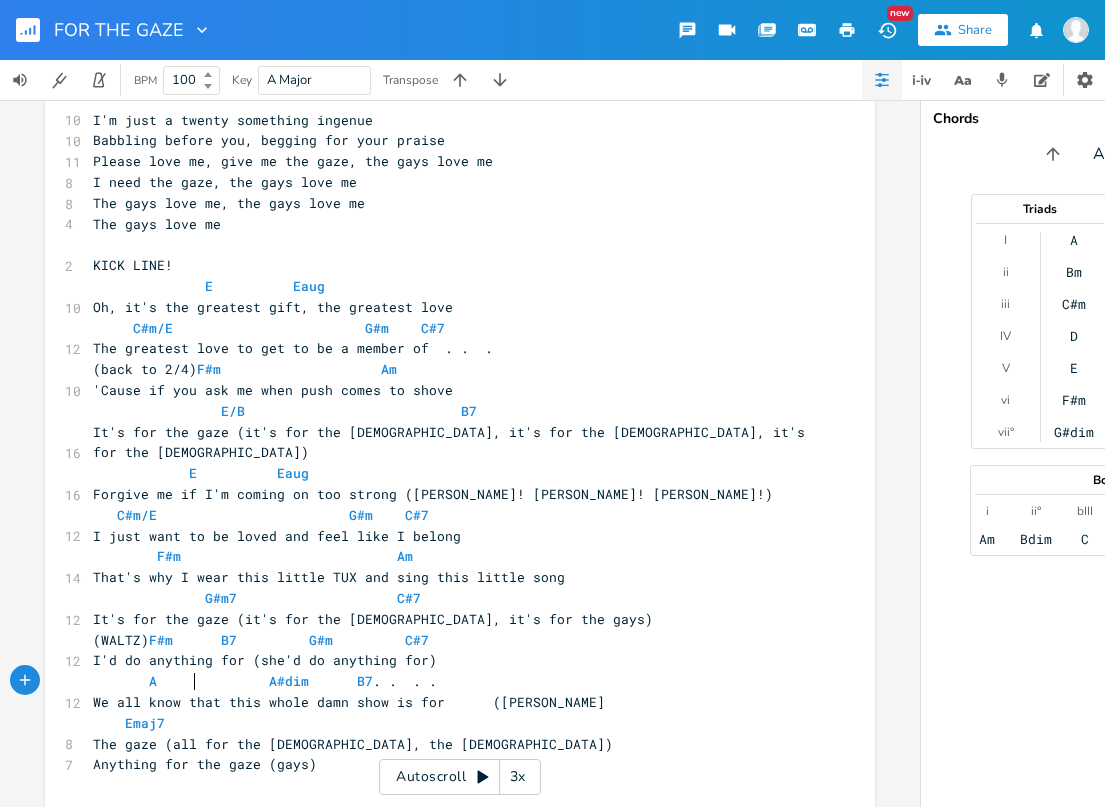 scroll, scrollTop: 0, scrollLeft: 12, axis: horizontal 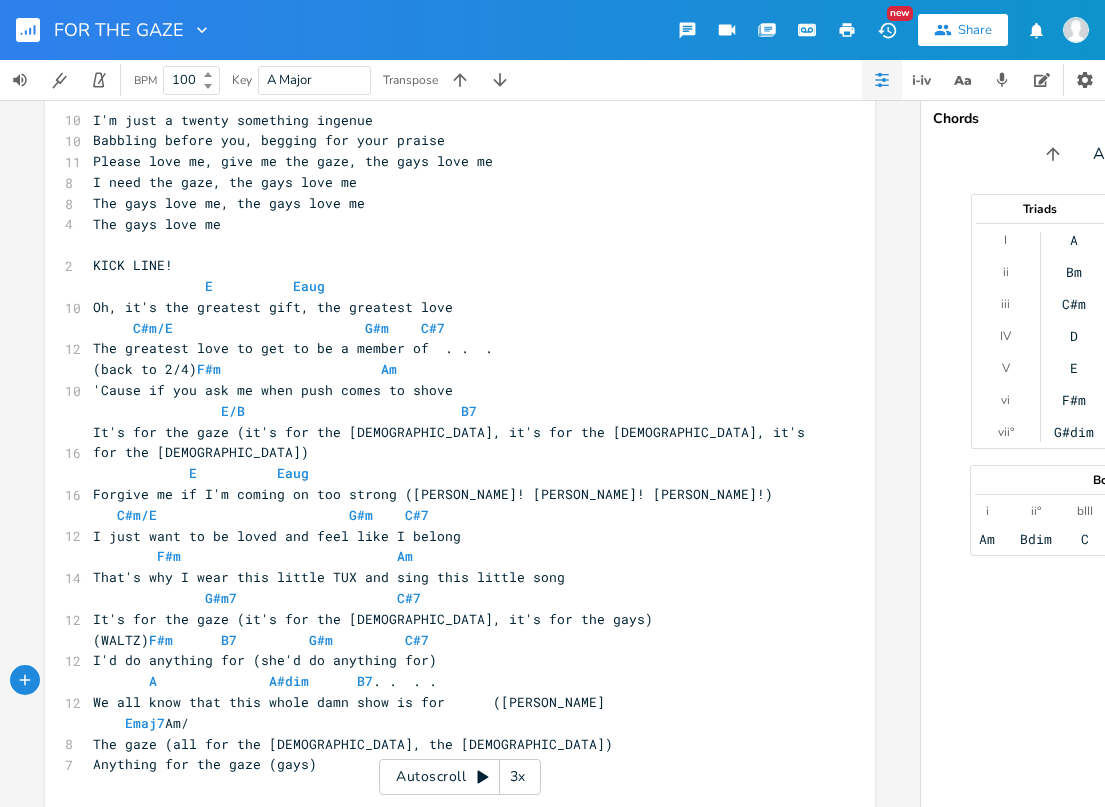 type on "Am/D" 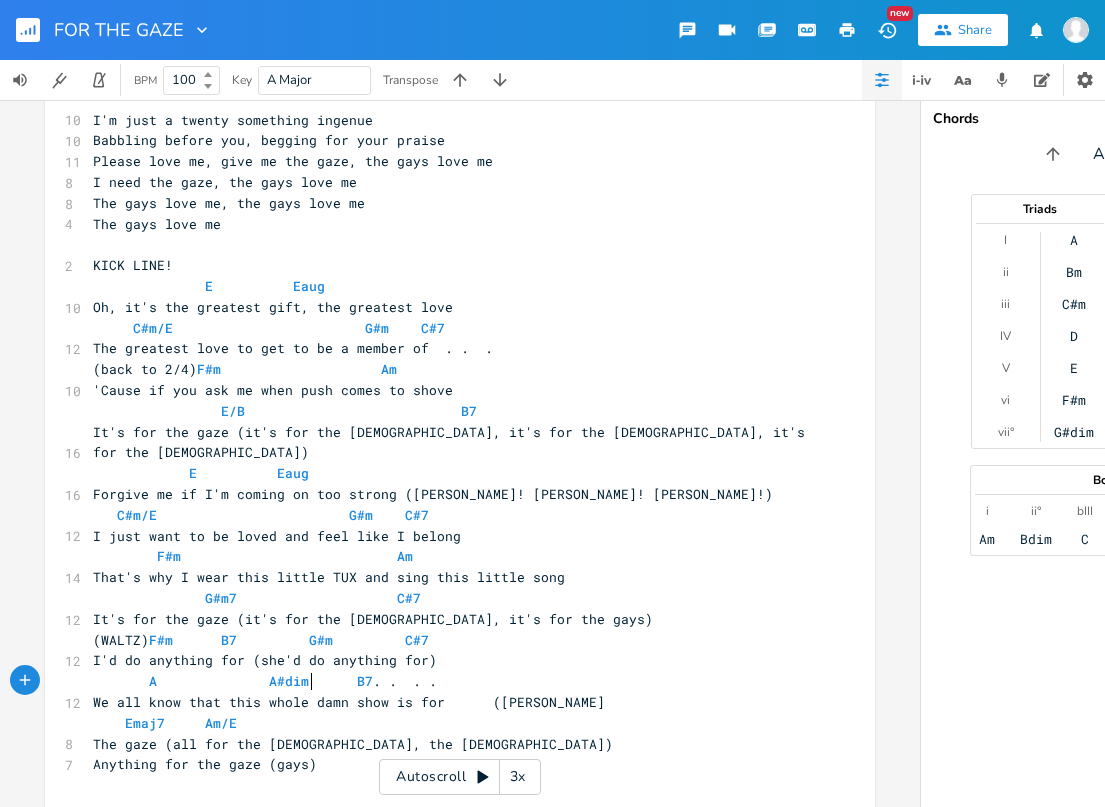 scroll, scrollTop: 0, scrollLeft: 40, axis: horizontal 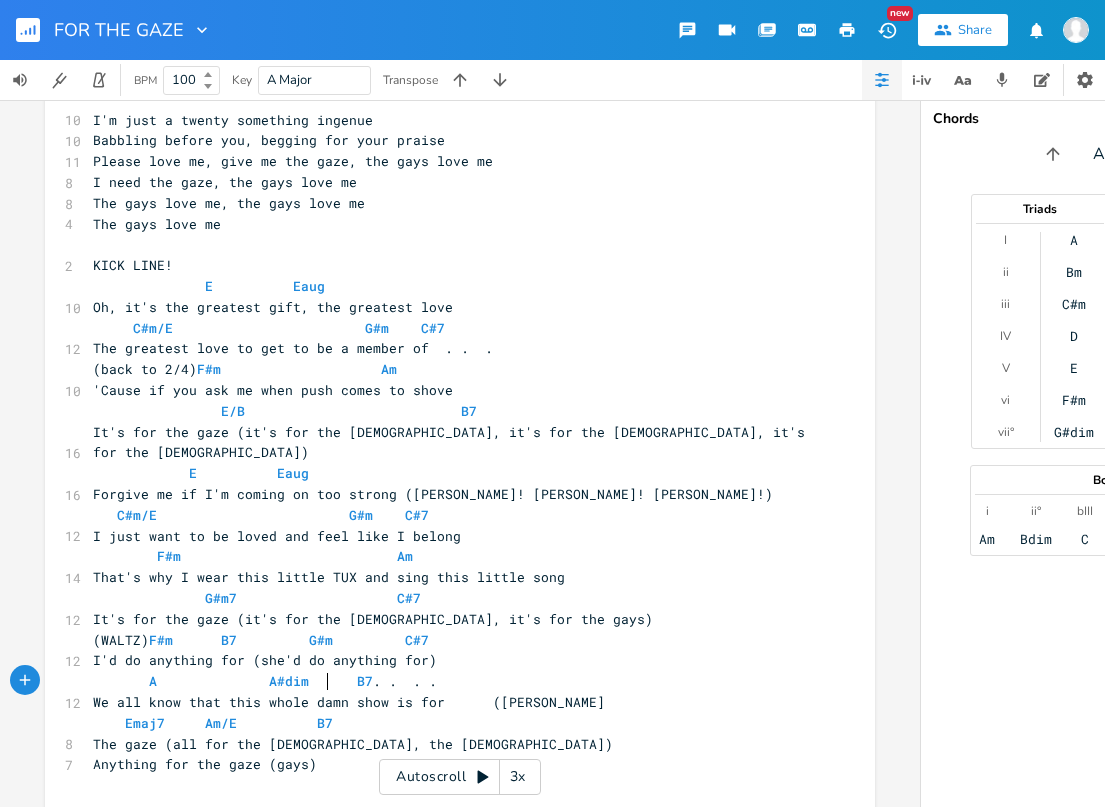 type on "E          B7/" 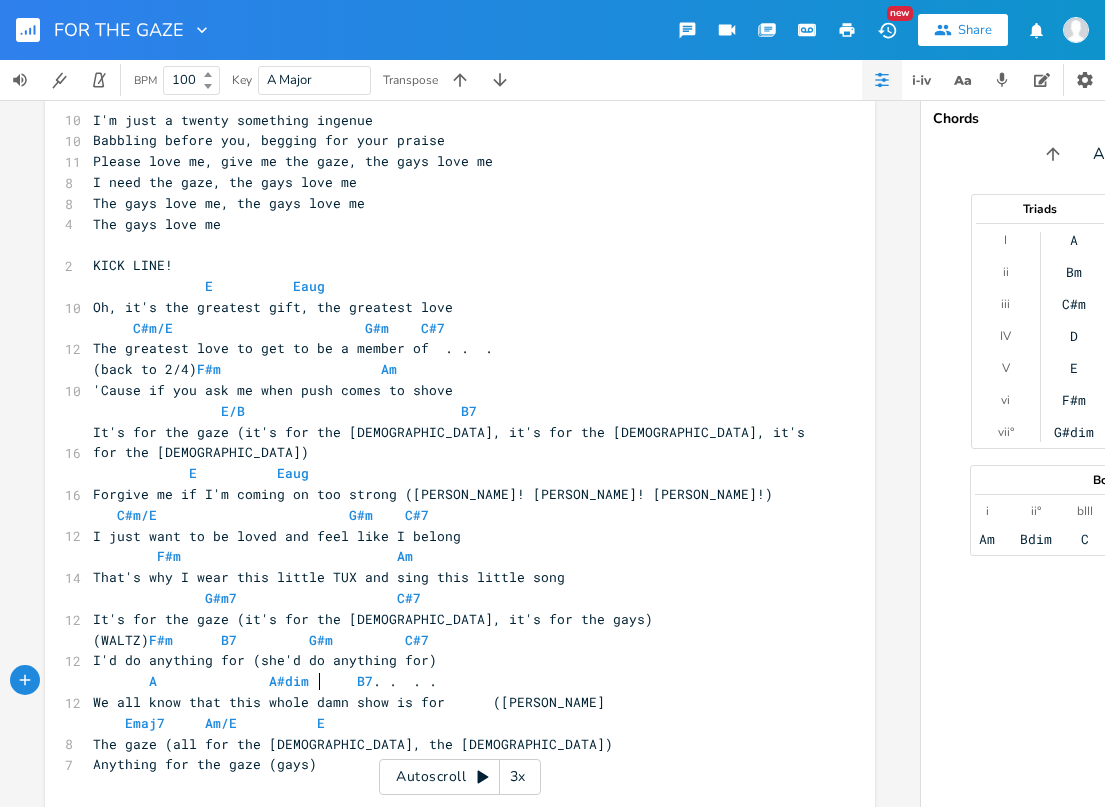 scroll, scrollTop: 0, scrollLeft: 11, axis: horizontal 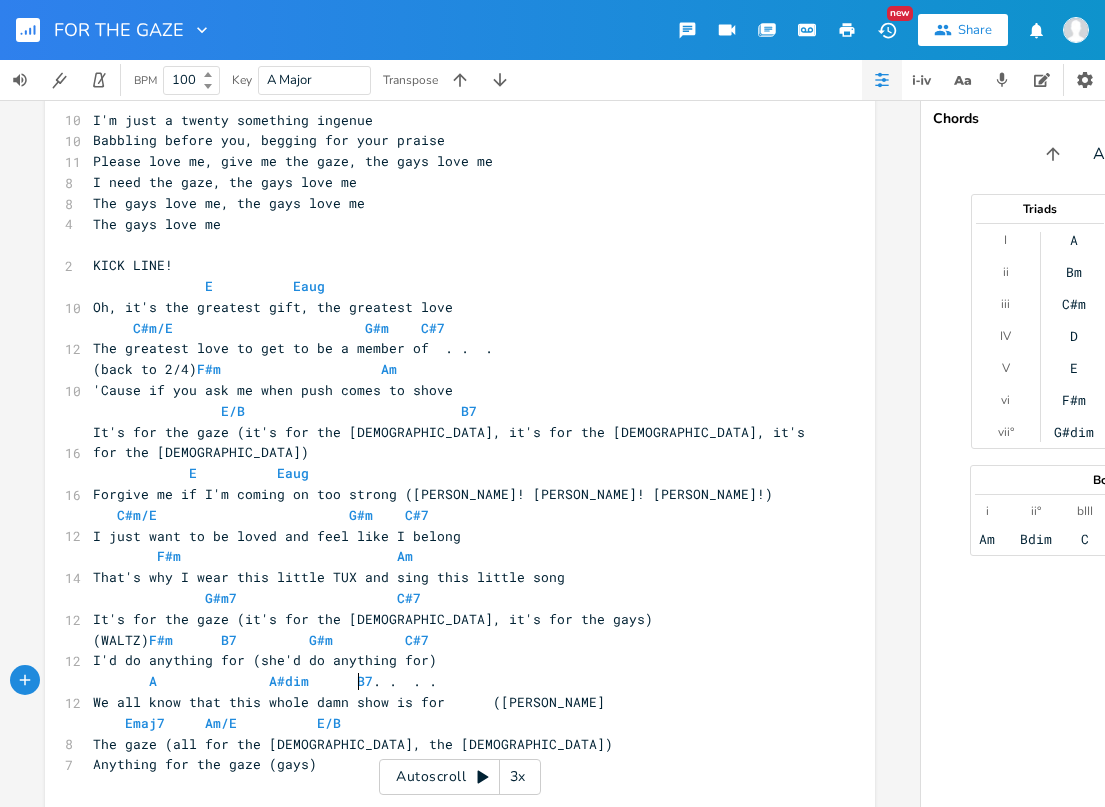 type on "E/B" 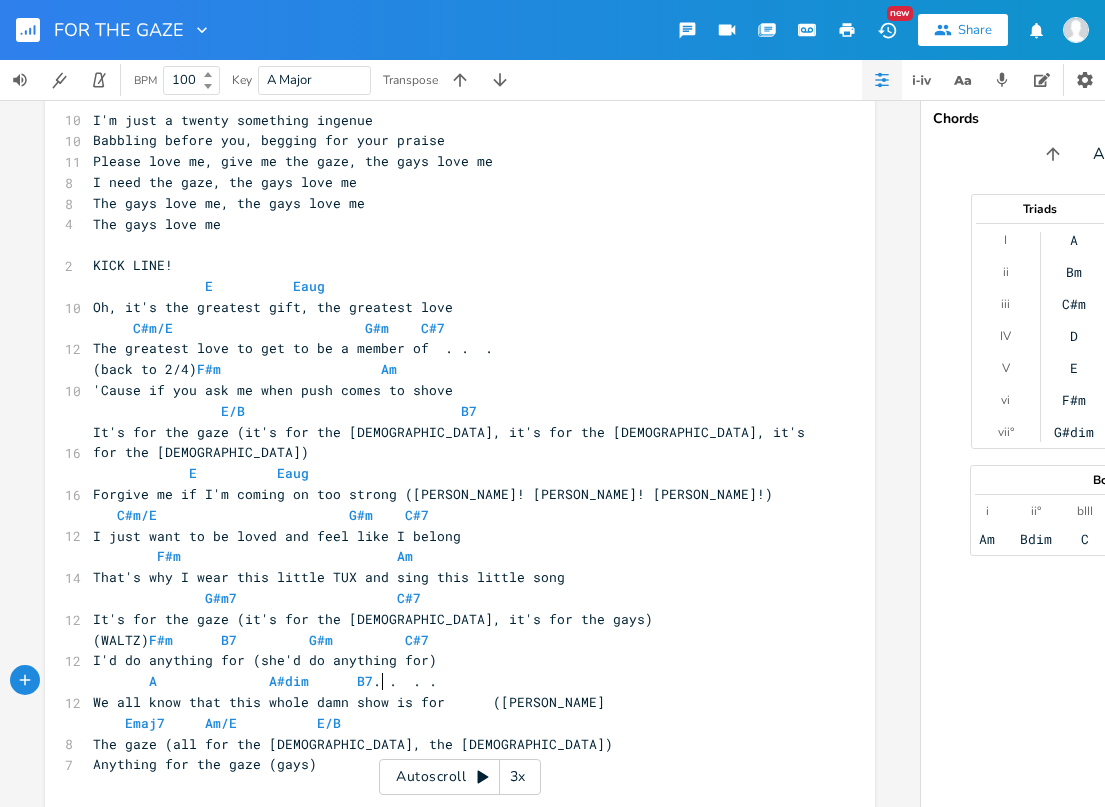 scroll, scrollTop: 0, scrollLeft: 40, axis: horizontal 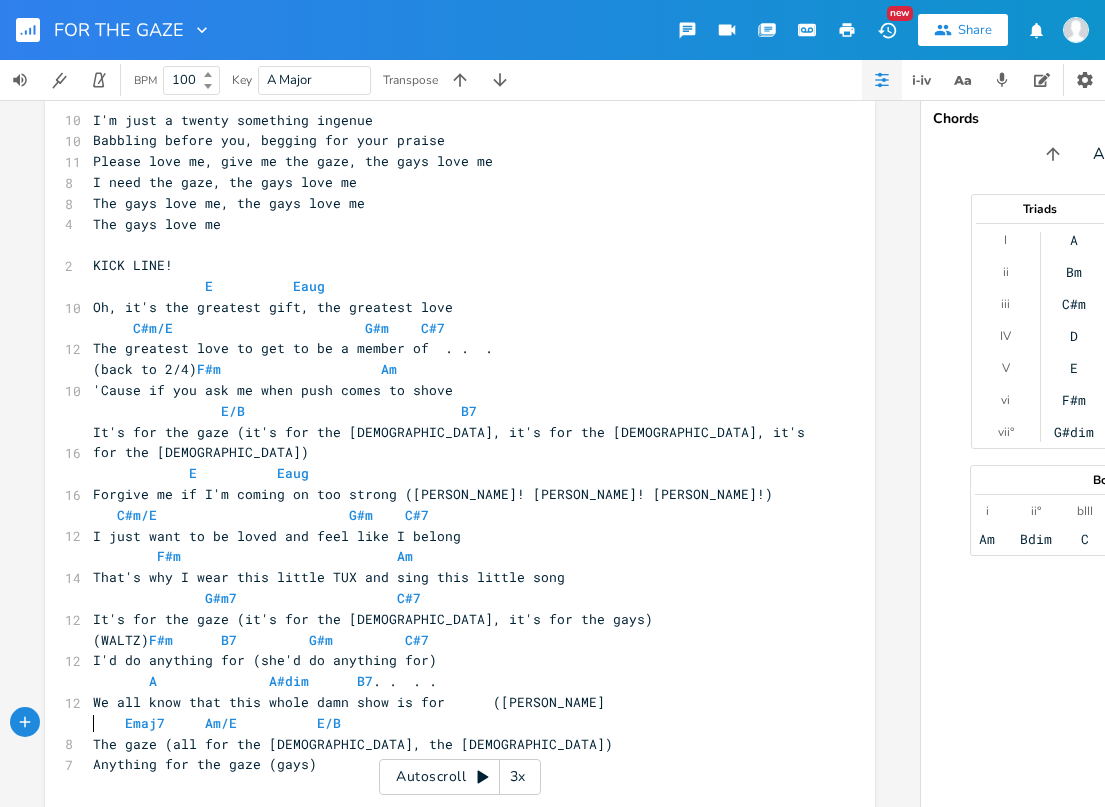 click on "Anything for the gaze (gays)" at bounding box center (450, 764) 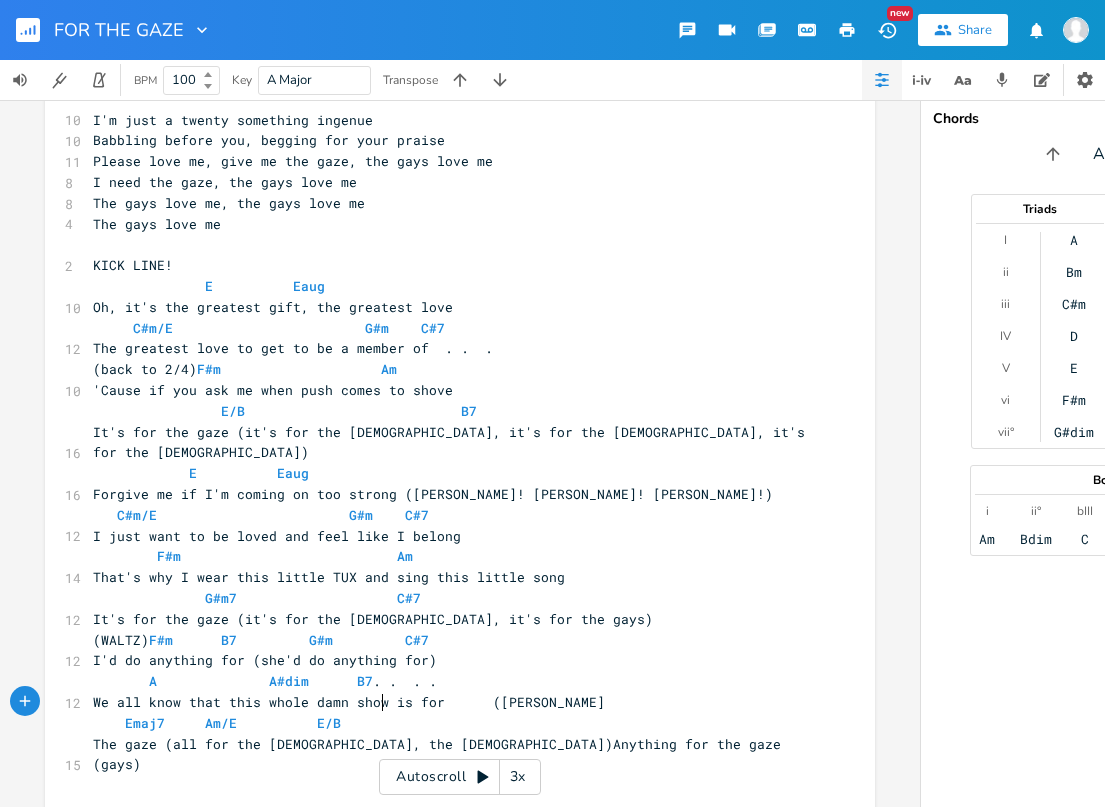 scroll, scrollTop: 994, scrollLeft: 0, axis: vertical 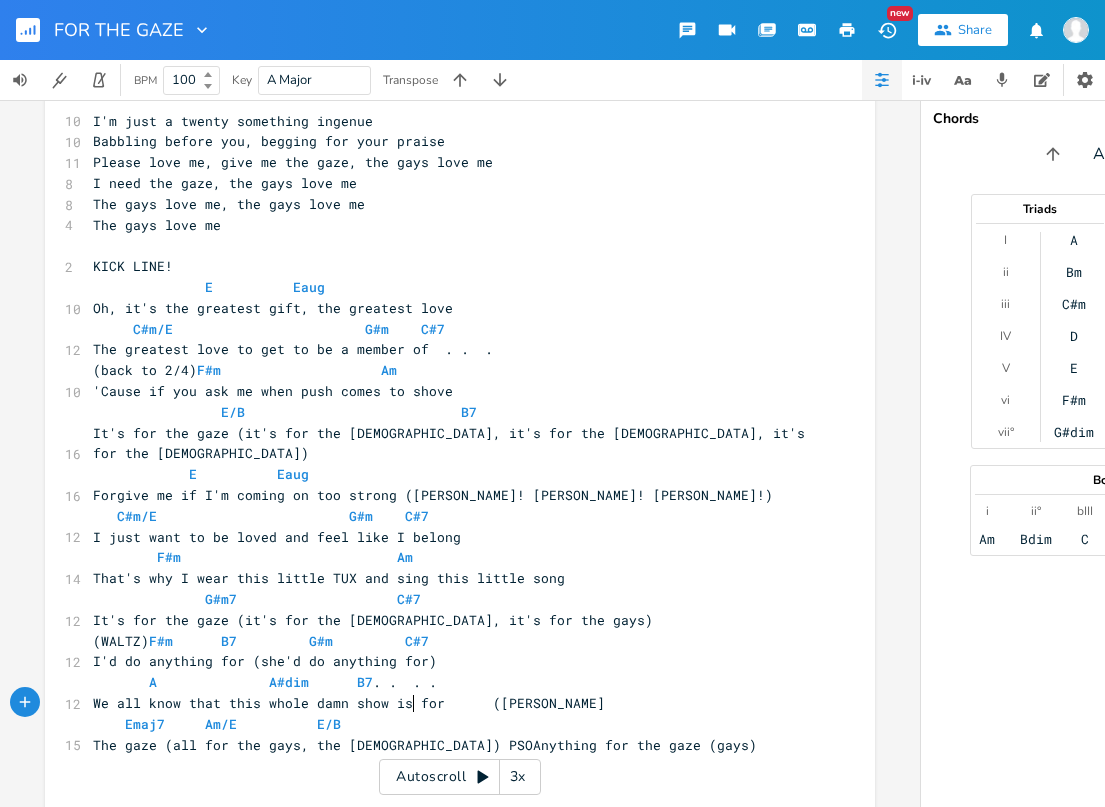 type on "PSOK" 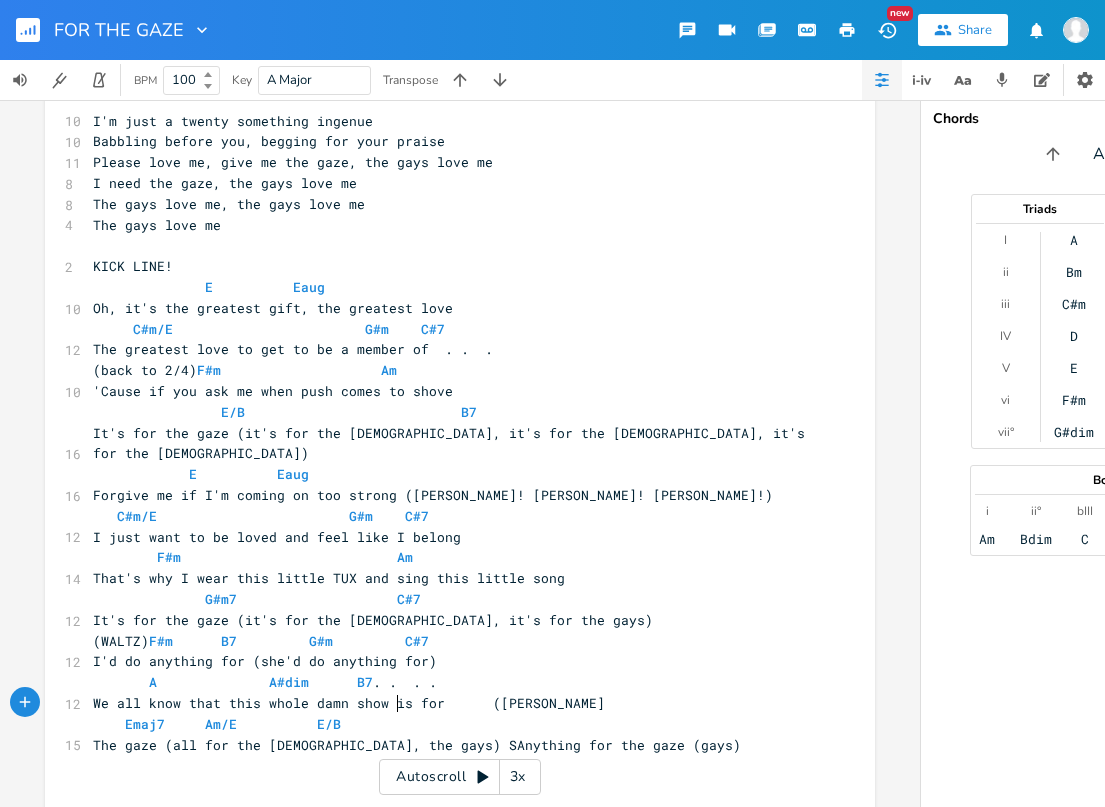 type on "SO" 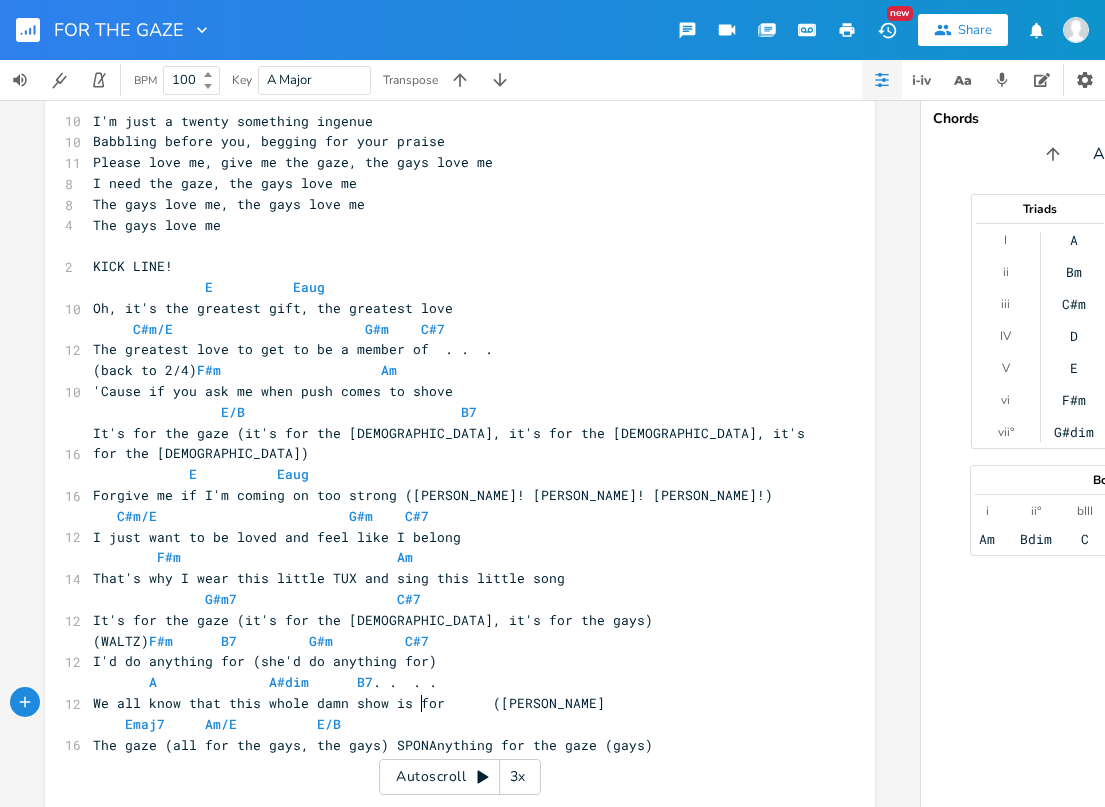 type on "ONE" 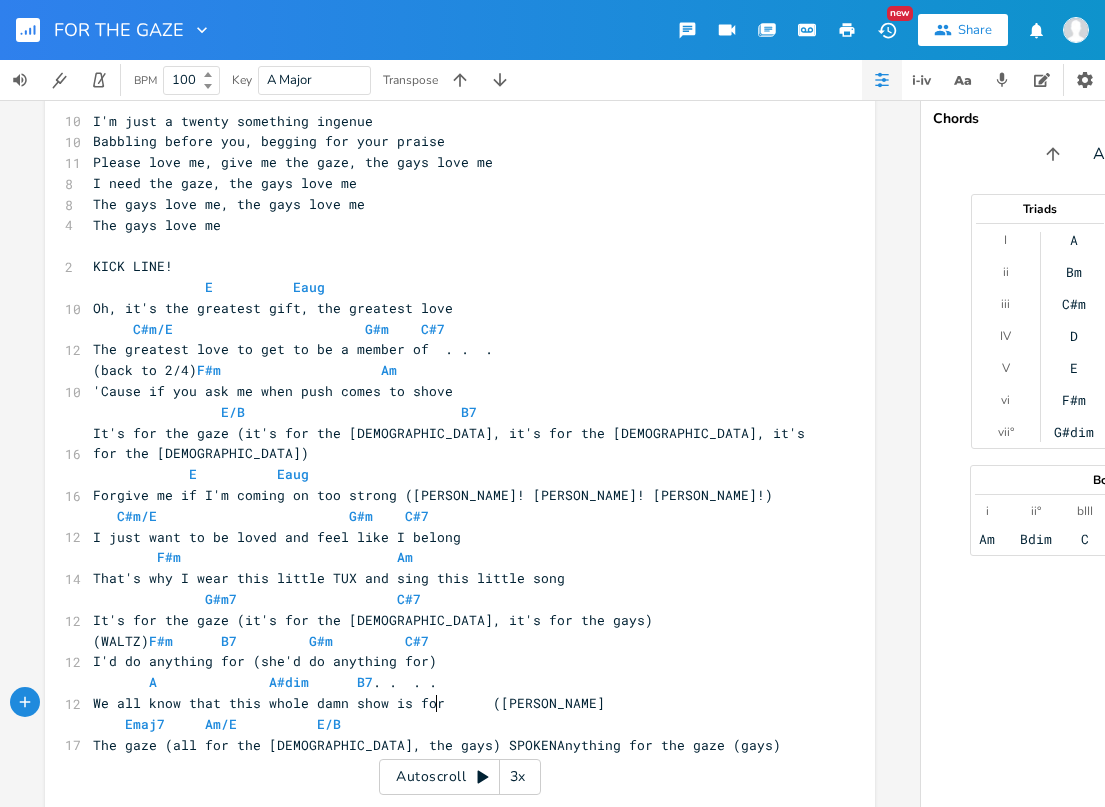 type on "[PERSON_NAME]:" 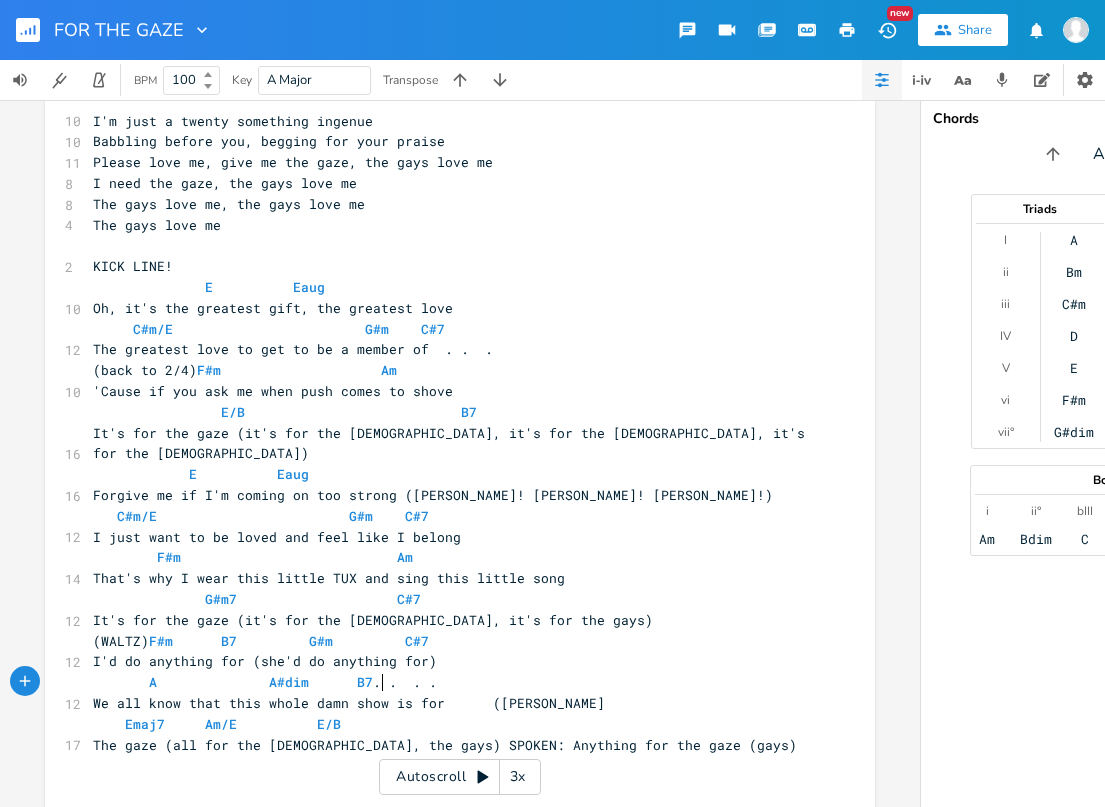 click on "Emaj7       Am/E            E/B" at bounding box center [450, 724] 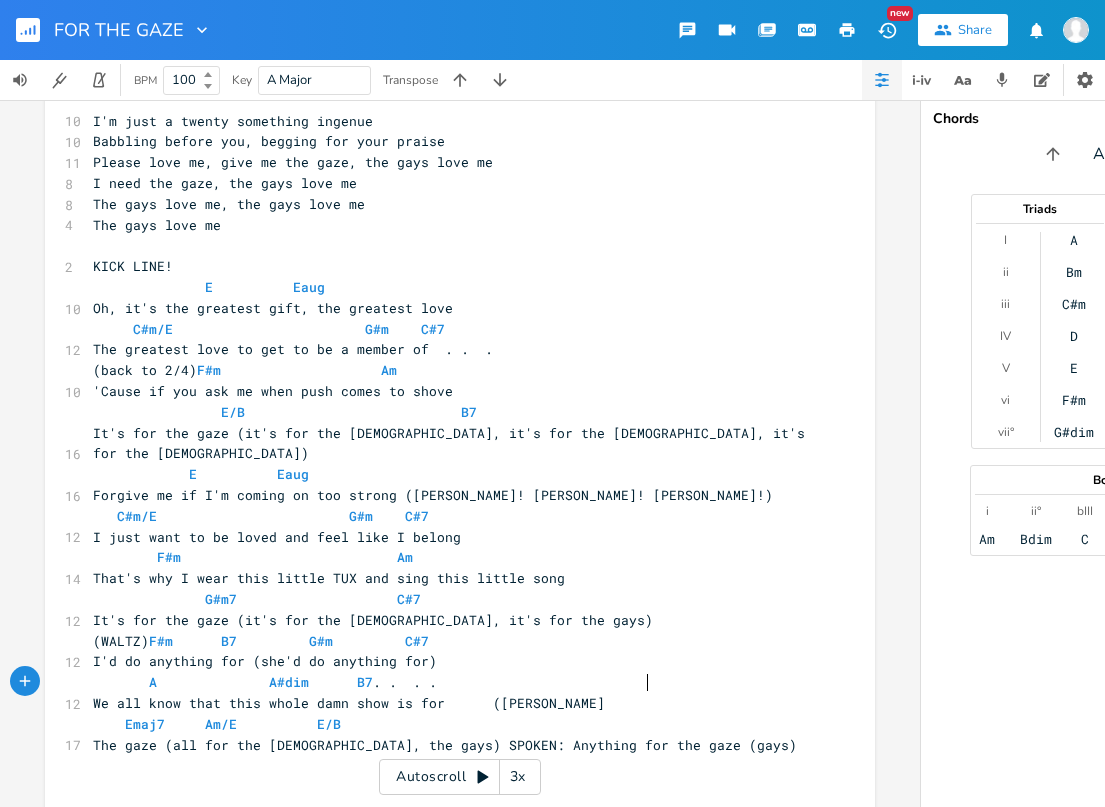 type on "E" 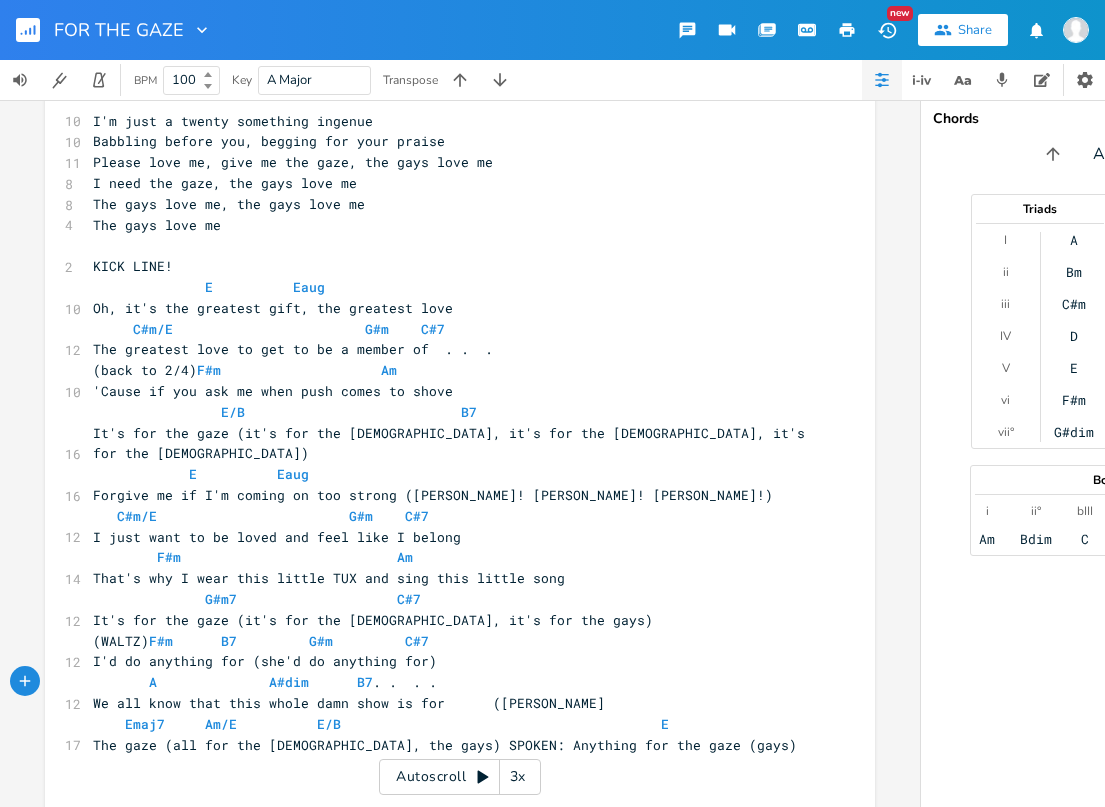 click on "Emaj7       Am/E            E/B                                          E" at bounding box center (385, 724) 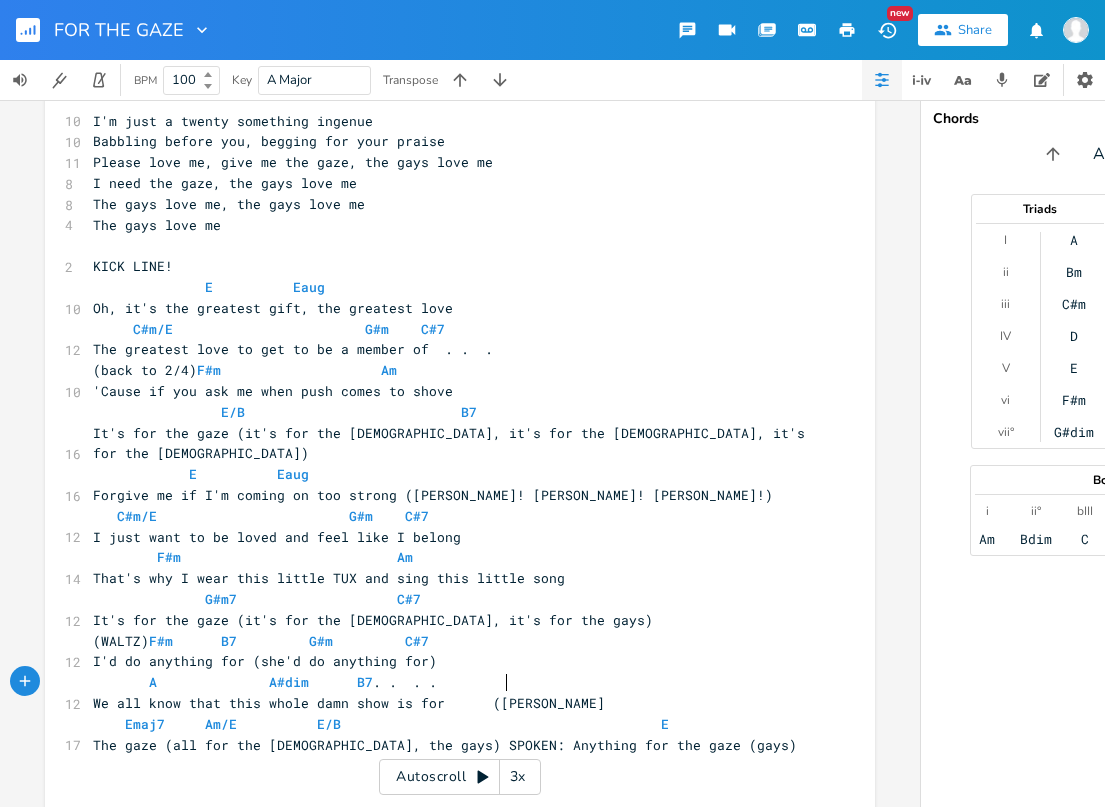 click on "Emaj7       Am/E            E/B                                          E" at bounding box center (385, 724) 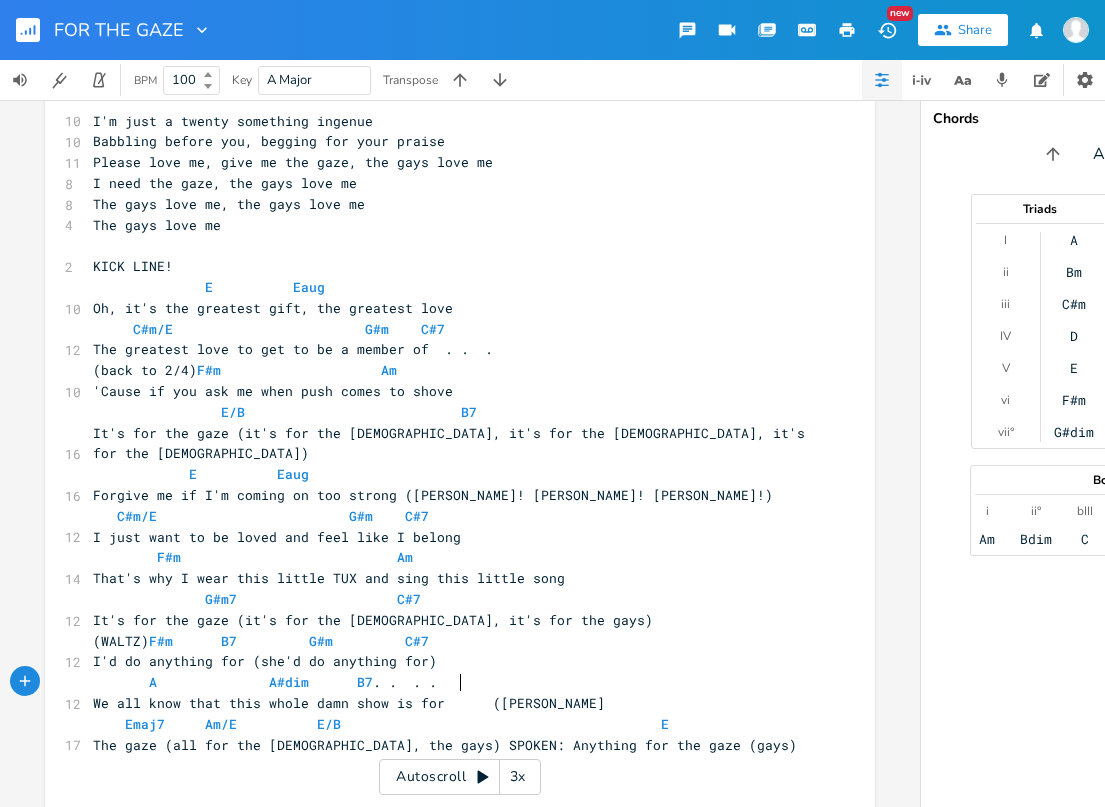 scroll, scrollTop: 0, scrollLeft: 3, axis: horizontal 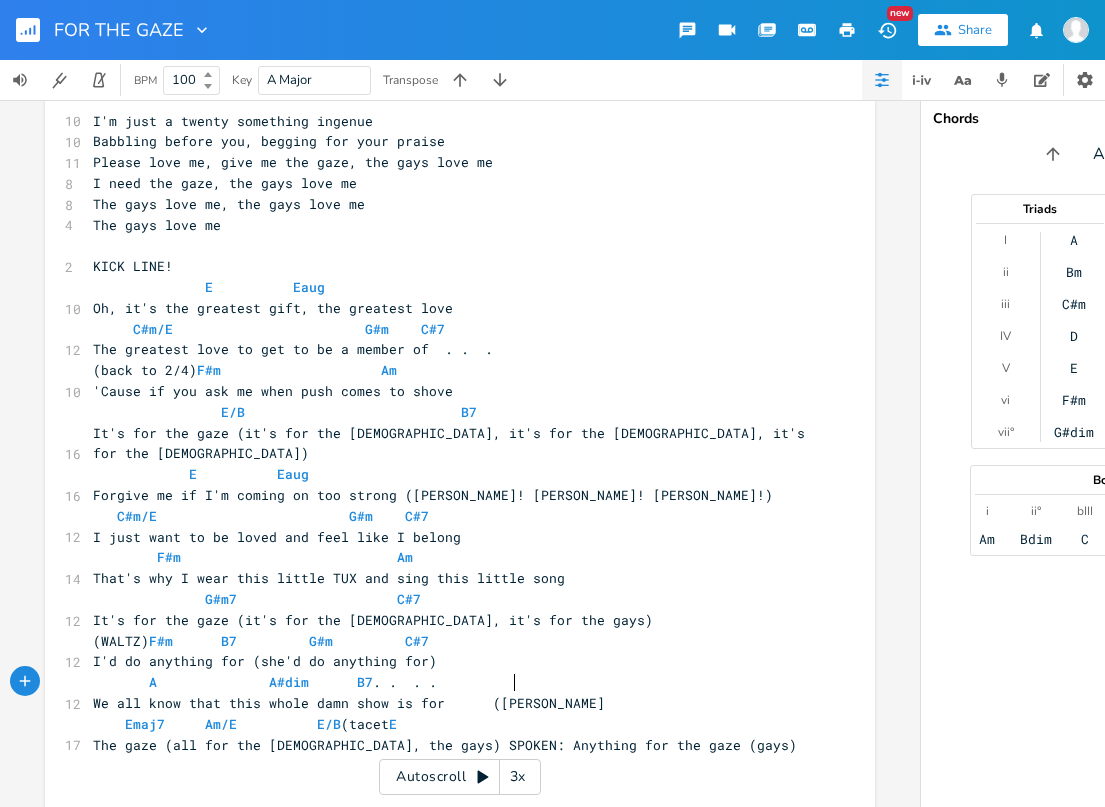 type on "(tacet)" 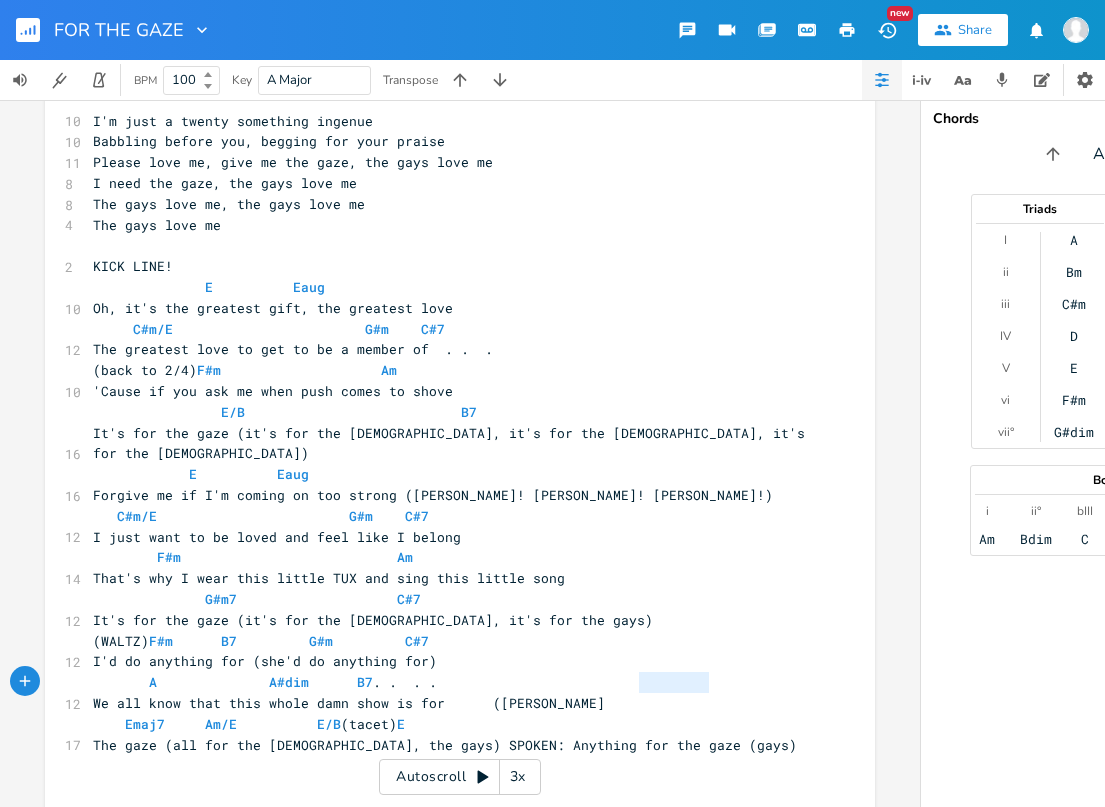 drag, startPoint x: 703, startPoint y: 678, endPoint x: 631, endPoint y: 682, distance: 72.11102 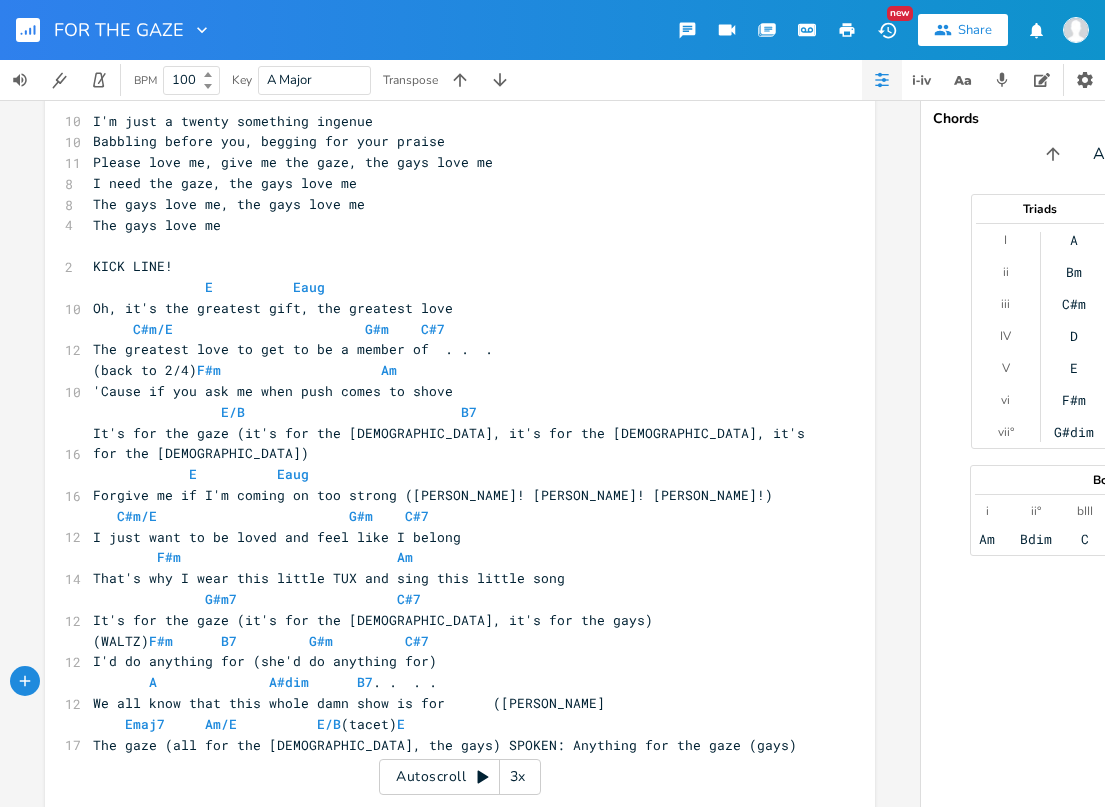 scroll, scrollTop: 990, scrollLeft: 0, axis: vertical 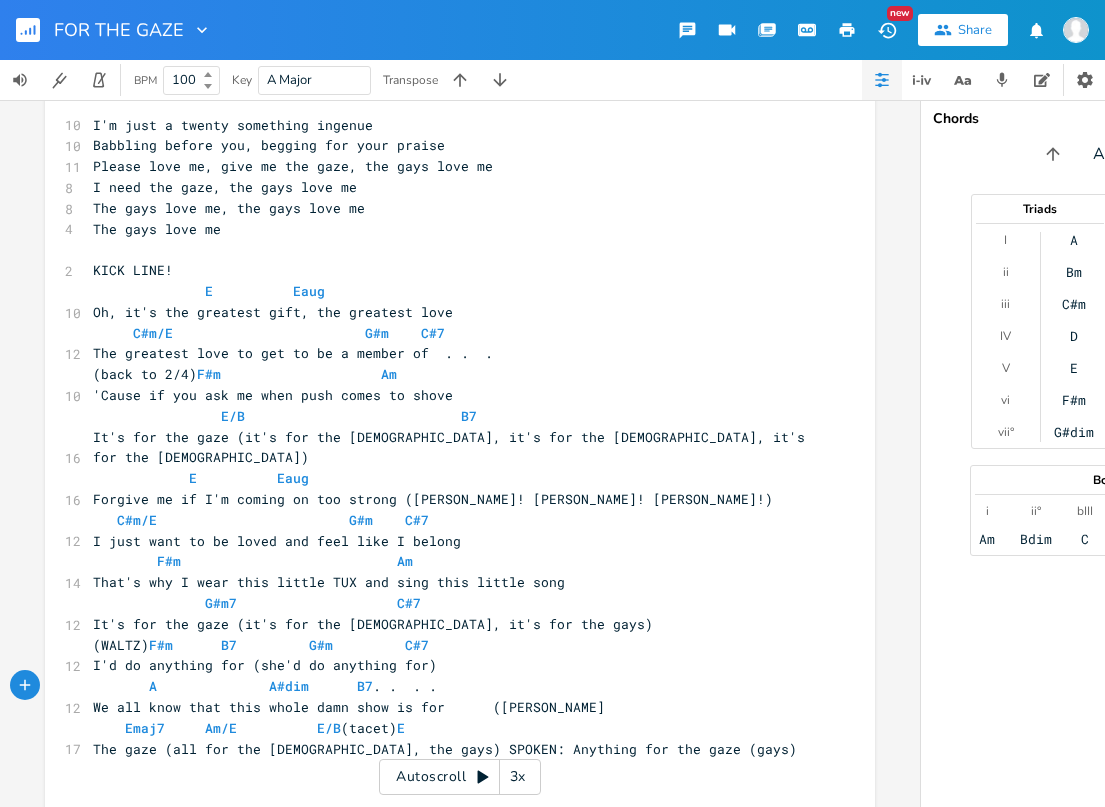 click on "​" at bounding box center [450, 249] 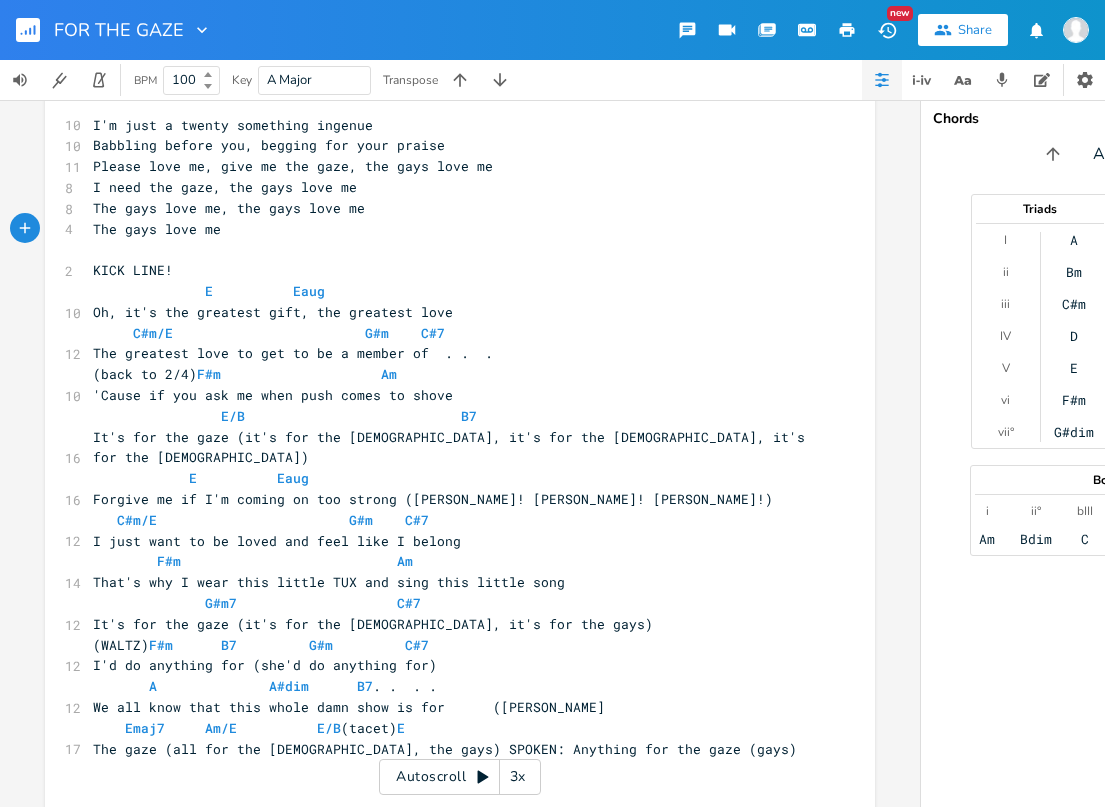 click on "KICK LINE!" at bounding box center [450, 270] 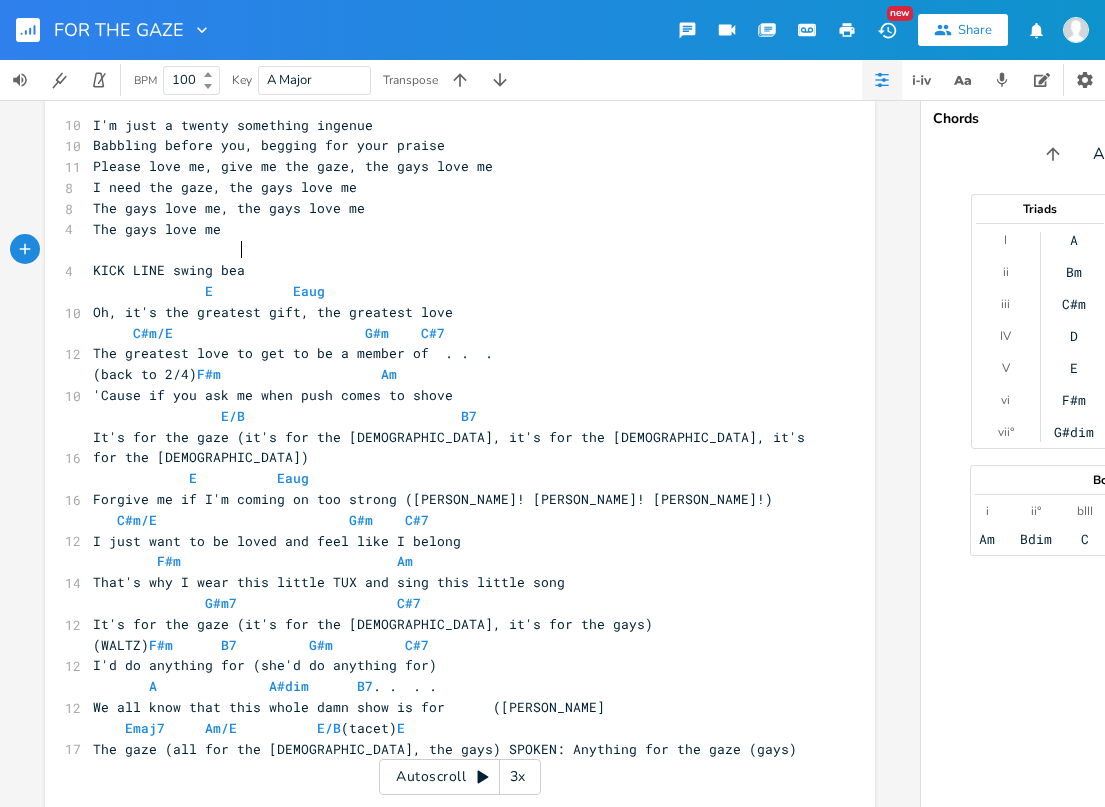 type on "E swing beat" 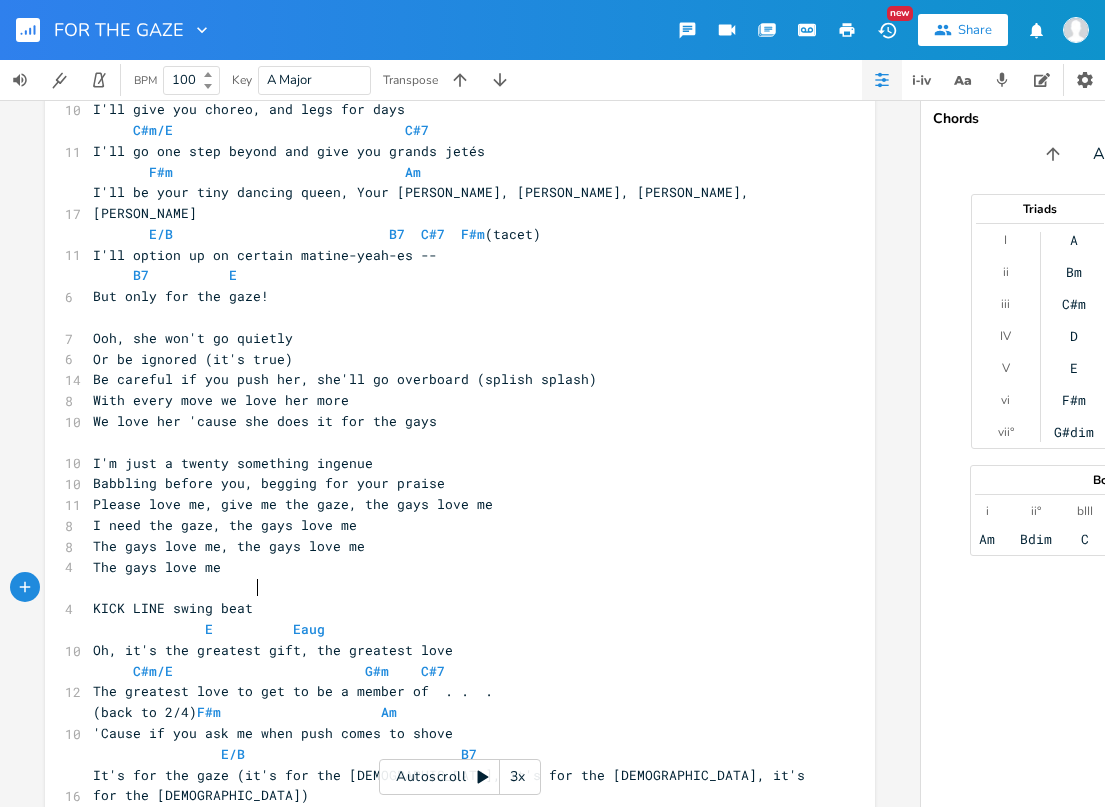 scroll, scrollTop: 767, scrollLeft: 0, axis: vertical 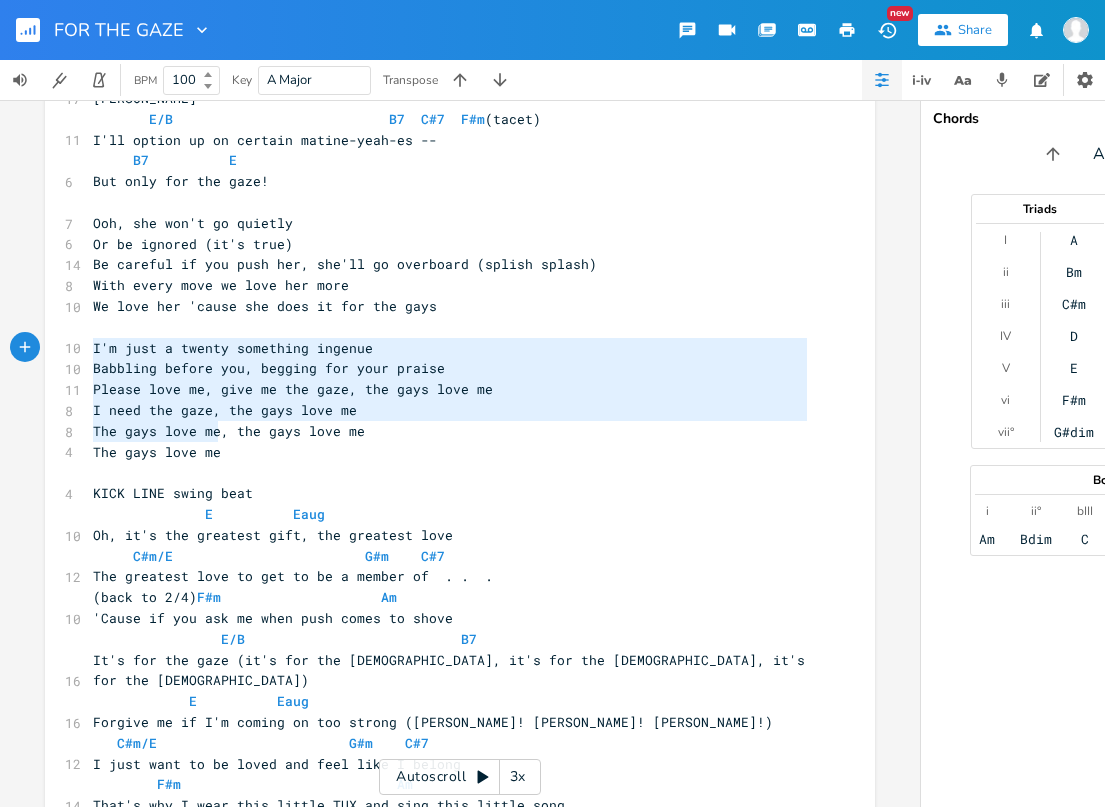 type on "I'm just a twenty something ingenue
Babbling before you, begging for your praise
Please love me, give me the gaze, the gays love me
I need the gaze, the gays love me
The gays love me, the gays love me
The gays love me" 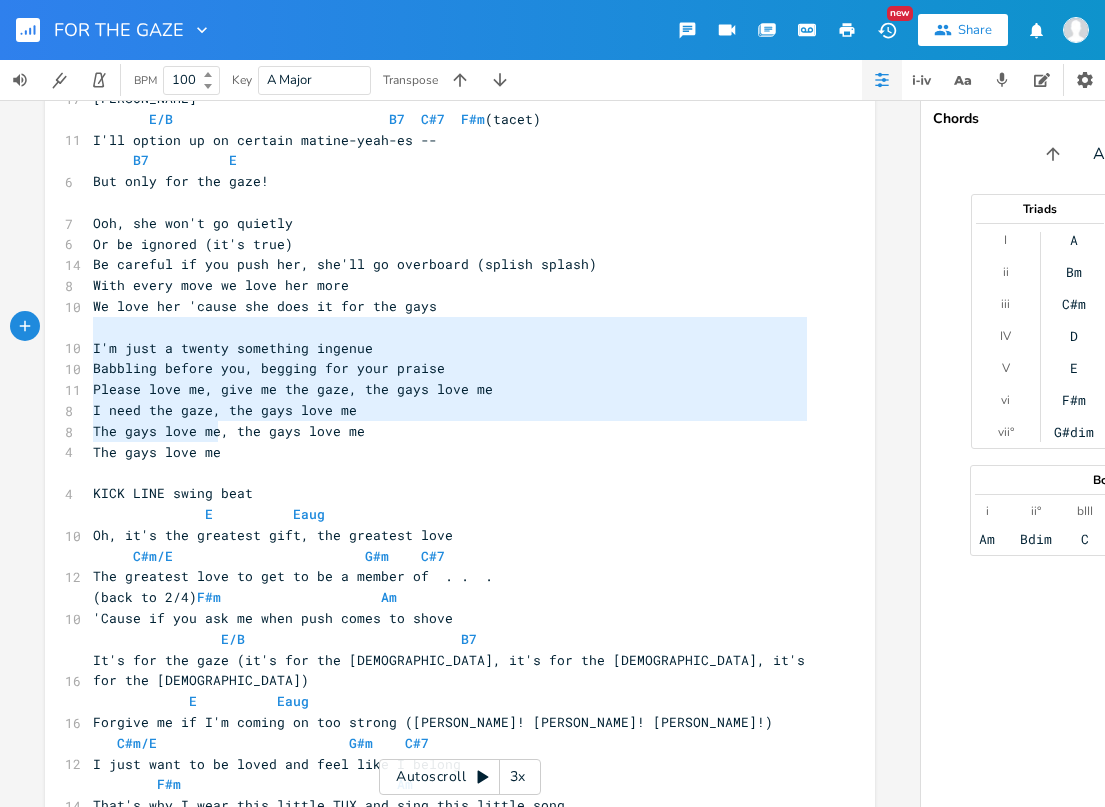 drag, startPoint x: 112, startPoint y: 412, endPoint x: 56, endPoint y: 325, distance: 103.46497 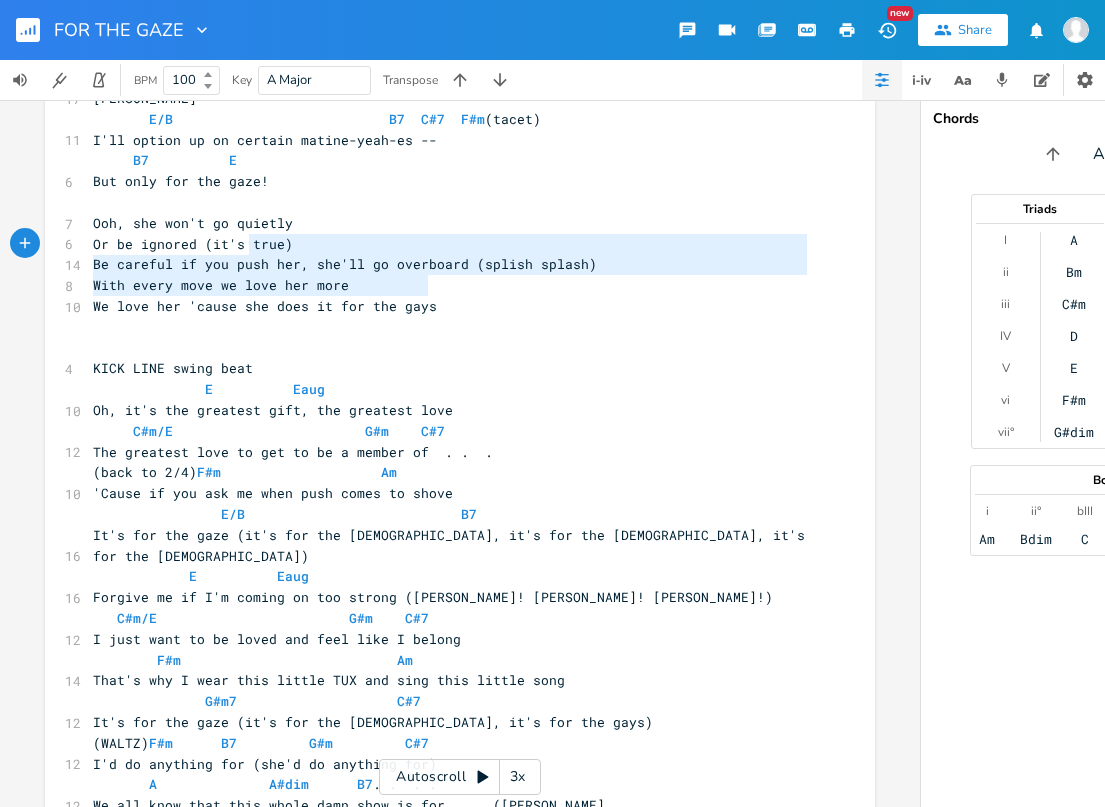 type on "Ooh, she won't go quietly
Or be ignored (it's true)
Be careful if you push her, she'll go overboard (splish splash)
With every move we love her more
We love her 'cause she does it for the gays" 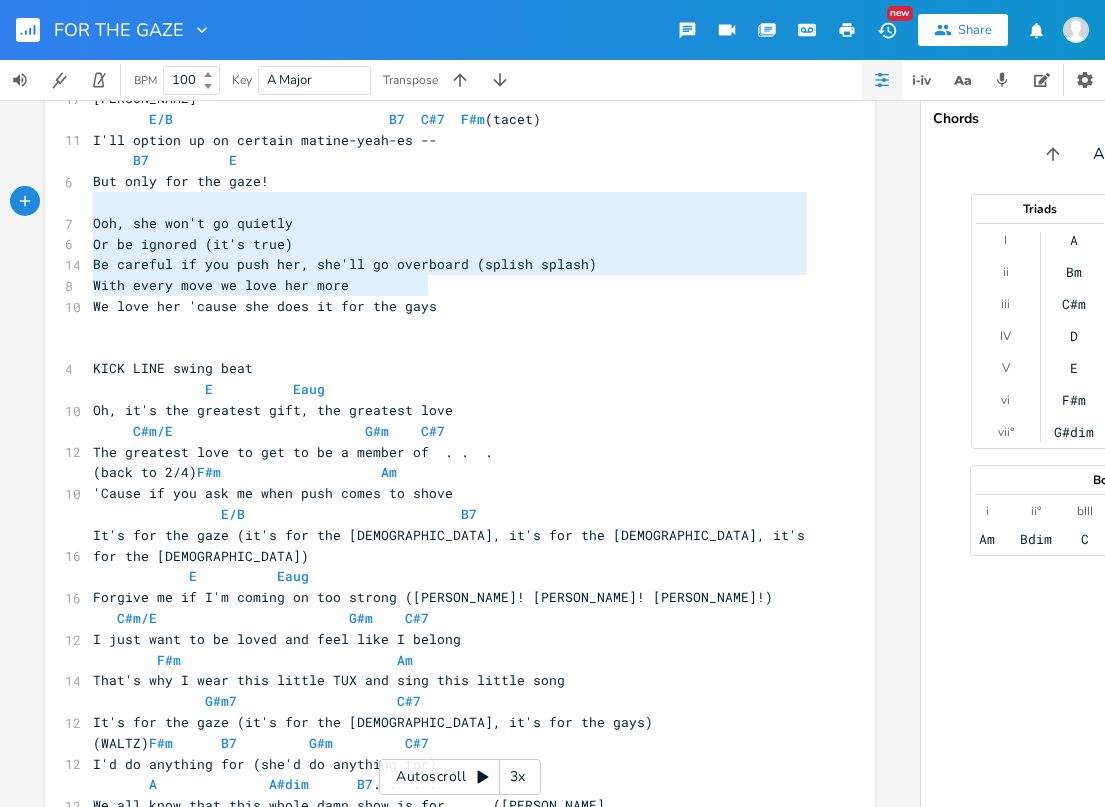 drag, startPoint x: 401, startPoint y: 292, endPoint x: 63, endPoint y: 199, distance: 350.56097 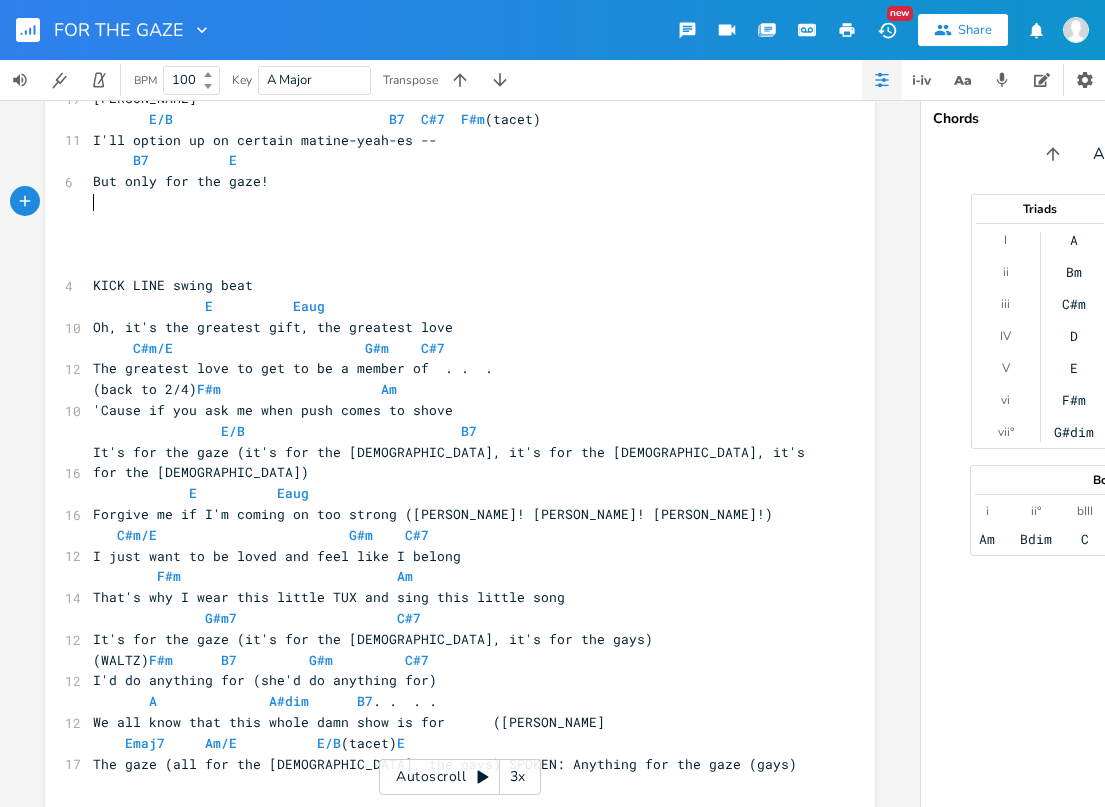 scroll, scrollTop: 765, scrollLeft: 0, axis: vertical 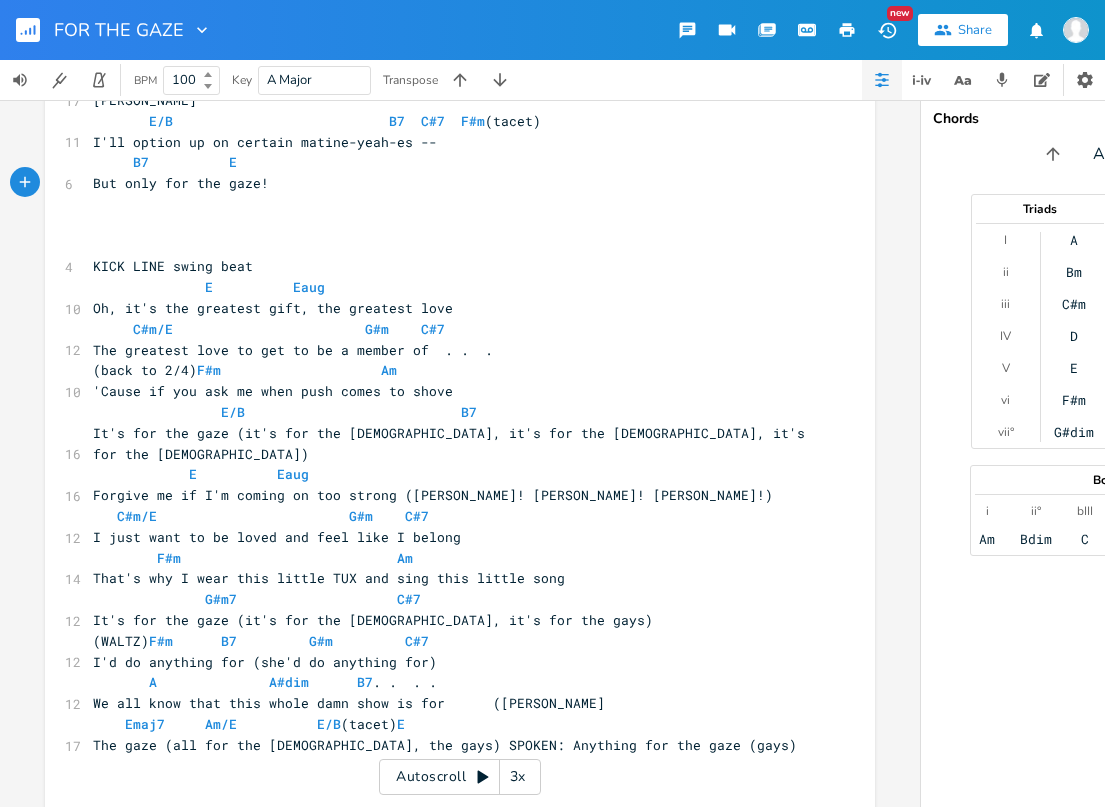 click on "​" at bounding box center (450, 246) 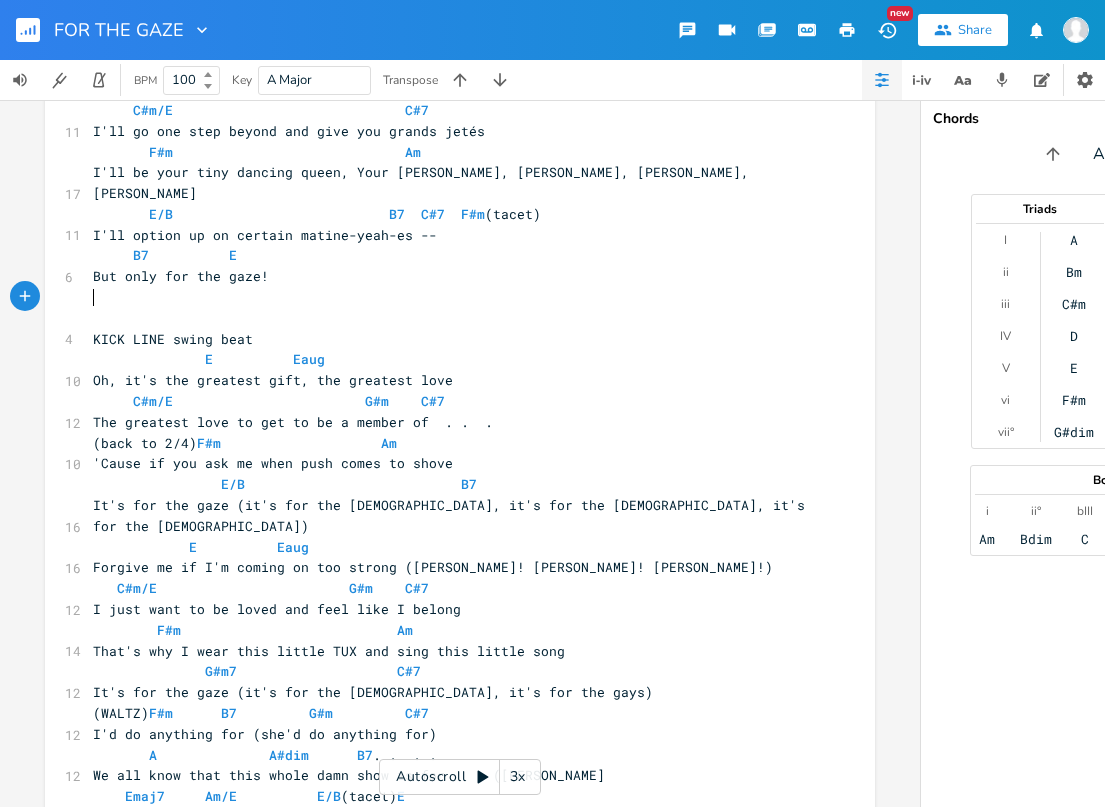 scroll, scrollTop: 402, scrollLeft: 0, axis: vertical 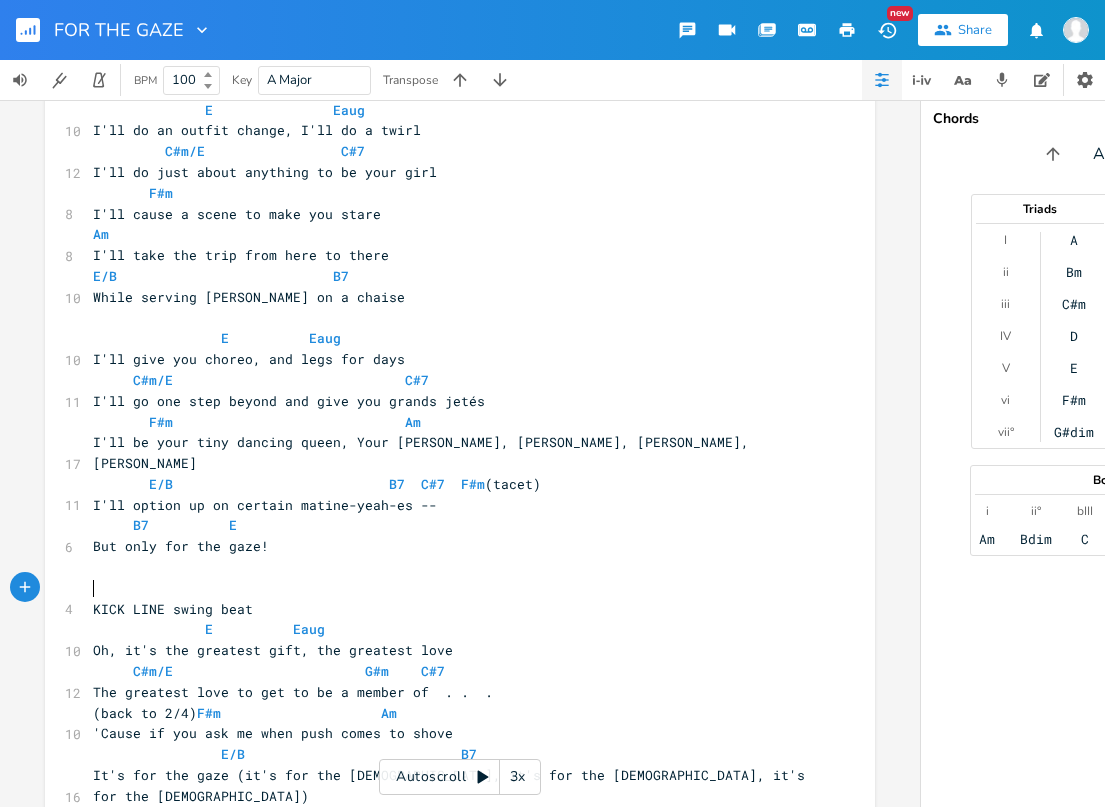 click on "KICK LINE swing beat" at bounding box center [173, 609] 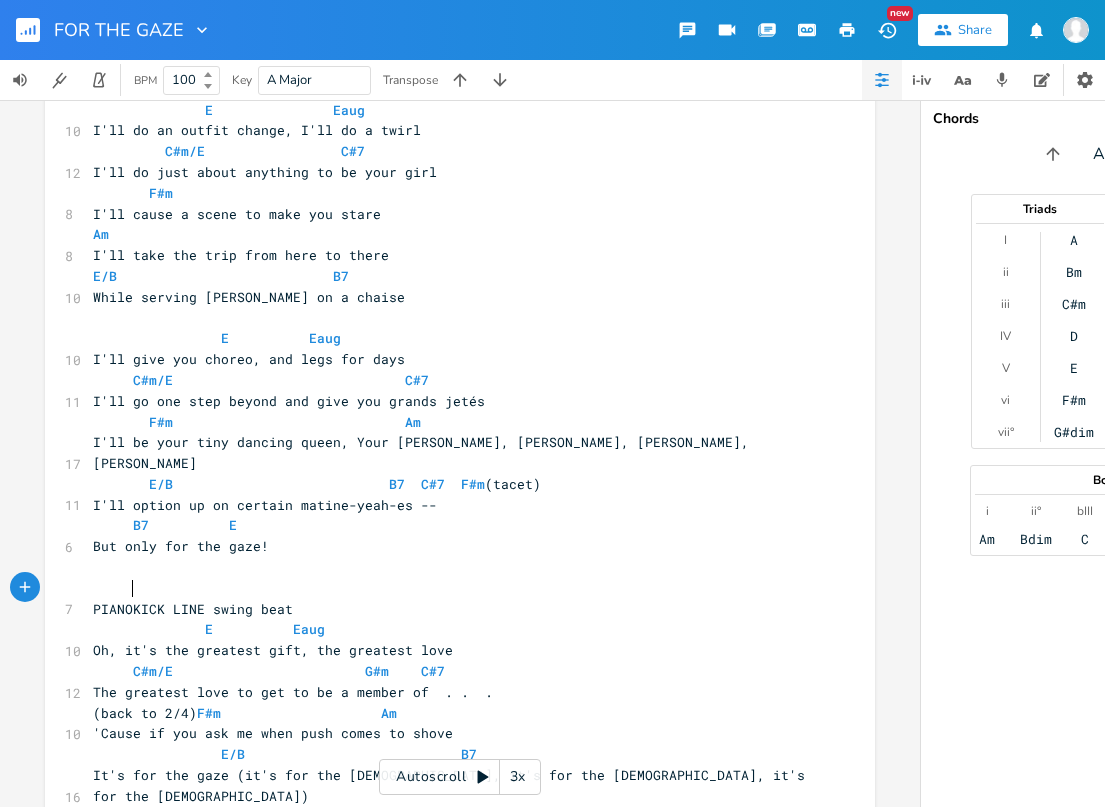 type on "PIANO:" 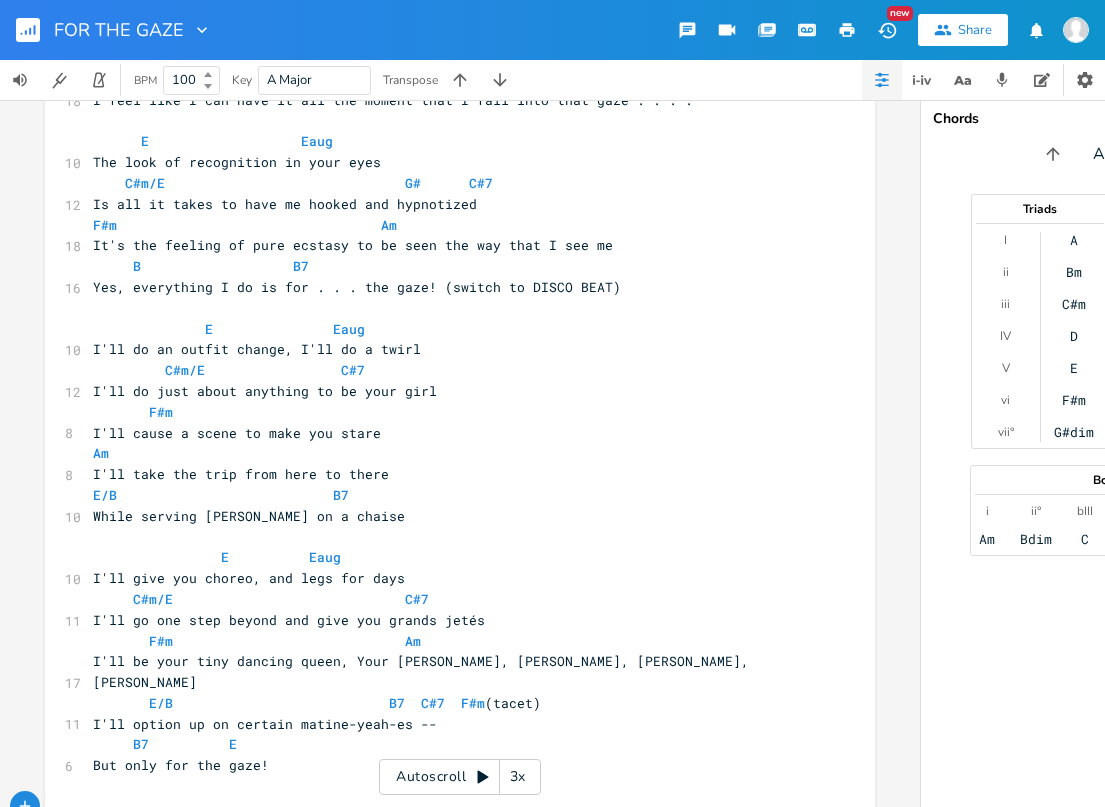scroll, scrollTop: 361, scrollLeft: 0, axis: vertical 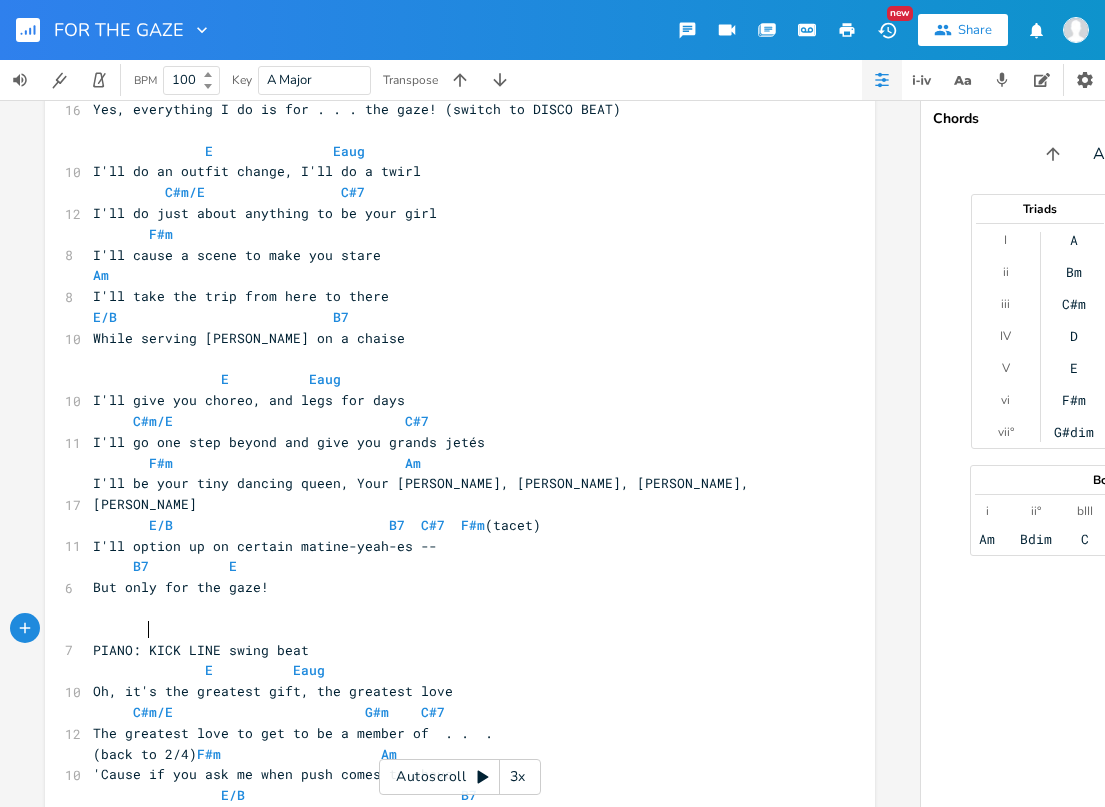 click on "PIANO: KICK LINE swing beat" at bounding box center [201, 650] 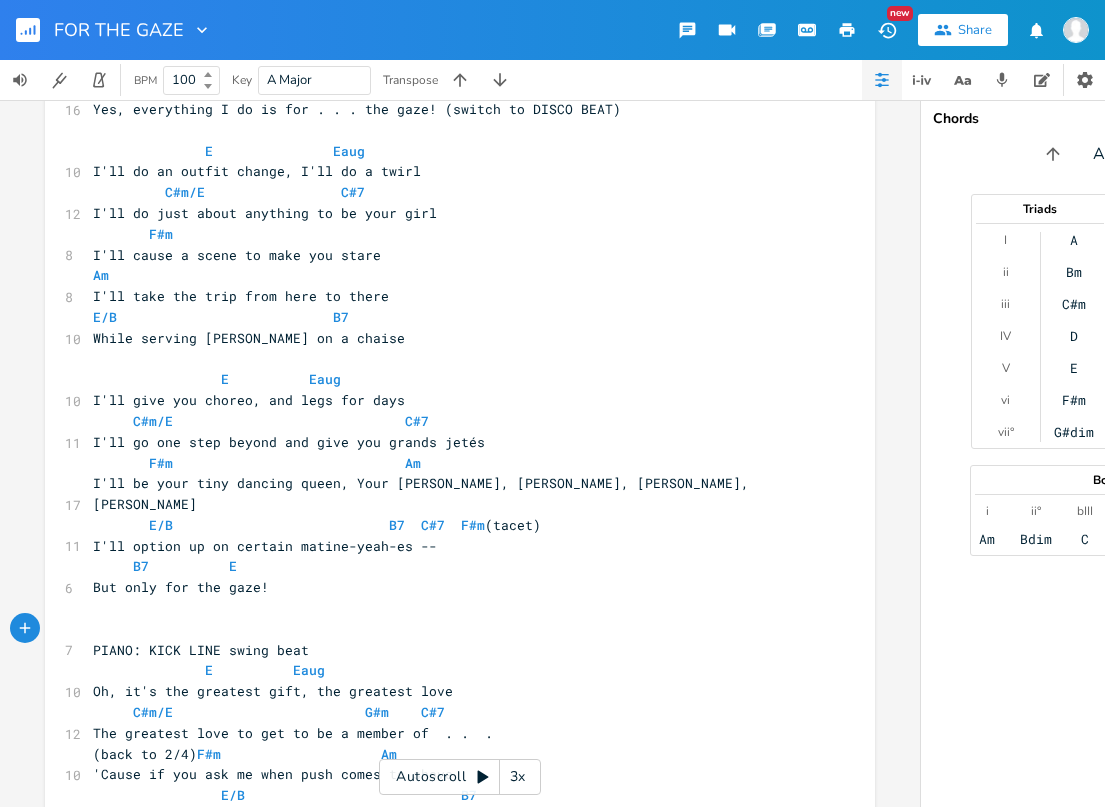 type on "(" 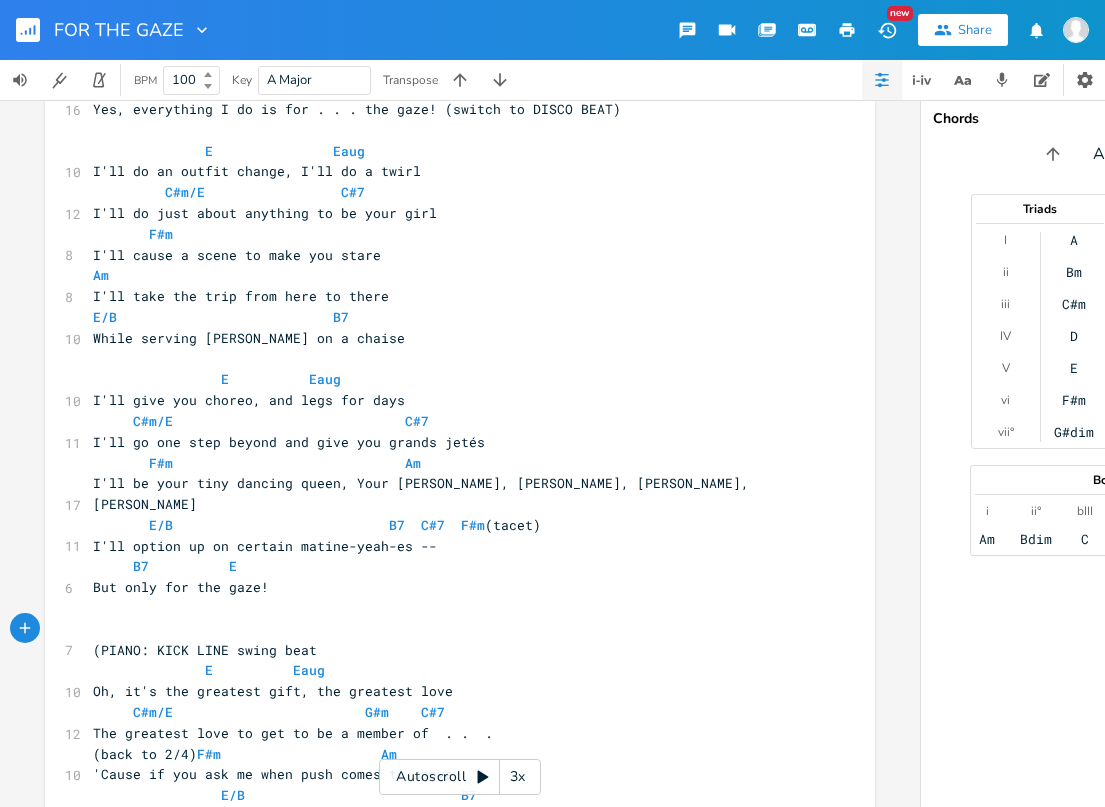 click on "(PIANO: KICK LINE swing beat" at bounding box center [450, 650] 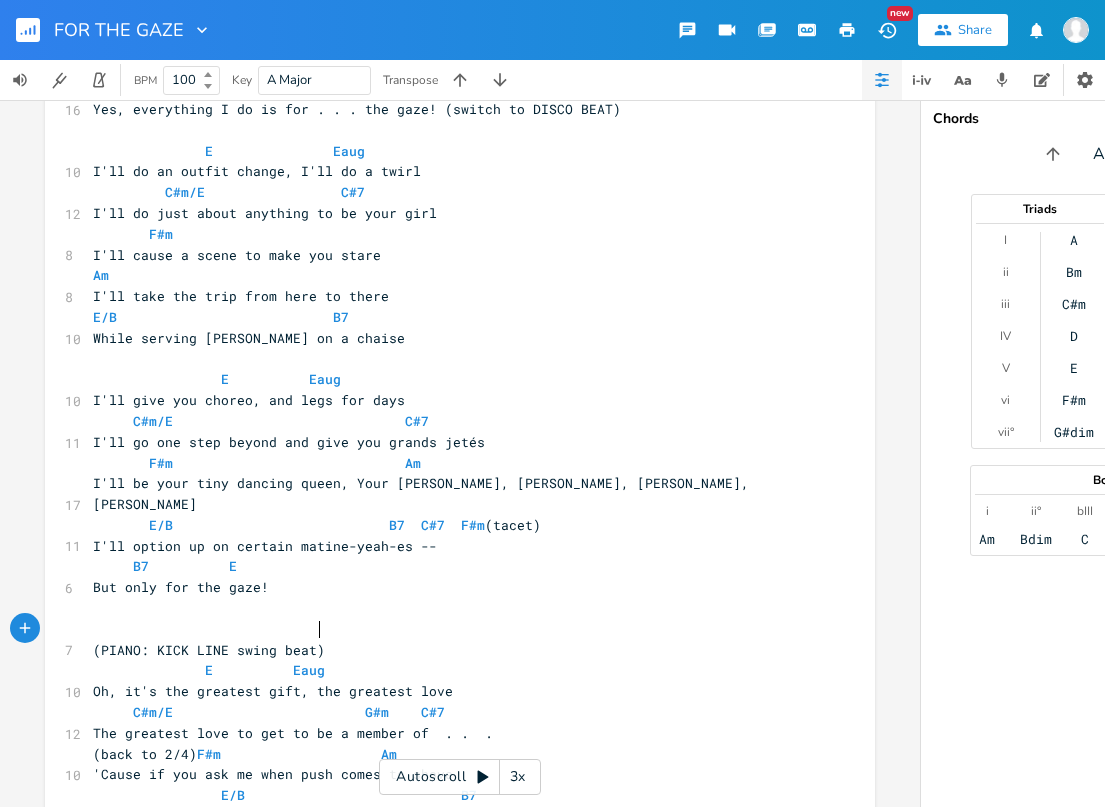 type on ")" 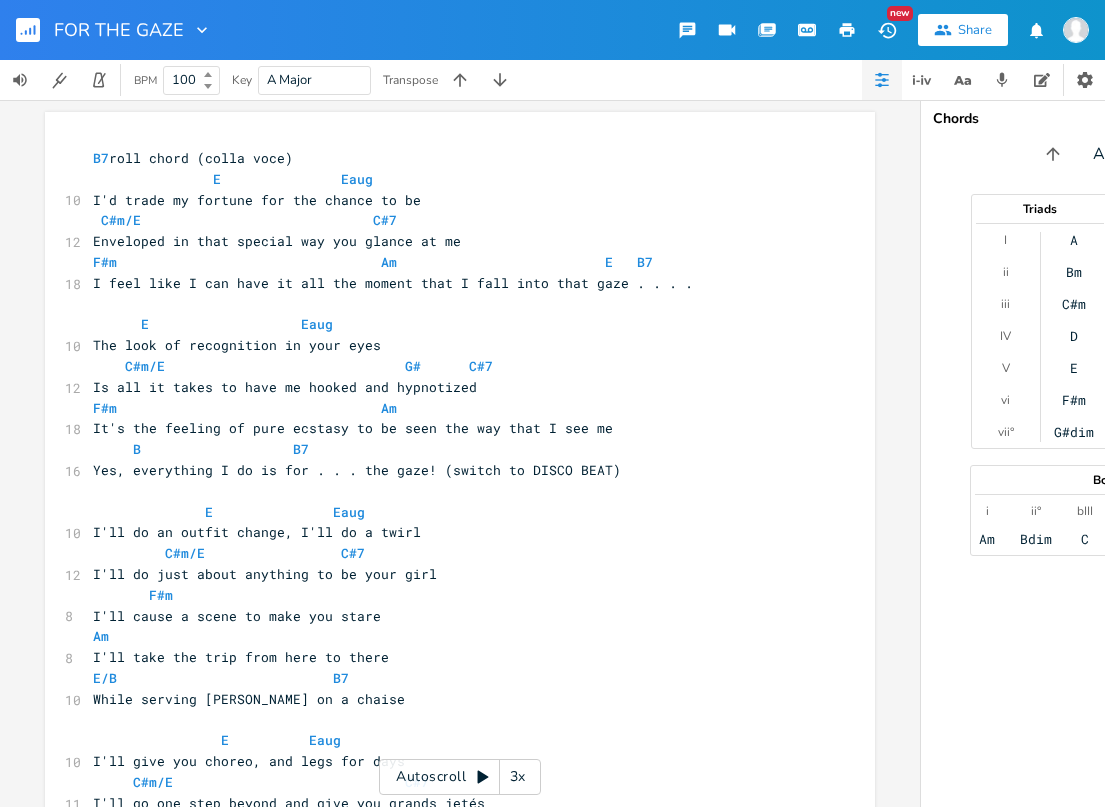scroll, scrollTop: 0, scrollLeft: 0, axis: both 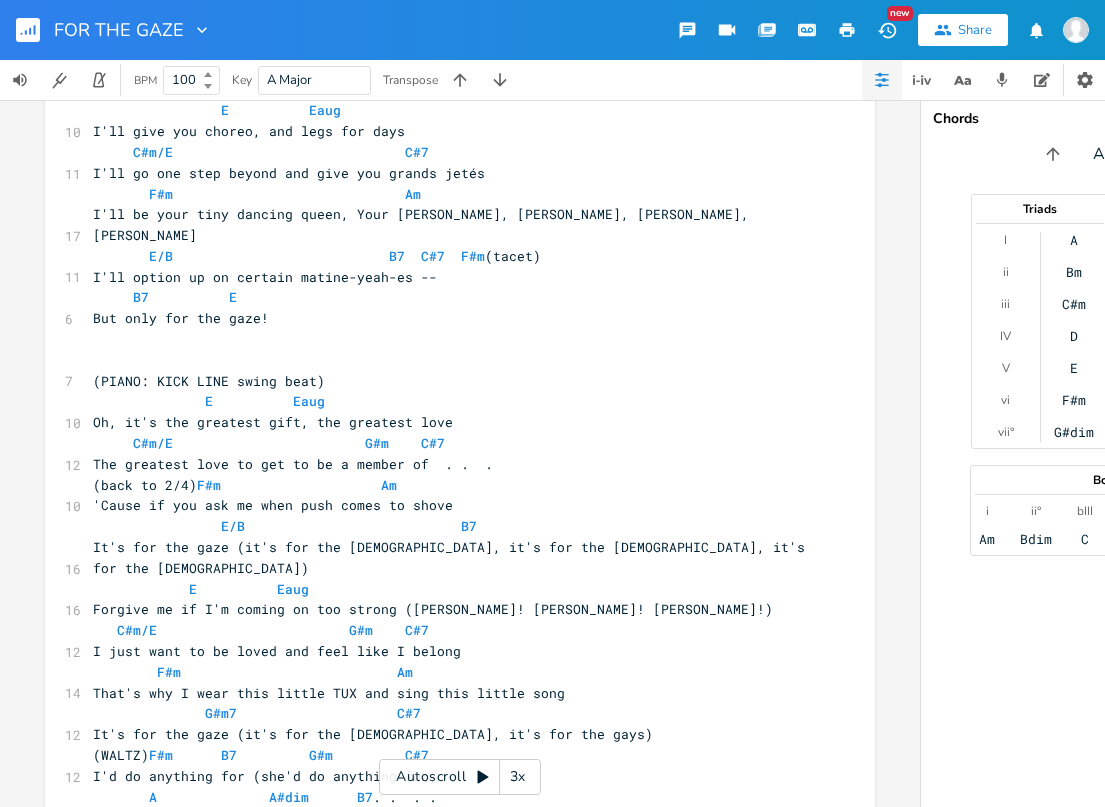 type on "B7 roll chord (colla voce)
E               Eaug
I'd trade my fortune for the chance to be
C#m/E                             C#7
Enveloped in that special way you glance at me
F#m                                 Am                          E   B7
I feel like I can have it all the moment that I fall into that gaze . . . .
E                   Eaug
The look of recognition in your eyes
C#m/E                              G#      C#7
Is all it takes to have me hooked and hypnotized
F#m                                 Am
It's the feeling of pure ecstasy to be seen the way that I see me
B                   B7
Yes, everything I do is for . . . the gaze! (switch to DISCO BEAT)
E               Eaug
I'll do an outfit change, I'll do a twirl
C#m/E                 C#7
I'll do just about anything to be your girl
F#m
I'll cause a scene to make you stare
Am
I'll take the trip from here to there
E/B      ..." 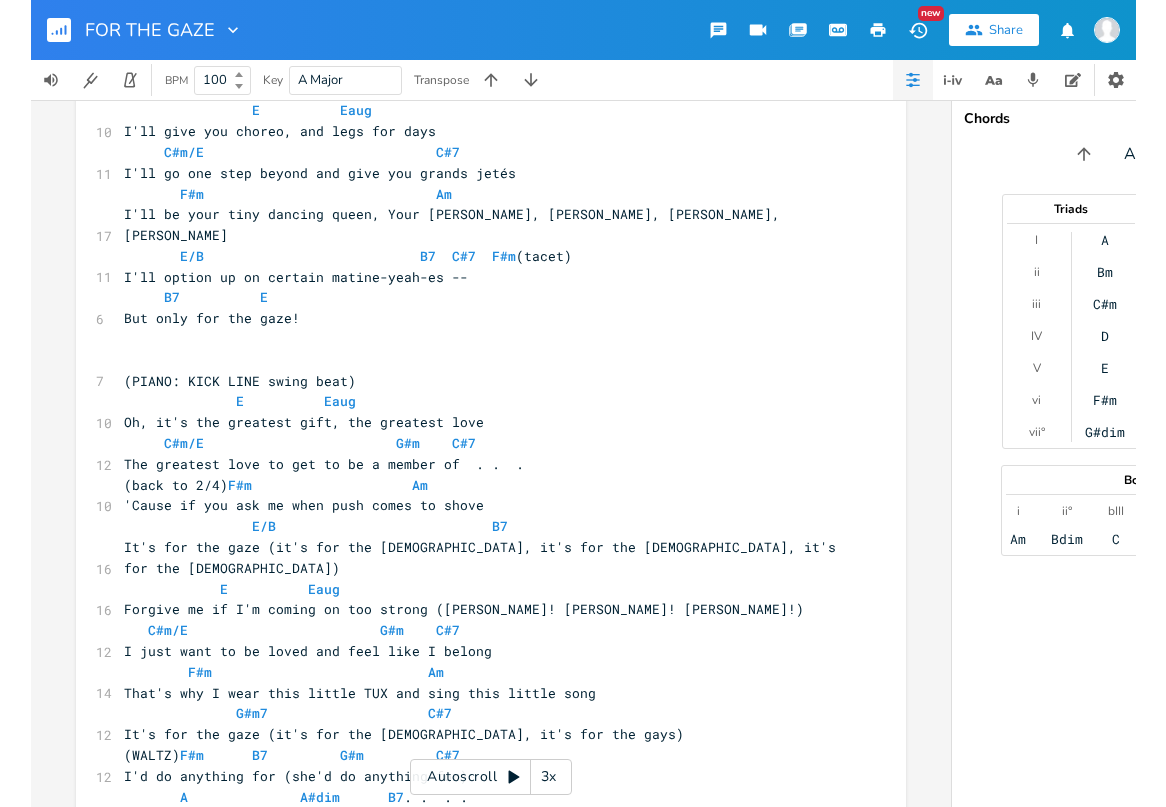 scroll, scrollTop: 733, scrollLeft: 0, axis: vertical 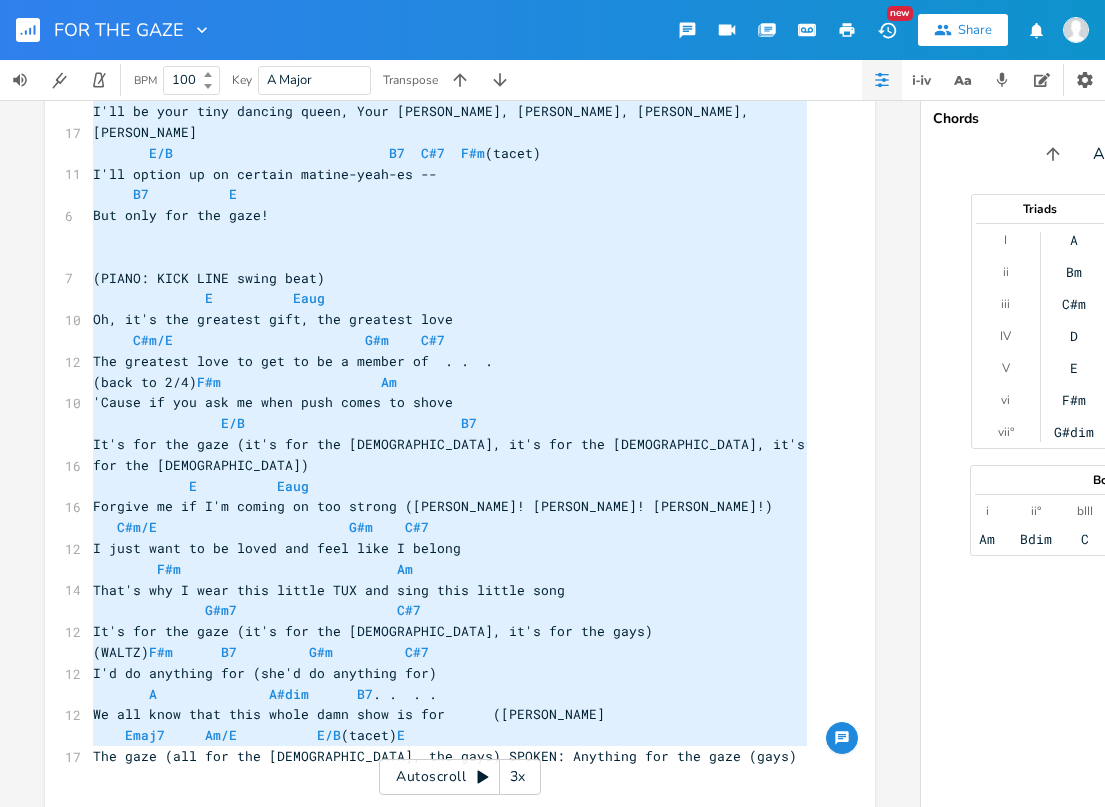 drag, startPoint x: 253, startPoint y: 319, endPoint x: 647, endPoint y: 872, distance: 679.0029 